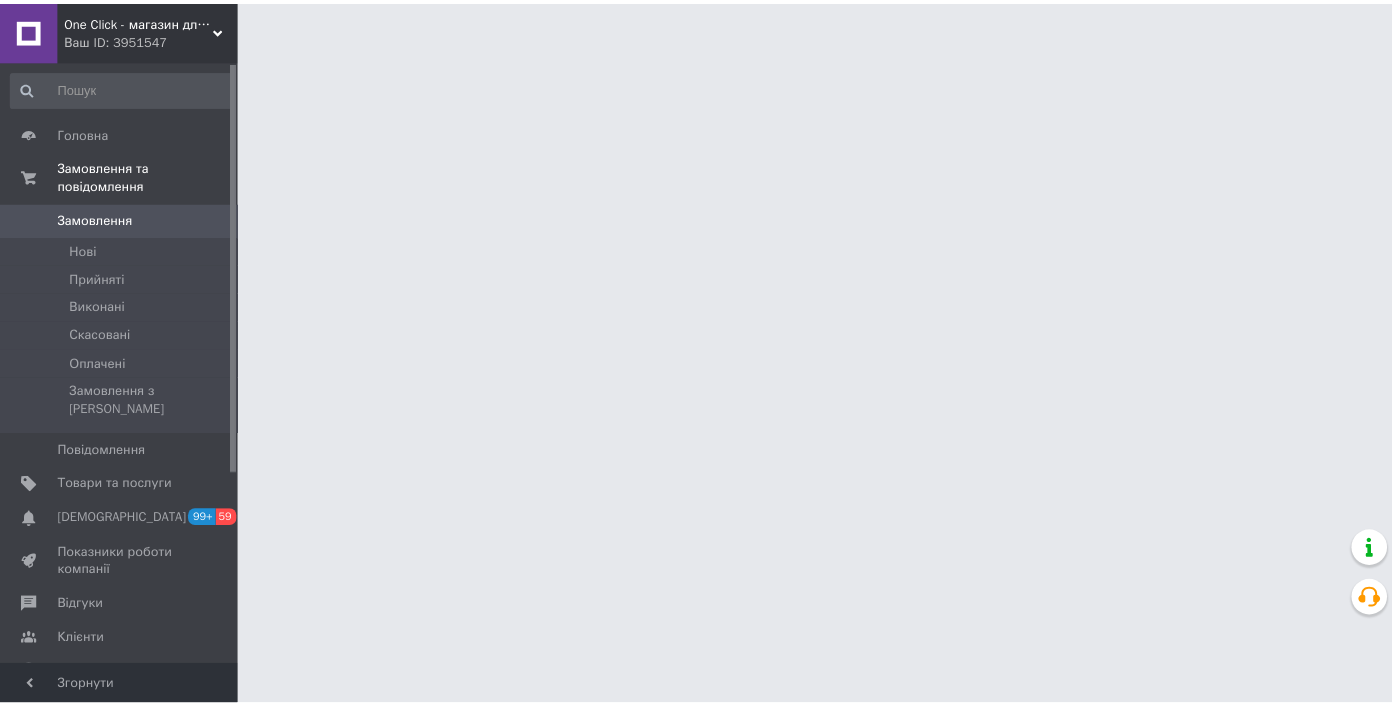 scroll, scrollTop: 0, scrollLeft: 0, axis: both 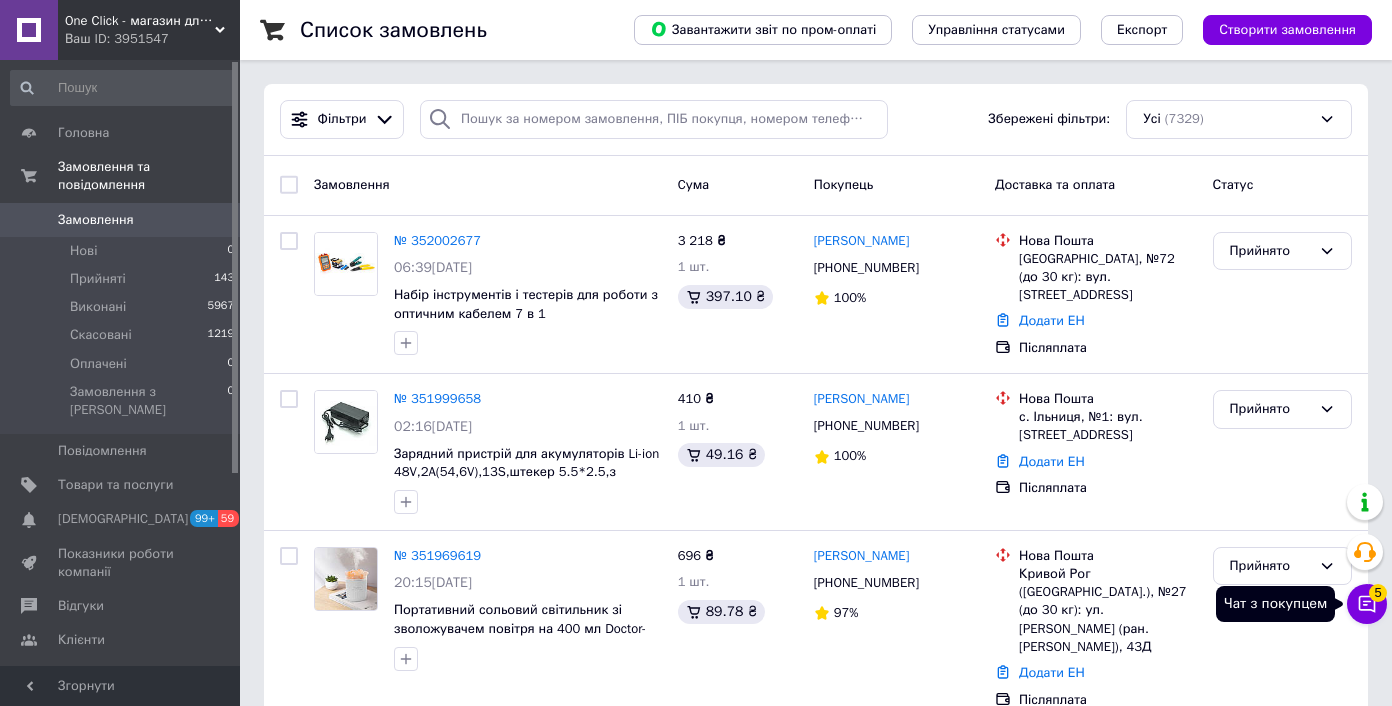 click on "5" at bounding box center [1378, 593] 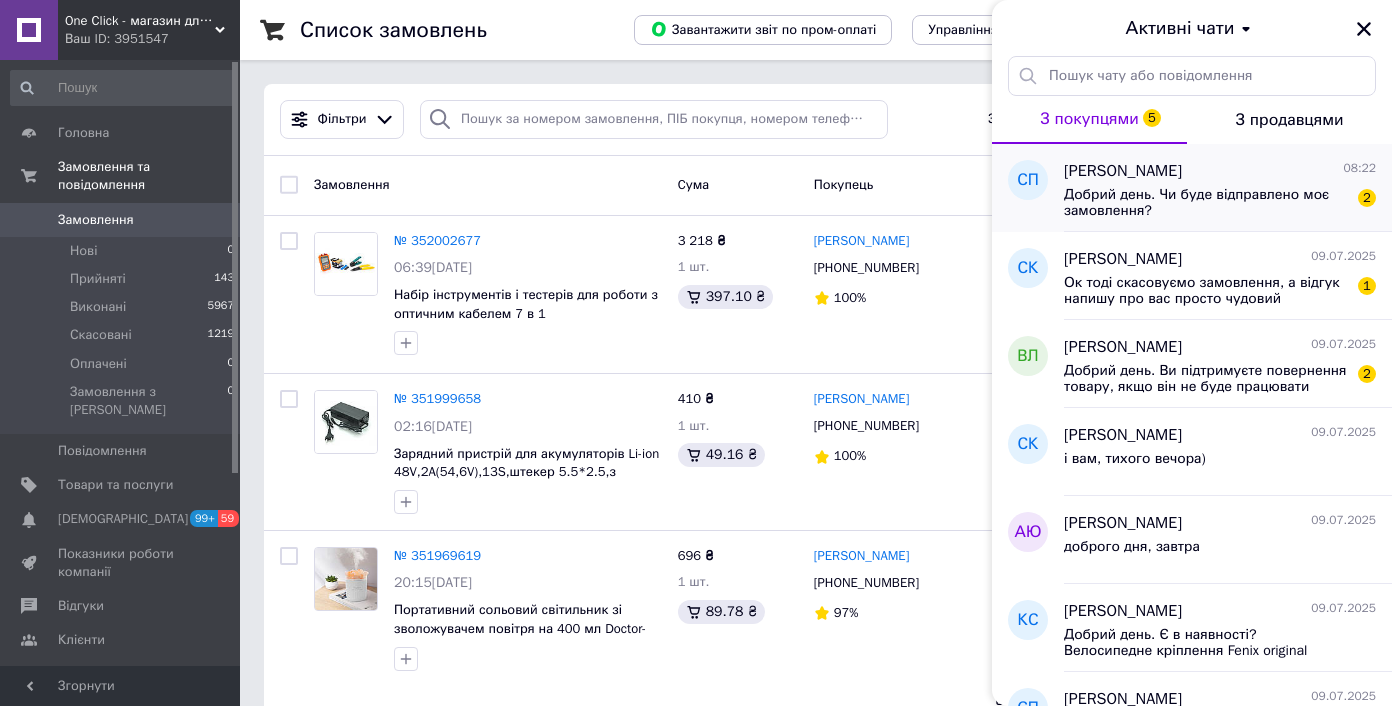 click on "08:22" at bounding box center (1360, 171) 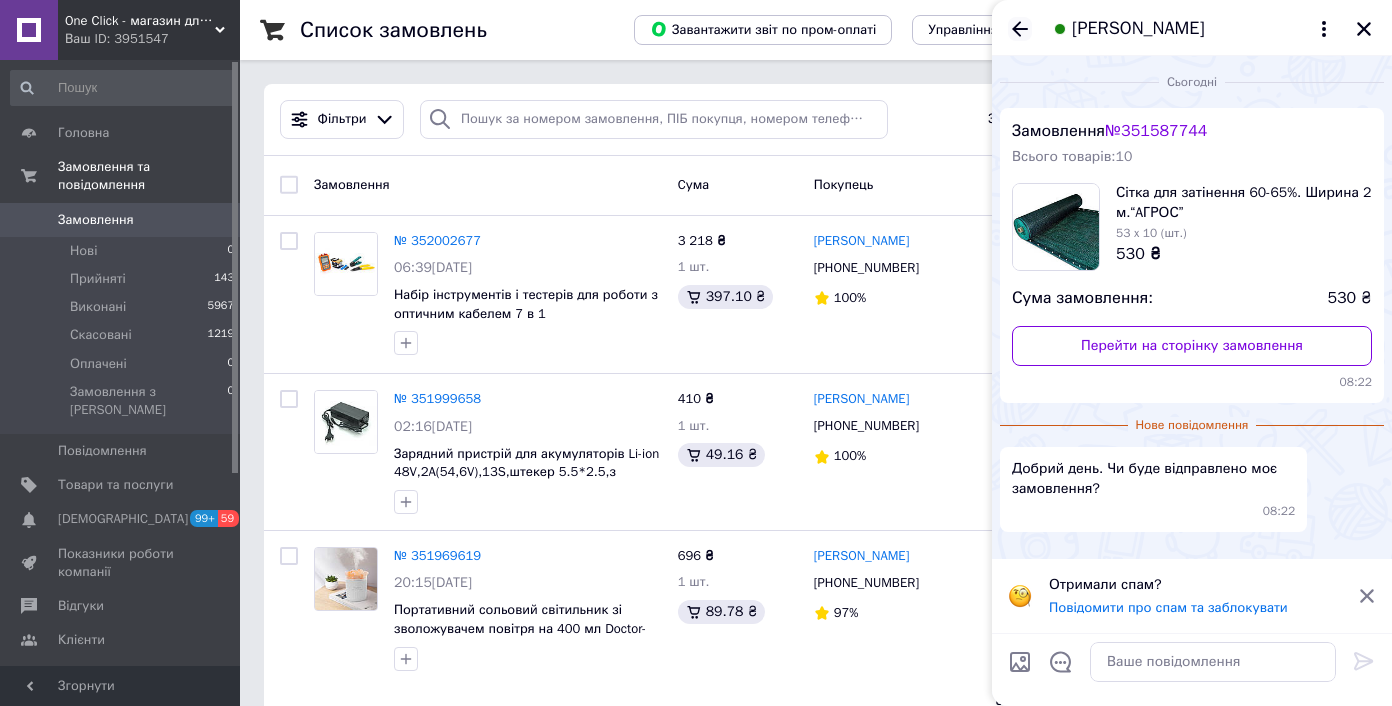click 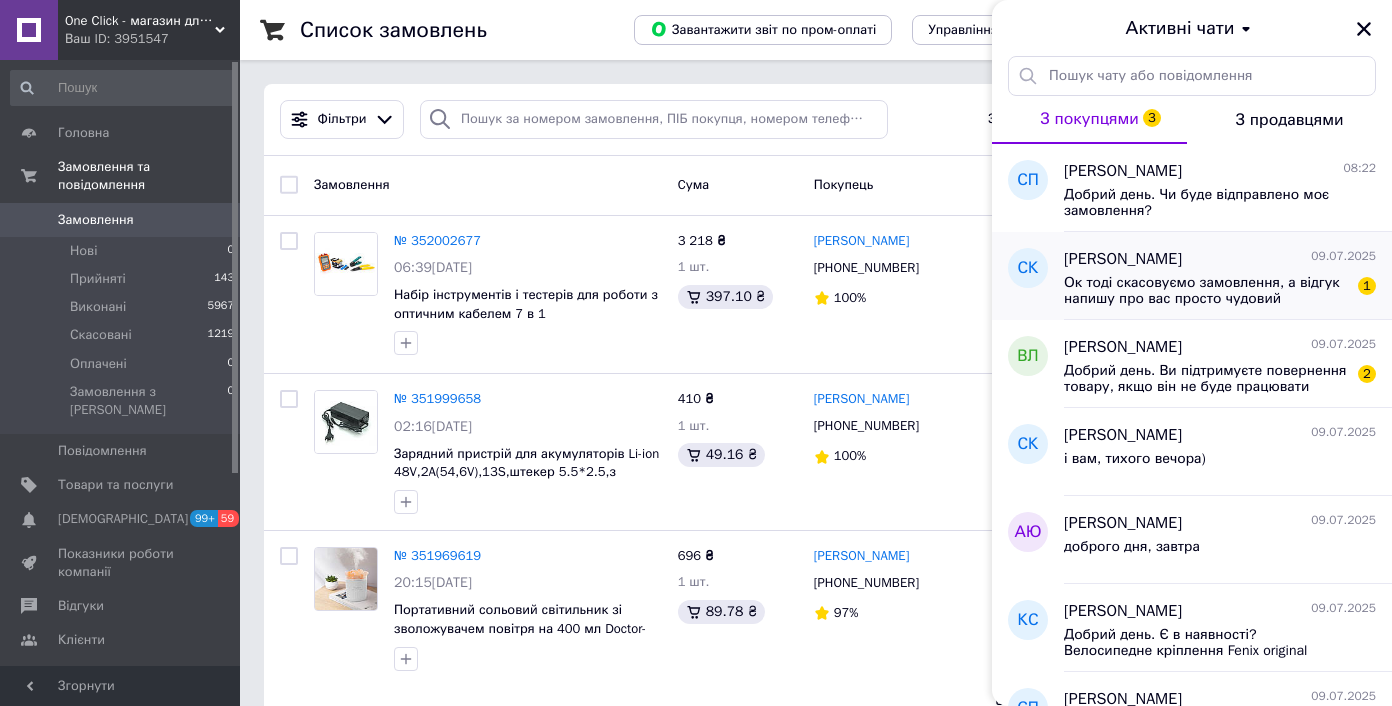 click on "Сергей Конорчук 09.07.2025 Ок тоді скасовуємо замовлення, а відгук напишу про вас просто чудовий 1" at bounding box center (1228, 276) 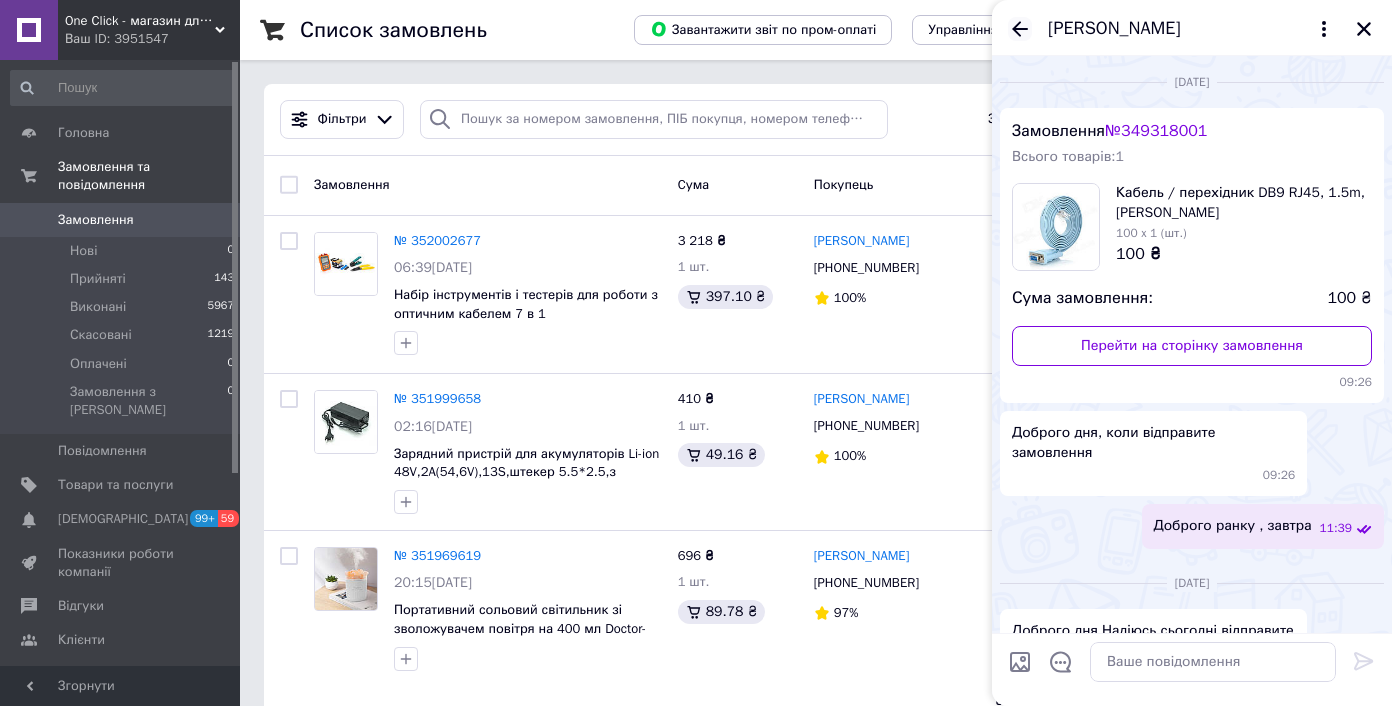 scroll, scrollTop: 0, scrollLeft: 0, axis: both 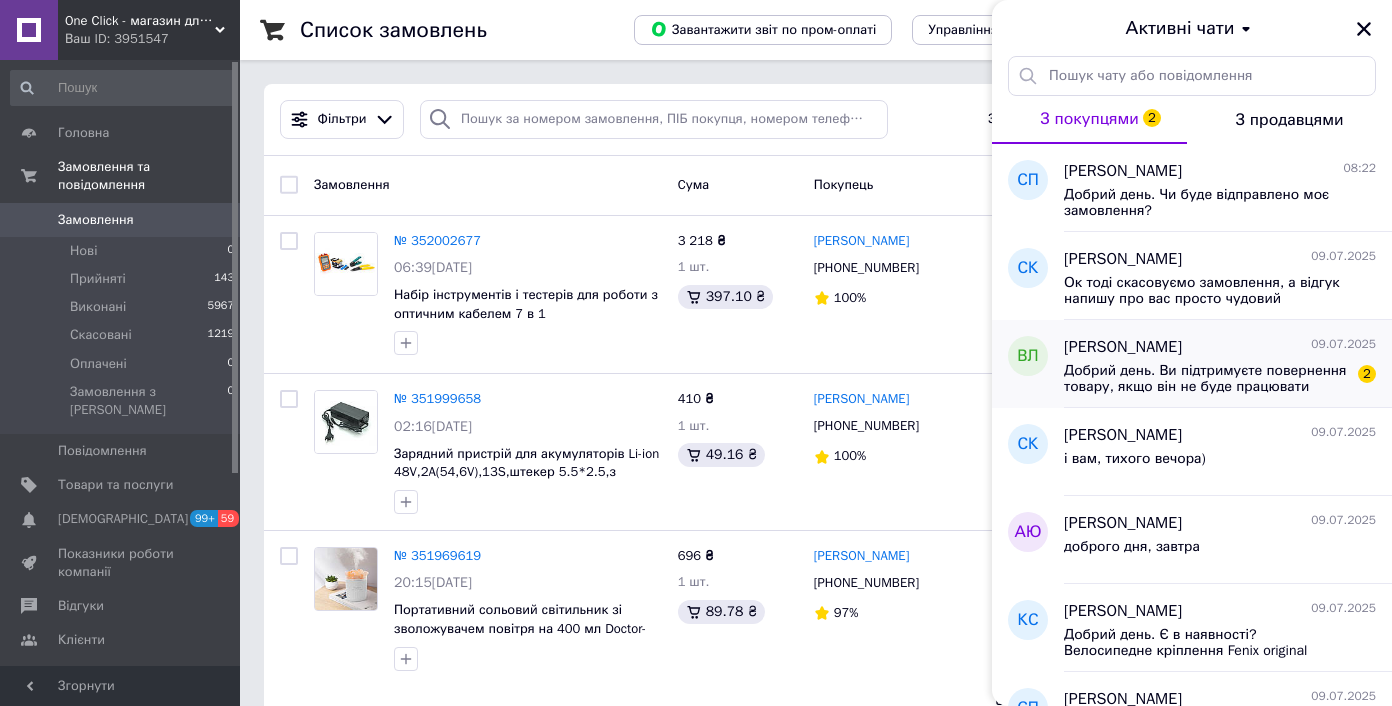 click on "Добрий день. Ви підтримуєте повернення товару, якщо він не буде працювати наприклад, після першого дня після отримання ? Чи можна перевірити на почті ? ( минулого разу мені заборонили відкривати товар )" at bounding box center [1206, 379] 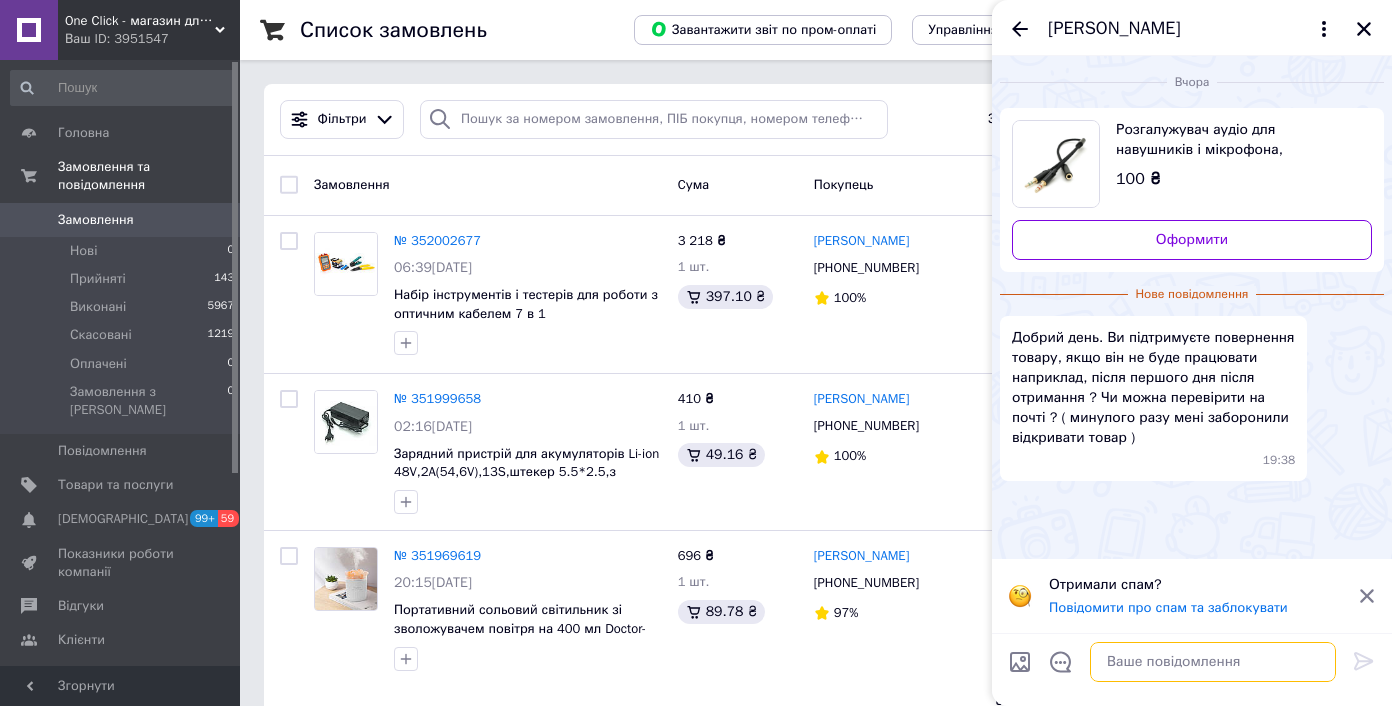 click at bounding box center (1213, 662) 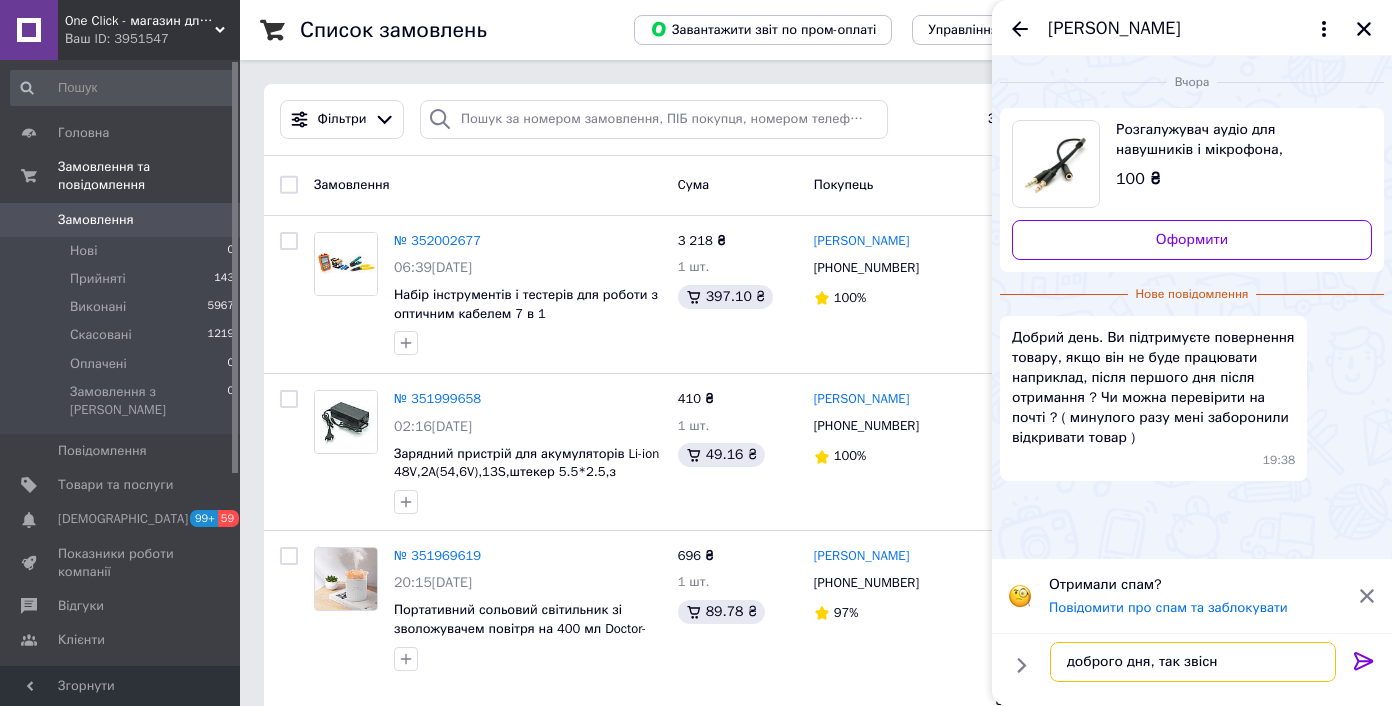 type on "доброго дня, так звісно" 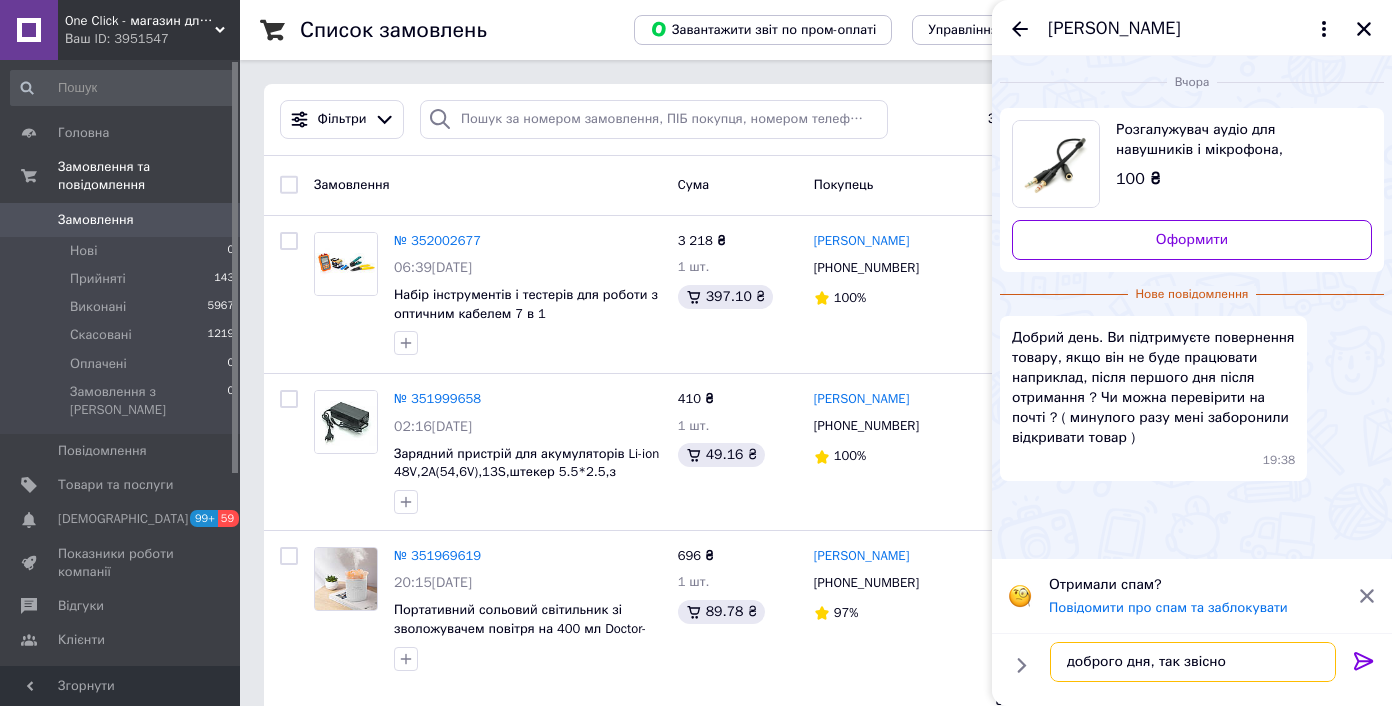 type 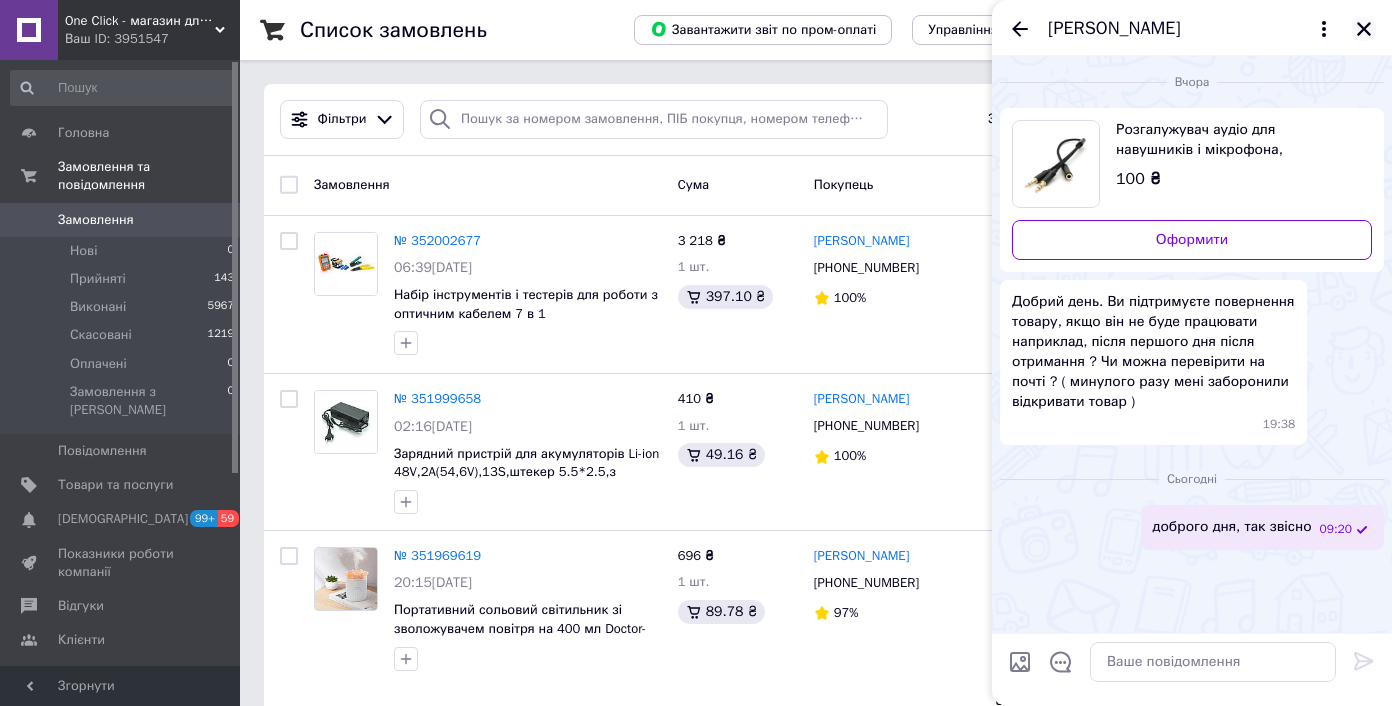 click 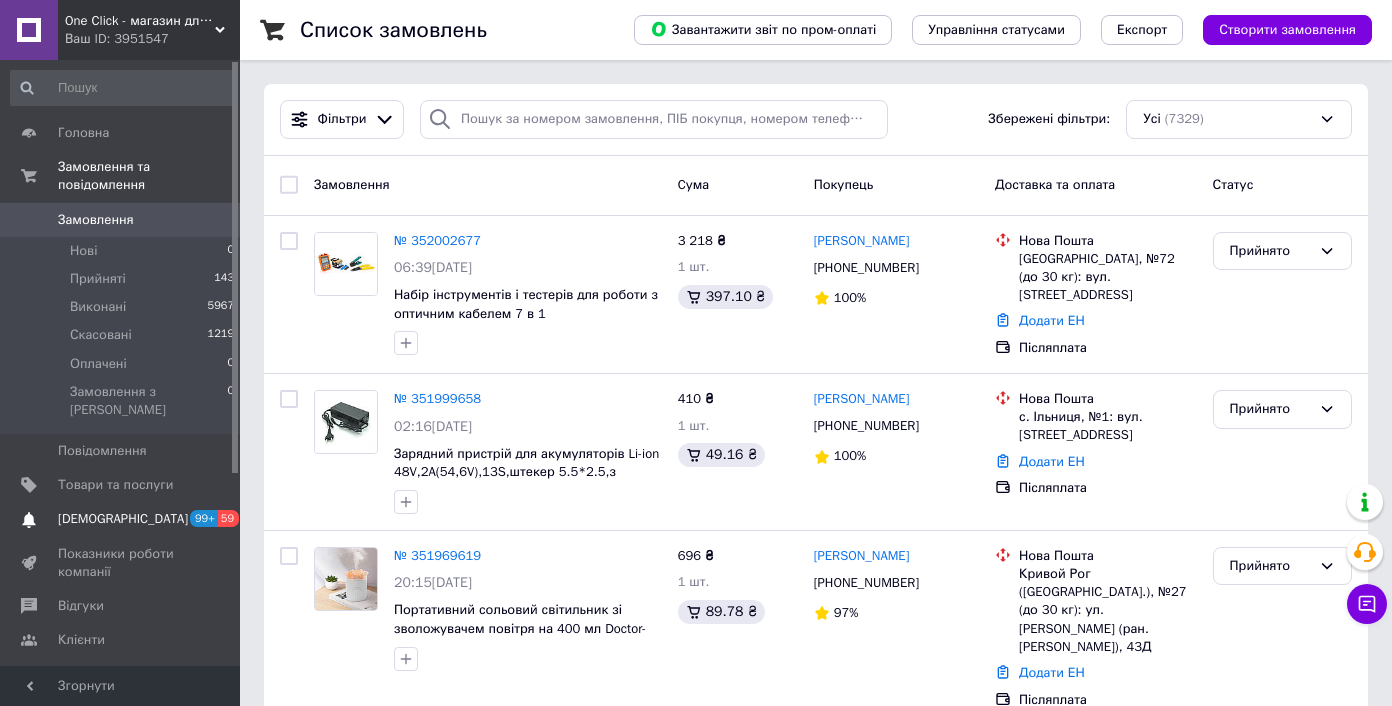 click on "Сповіщення 99+ 59" at bounding box center [123, 519] 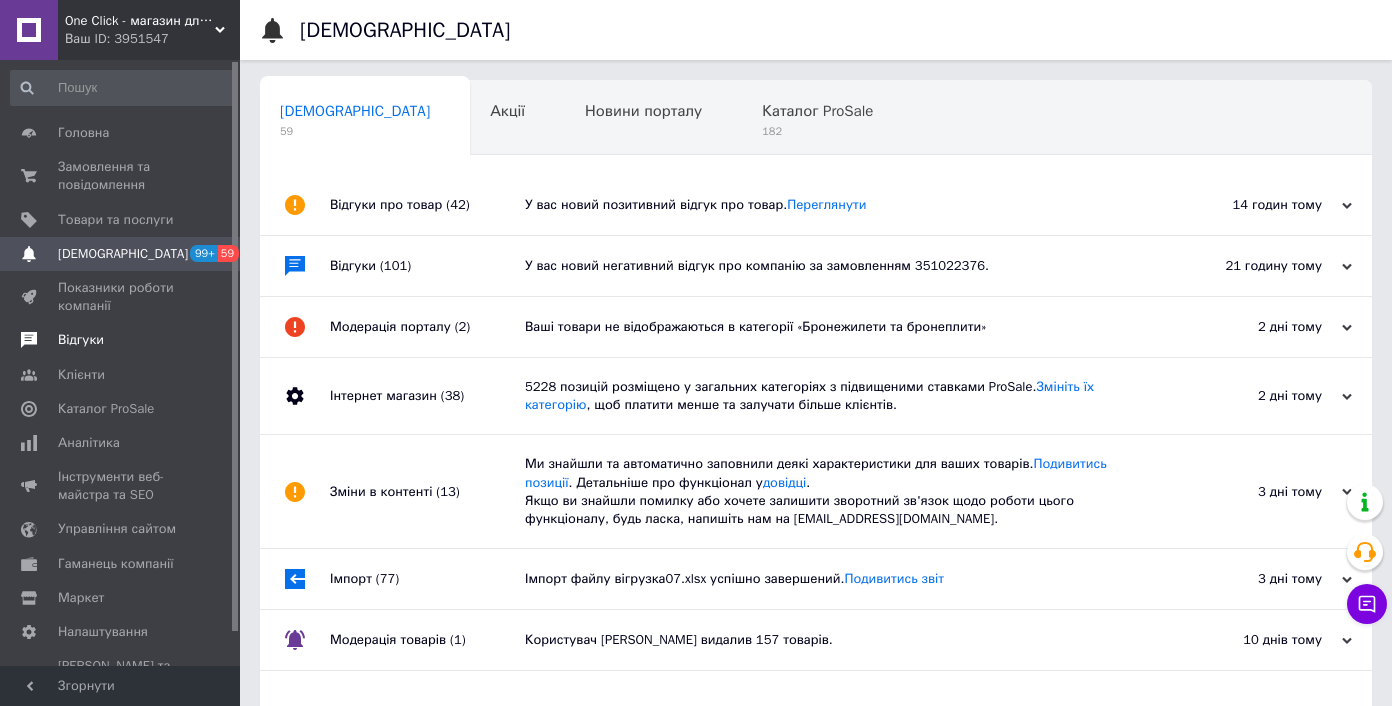 click on "Відгуки" at bounding box center [121, 340] 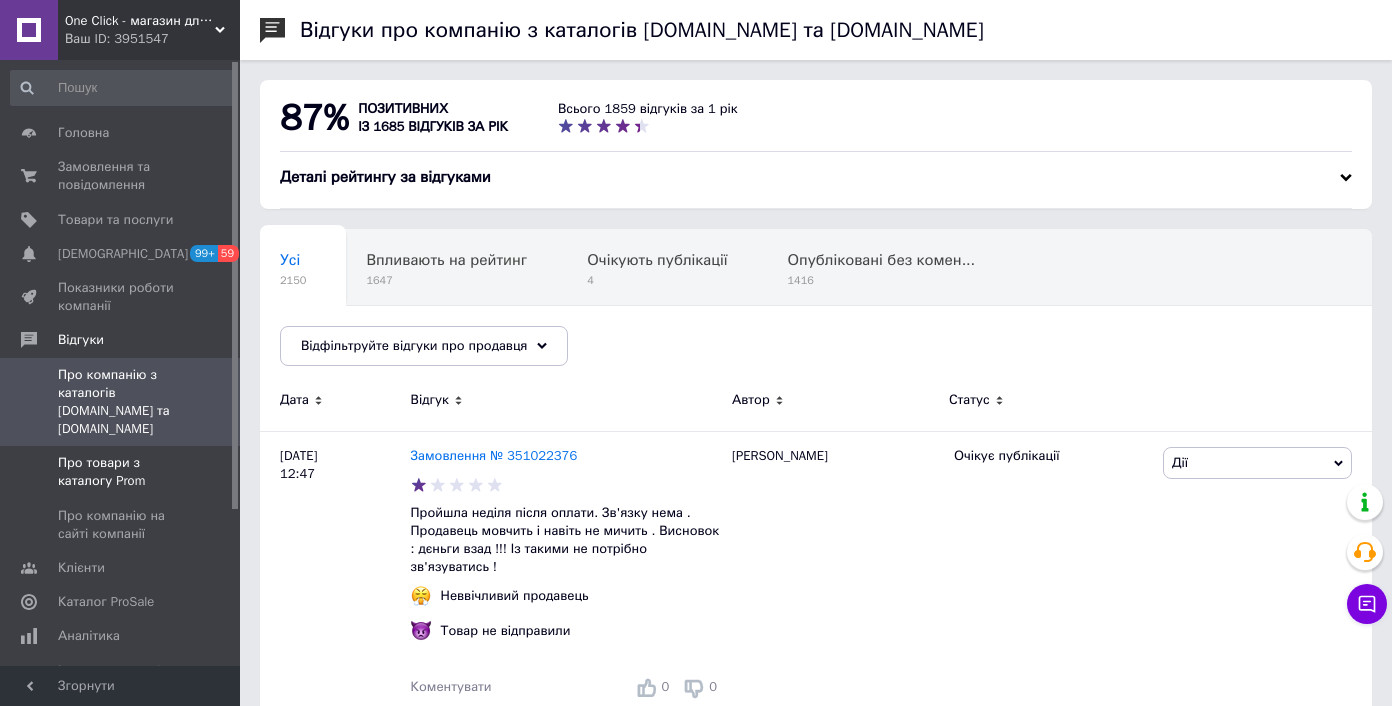 click at bounding box center (212, 472) 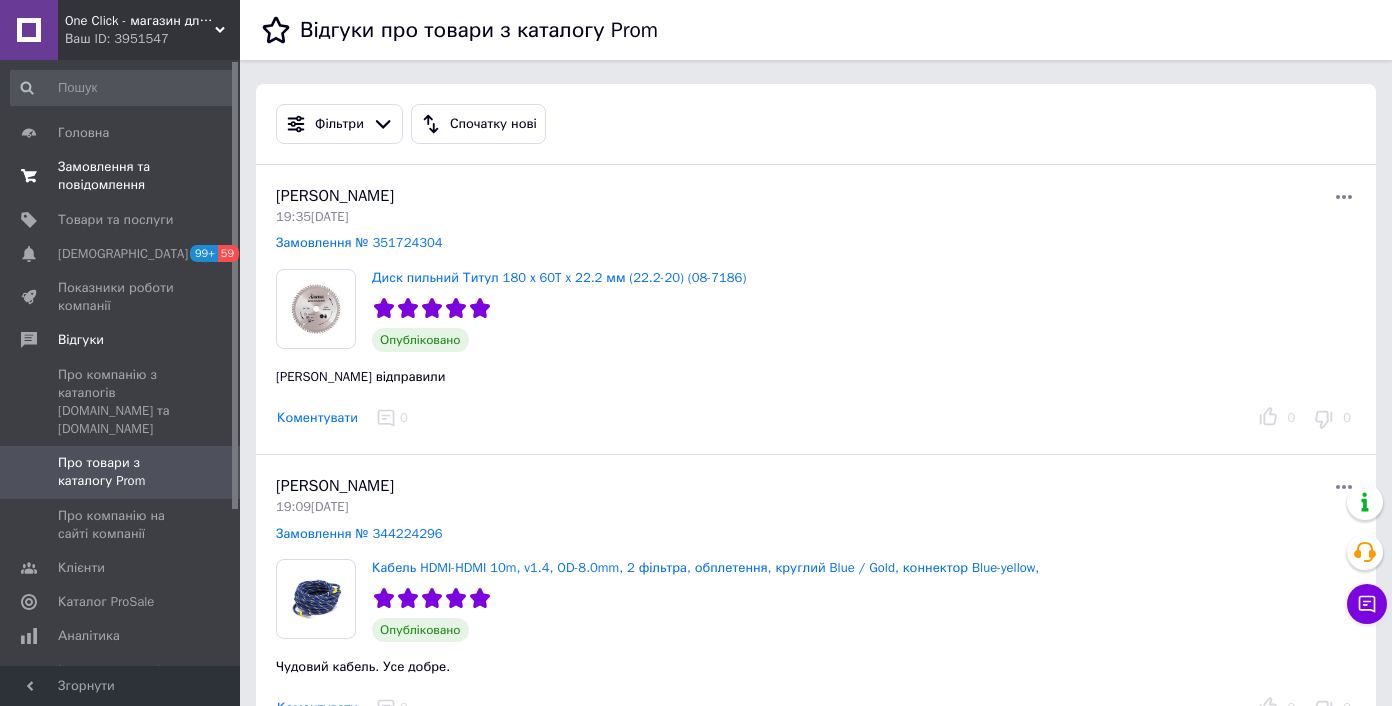 click on "Замовлення та повідомлення" at bounding box center [121, 176] 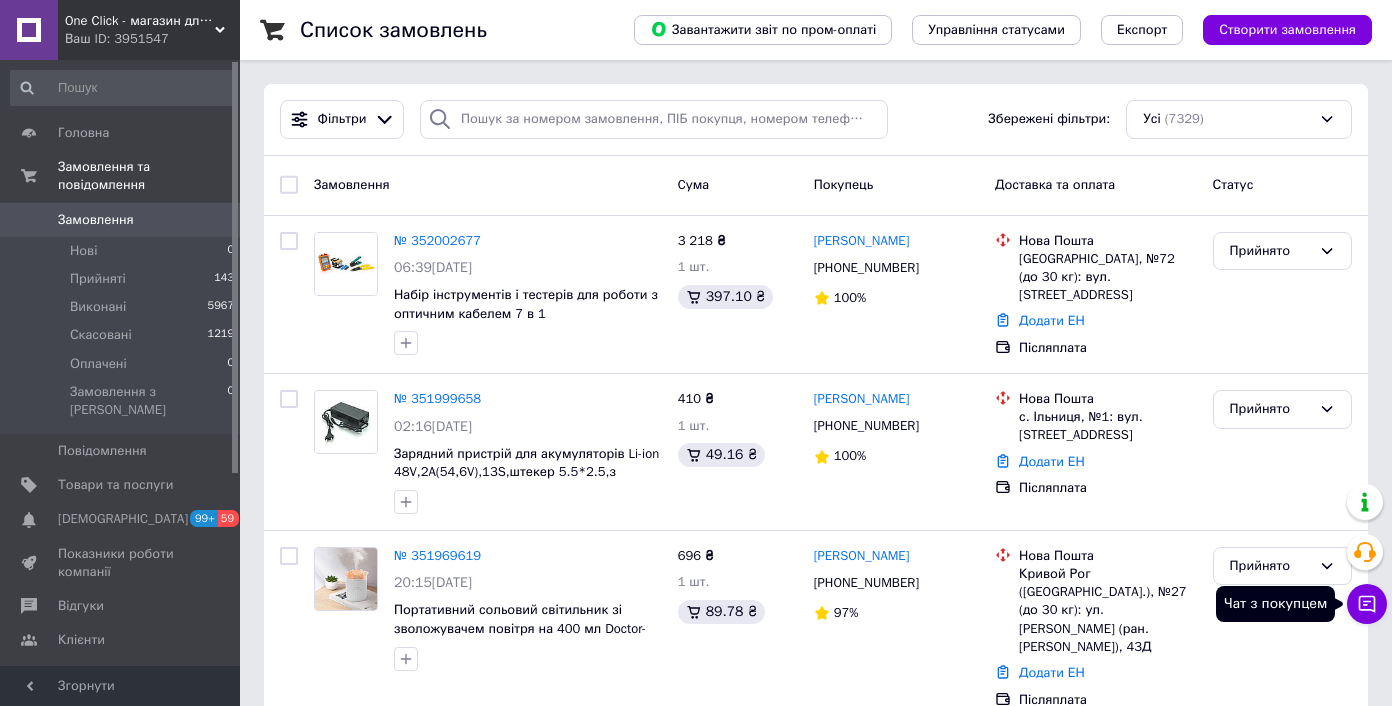 click on "Чат з покупцем" at bounding box center (1367, 604) 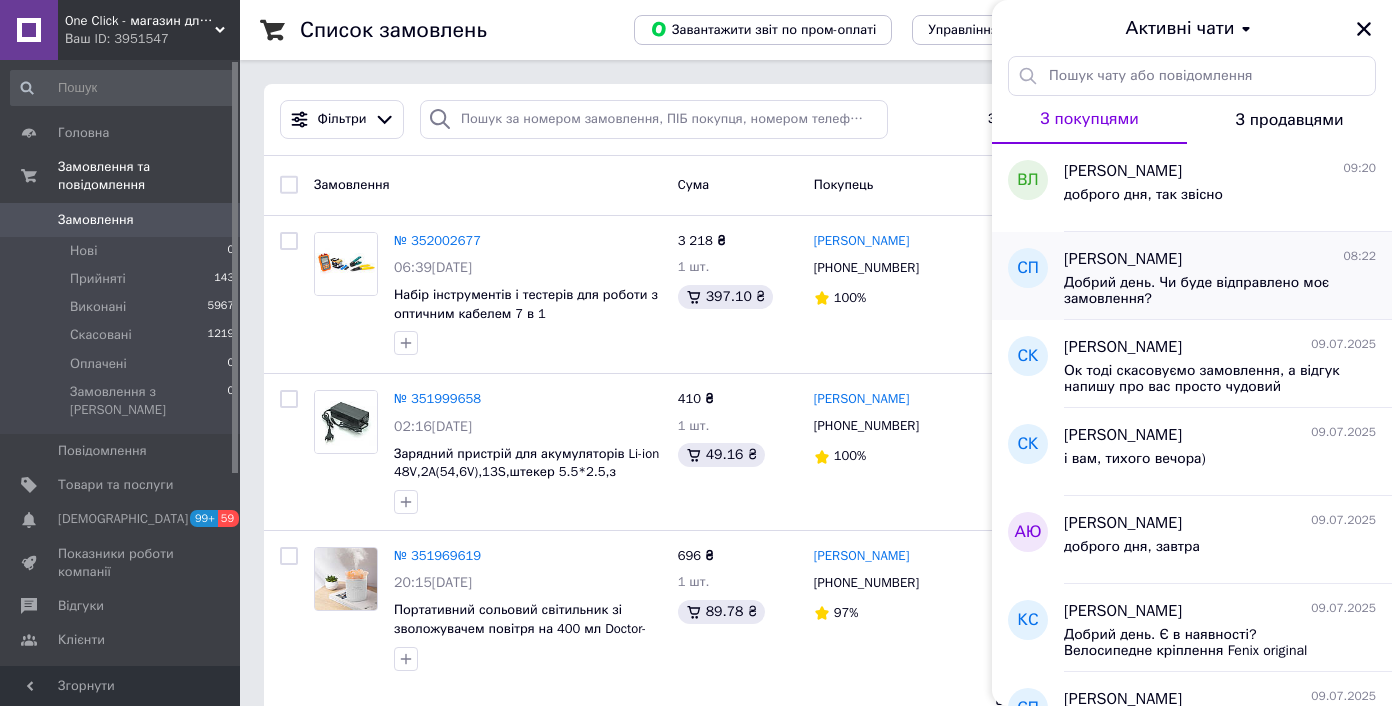 click on "Светлана Пилипенко" at bounding box center [1123, 259] 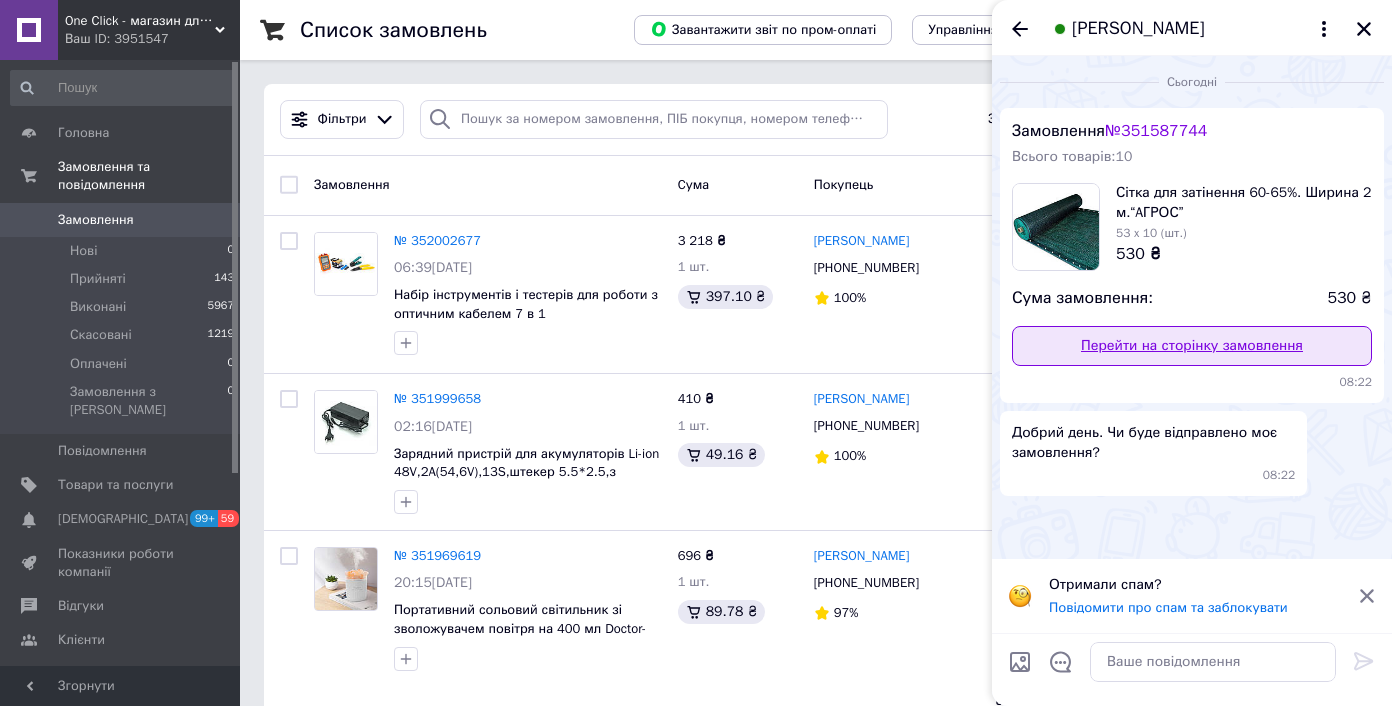 click on "Перейти на сторінку замовлення" at bounding box center (1192, 346) 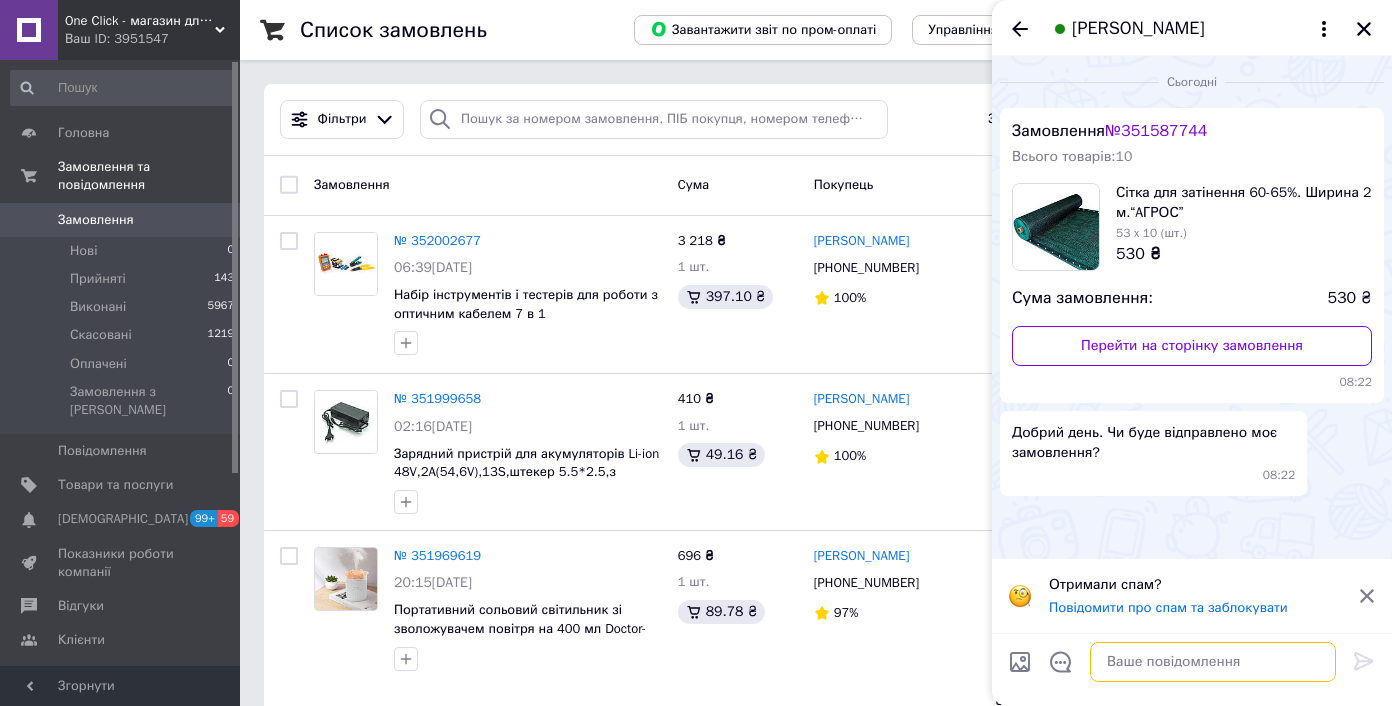 click at bounding box center (1213, 662) 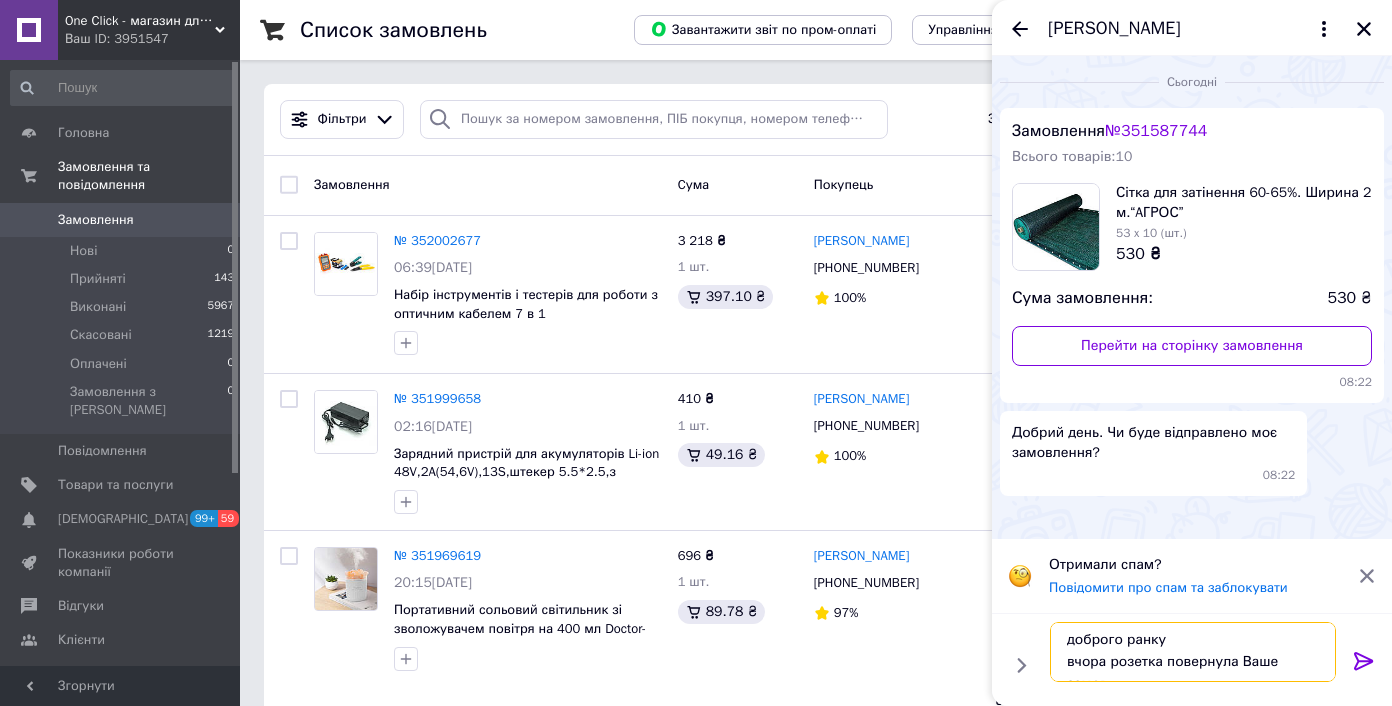 scroll, scrollTop: 13, scrollLeft: 0, axis: vertical 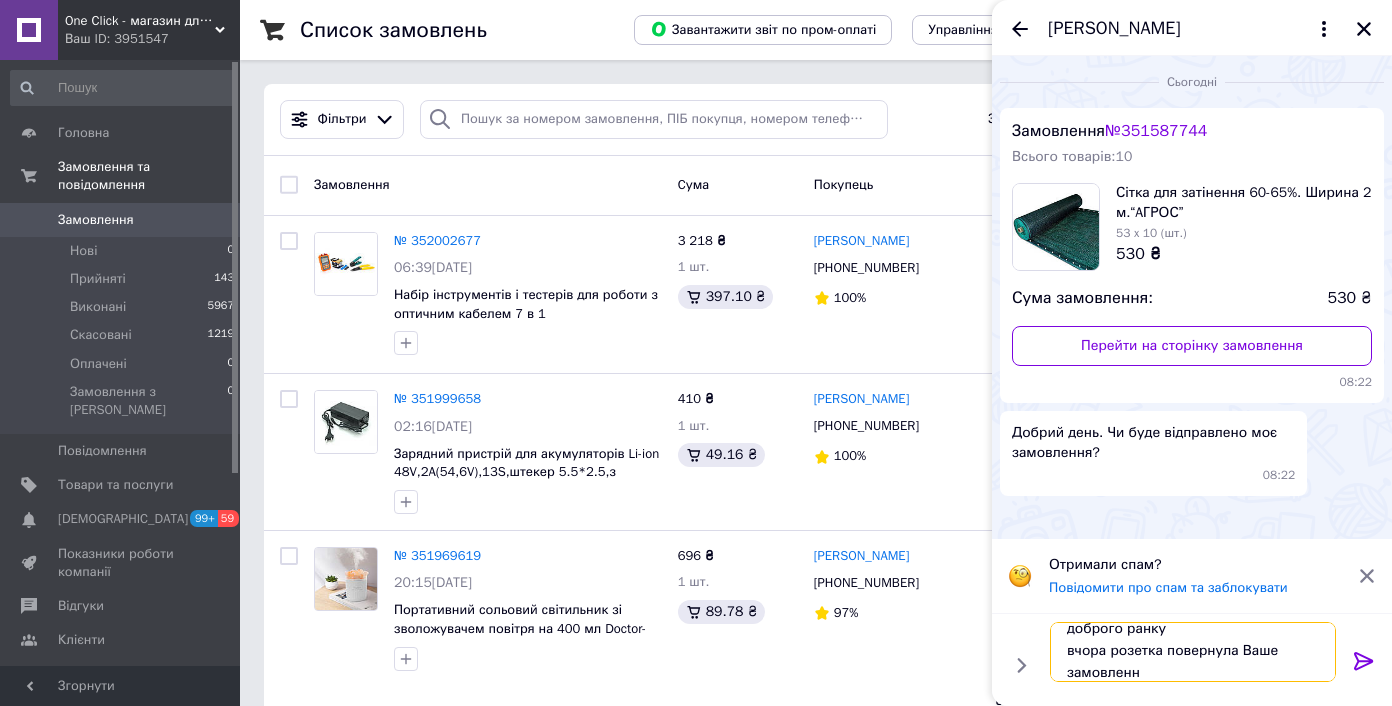 type on "доброго ранку
вчора розетка повернула Ваше замовлення" 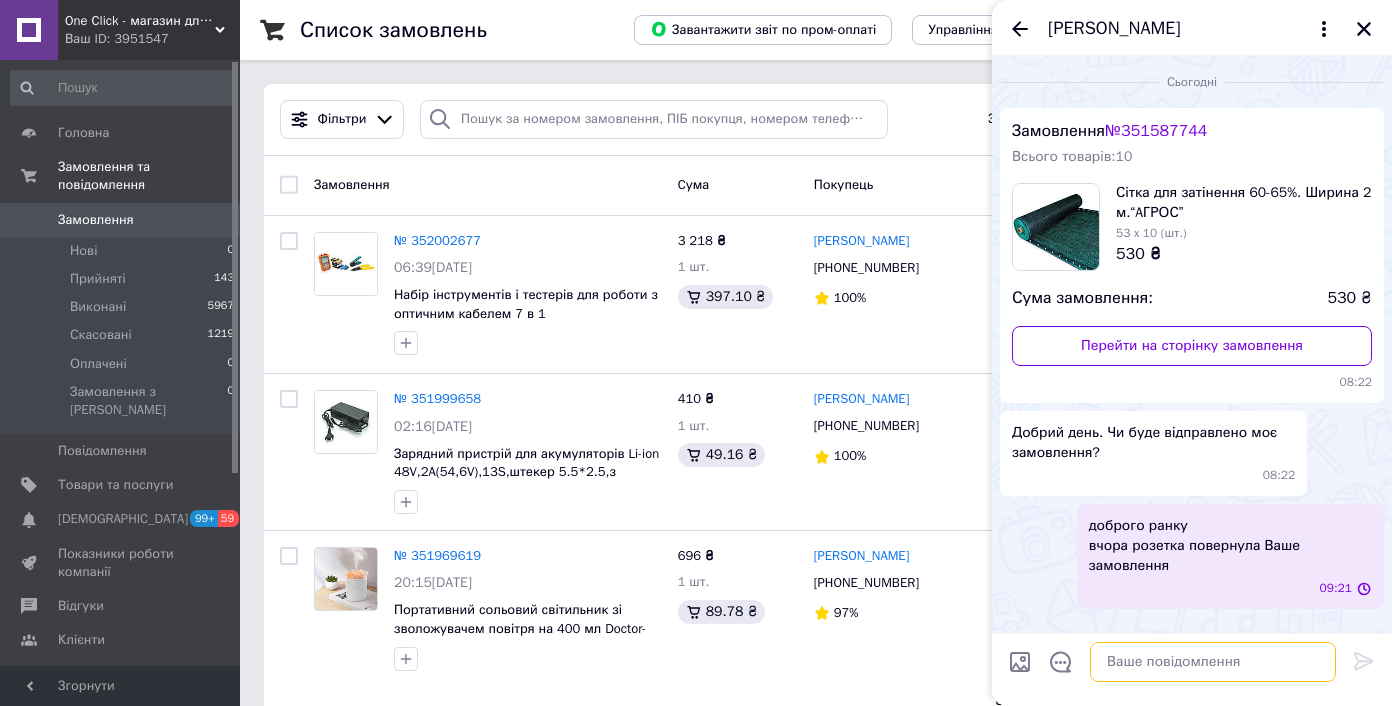 scroll, scrollTop: 0, scrollLeft: 0, axis: both 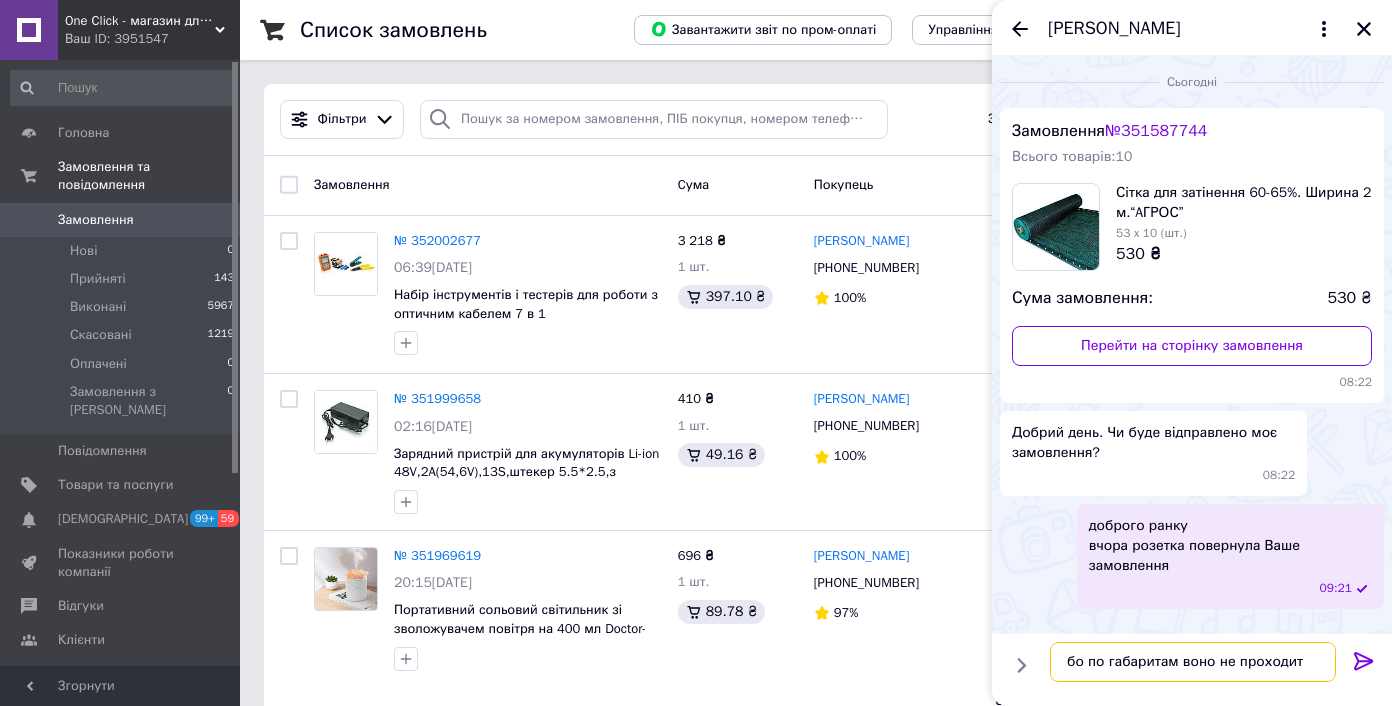type on "бо по габаритам воно не проходить" 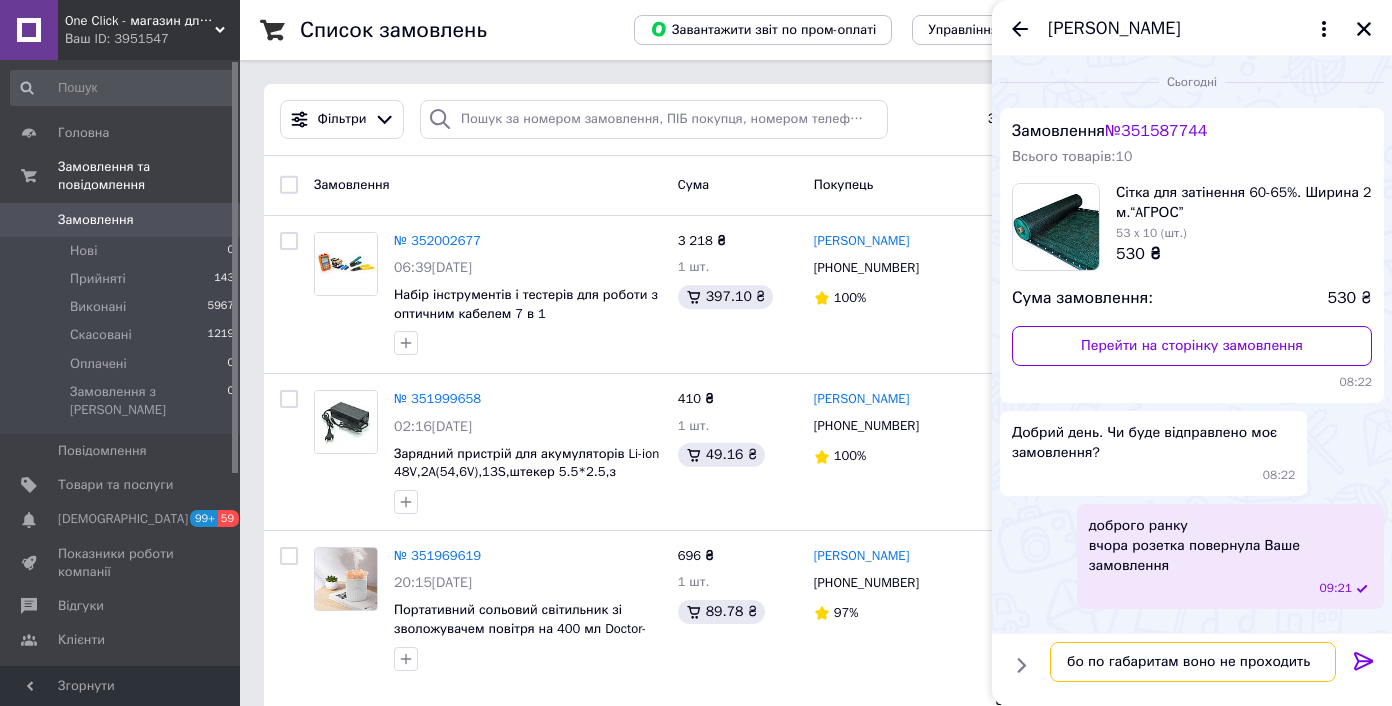type 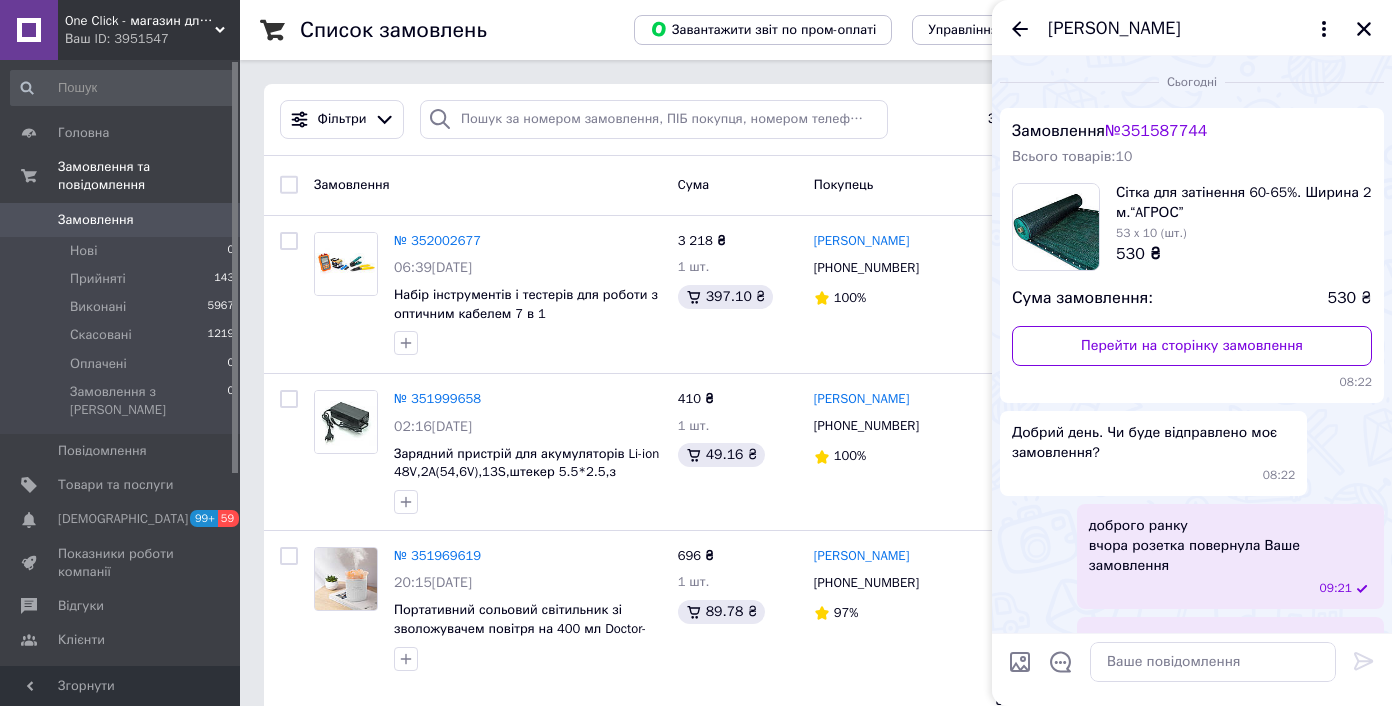 click 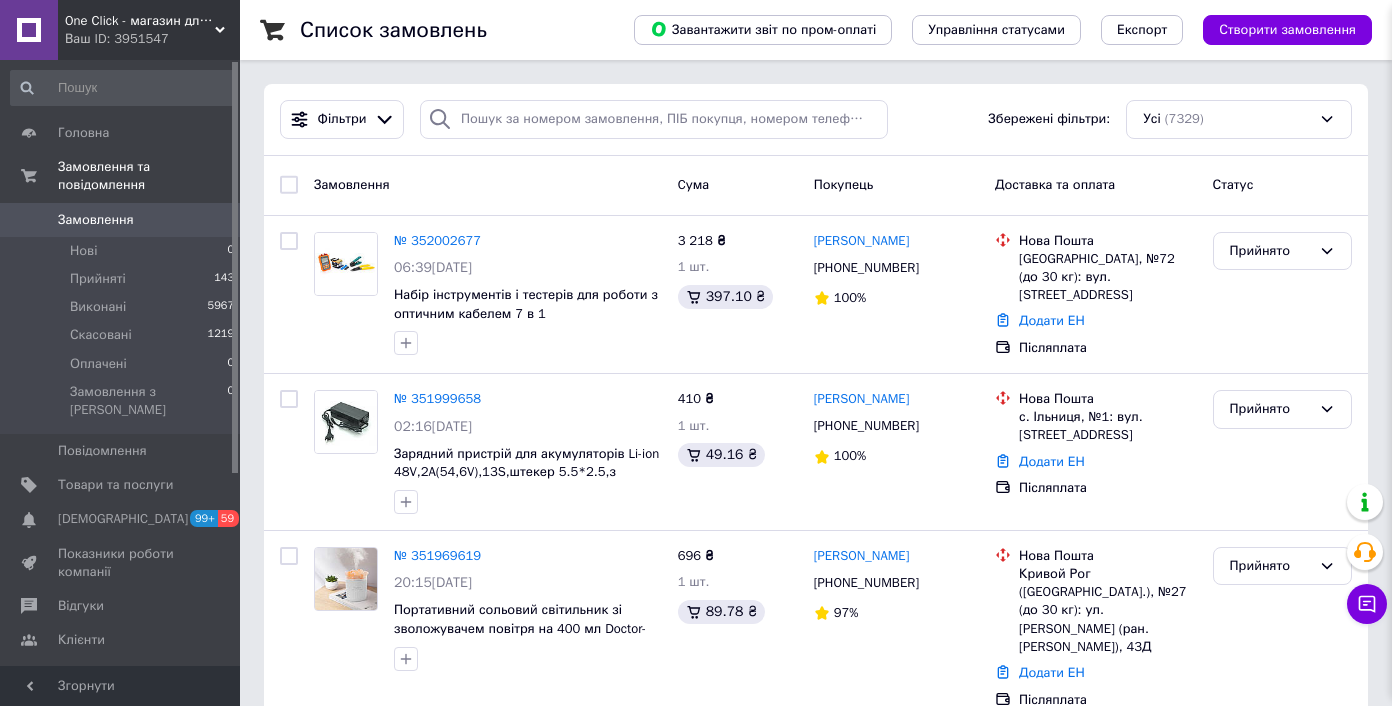 scroll, scrollTop: 57, scrollLeft: 0, axis: vertical 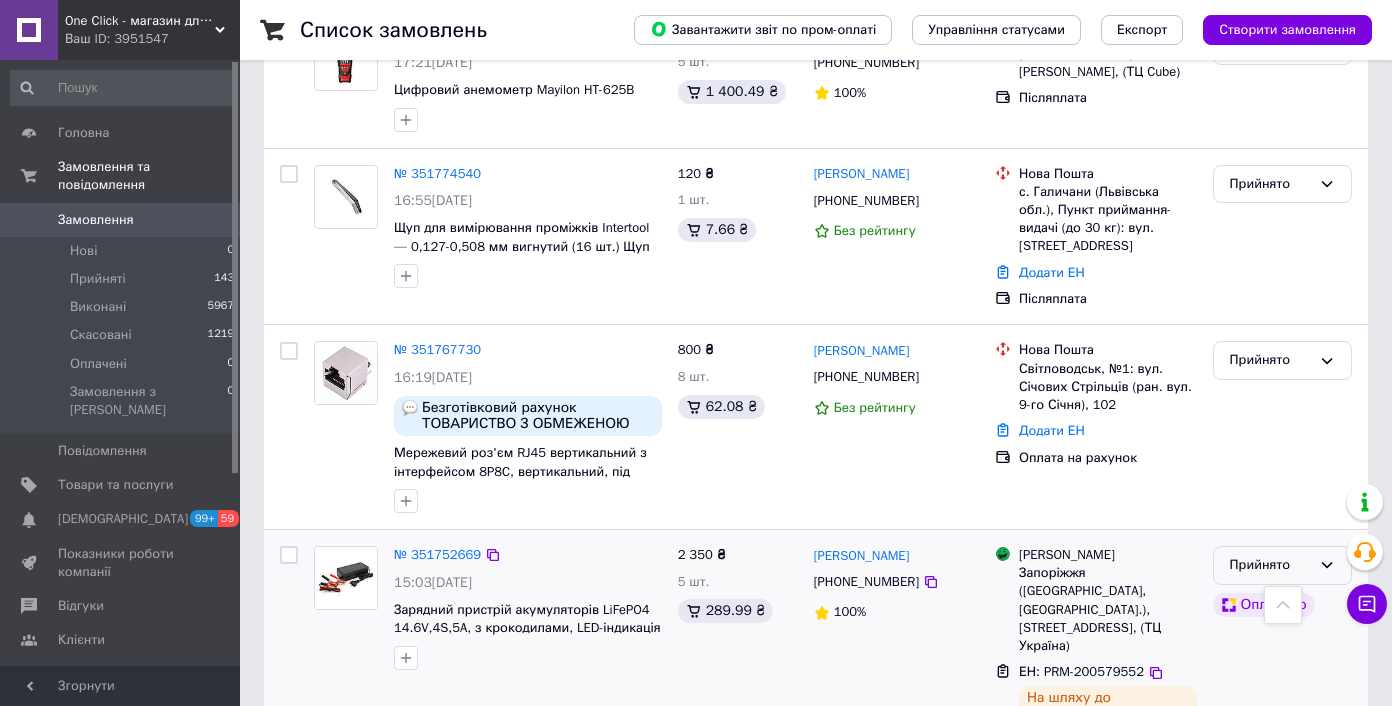 click 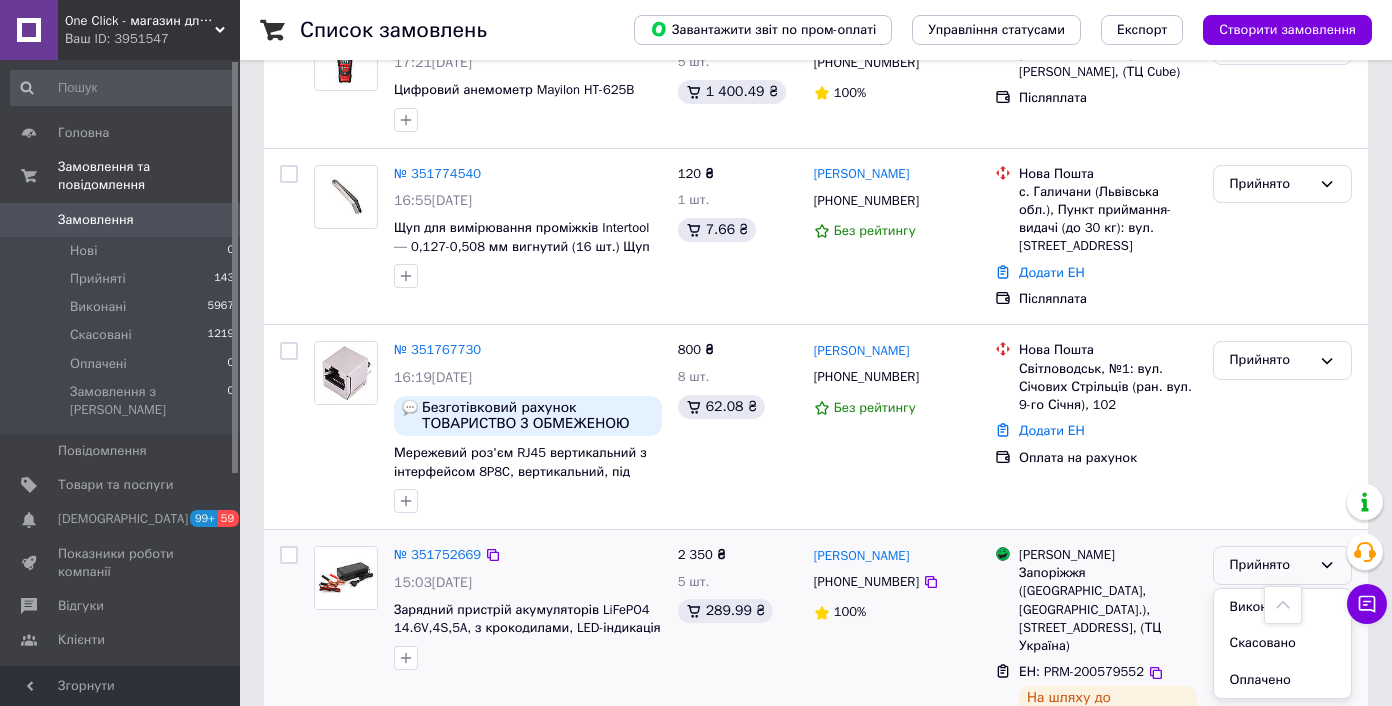 drag, startPoint x: 1296, startPoint y: 470, endPoint x: 1285, endPoint y: 471, distance: 11.045361 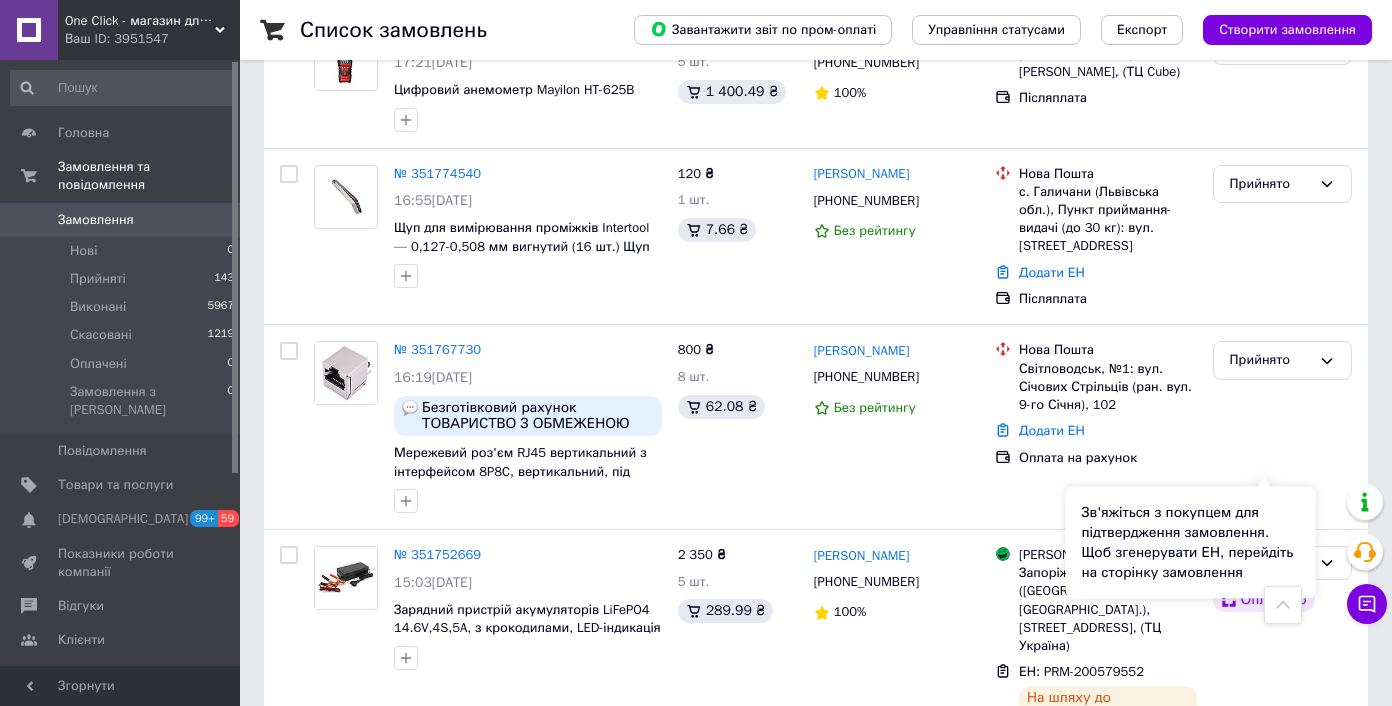 click on "Прийнято" at bounding box center (1282, 866) 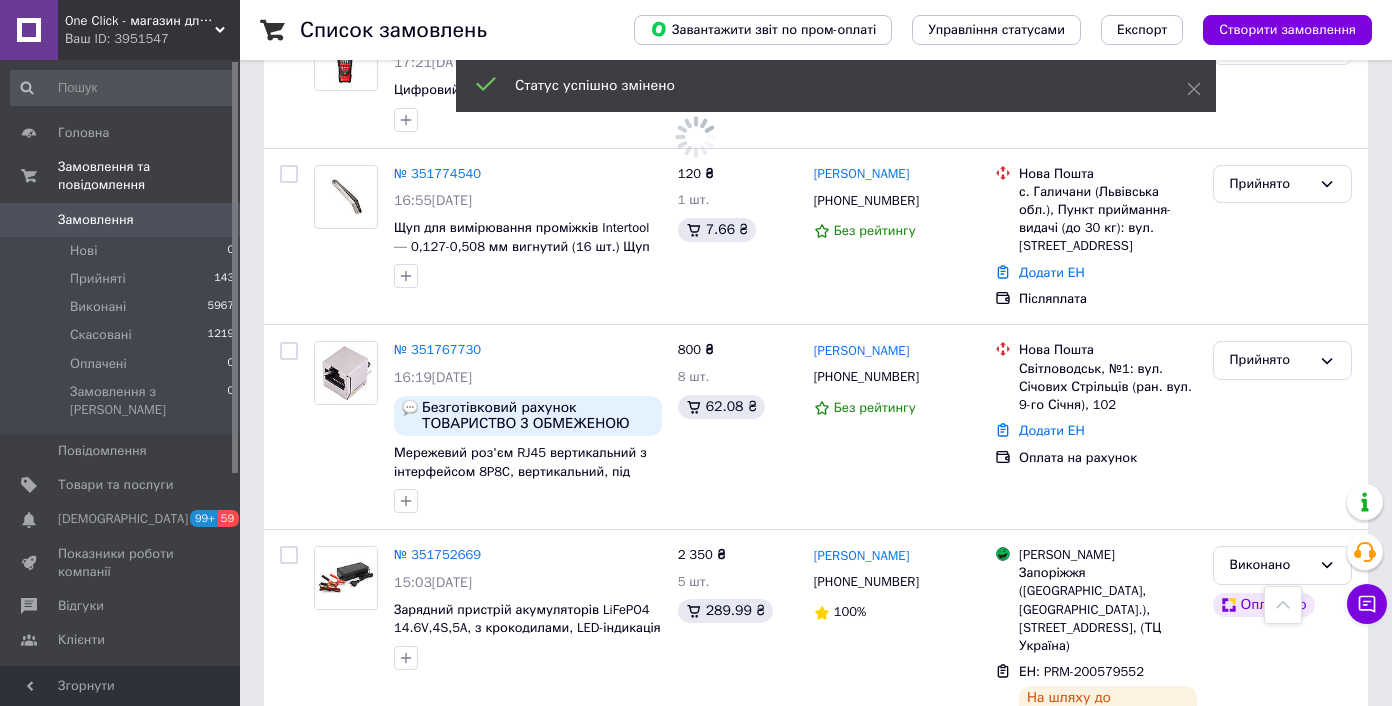 scroll, scrollTop: 4487, scrollLeft: 0, axis: vertical 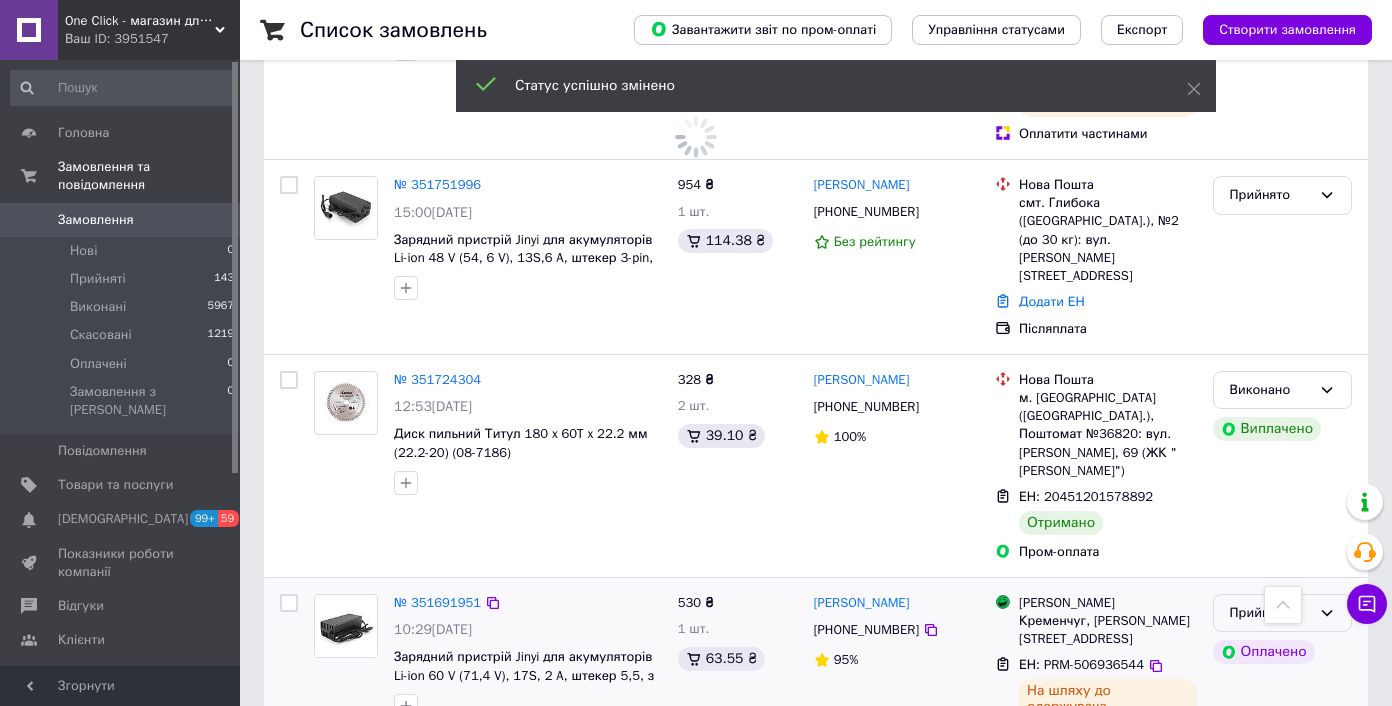 click 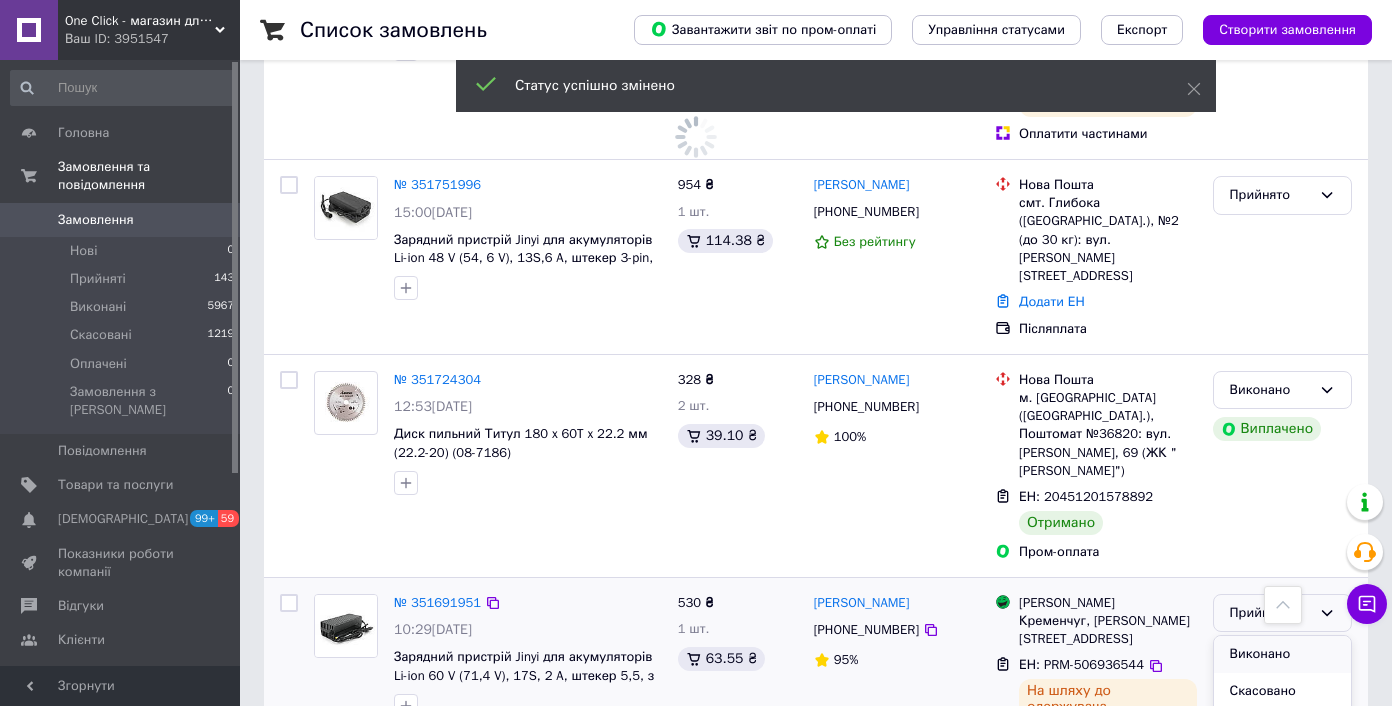 click on "Виконано" at bounding box center [1282, 654] 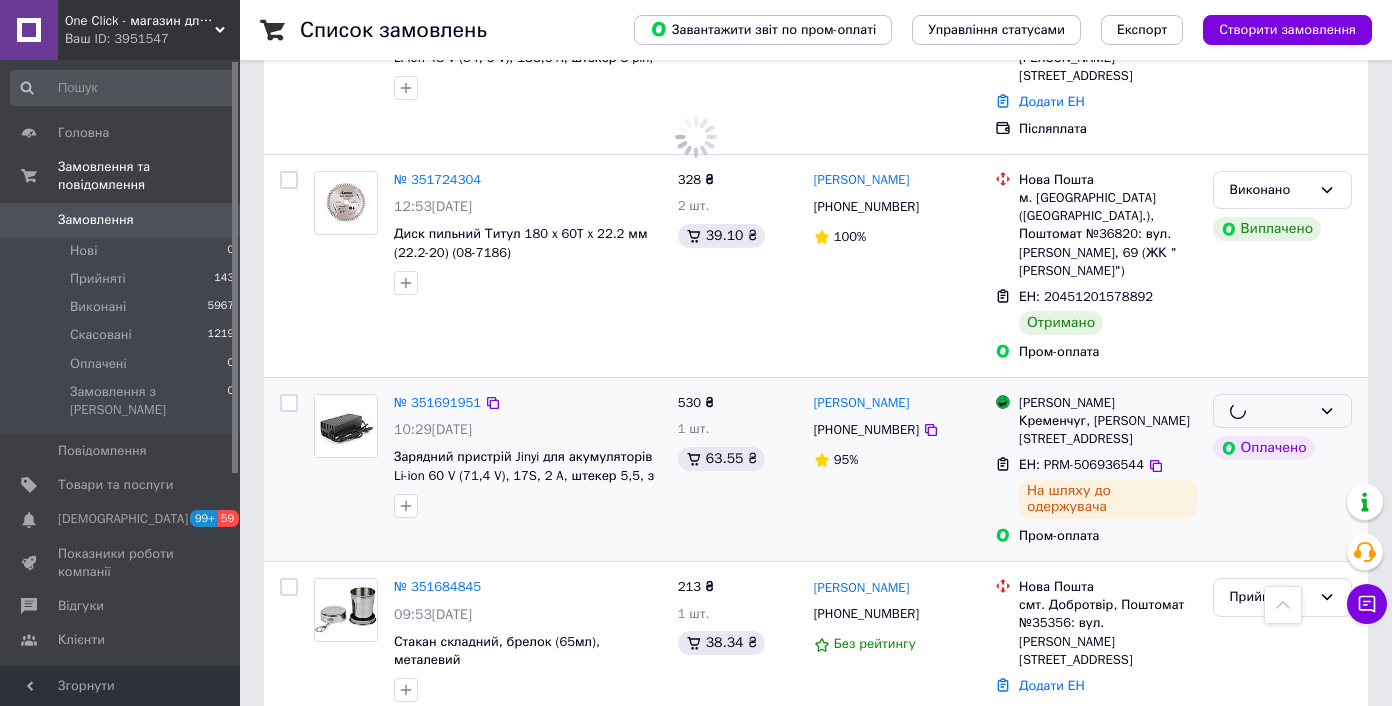 scroll, scrollTop: 4787, scrollLeft: 0, axis: vertical 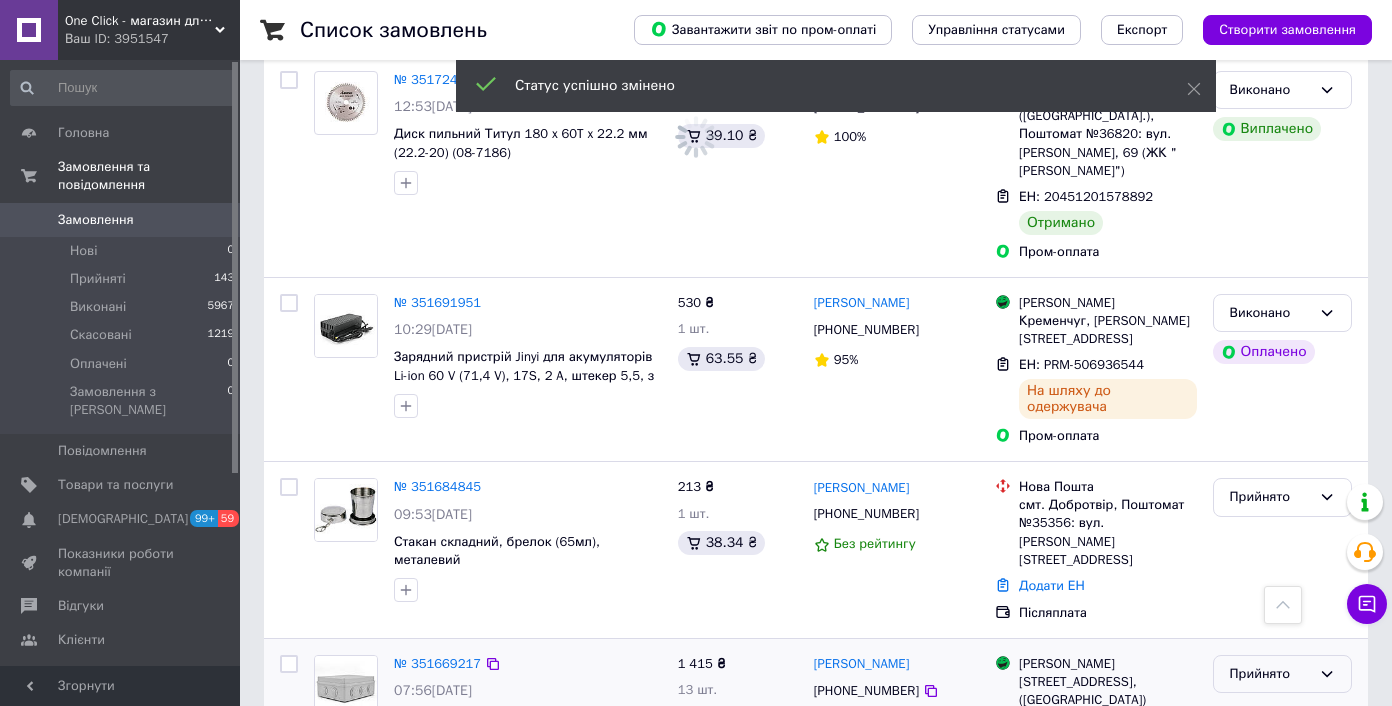 click on "Прийнято" at bounding box center (1270, 674) 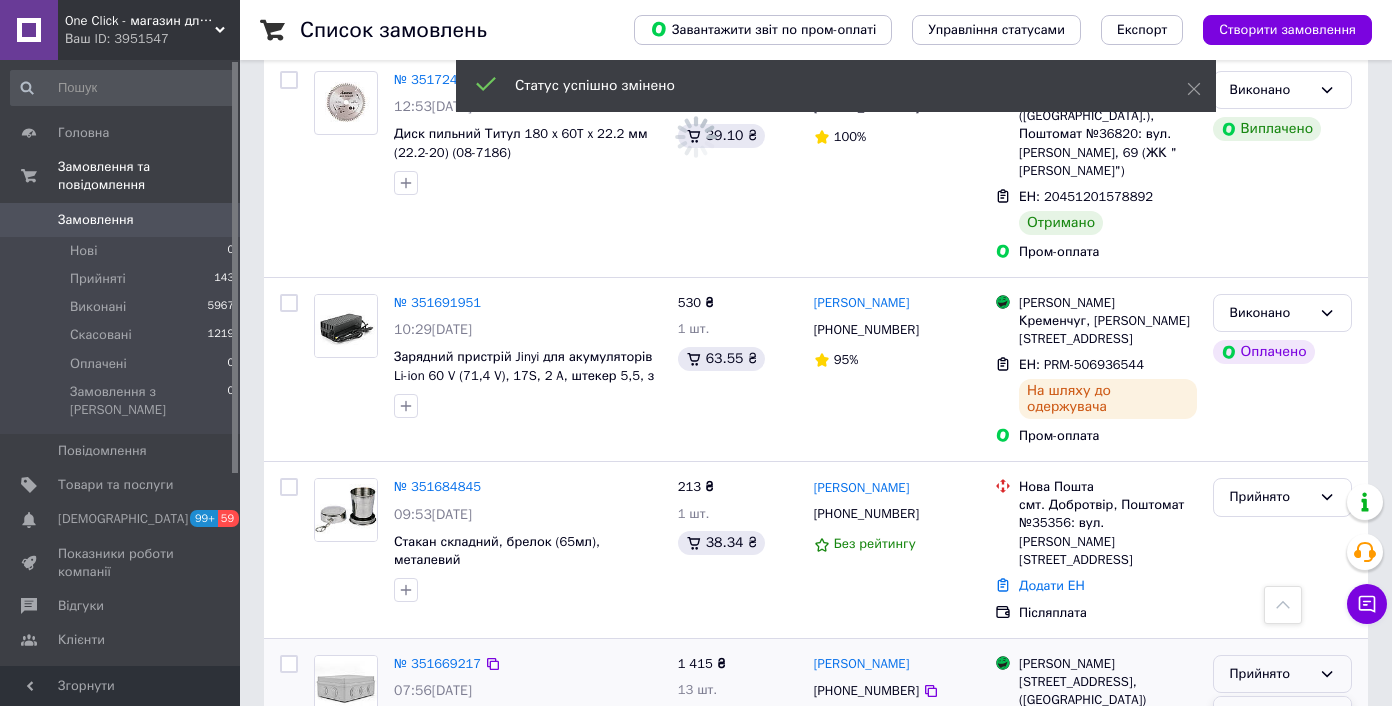click on "Виконано" at bounding box center [1282, 715] 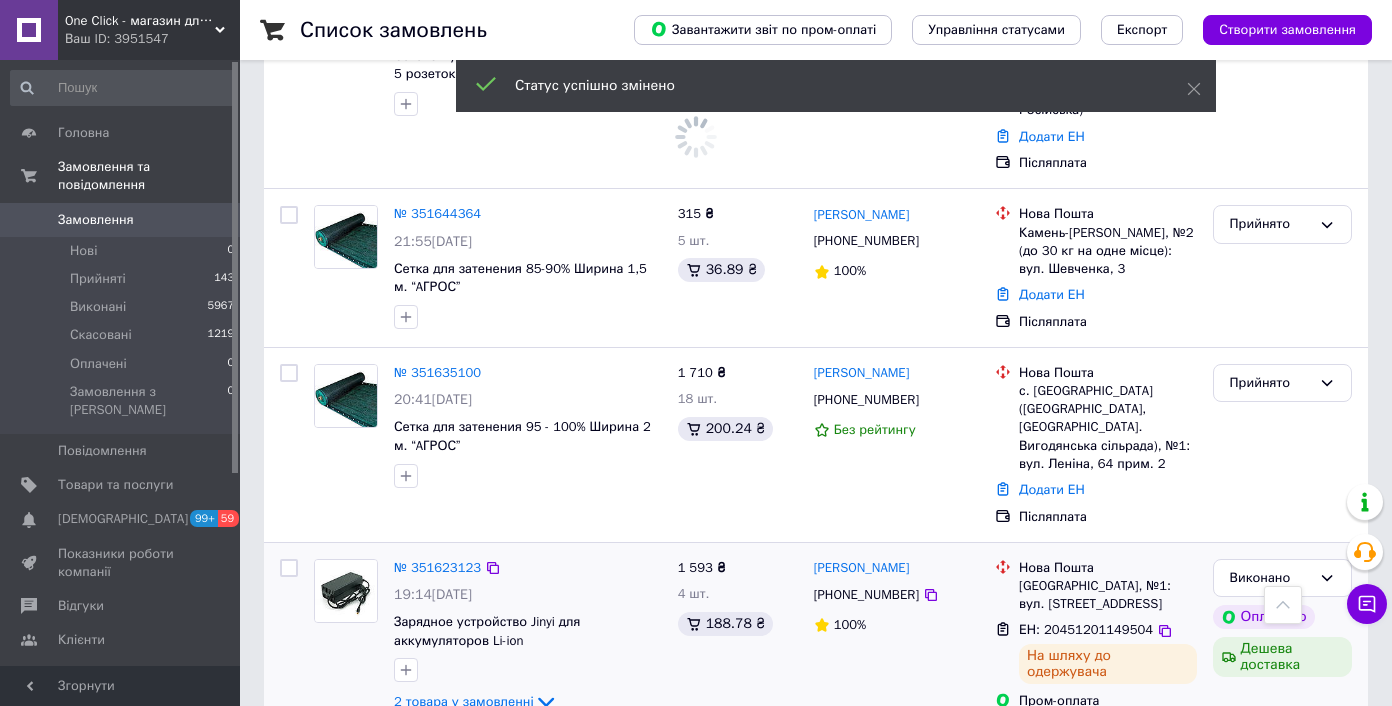 scroll, scrollTop: 6163, scrollLeft: 0, axis: vertical 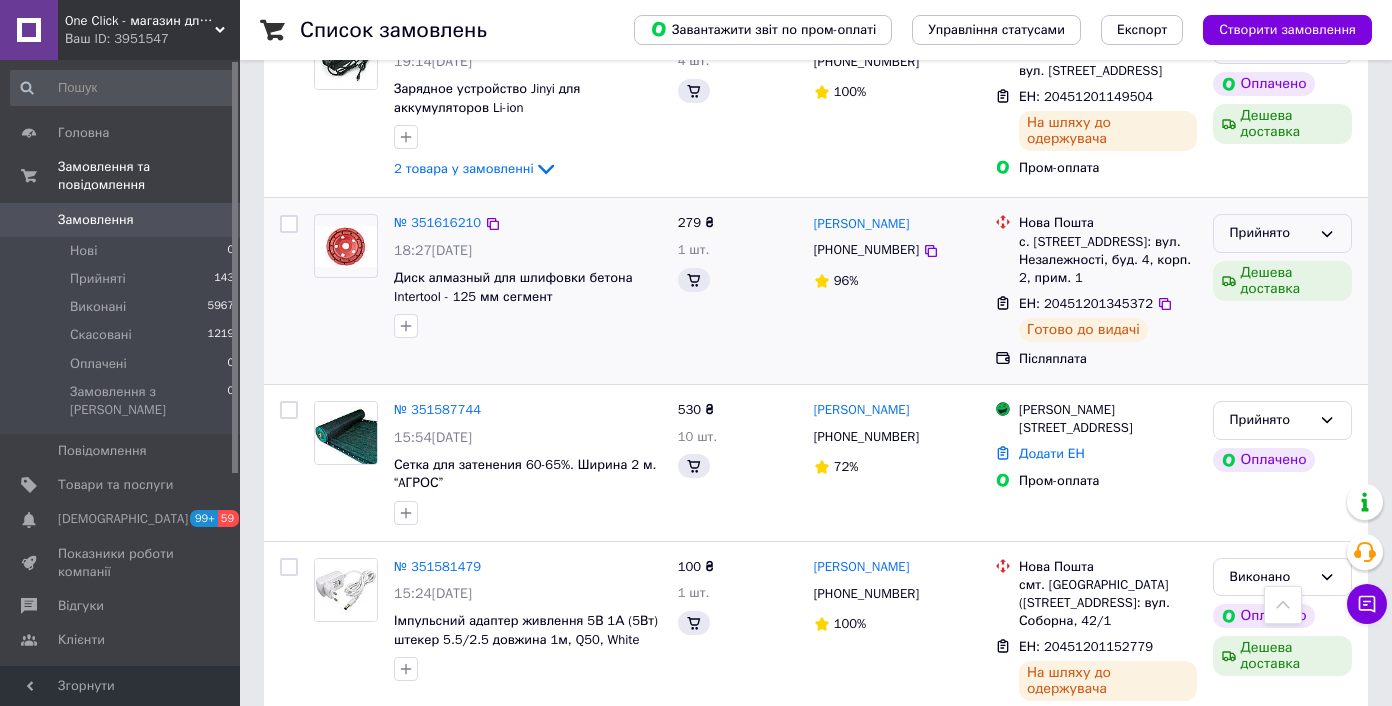 click on "One Click - магазин для всіх! Ваш ID: 3951547 Сайт One Click - магазин для всіх! Кабінет покупця Перевірити стан системи Сторінка на порталі Довідка Вийти Головна Замовлення та повідомлення Замовлення 0 Нові 0 Прийняті 143 Виконані 5967 Скасовані 1219 Оплачені 0 Замовлення з Розетки 0 Повідомлення 0 Товари та послуги Сповіщення 99+ 59 Показники роботи компанії Відгуки Клієнти Каталог ProSale Аналітика Інструменти веб-майстра та SEO Управління сайтом Гаманець компанії Маркет Налаштування Тарифи та рахунки Prom топ Згорнути
1" at bounding box center [696, 3555] 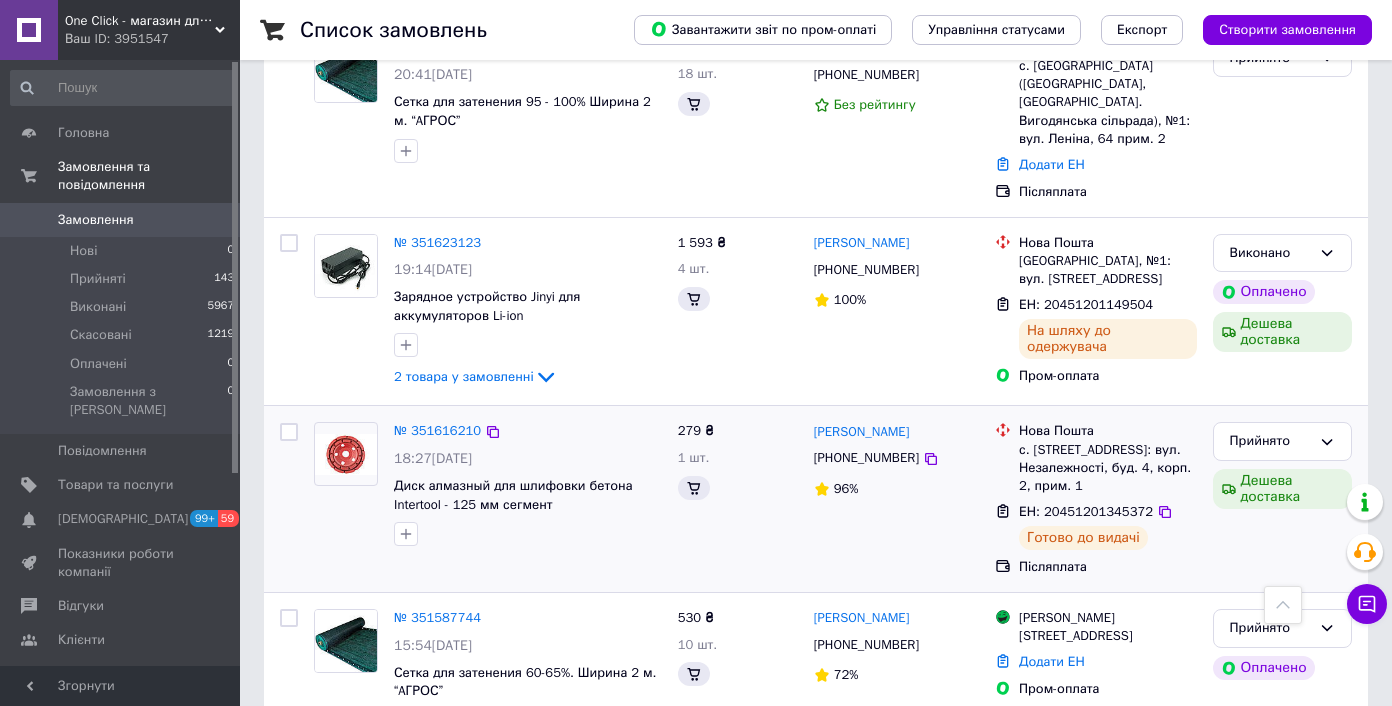 scroll, scrollTop: 6163, scrollLeft: 0, axis: vertical 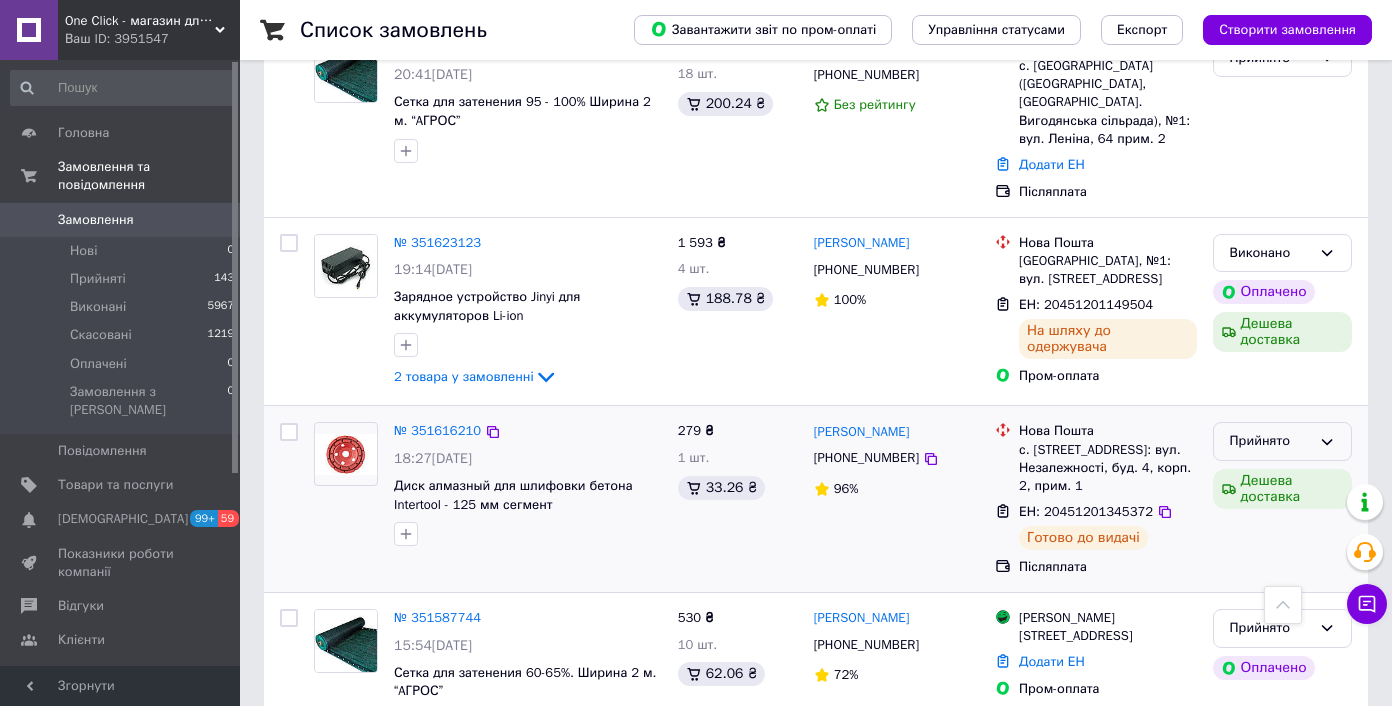 click 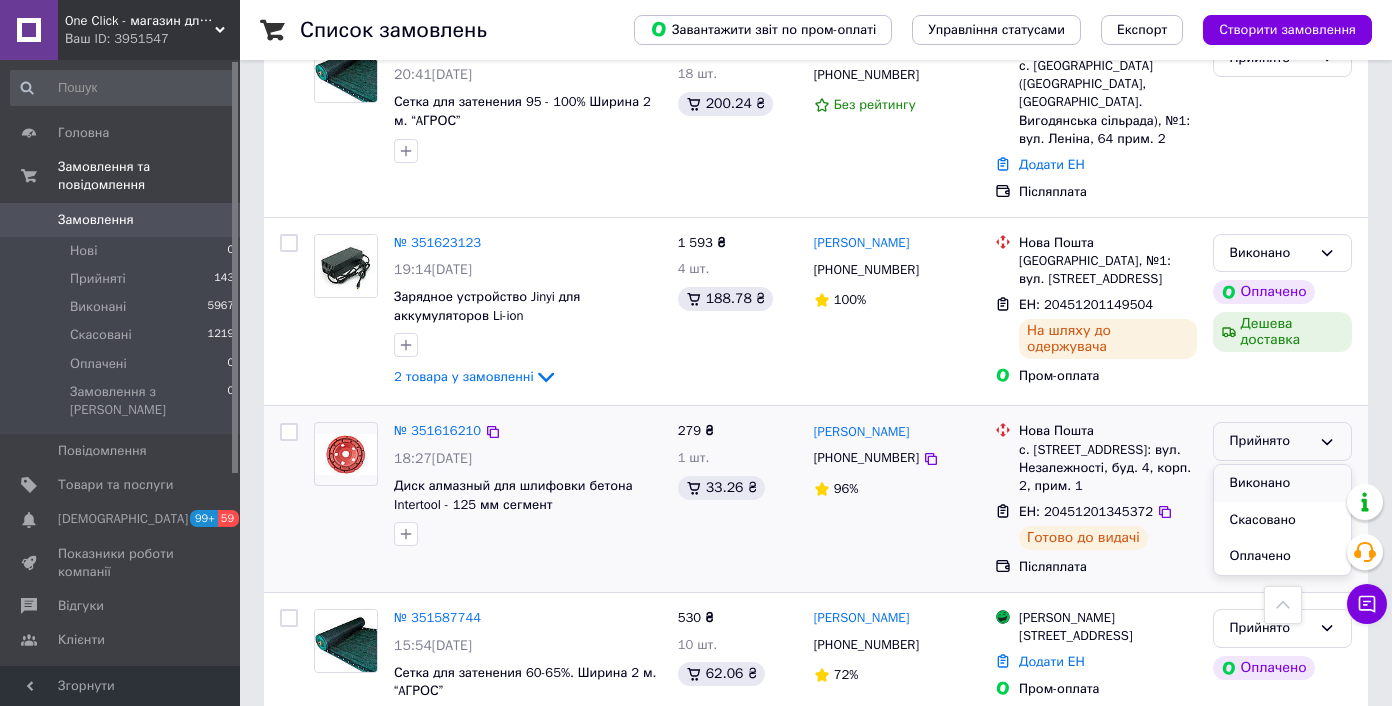 click on "Виконано" at bounding box center [1282, 483] 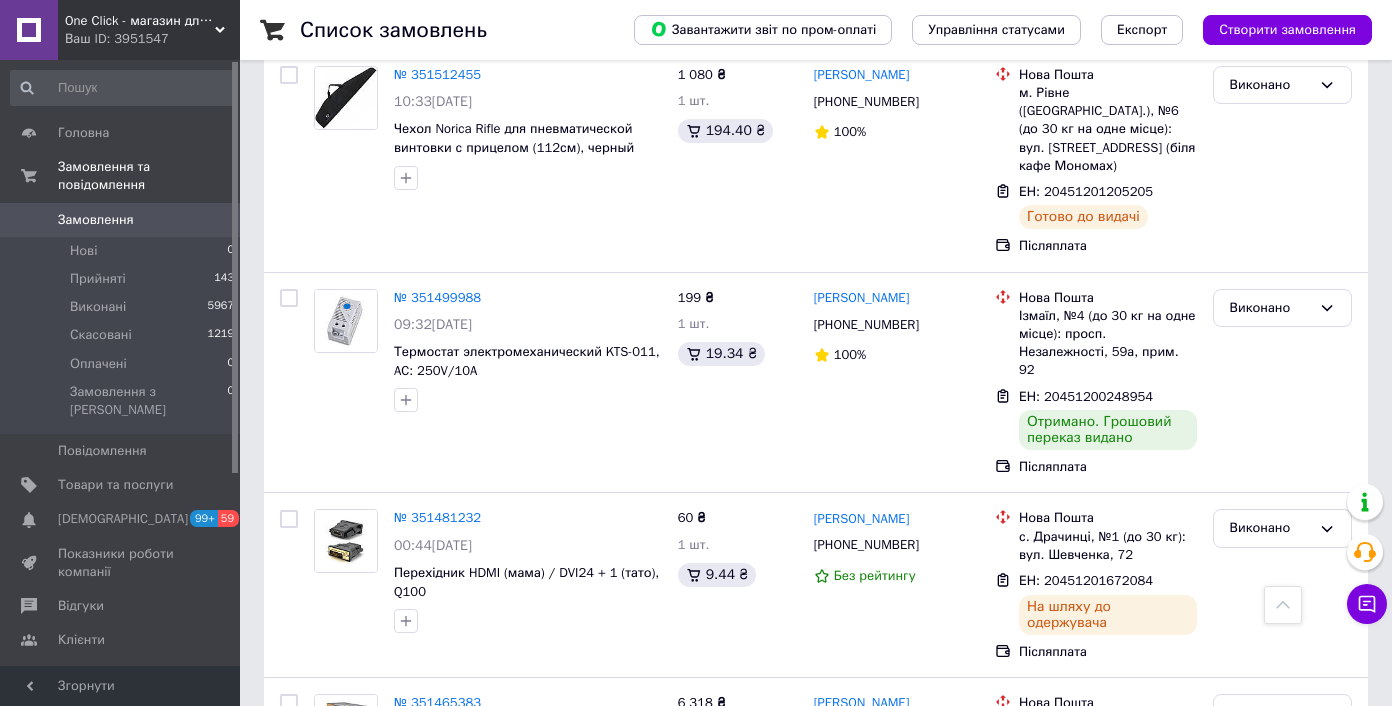 scroll, scrollTop: 9175, scrollLeft: 0, axis: vertical 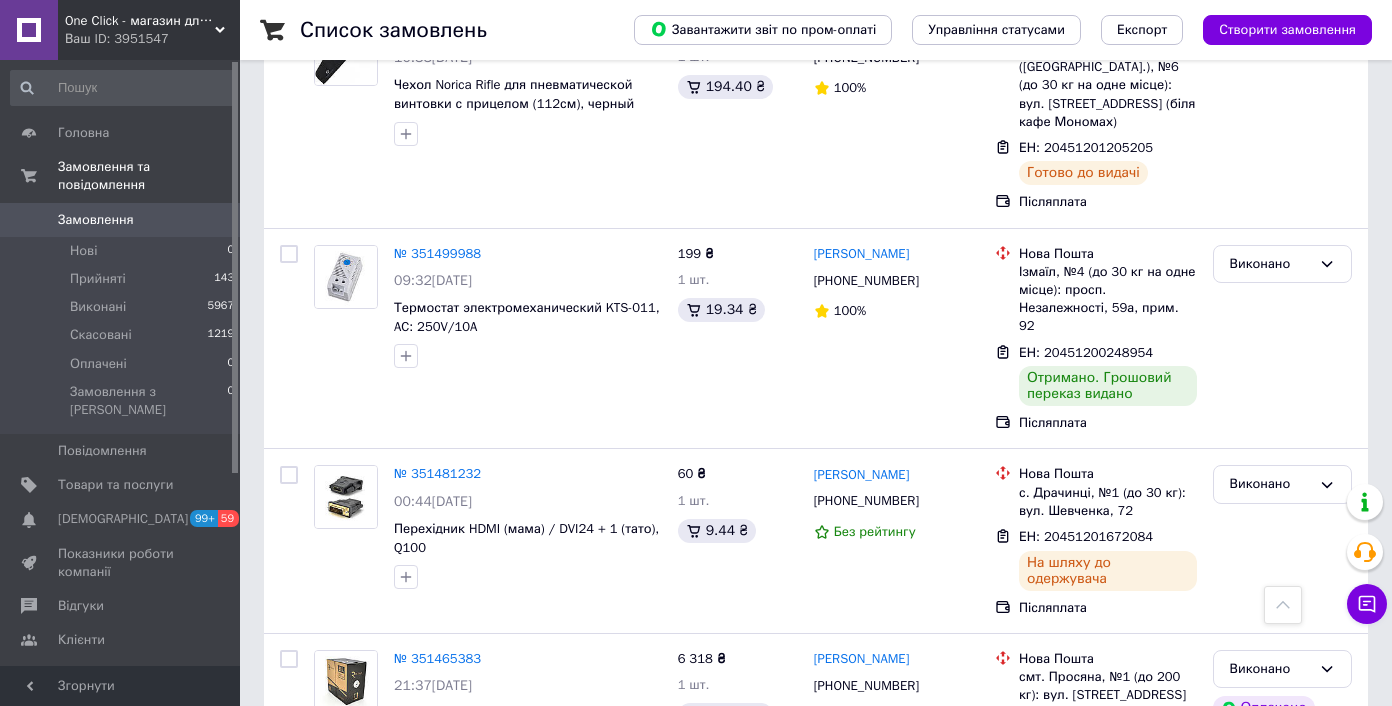 drag, startPoint x: 135, startPoint y: 508, endPoint x: 123, endPoint y: 430, distance: 78.91768 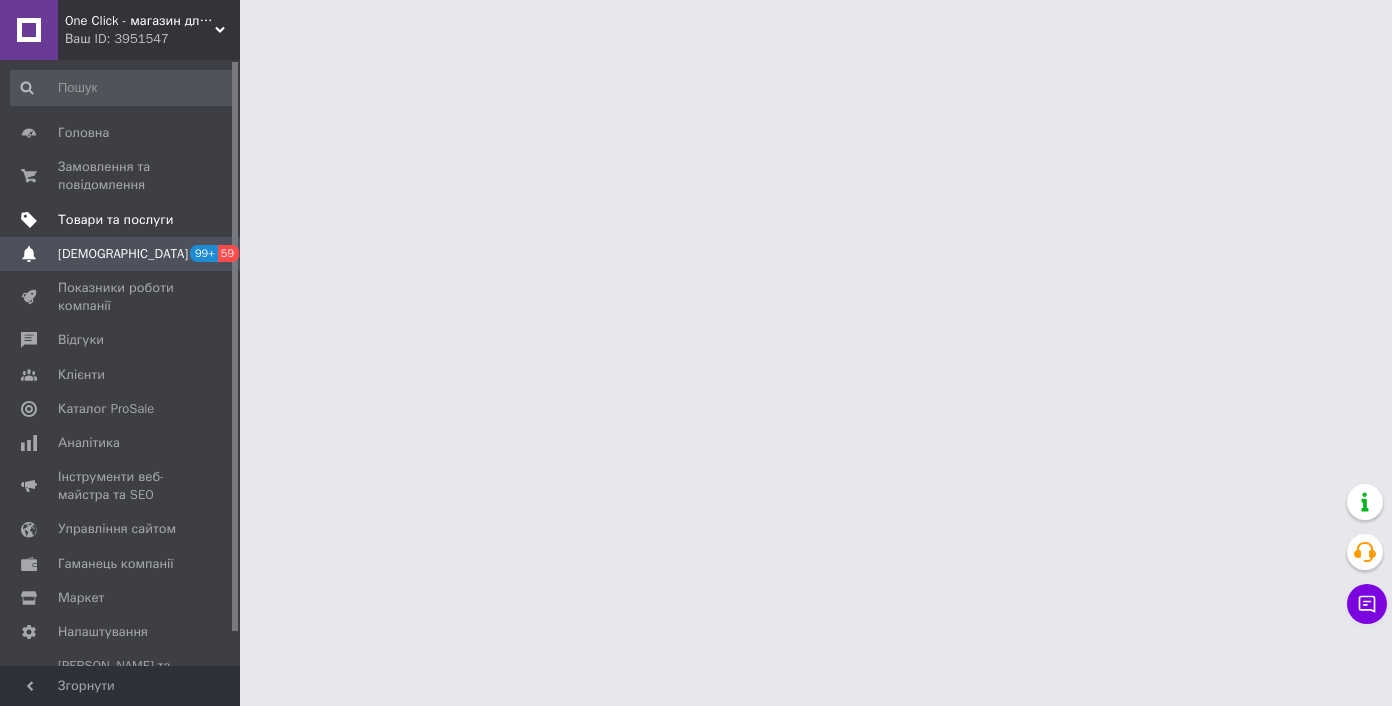 scroll, scrollTop: 0, scrollLeft: 0, axis: both 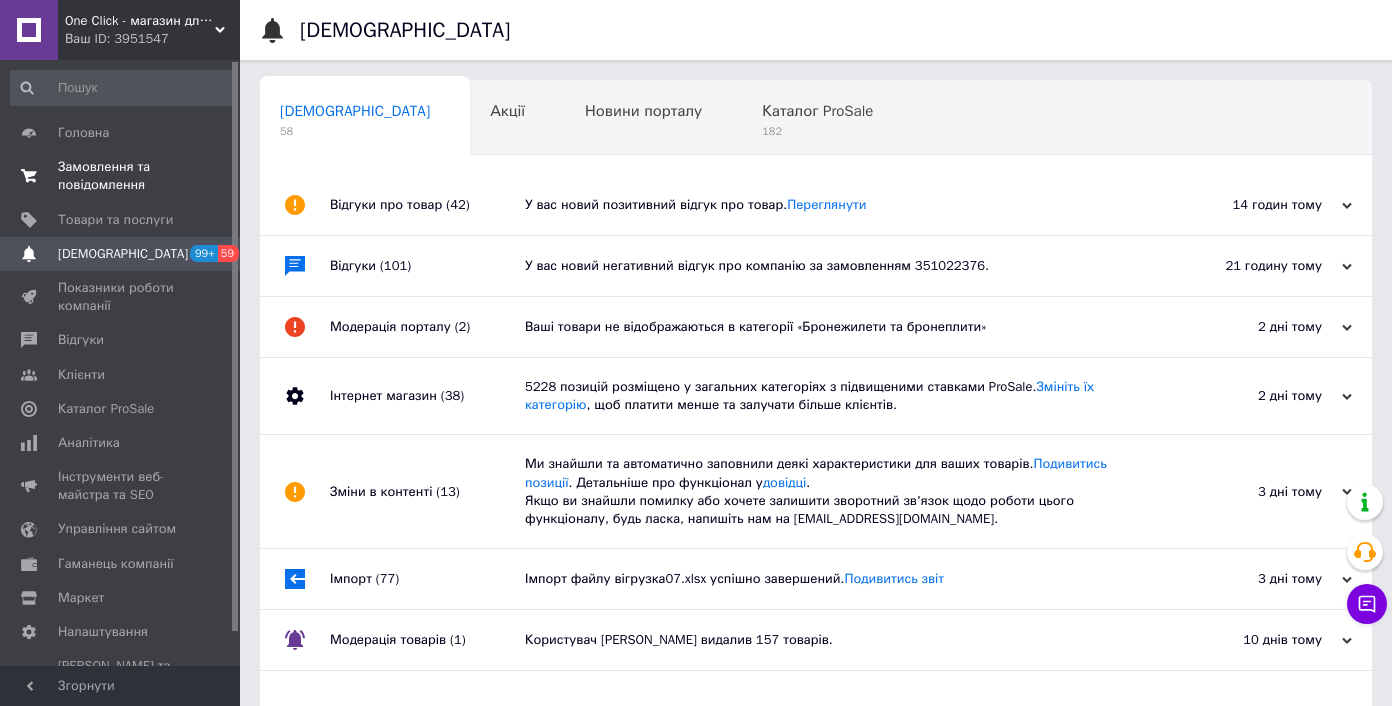 click on "Замовлення та повідомлення" at bounding box center [121, 176] 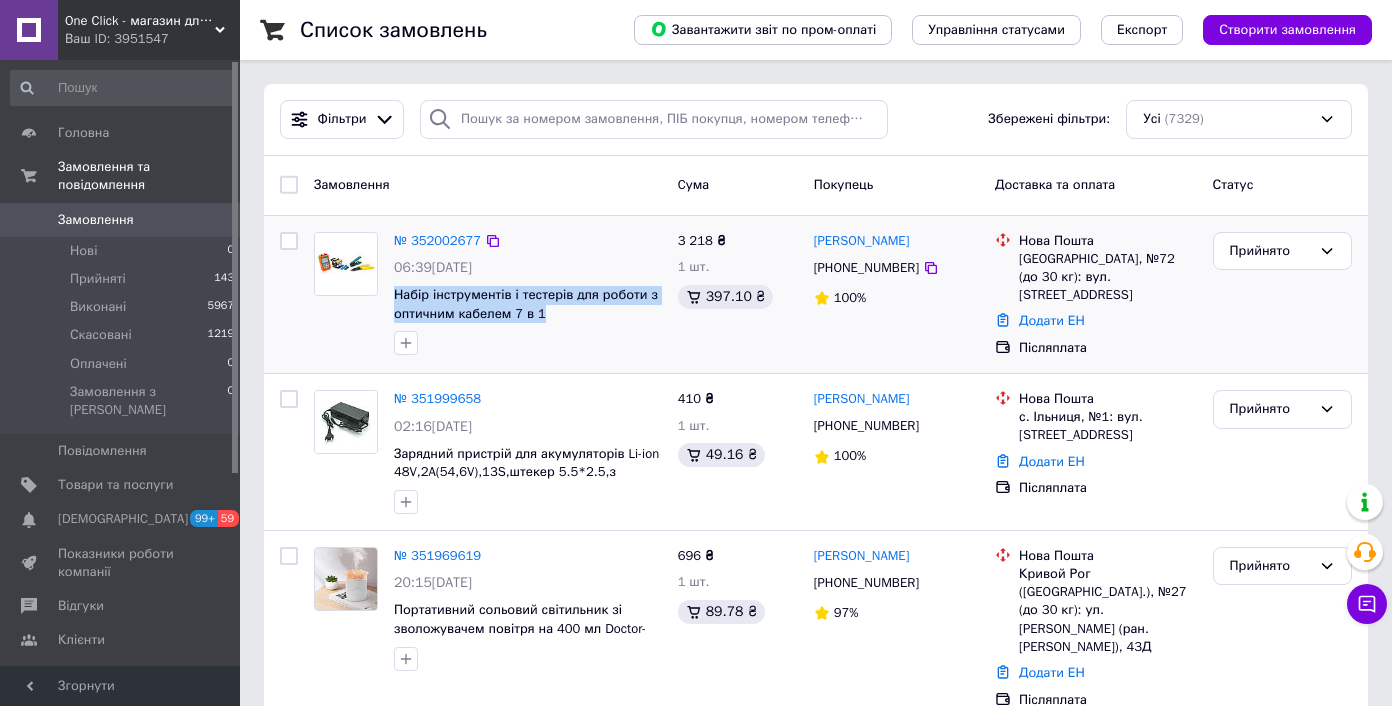 drag, startPoint x: 571, startPoint y: 314, endPoint x: 390, endPoint y: 295, distance: 181.9945 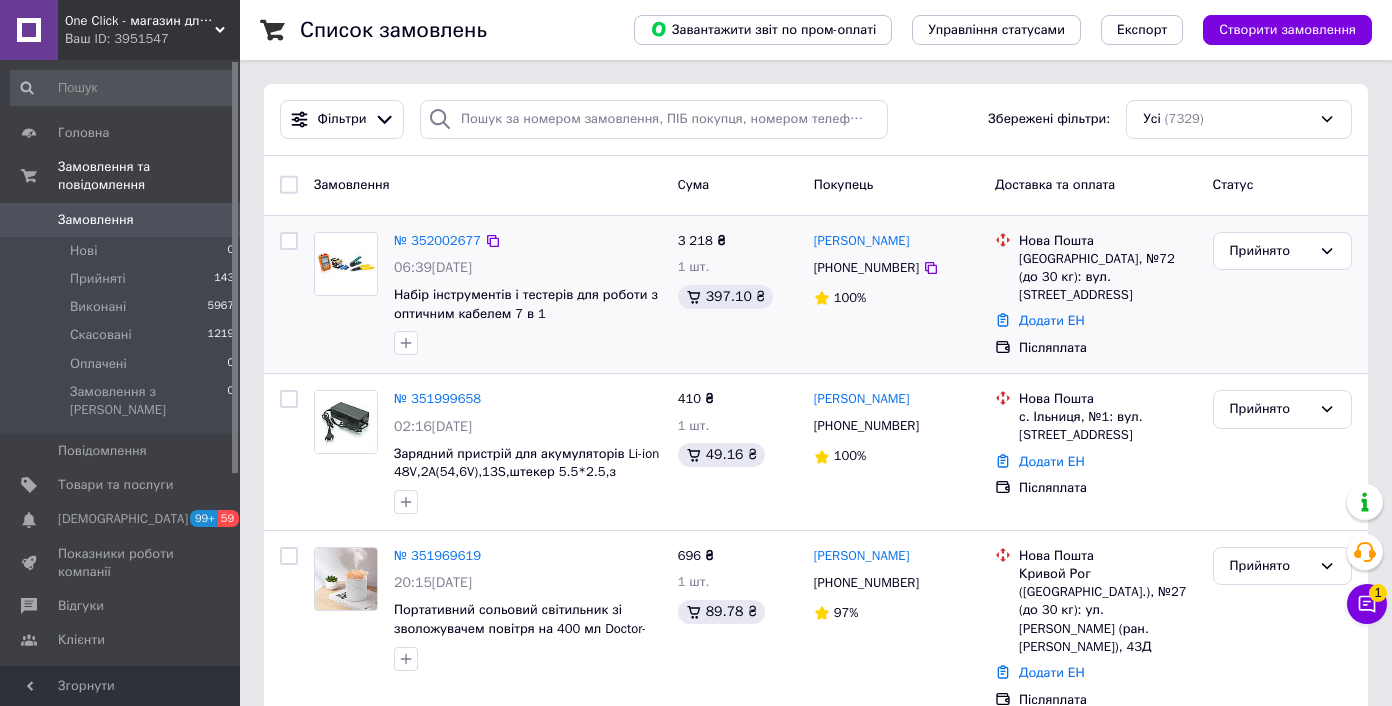 click on "№ 352002677" at bounding box center [437, 241] 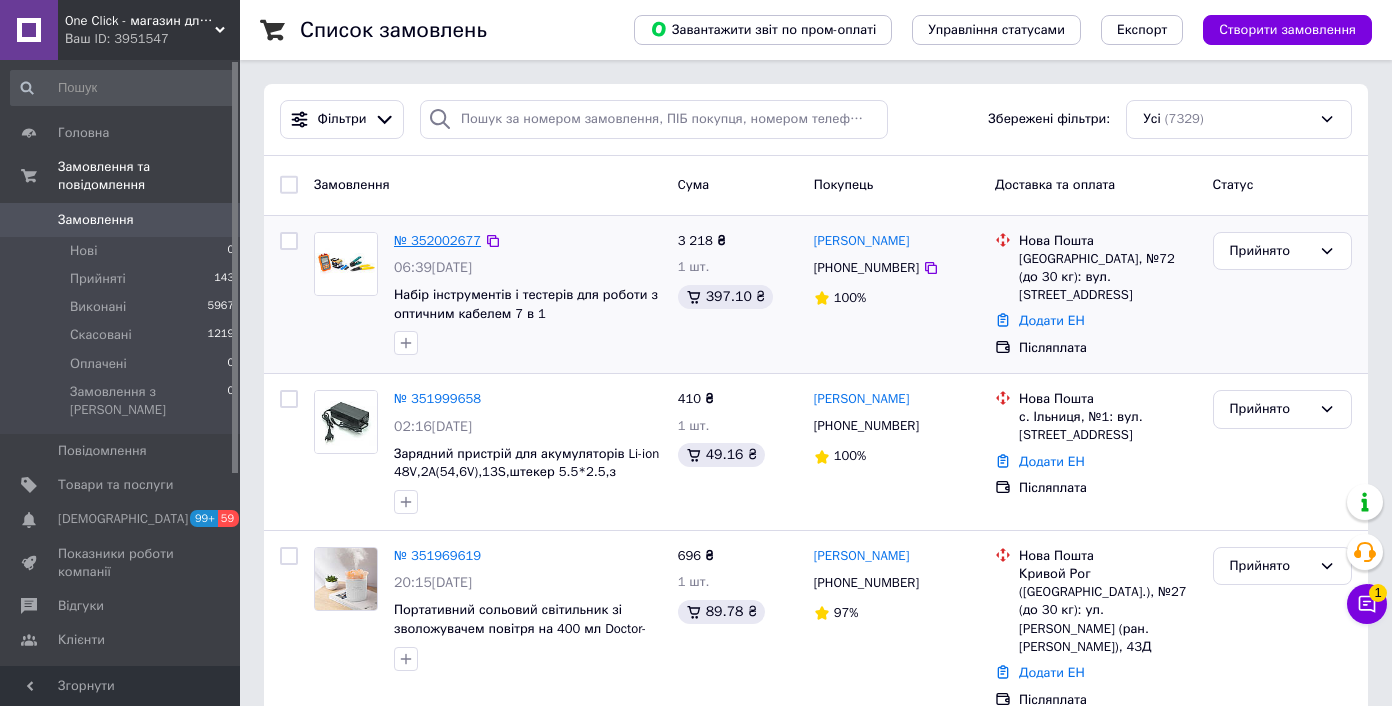 click on "№ 352002677" at bounding box center (437, 240) 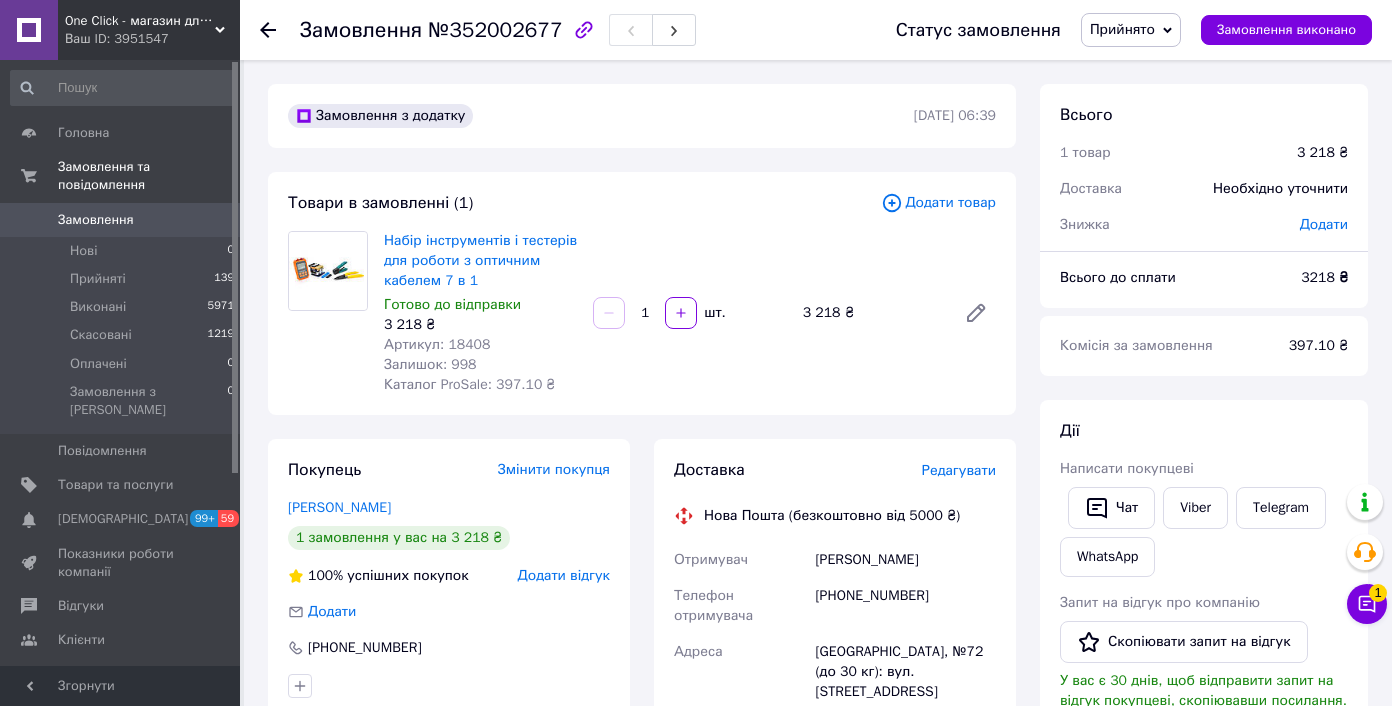click on "Артикул: 18408" at bounding box center (437, 344) 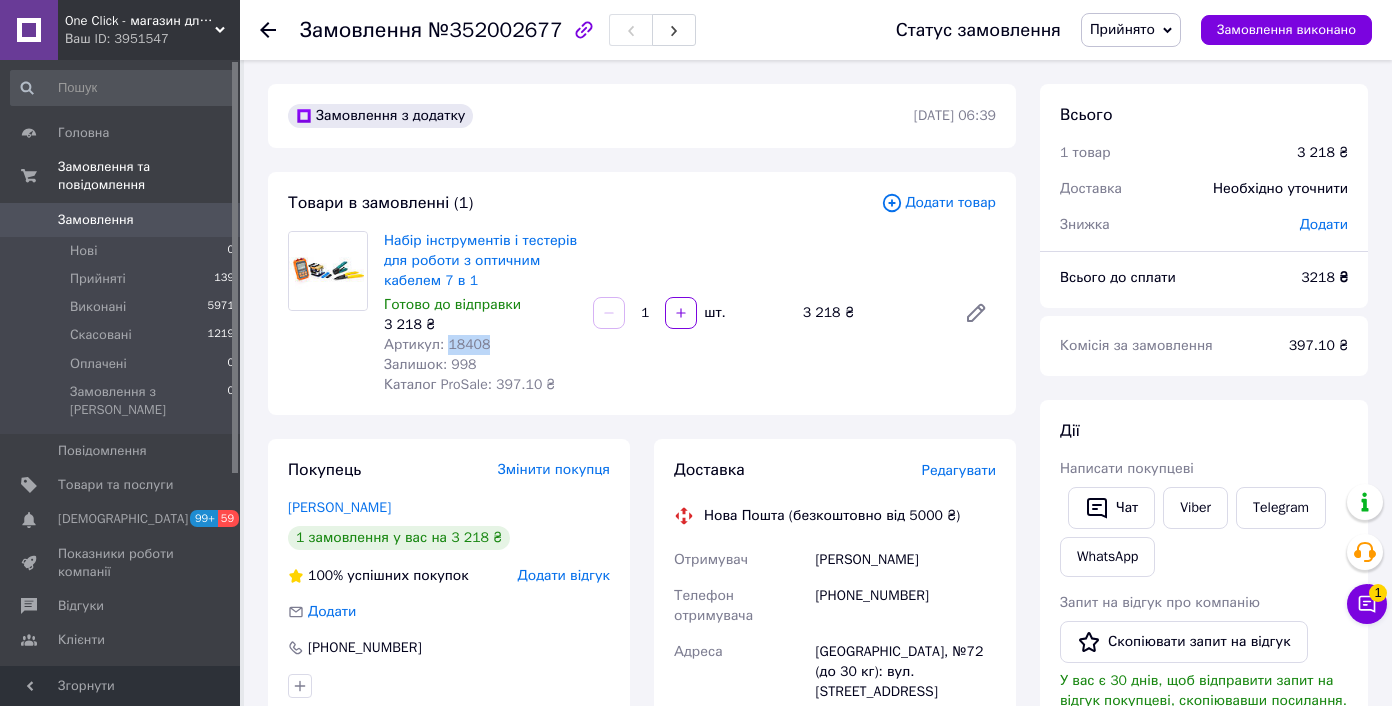 copy on "18408" 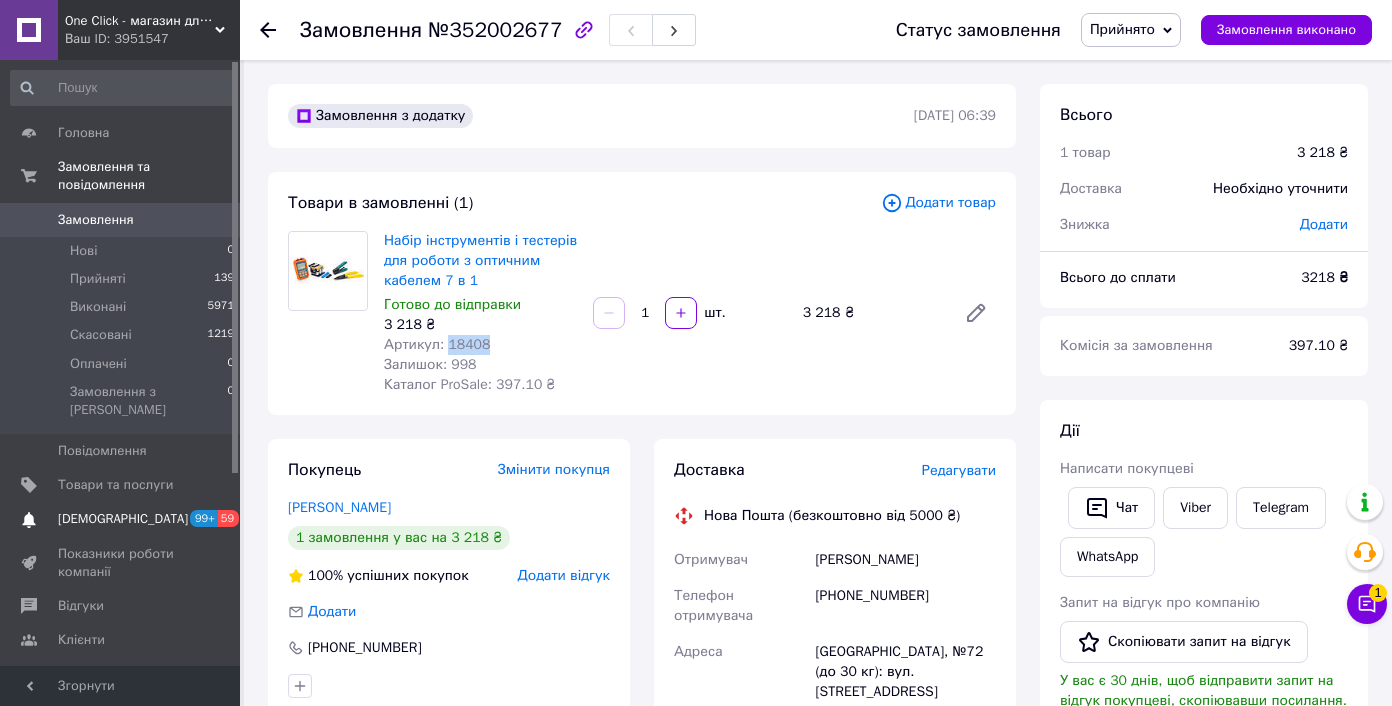 click on "[DEMOGRAPHIC_DATA]" at bounding box center (121, 519) 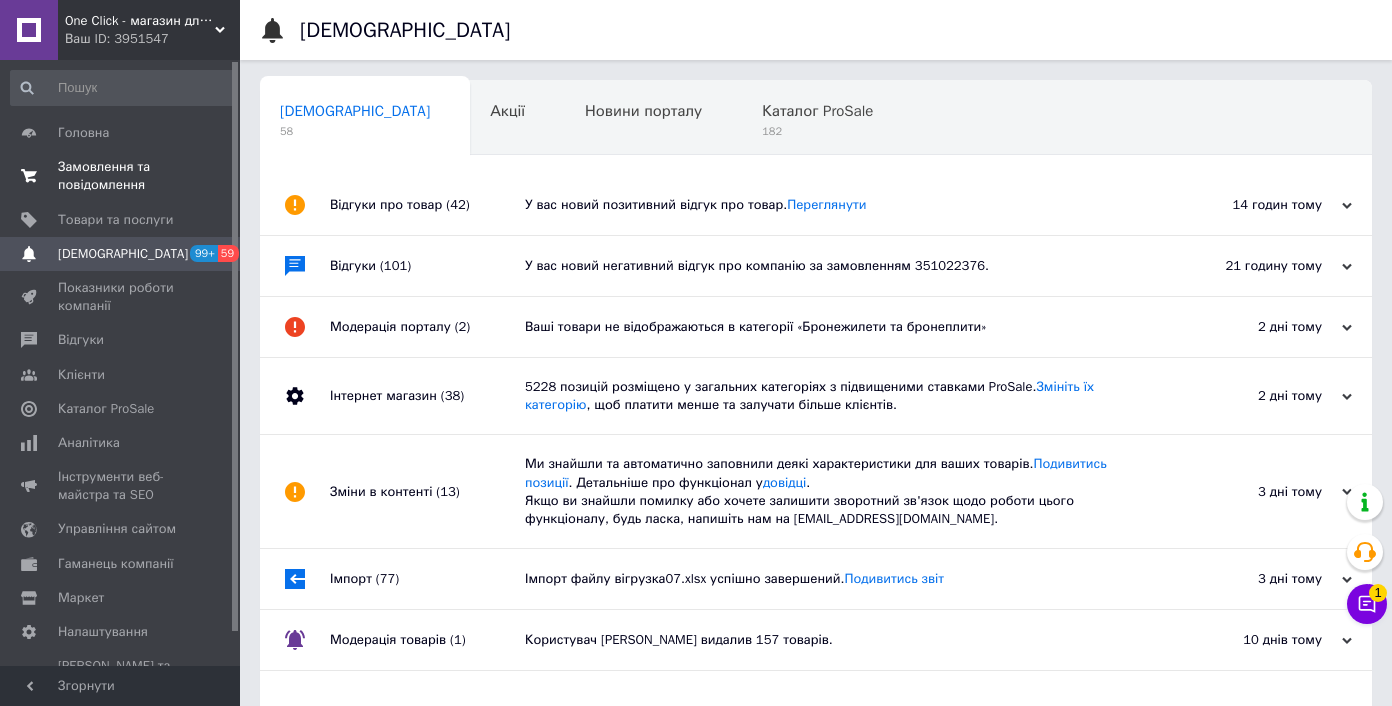 click on "Замовлення та повідомлення" at bounding box center [121, 176] 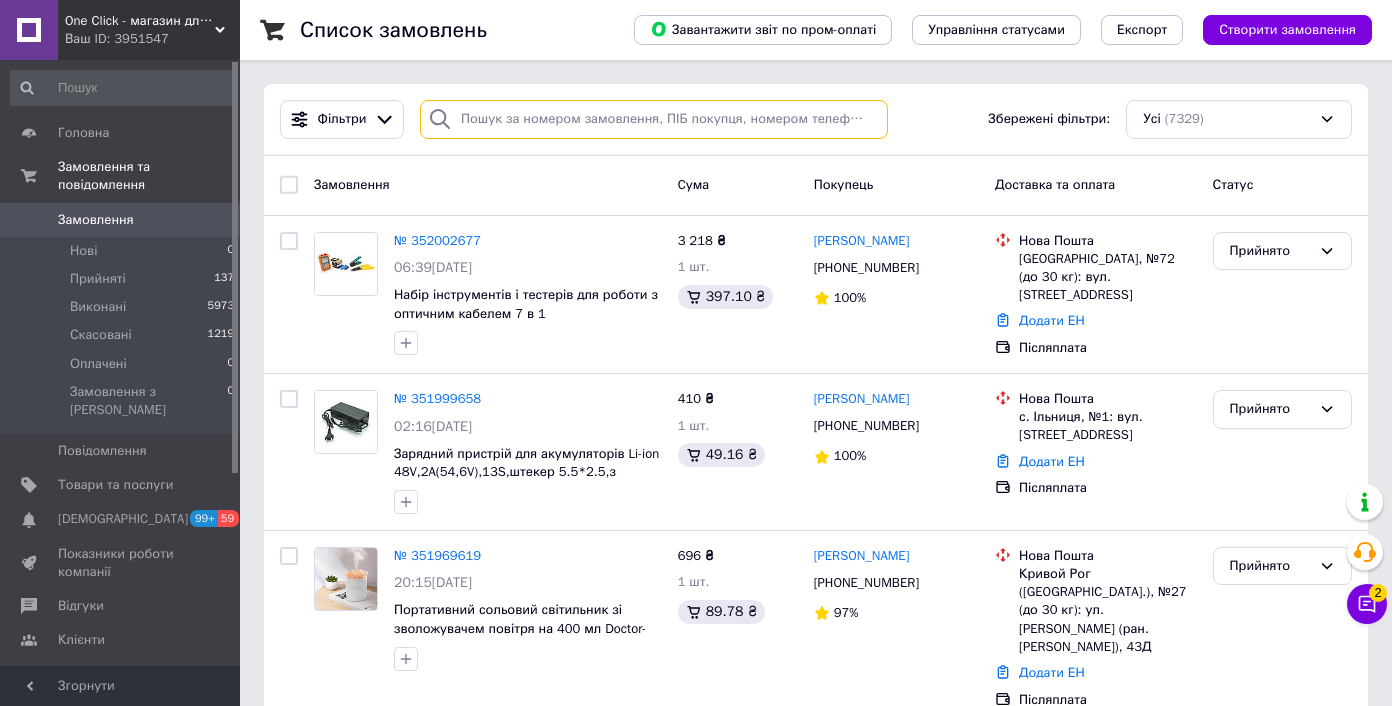 click at bounding box center (654, 119) 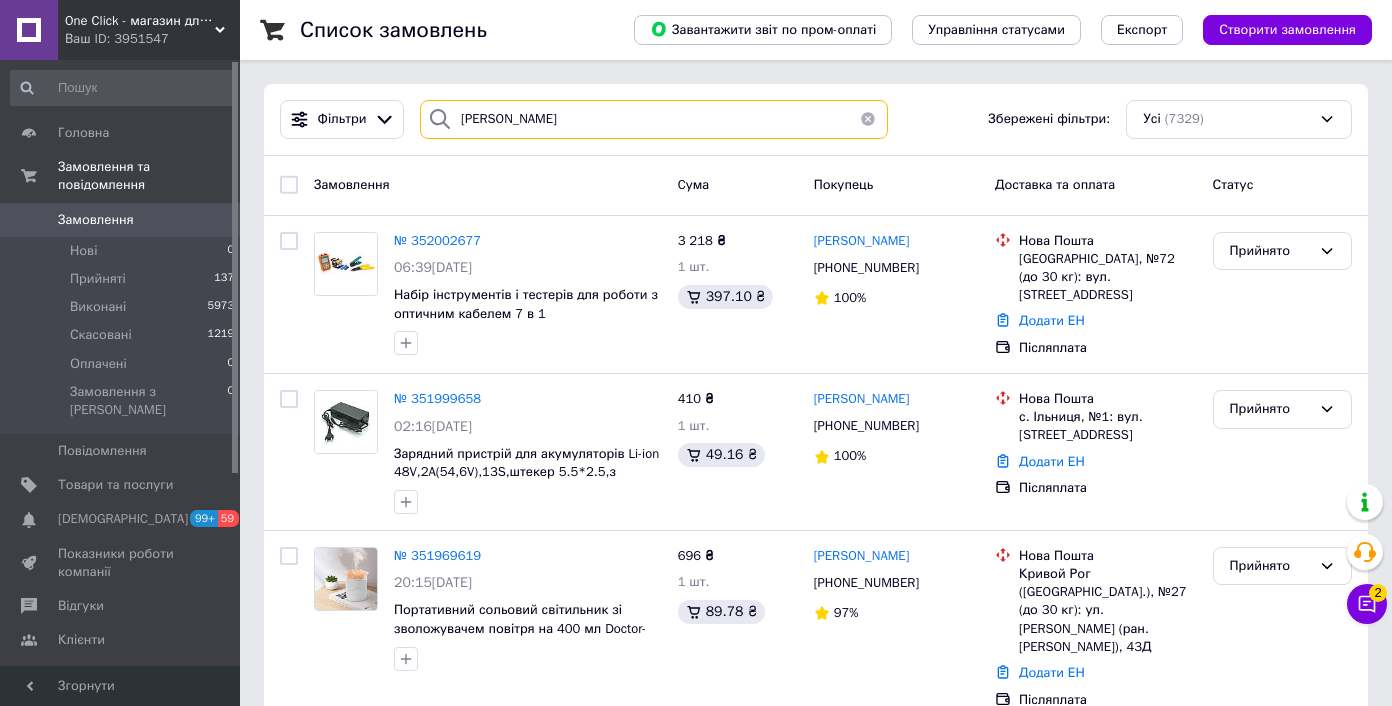 click on "конорчук" at bounding box center (654, 119) 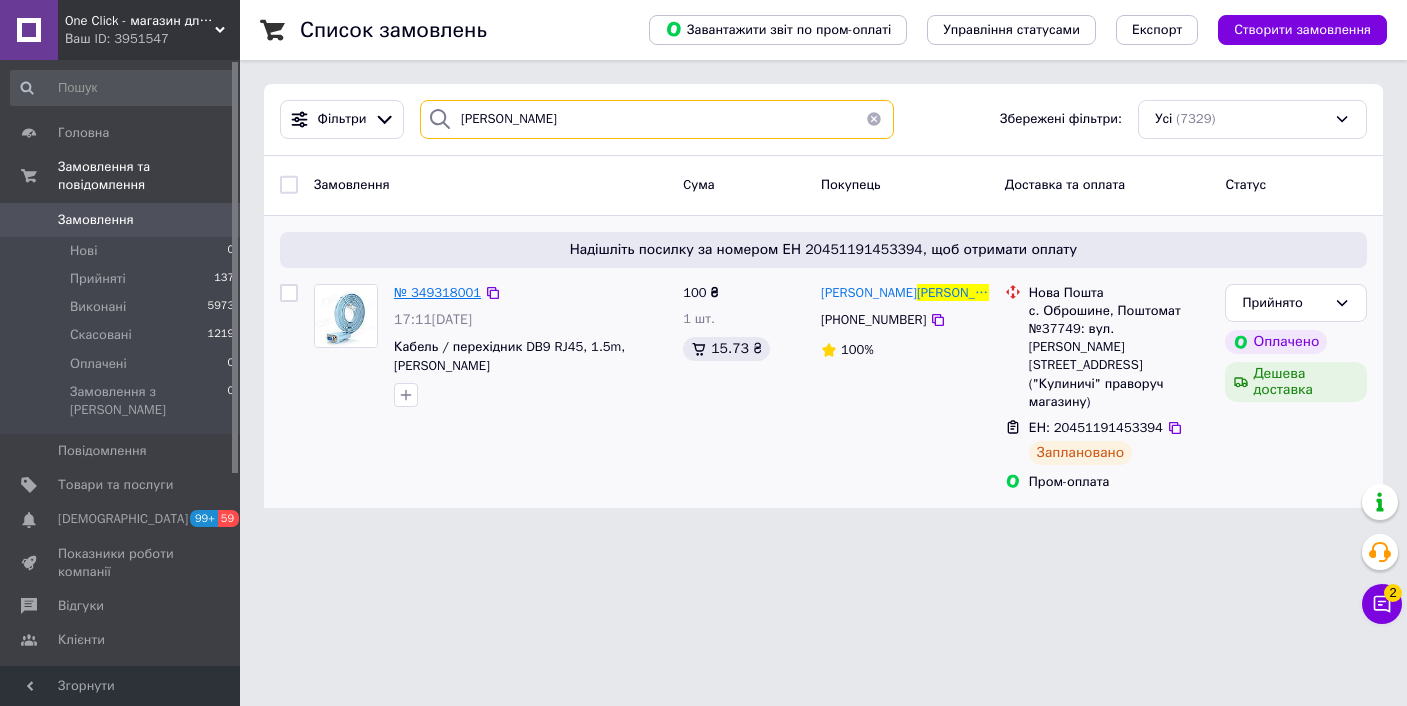 type on "конорчук" 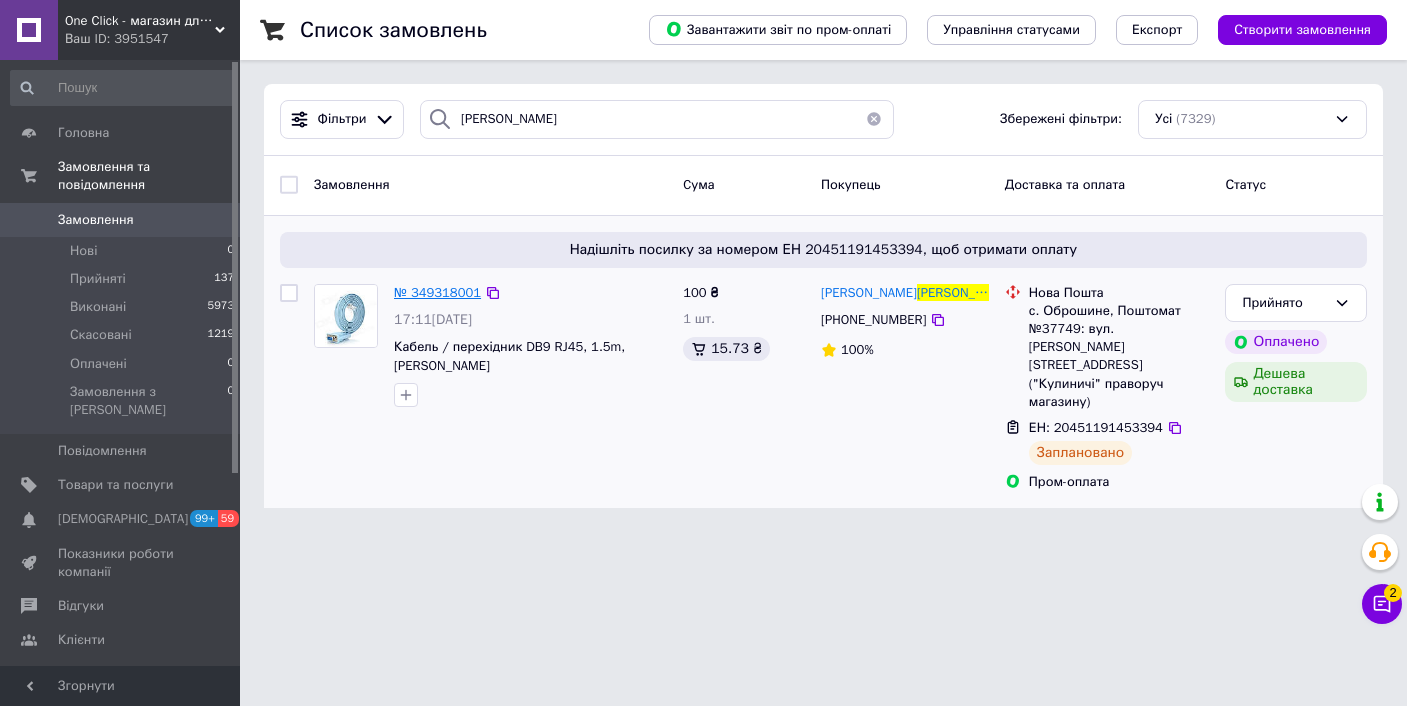 click on "№ 349318001" at bounding box center [437, 292] 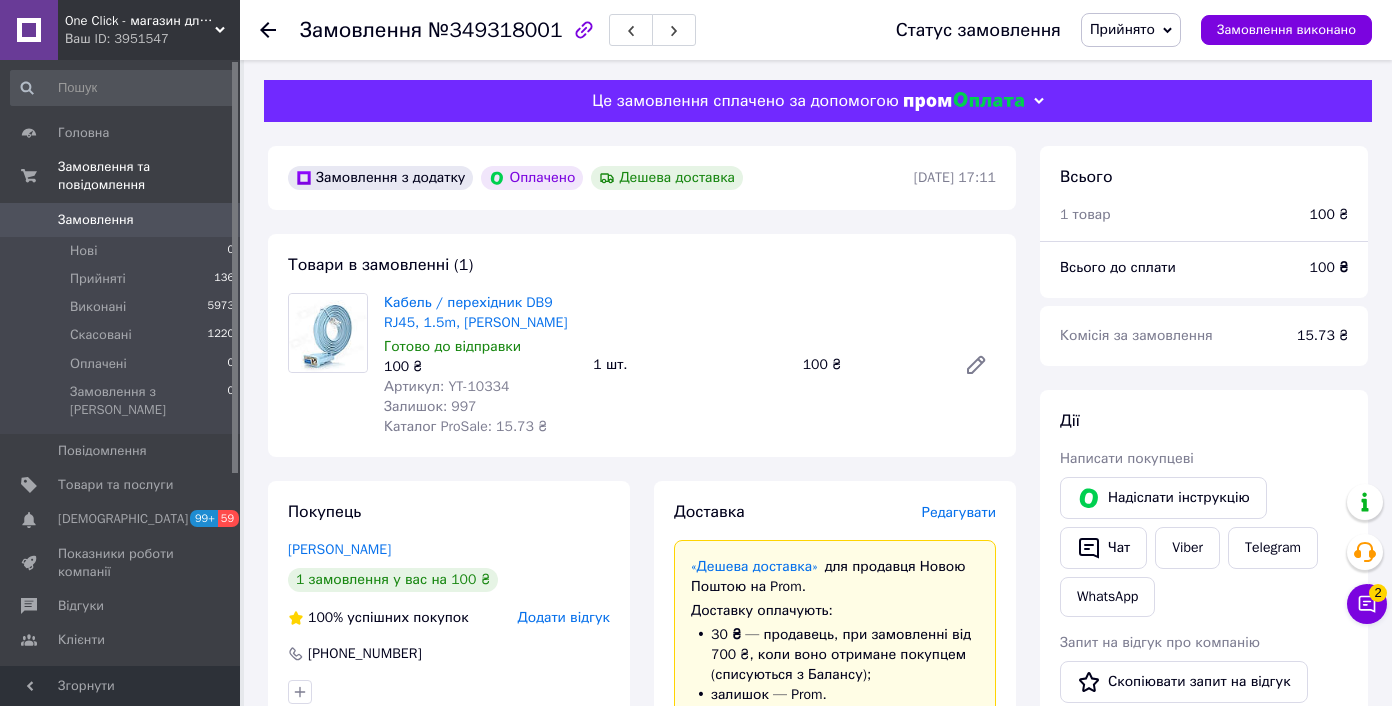click on "Артикул: YT-10334" at bounding box center [446, 386] 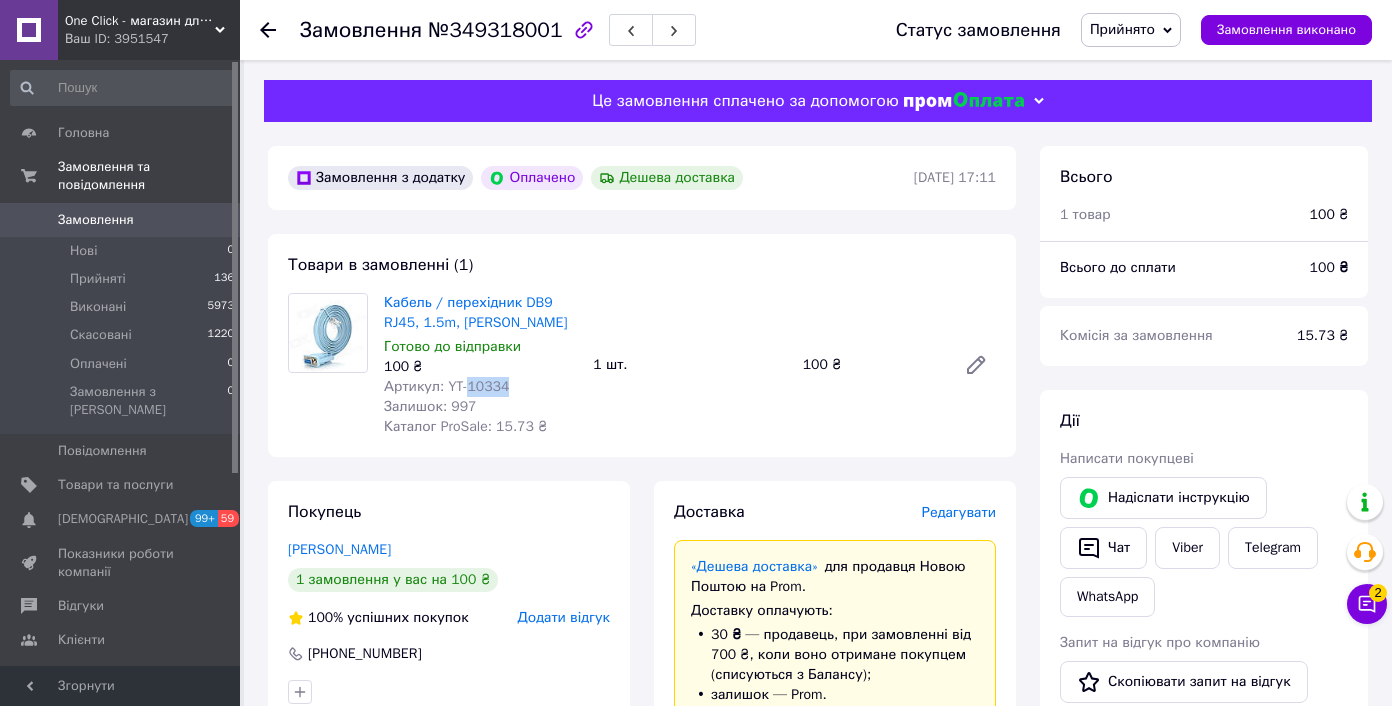 click on "Артикул: YT-10334" at bounding box center [446, 386] 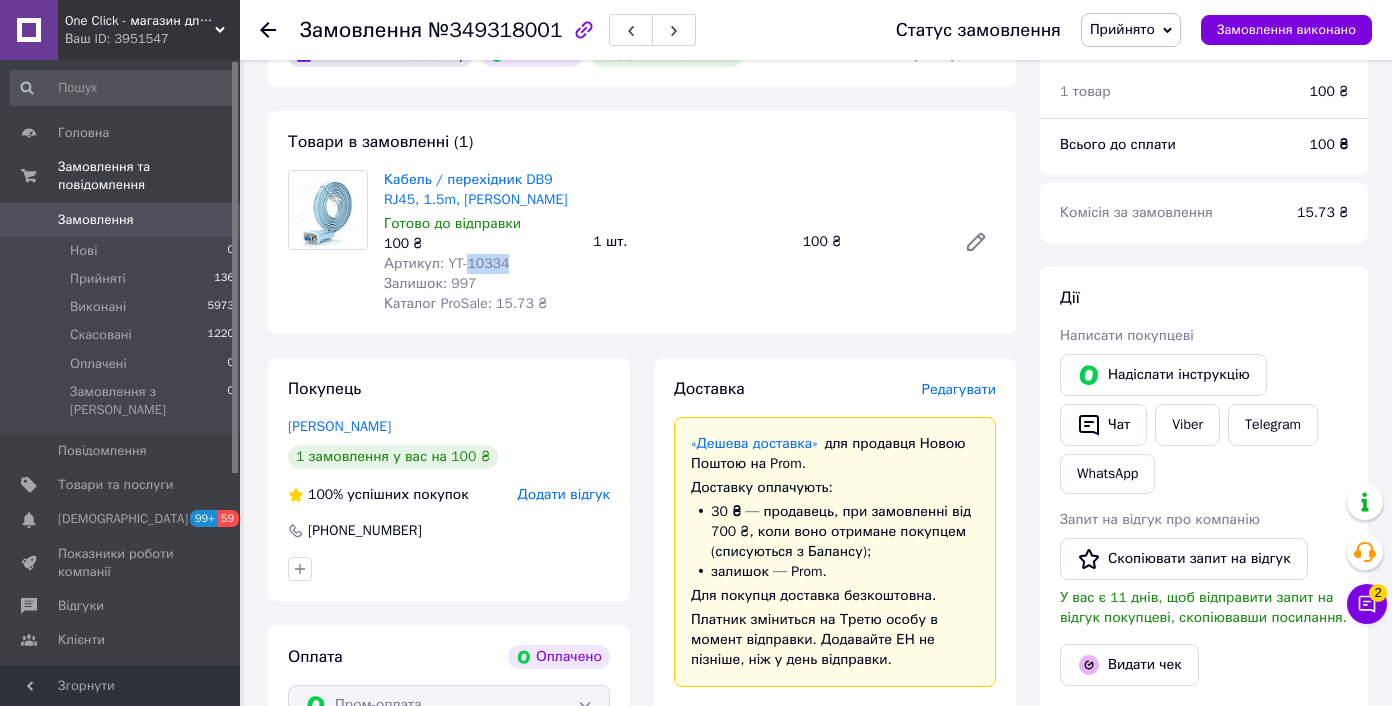 scroll, scrollTop: 0, scrollLeft: 0, axis: both 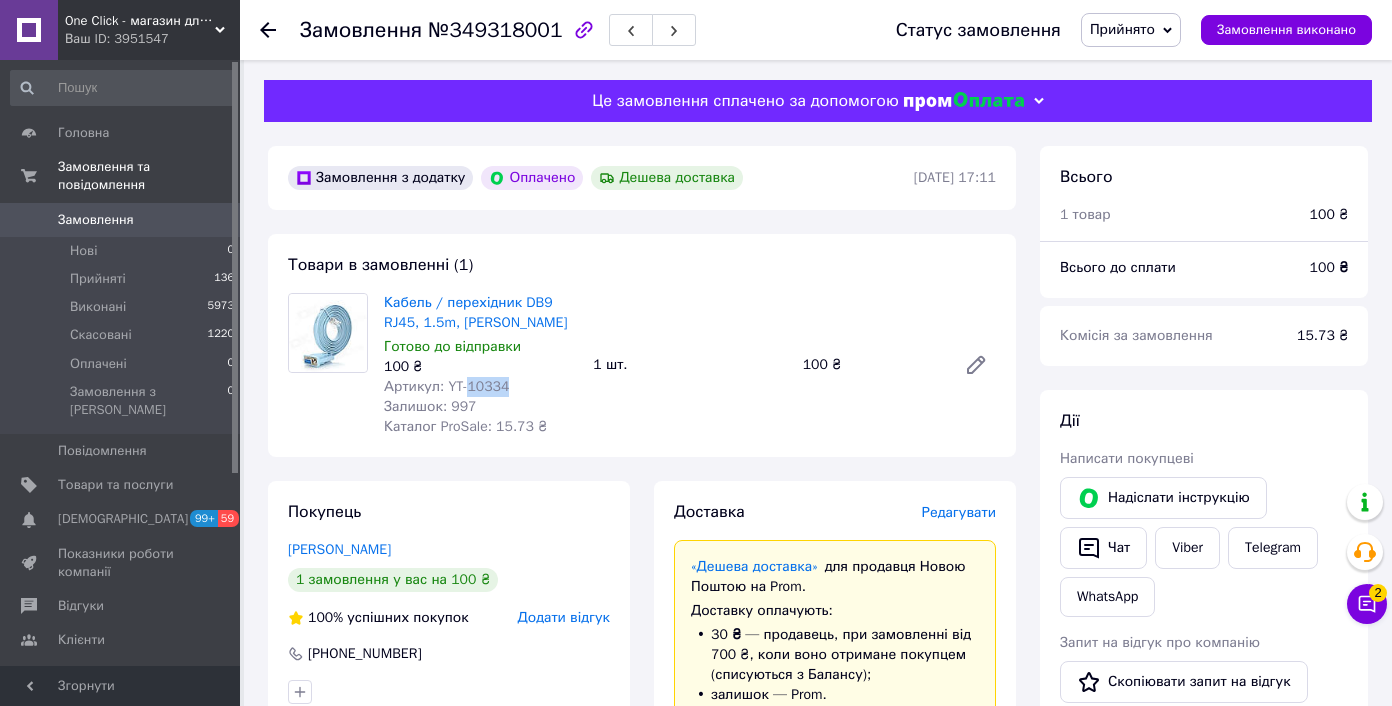 copy on "10334" 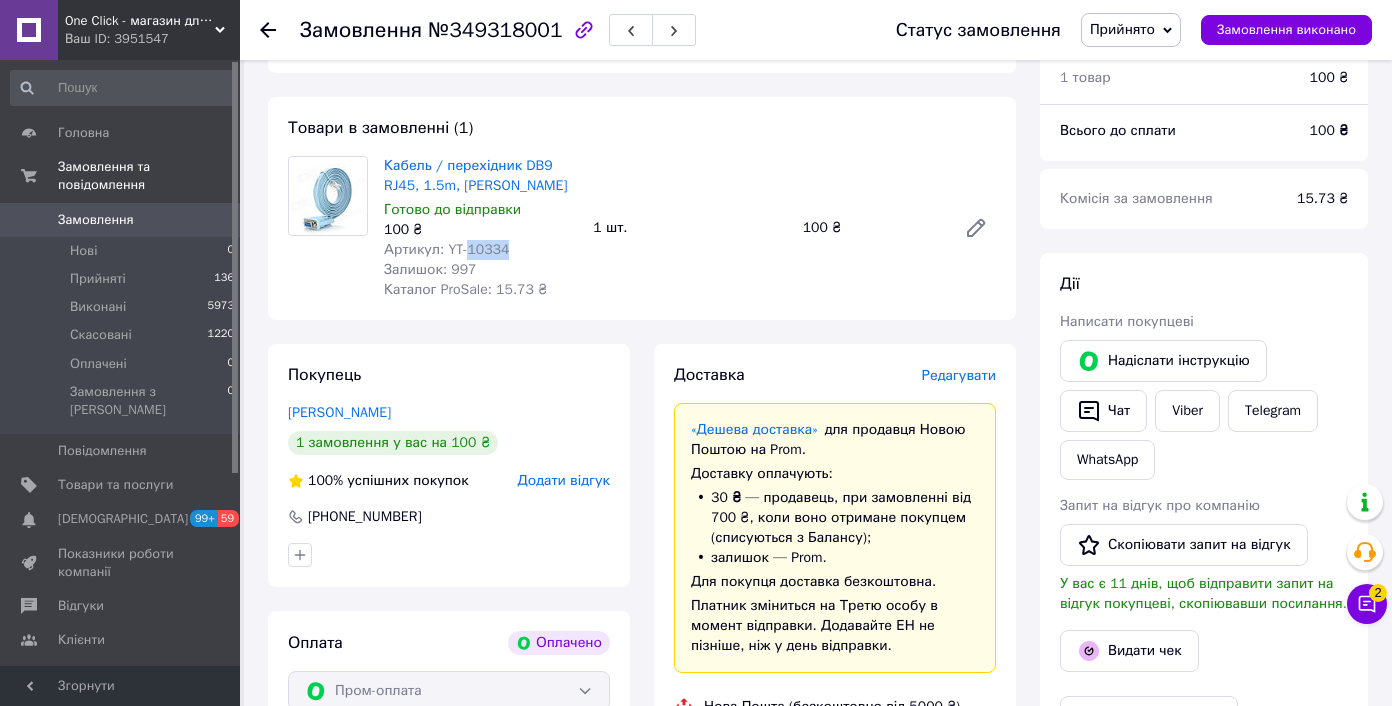 scroll, scrollTop: 0, scrollLeft: 0, axis: both 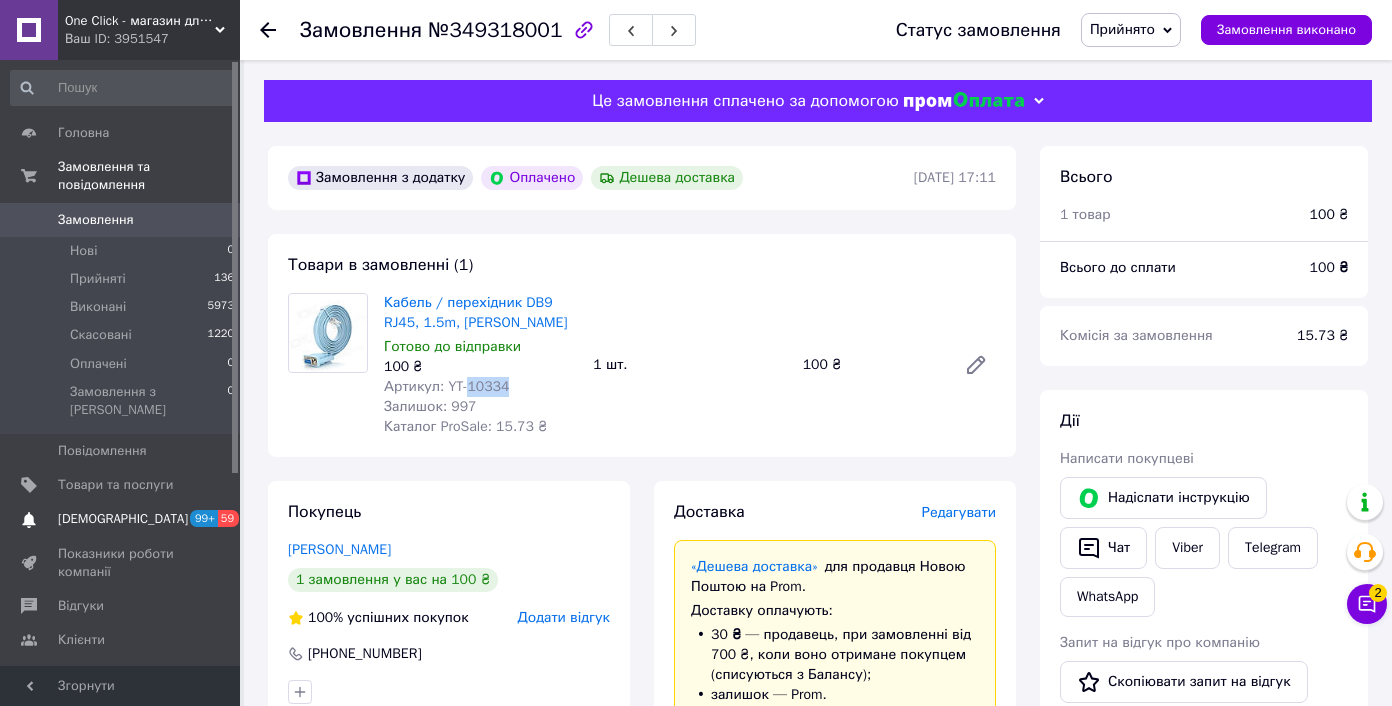 click on "Сповіщення 99+ 59" at bounding box center [123, 519] 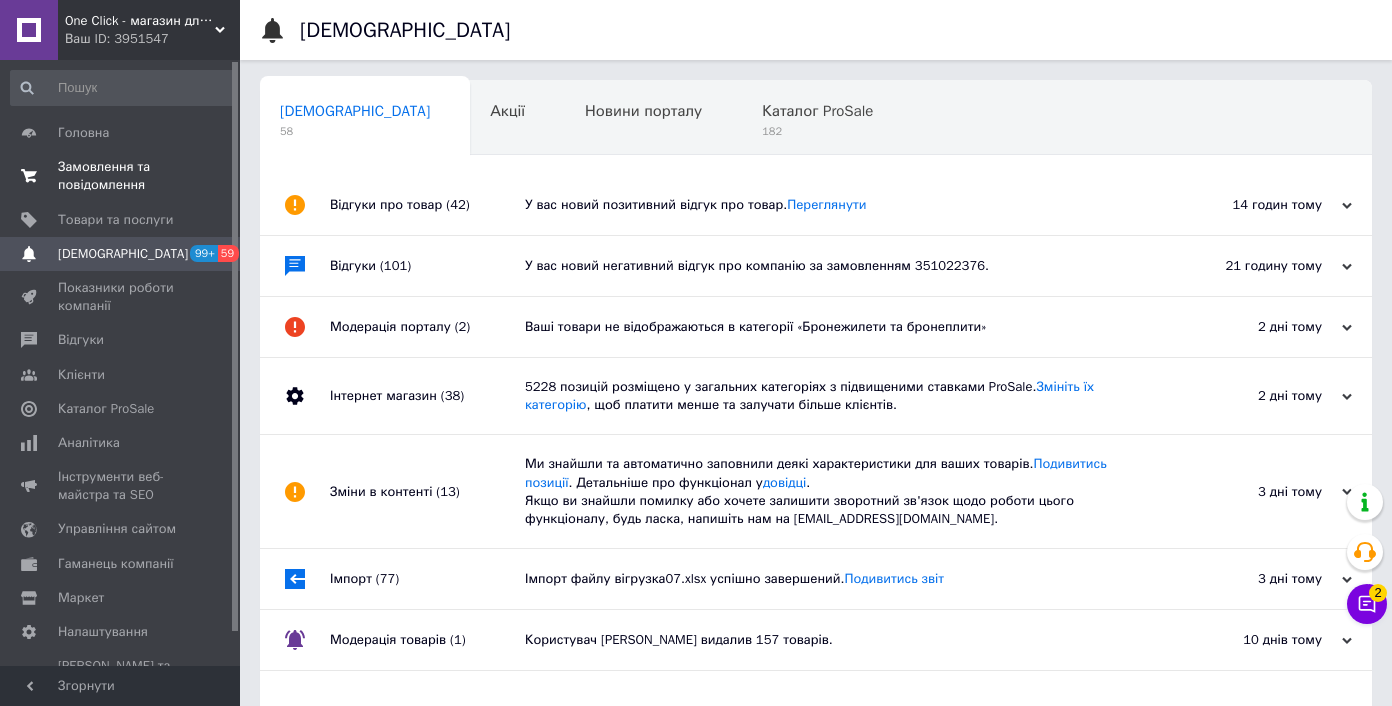 click on "Замовлення та повідомлення 0 0" at bounding box center (123, 176) 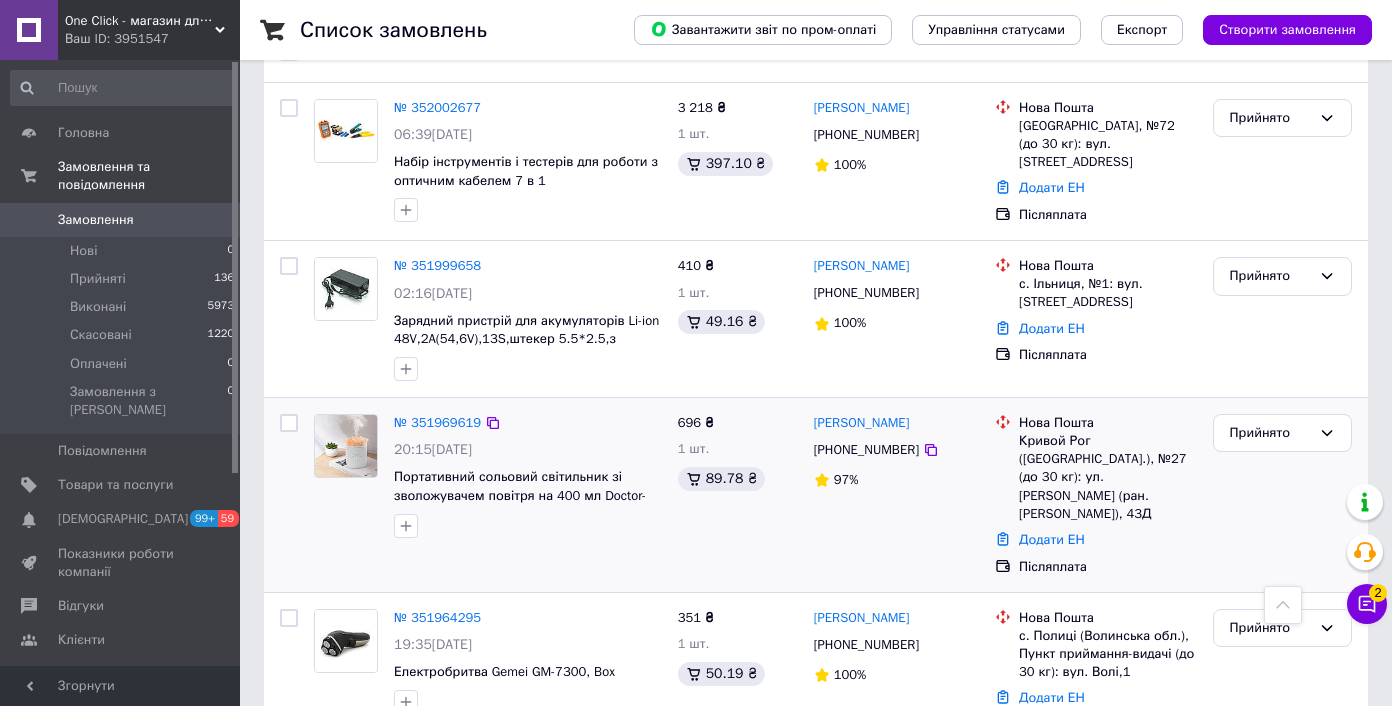 scroll, scrollTop: 0, scrollLeft: 0, axis: both 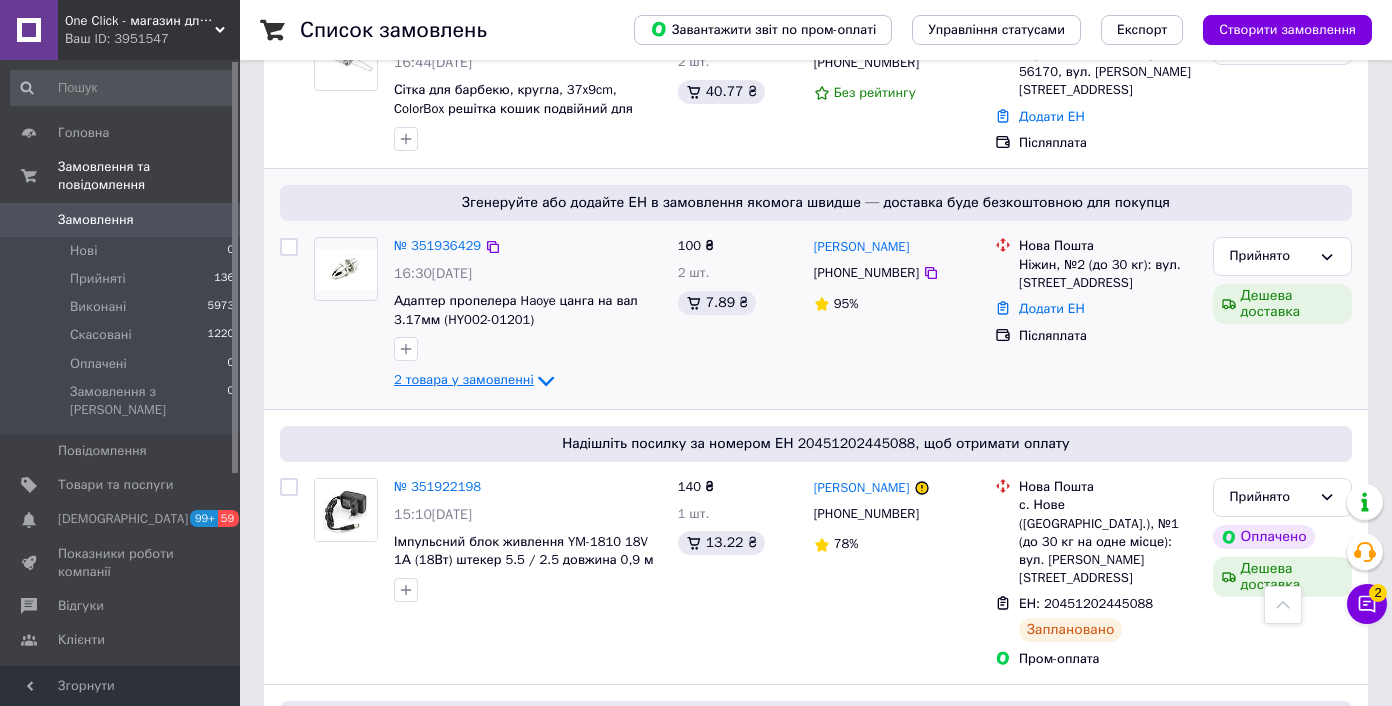 click on "2 товара у замовленні" at bounding box center [464, 380] 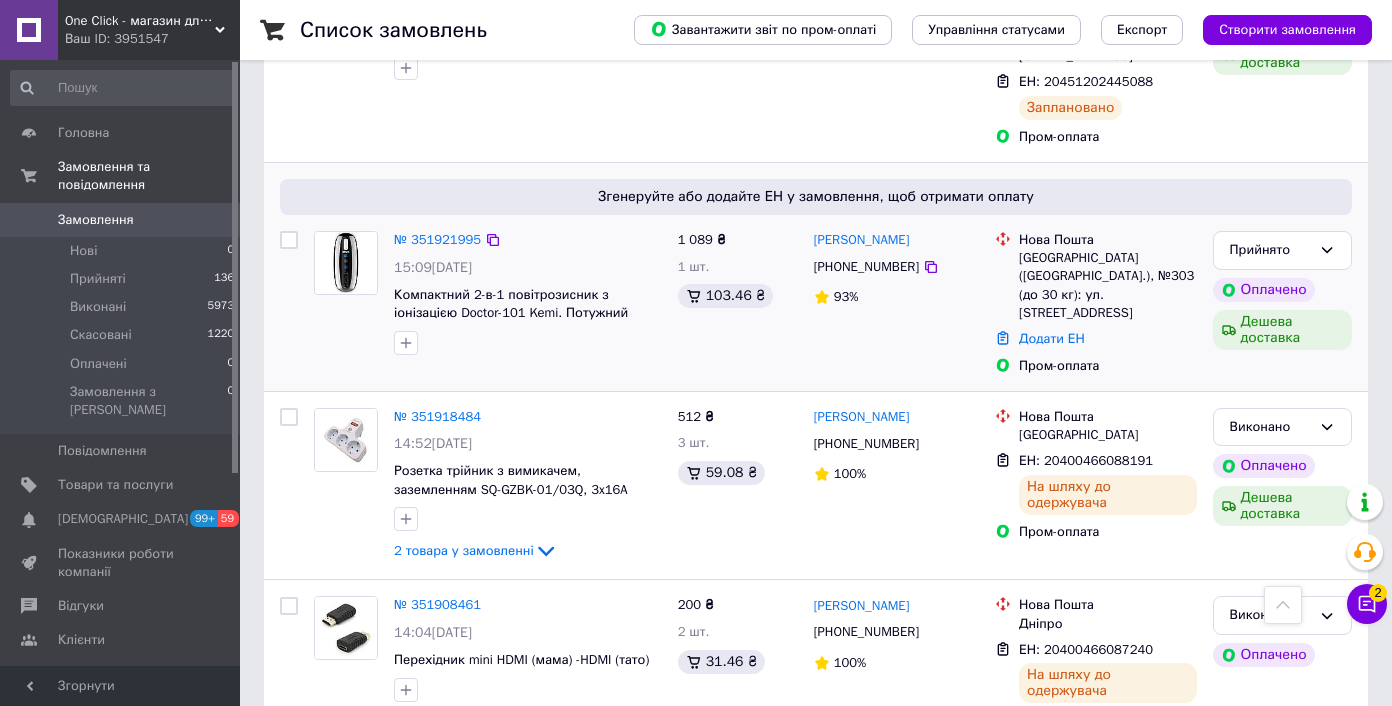 scroll, scrollTop: 1995, scrollLeft: 0, axis: vertical 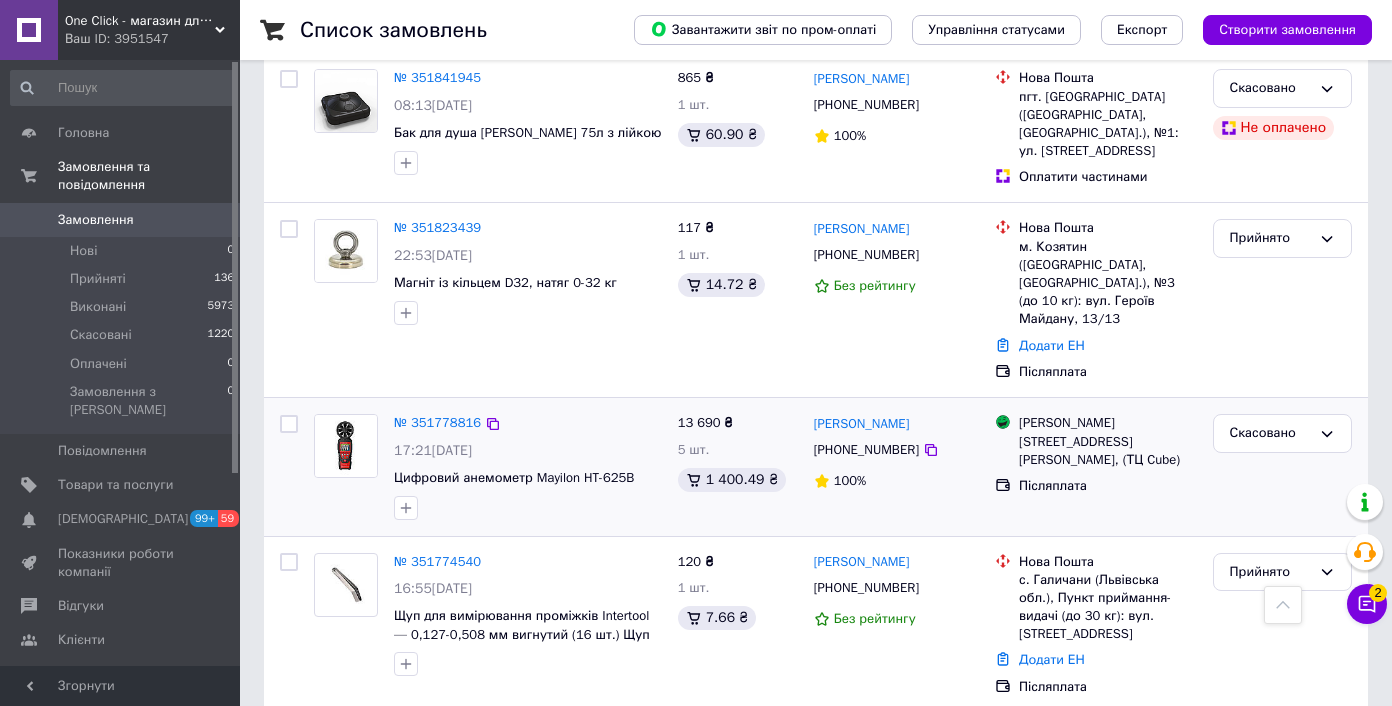 click on "Нові 0" at bounding box center (123, 251) 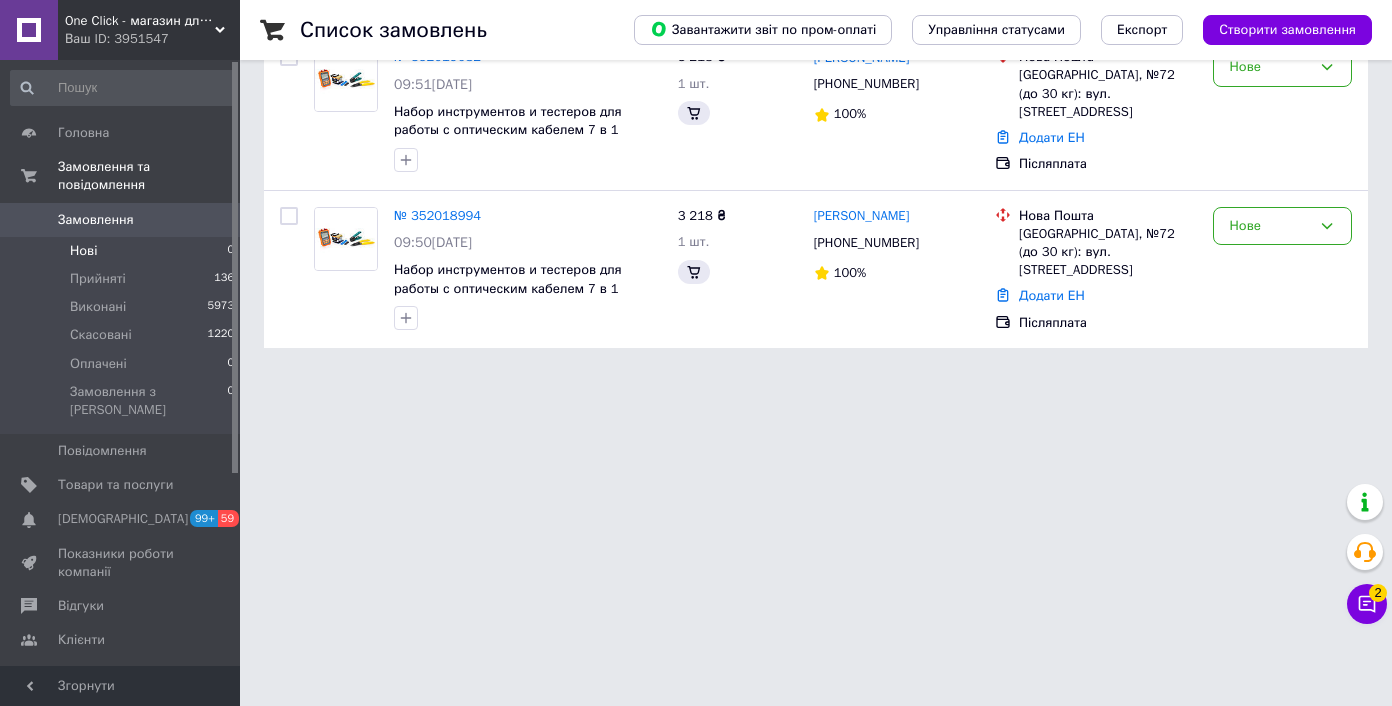 scroll, scrollTop: 0, scrollLeft: 0, axis: both 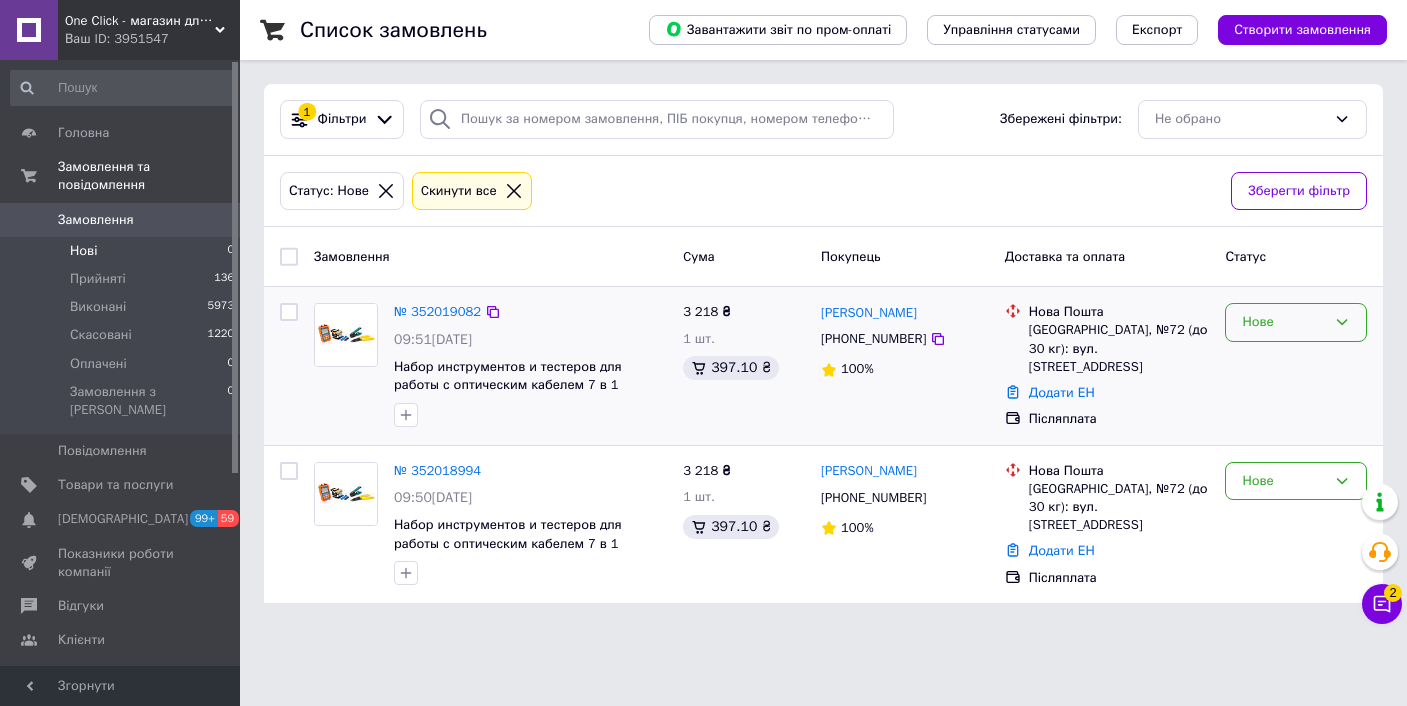 click on "Нове" at bounding box center [1284, 322] 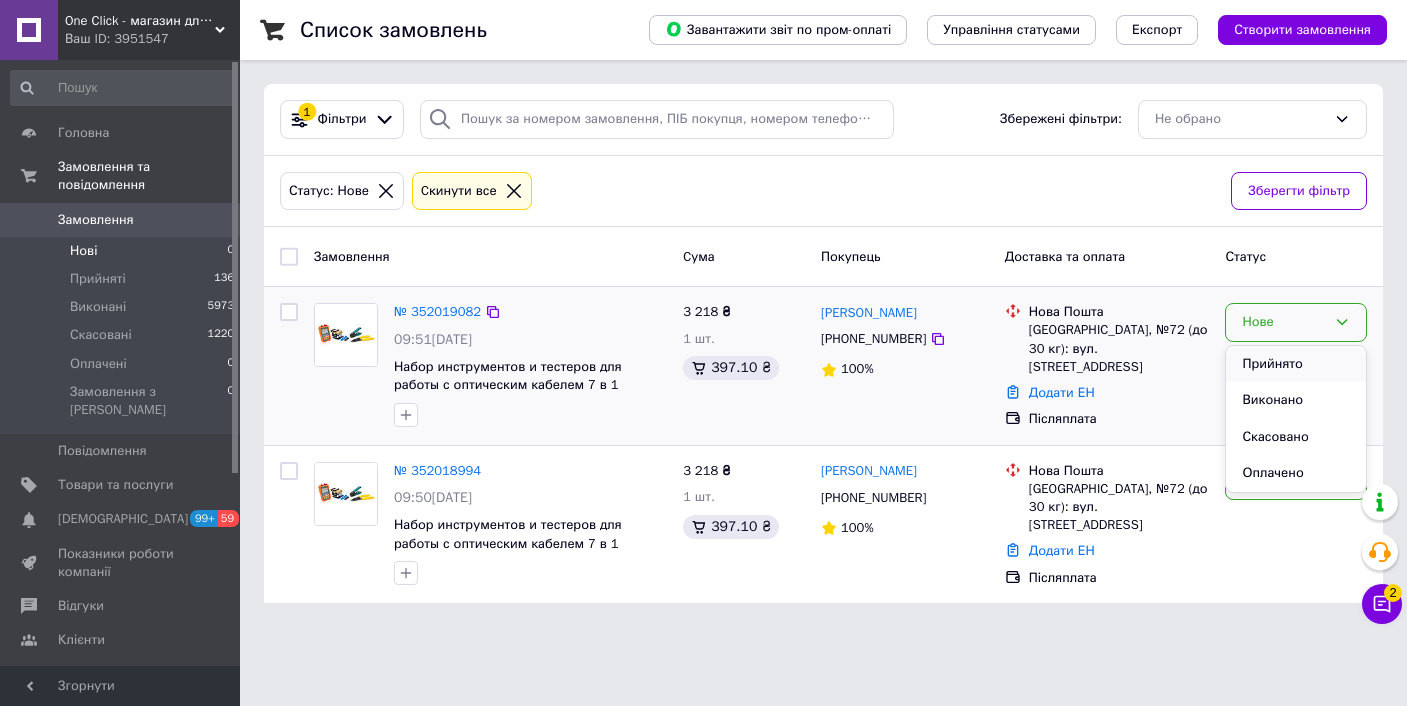 click on "Прийнято" at bounding box center (1296, 364) 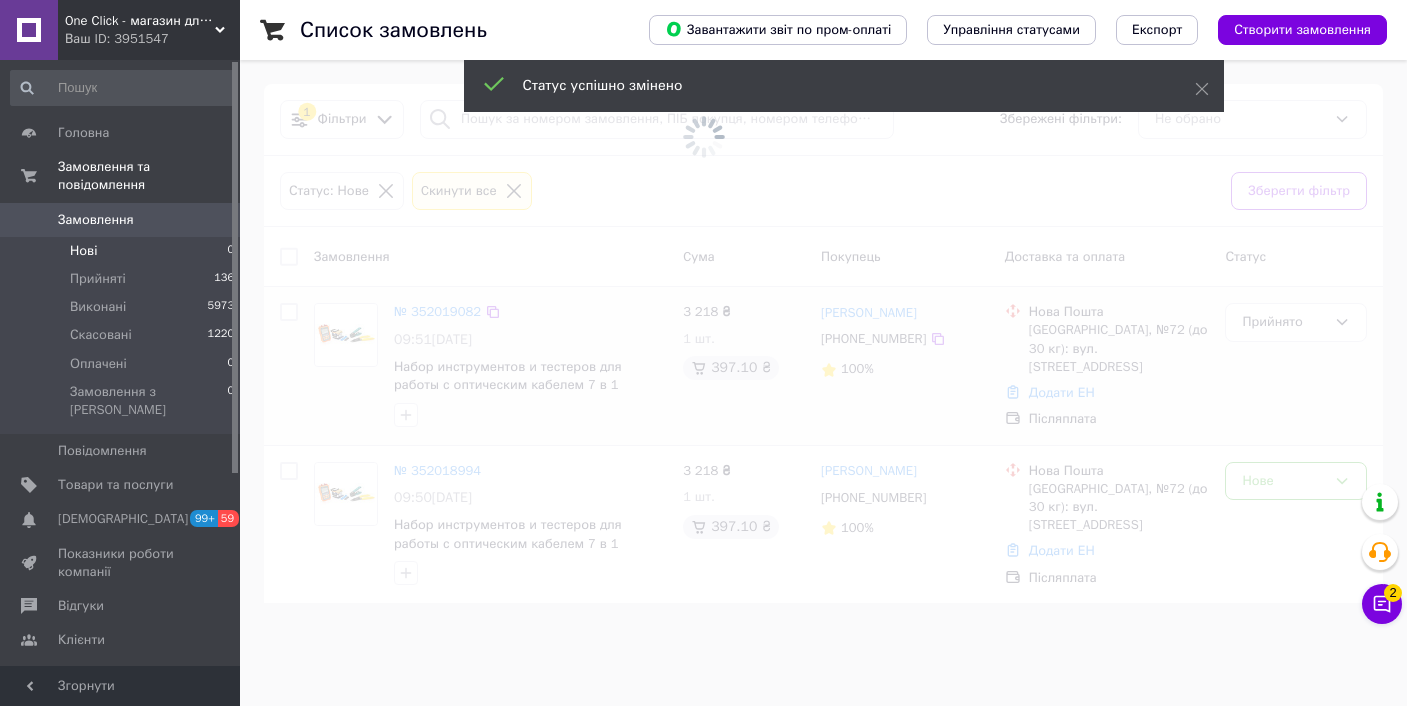 click at bounding box center (703, 353) 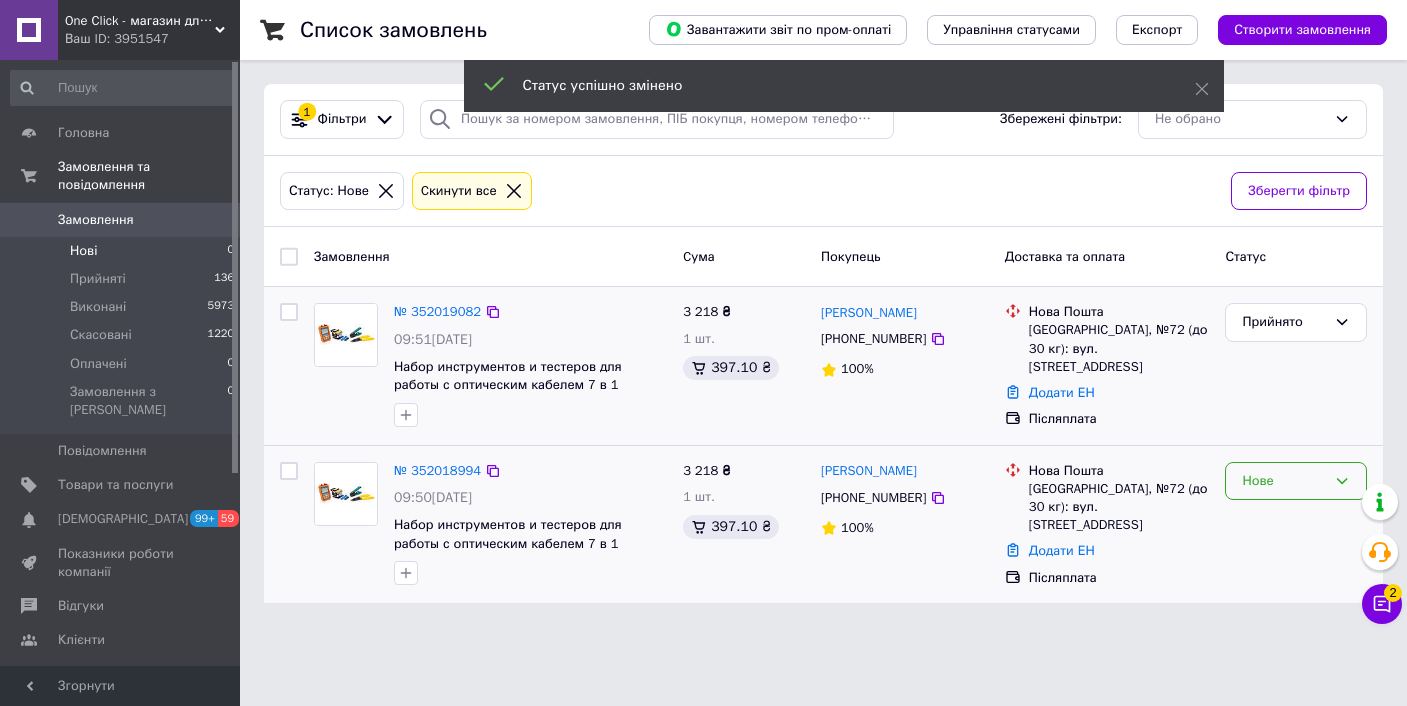 click on "Нове" at bounding box center [1284, 481] 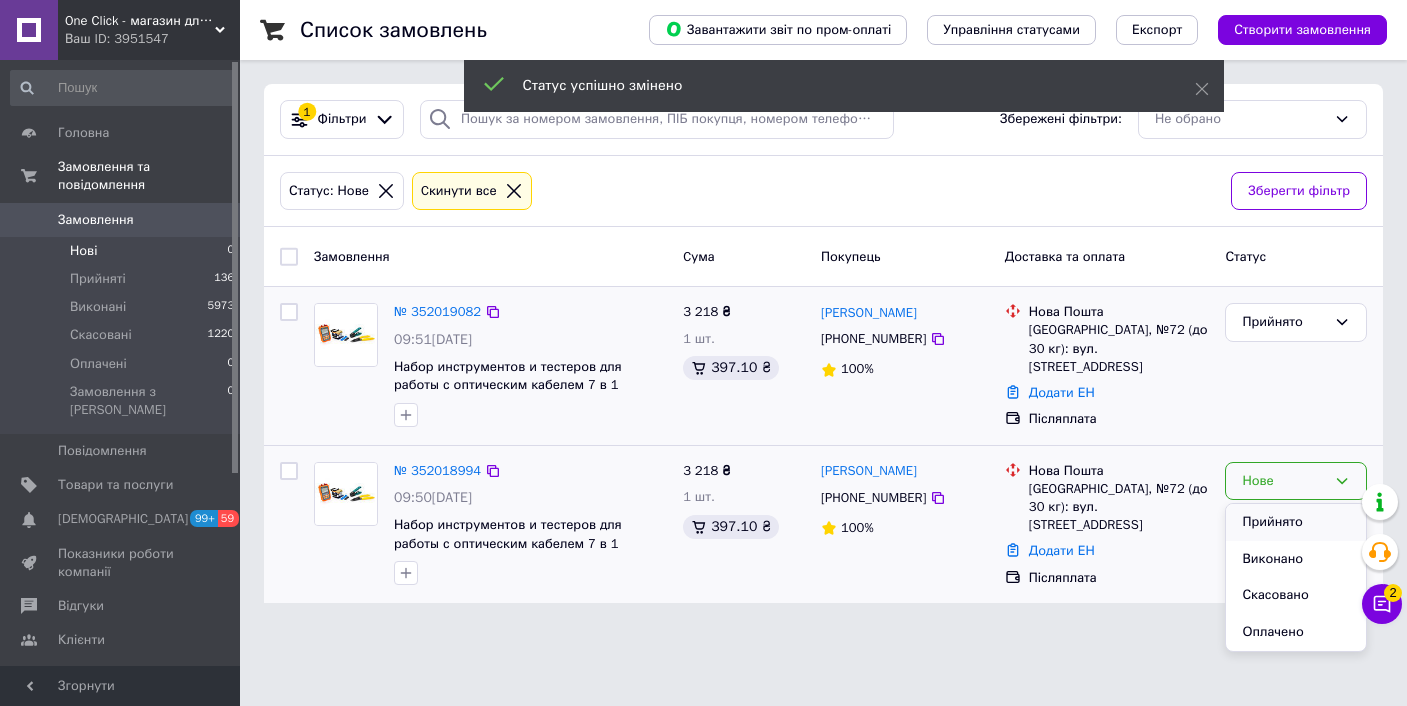 click on "Прийнято" at bounding box center [1296, 522] 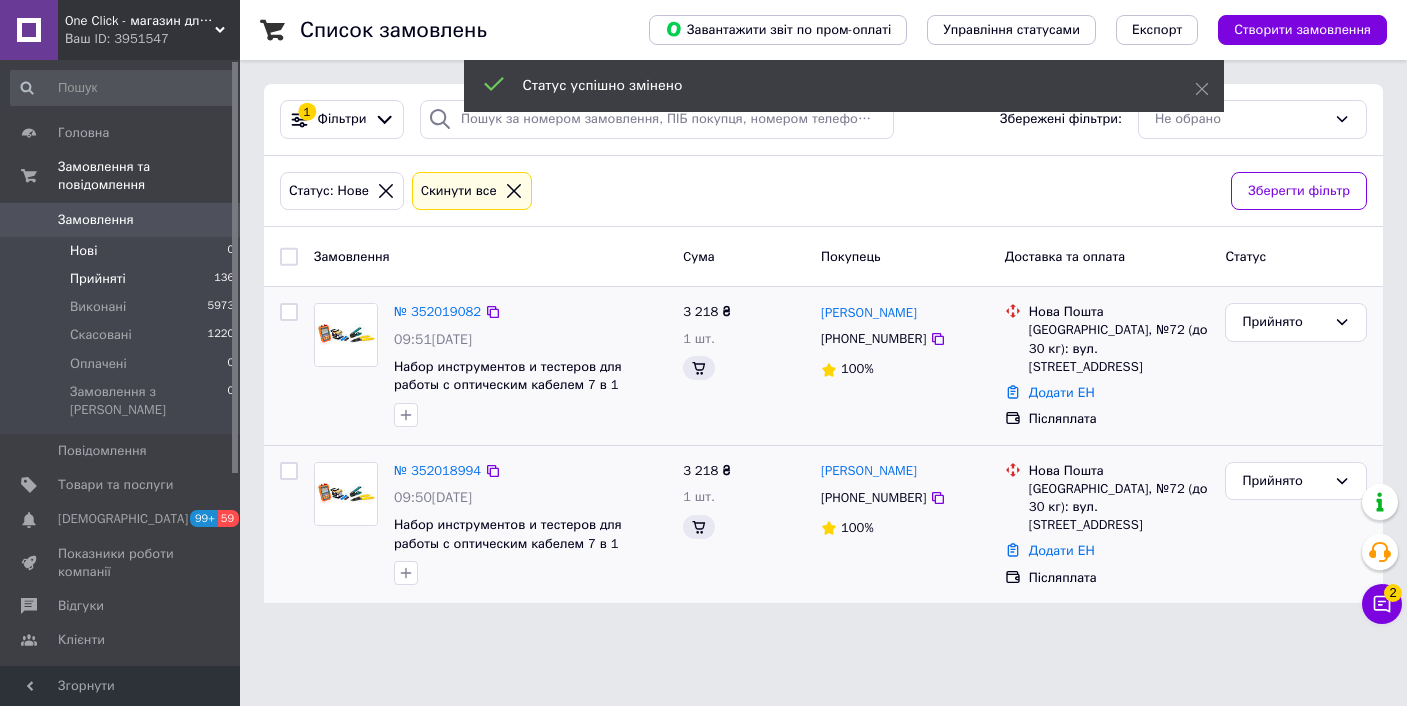 click on "Прийняті 136" at bounding box center (123, 279) 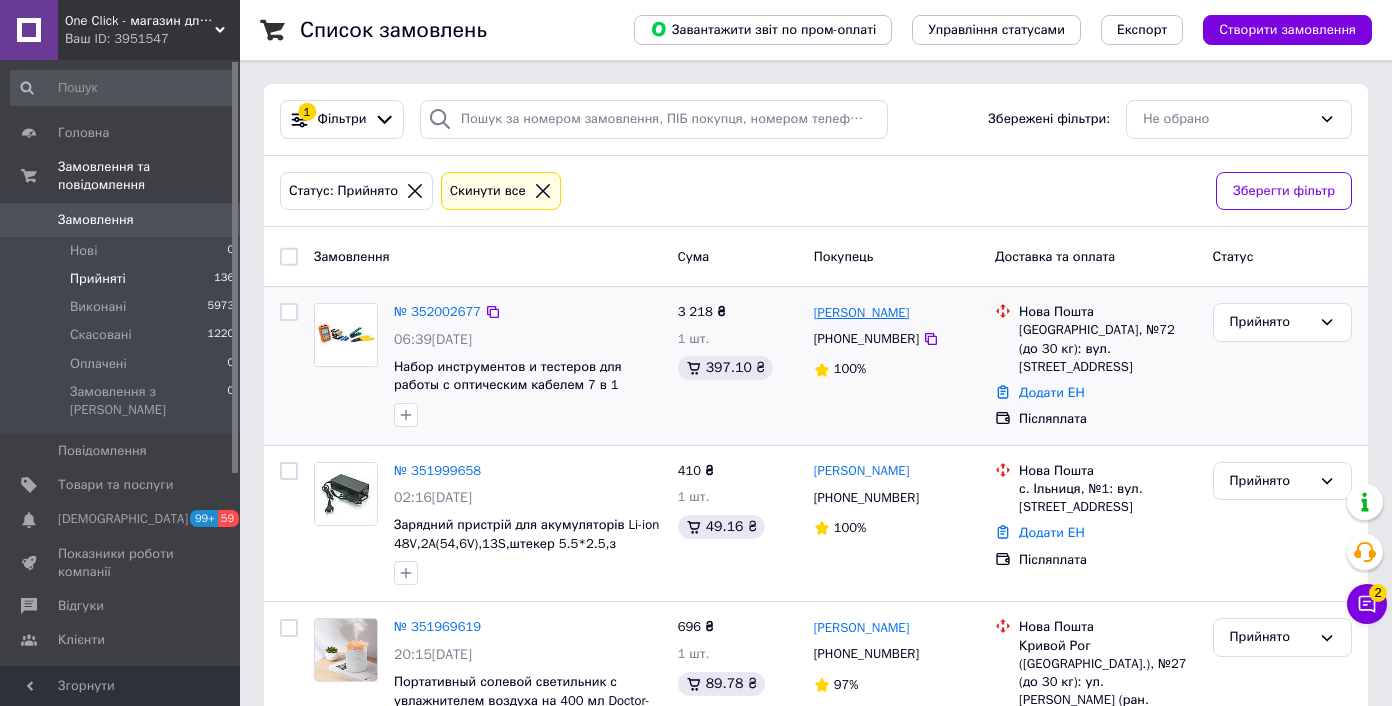 click on "[PERSON_NAME]" at bounding box center [862, 313] 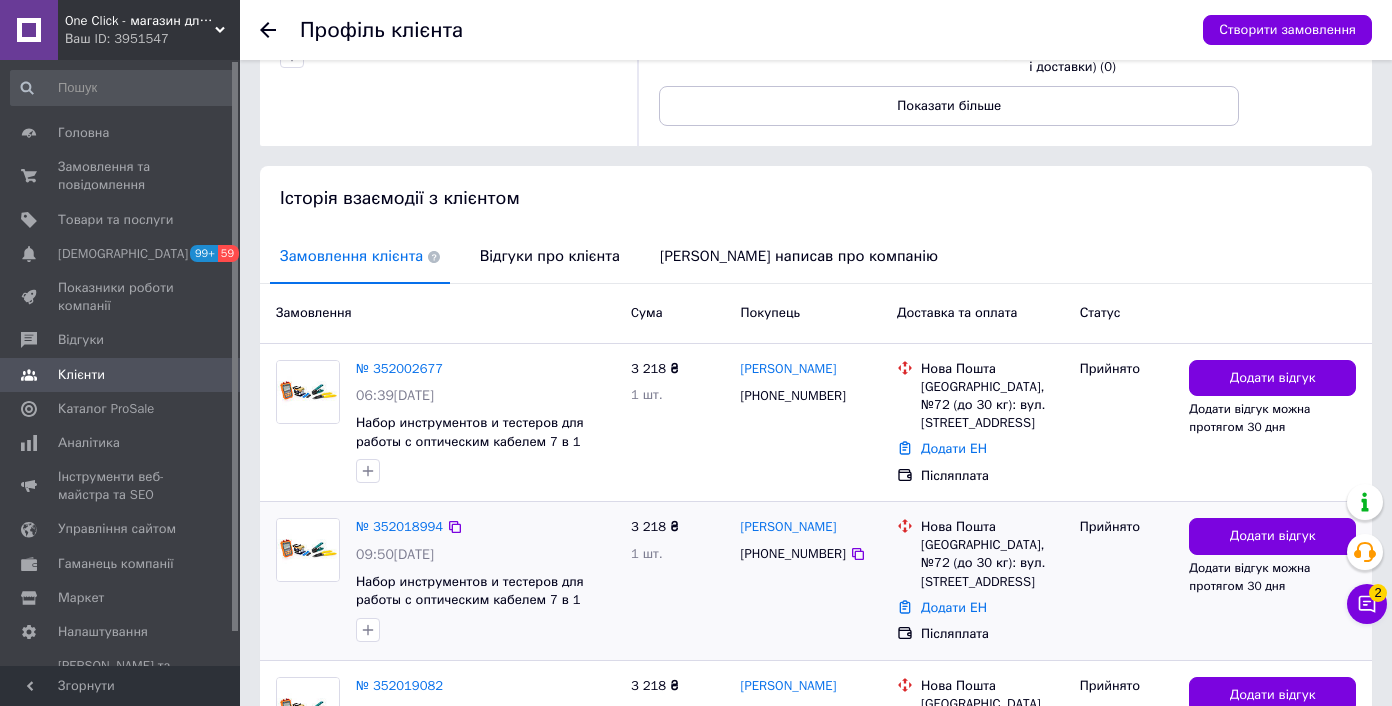 scroll, scrollTop: 481, scrollLeft: 0, axis: vertical 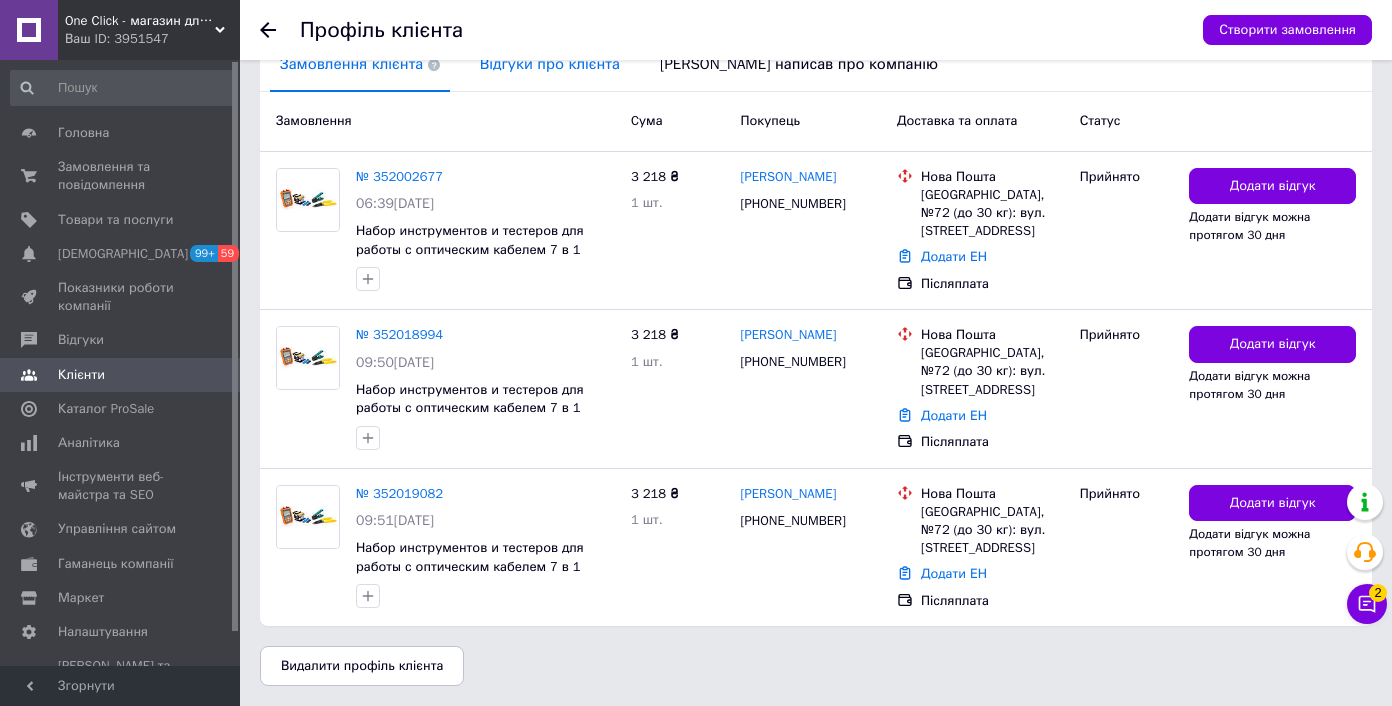click on "Відгуки про клієнта" at bounding box center [550, 64] 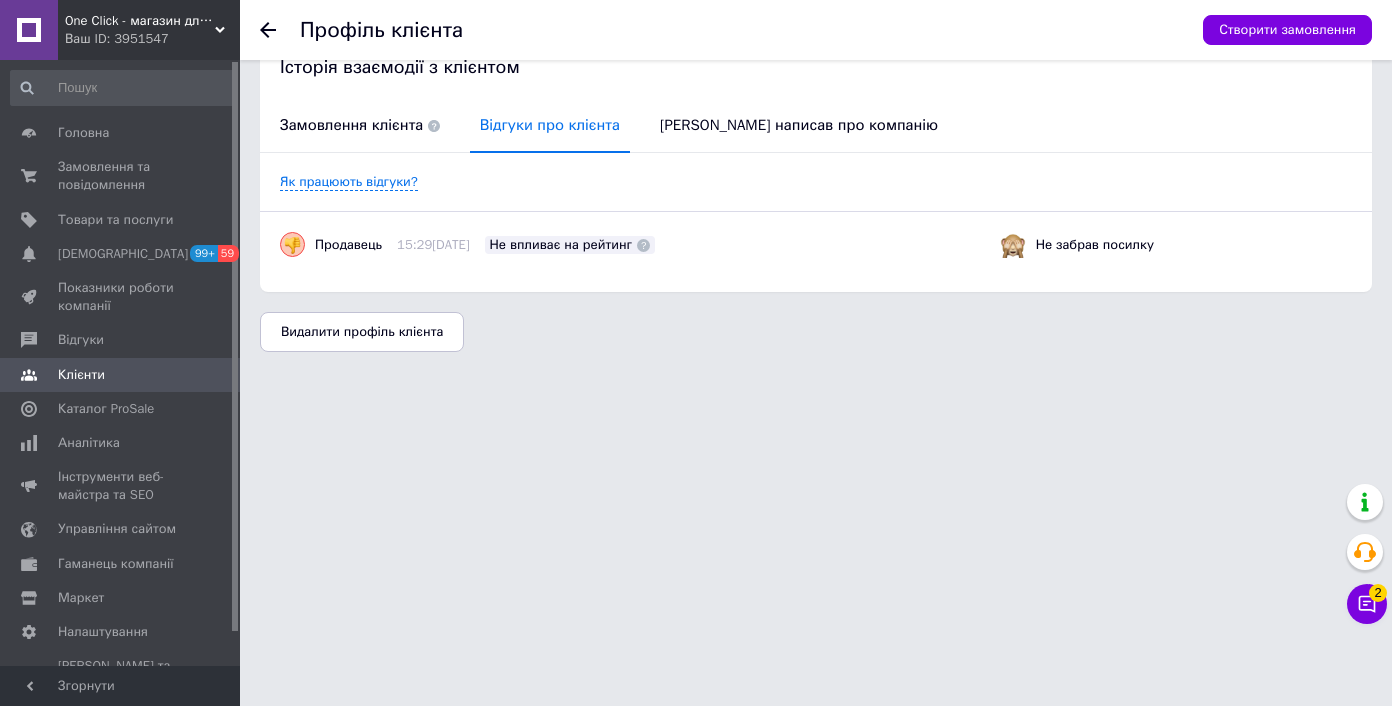 scroll, scrollTop: 86, scrollLeft: 0, axis: vertical 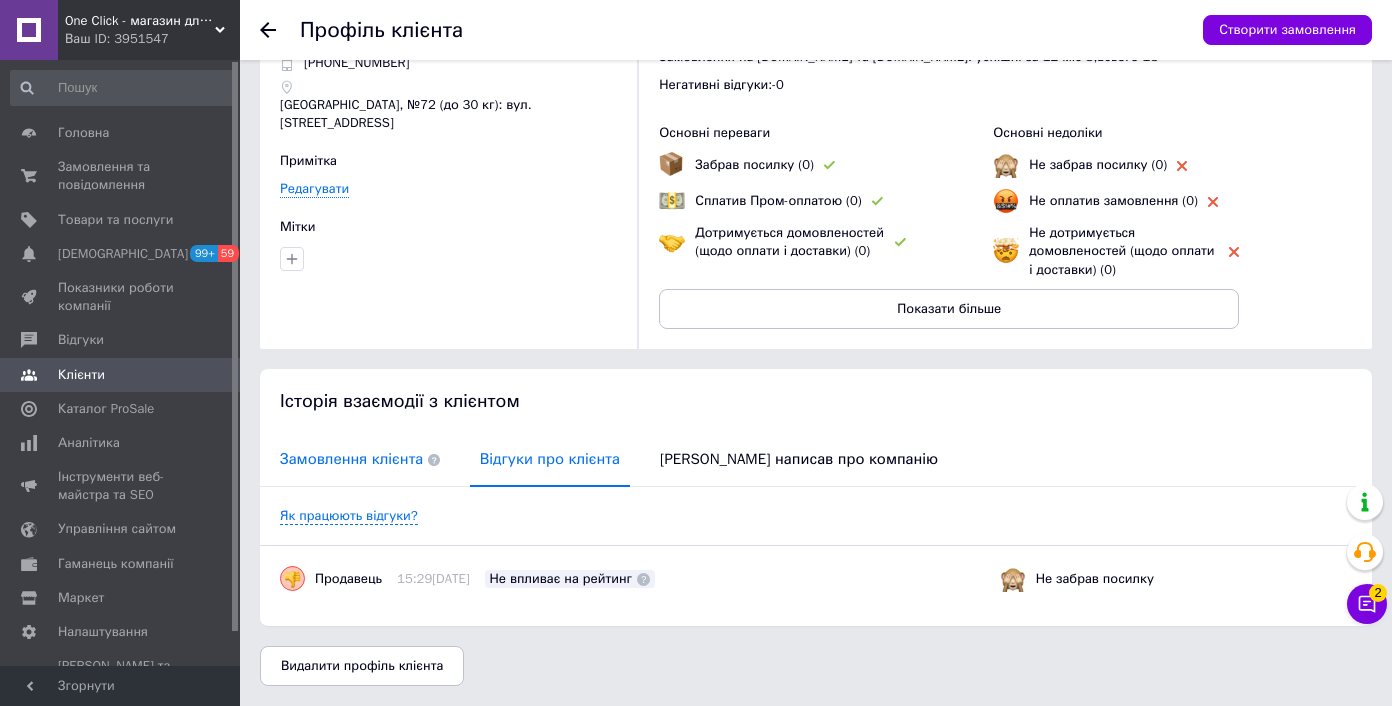 click on "Замовлення клієнта" at bounding box center (360, 459) 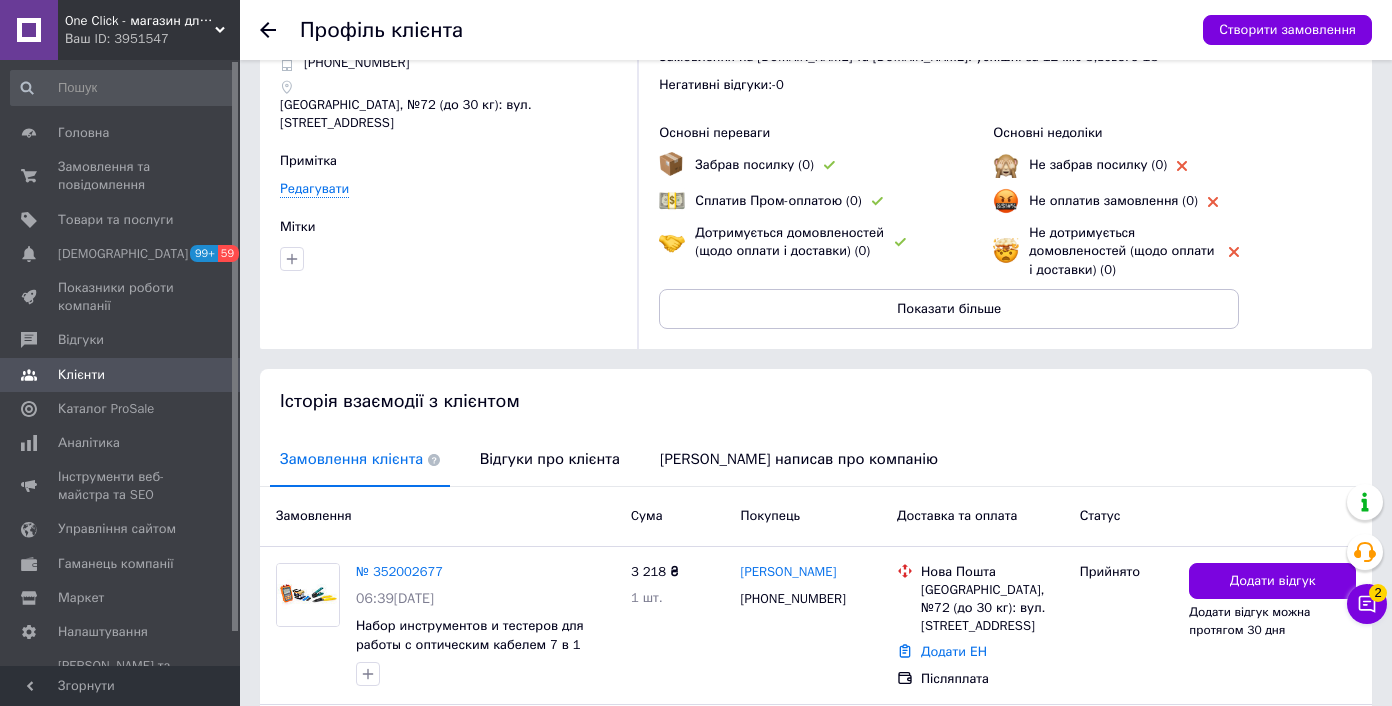 scroll, scrollTop: 481, scrollLeft: 0, axis: vertical 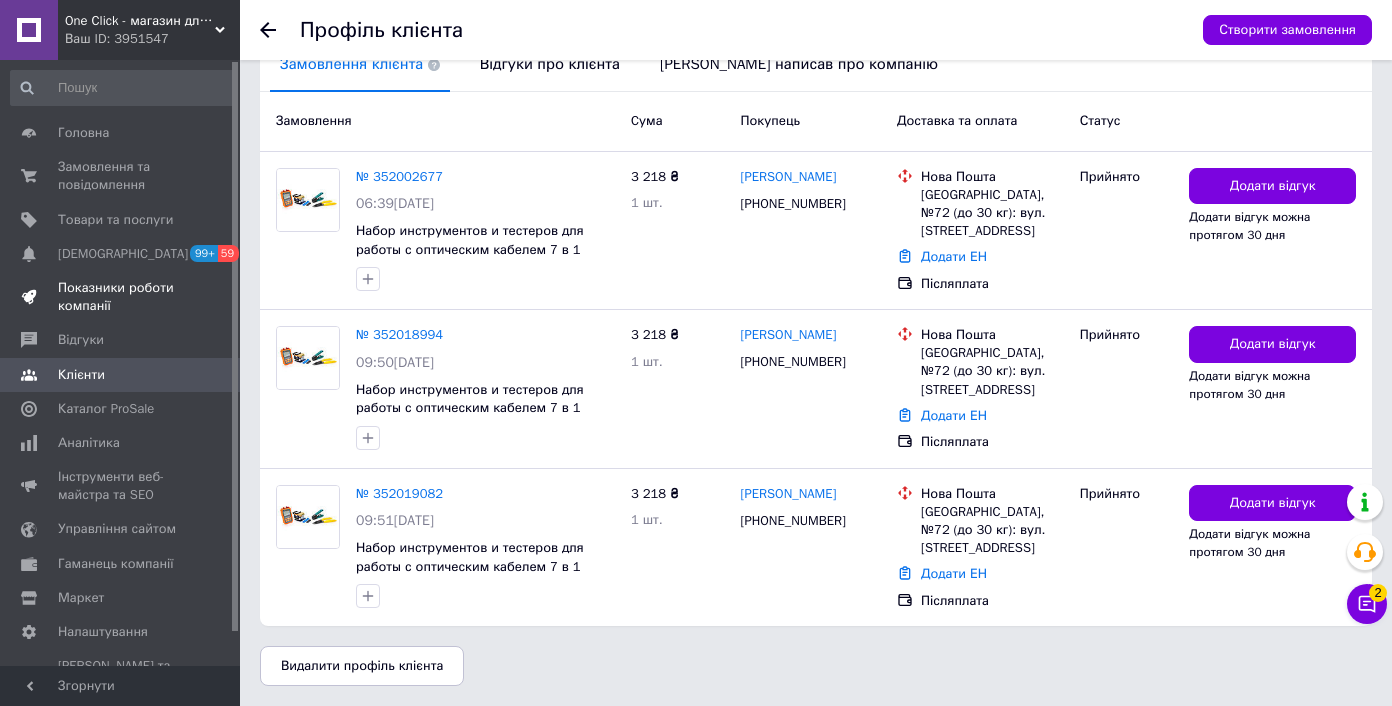 click on "Показники роботи компанії" at bounding box center [123, 297] 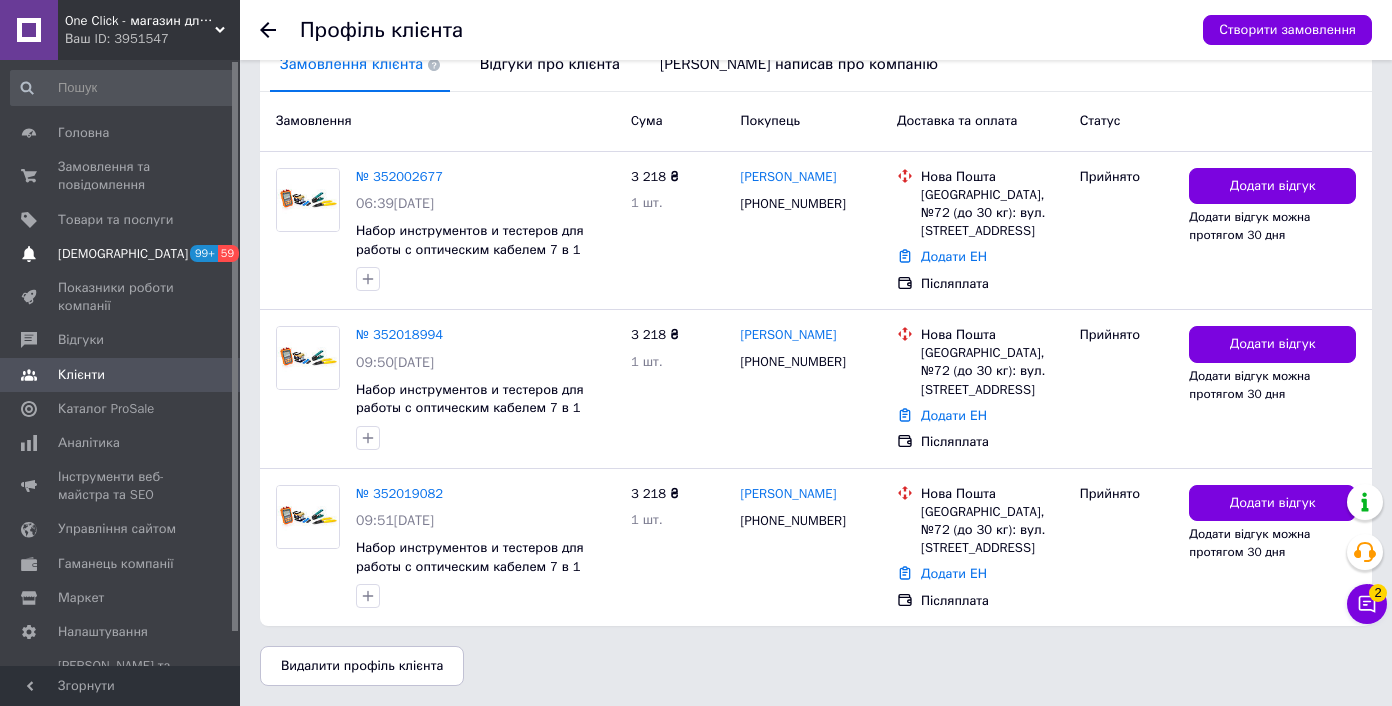 scroll, scrollTop: 0, scrollLeft: 0, axis: both 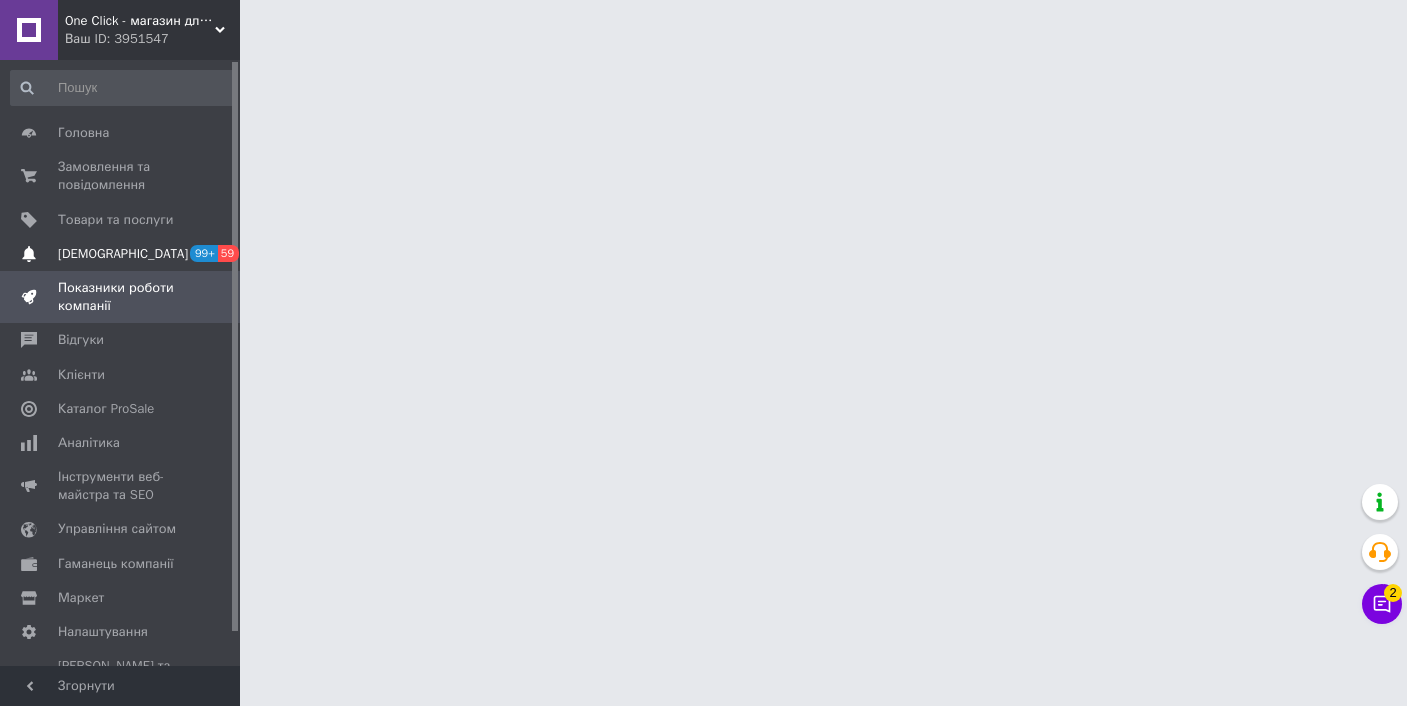 click on "[DEMOGRAPHIC_DATA]" at bounding box center (121, 254) 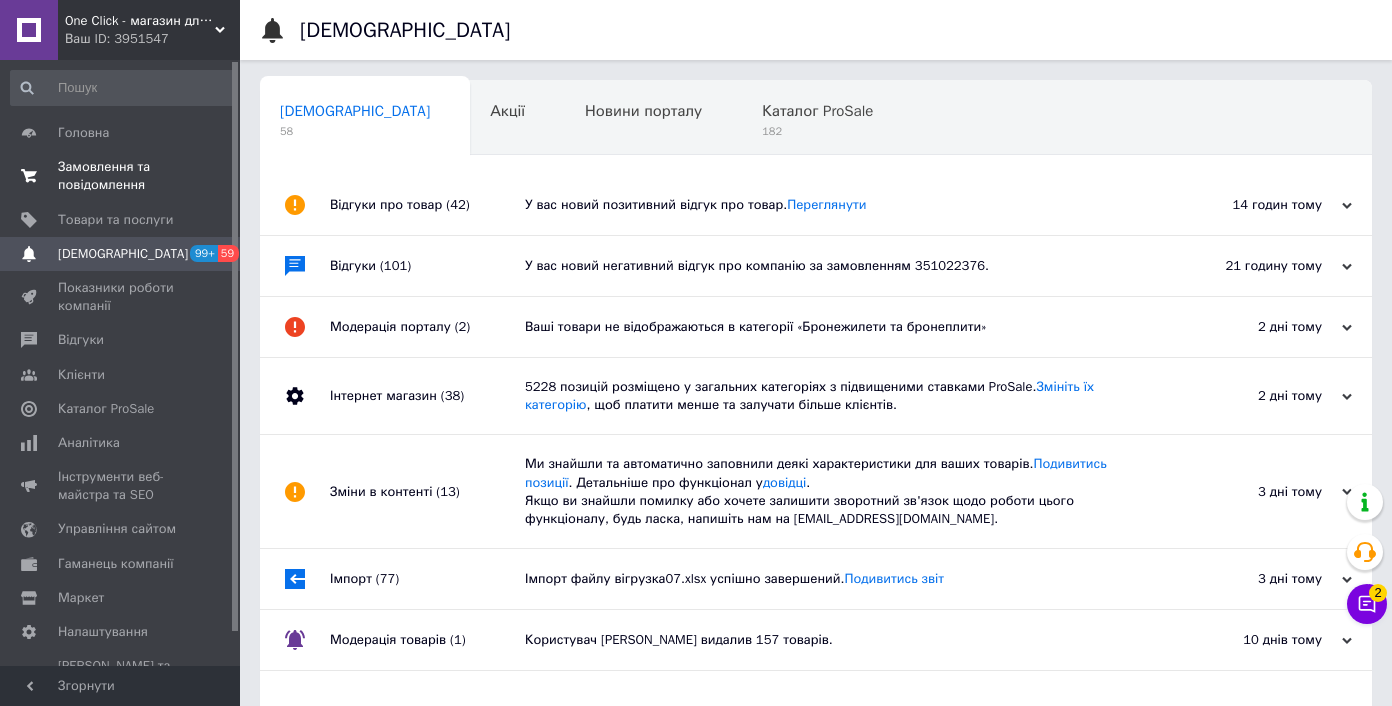click on "Замовлення та повідомлення" at bounding box center (121, 176) 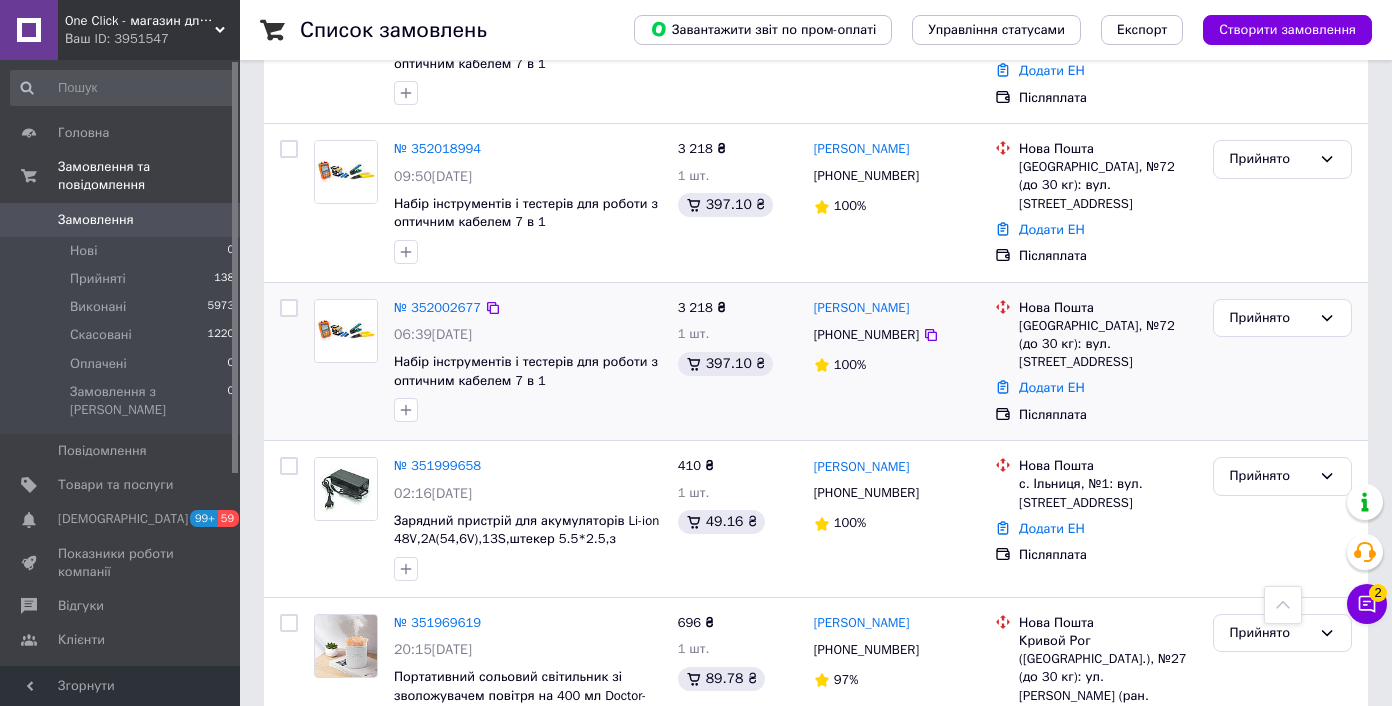 scroll, scrollTop: 198, scrollLeft: 0, axis: vertical 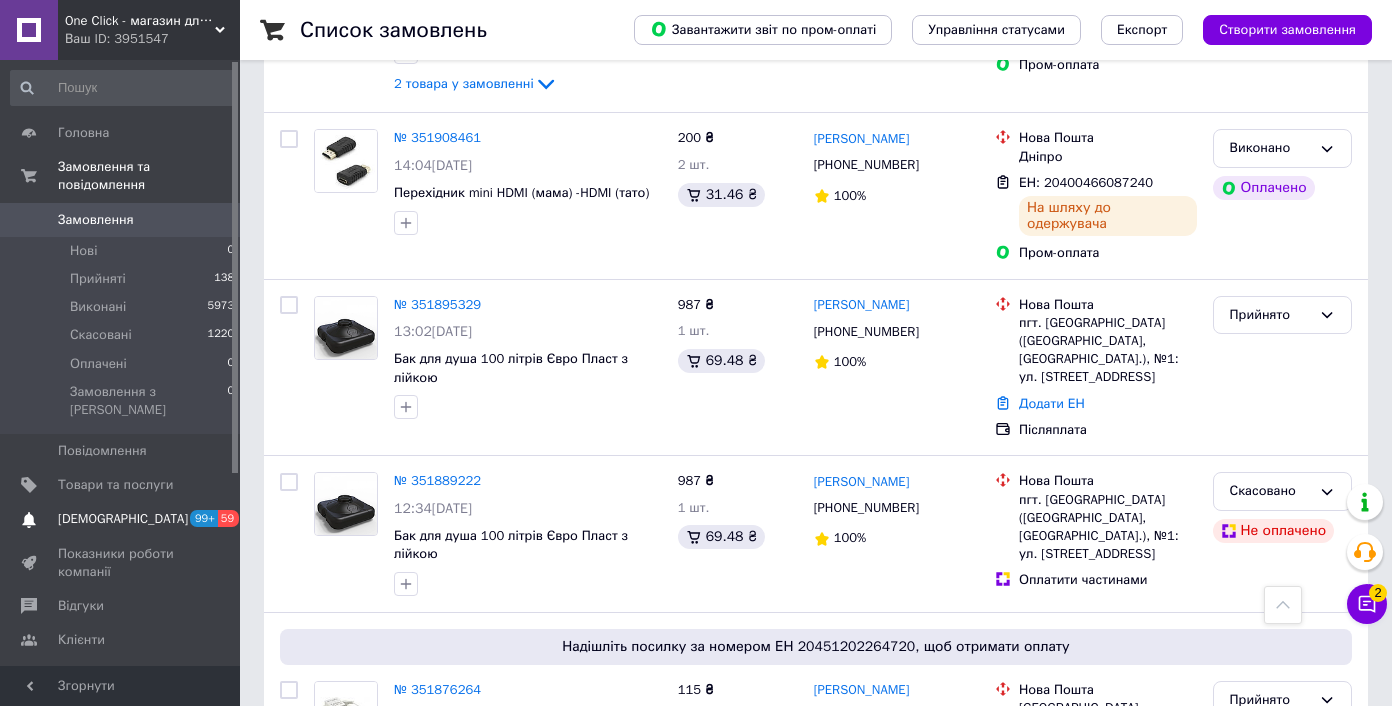 click on "[DEMOGRAPHIC_DATA]" at bounding box center (121, 519) 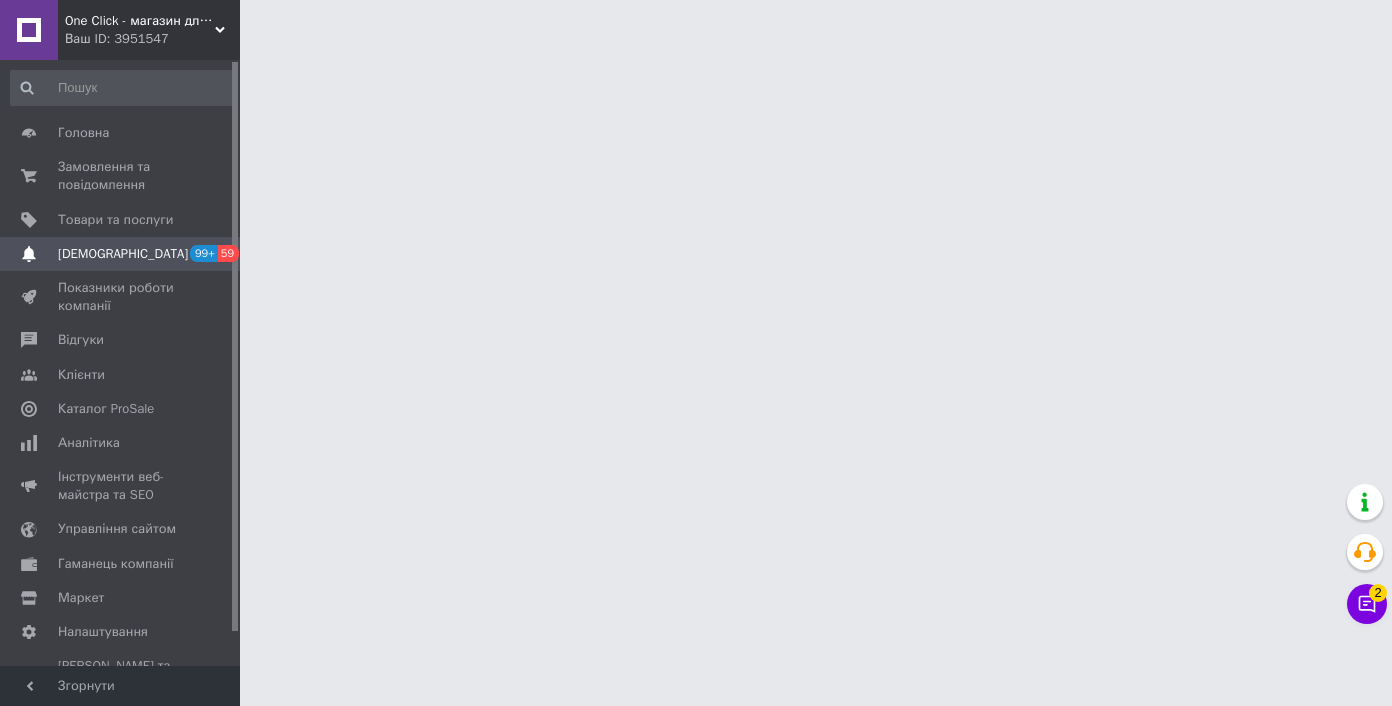 scroll, scrollTop: 0, scrollLeft: 0, axis: both 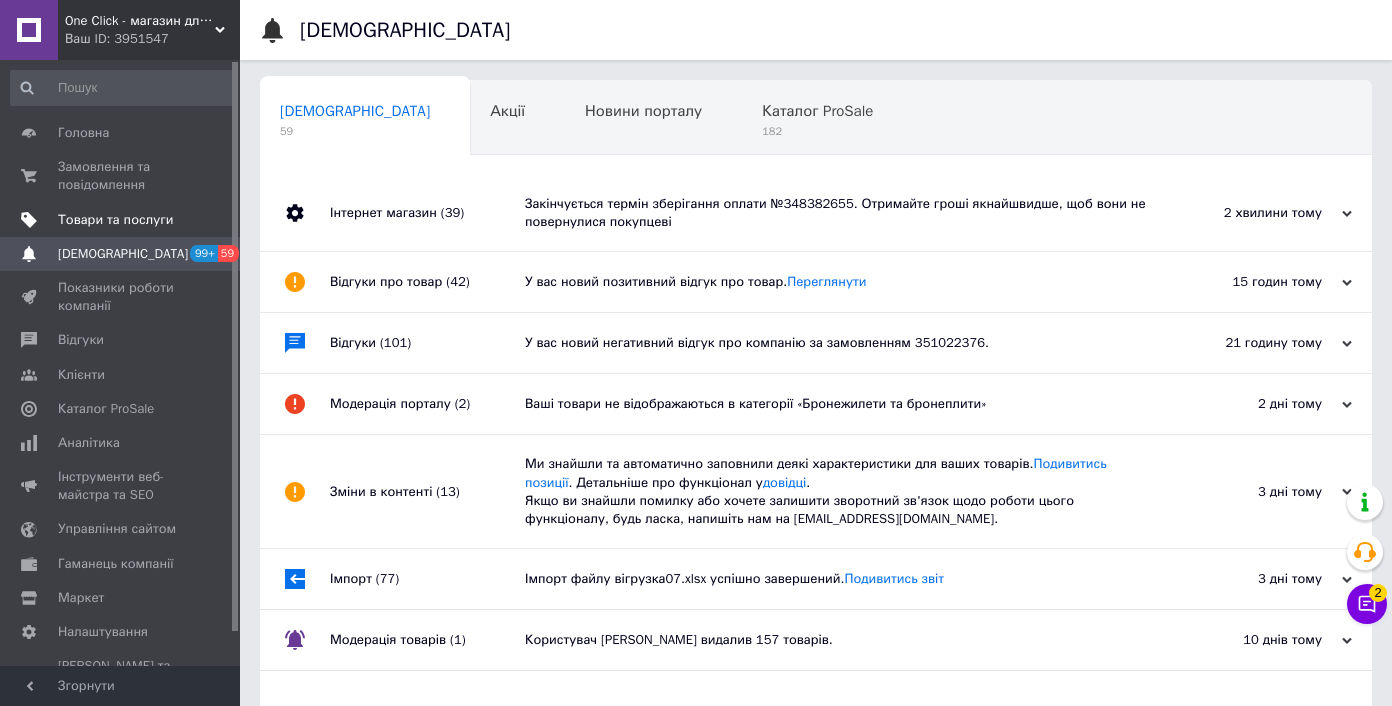 click on "Товари та послуги" at bounding box center (121, 220) 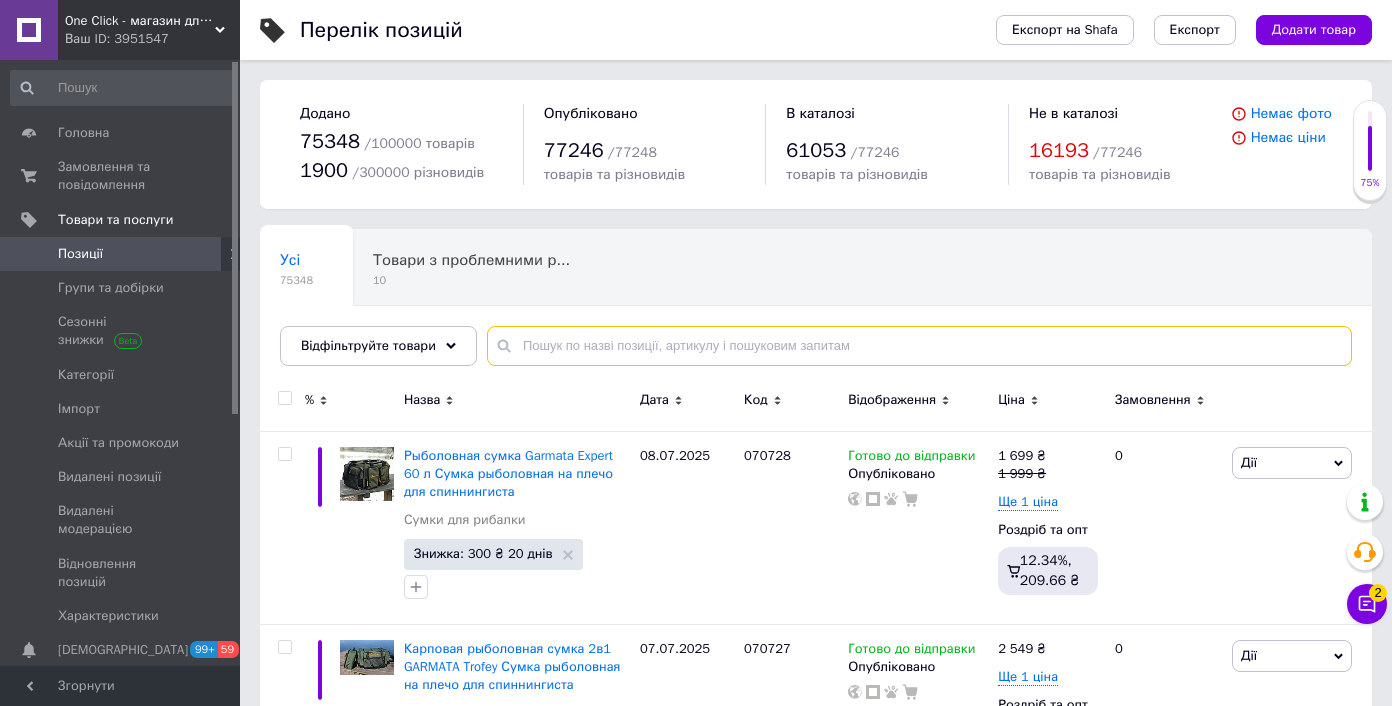 click at bounding box center [919, 346] 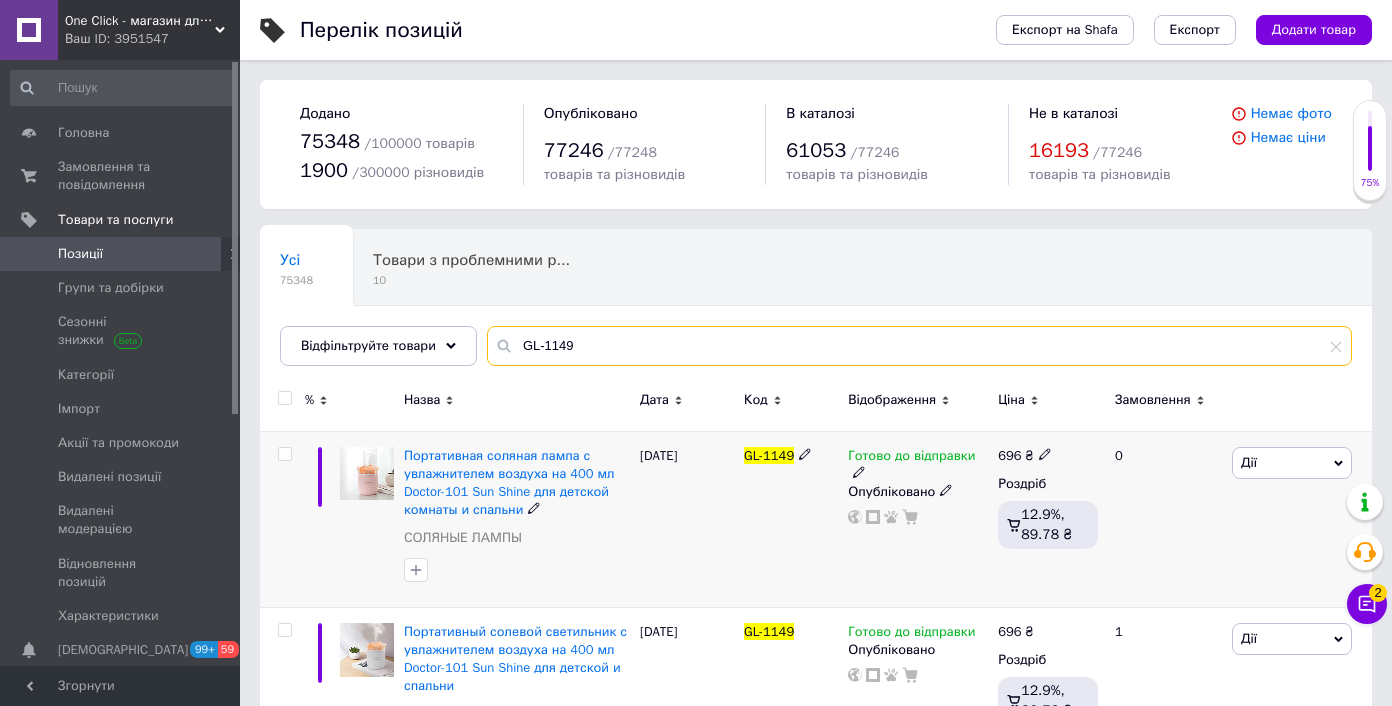 type on "GL-1149" 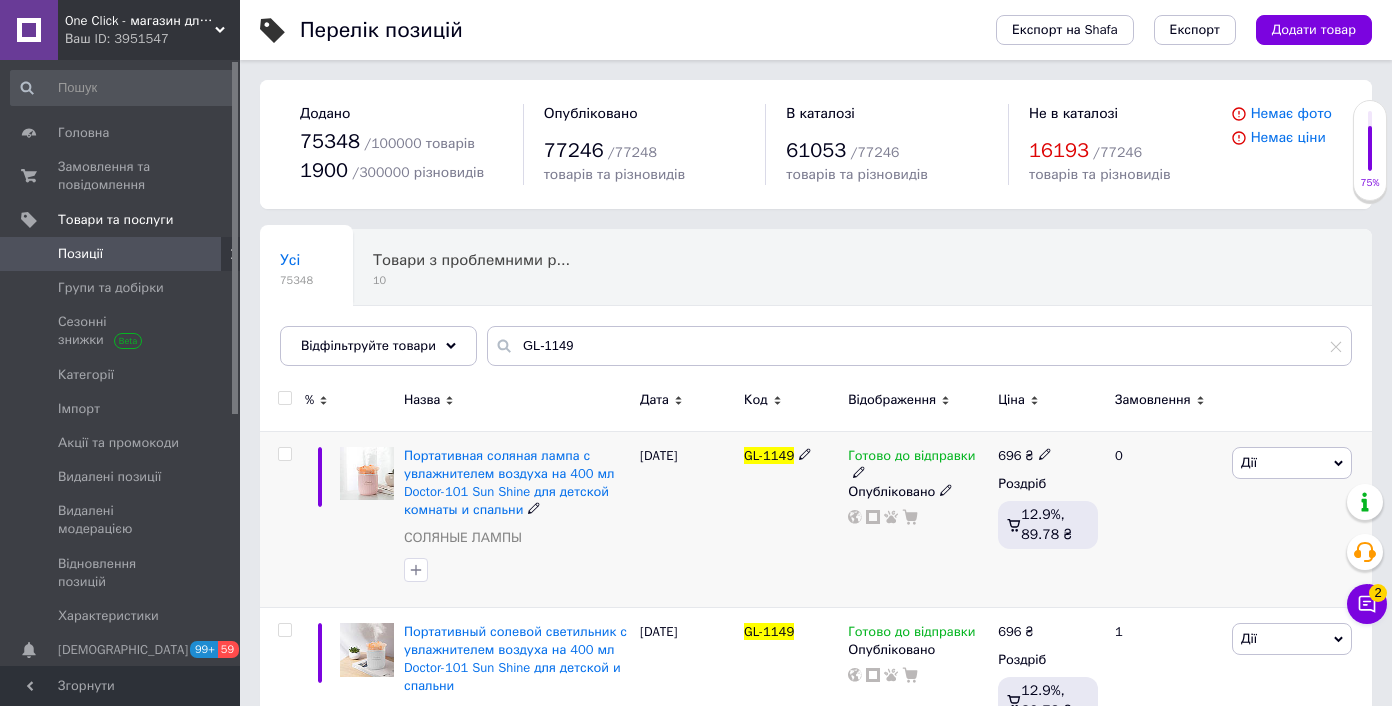 click 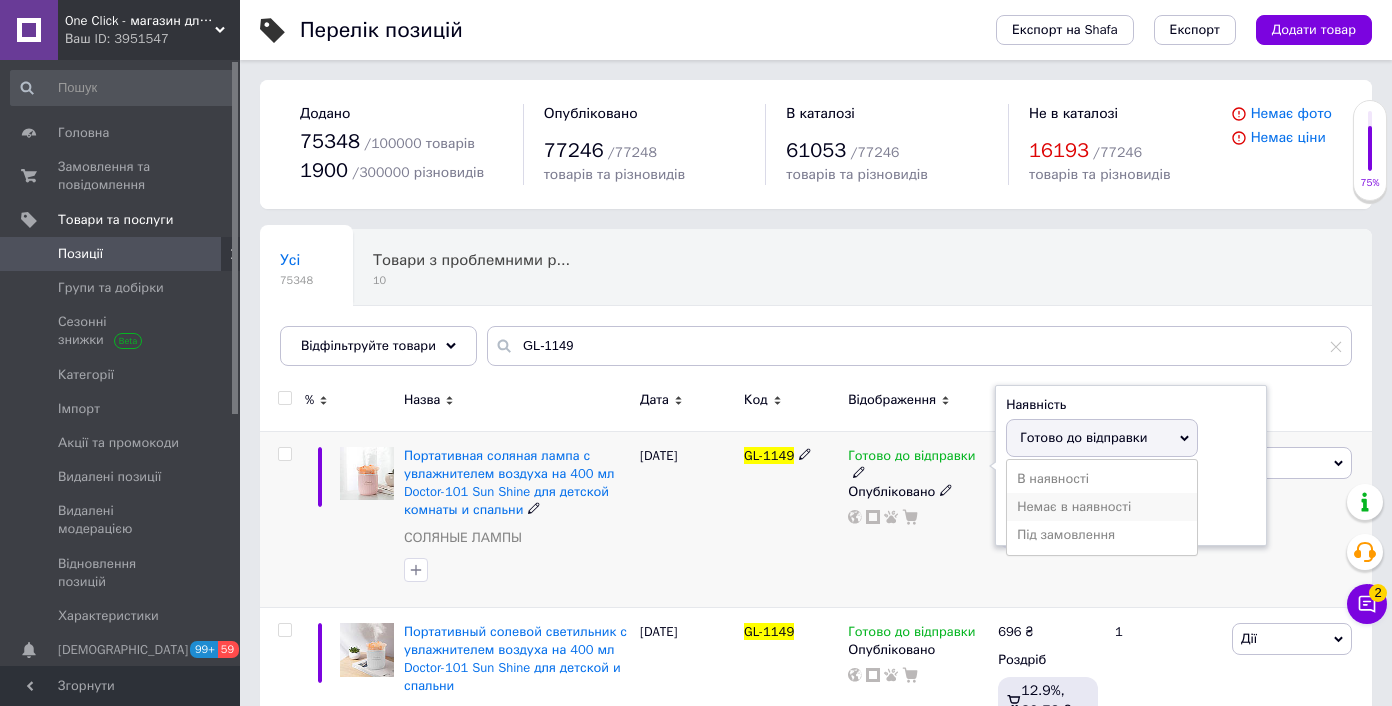 click on "Немає в наявності" at bounding box center (1102, 507) 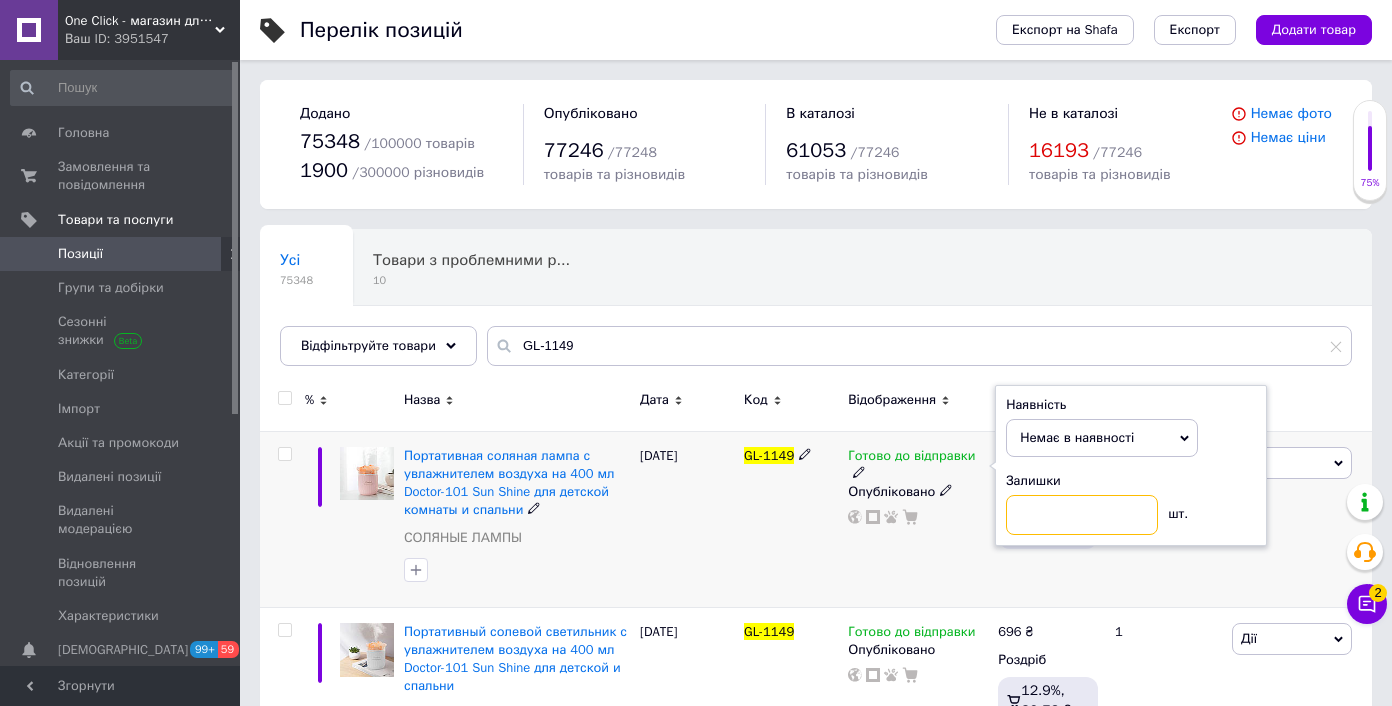 click at bounding box center (1082, 515) 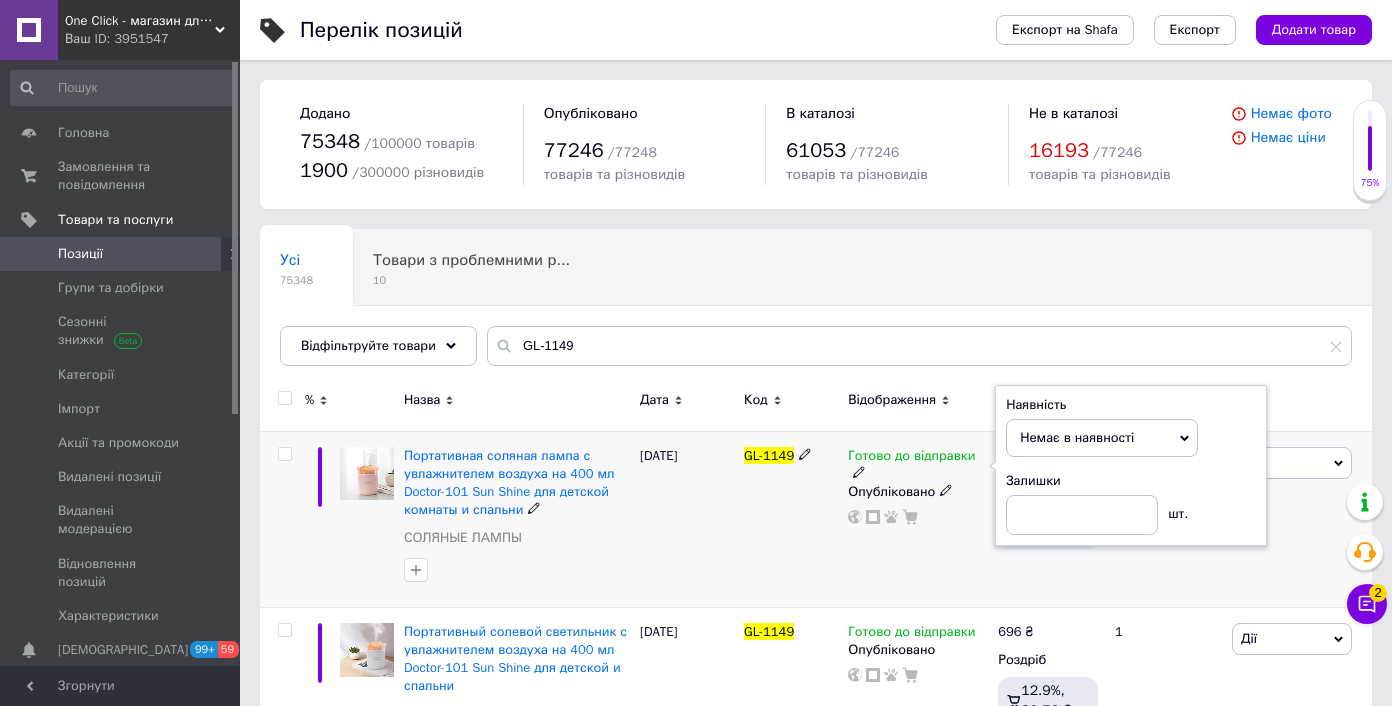 click on "Готово до відправки Наявність Немає в наявності В наявності Під замовлення Готово до відправки Залишки шт. Опубліковано" at bounding box center (918, 519) 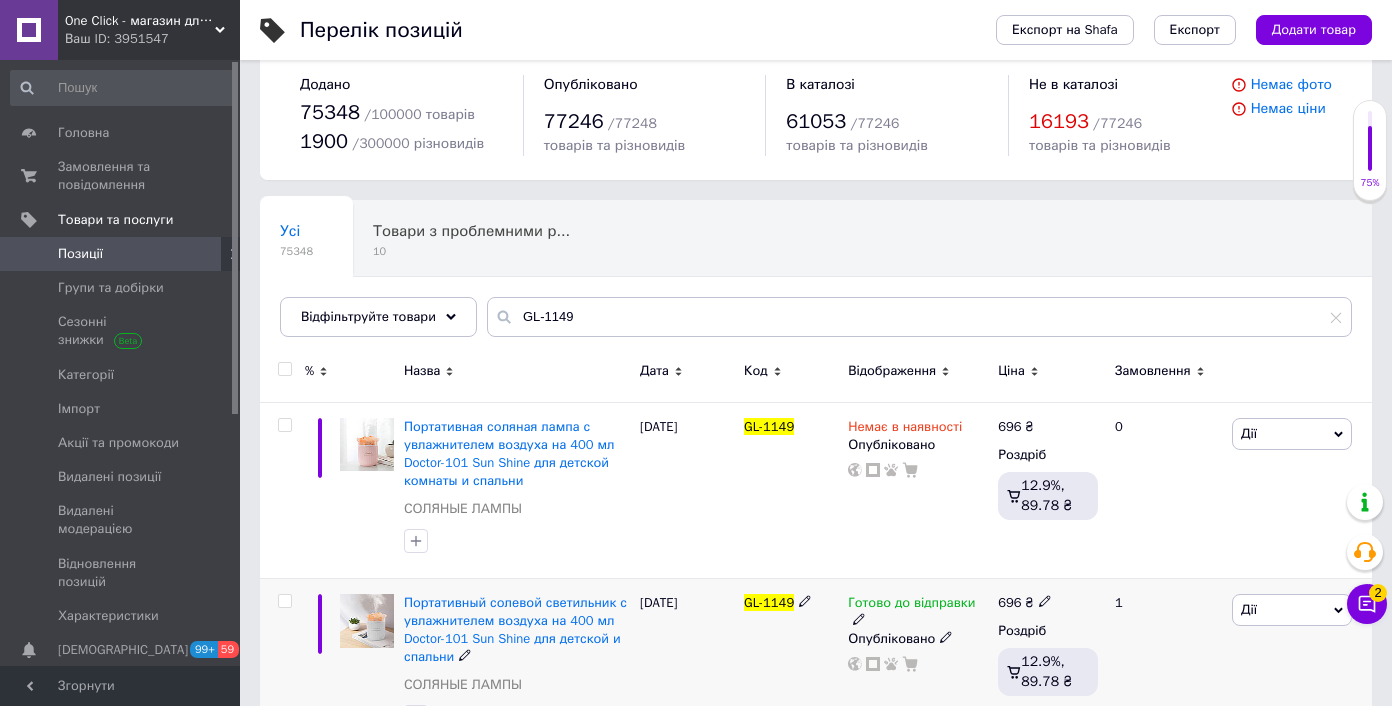 scroll, scrollTop: 96, scrollLeft: 0, axis: vertical 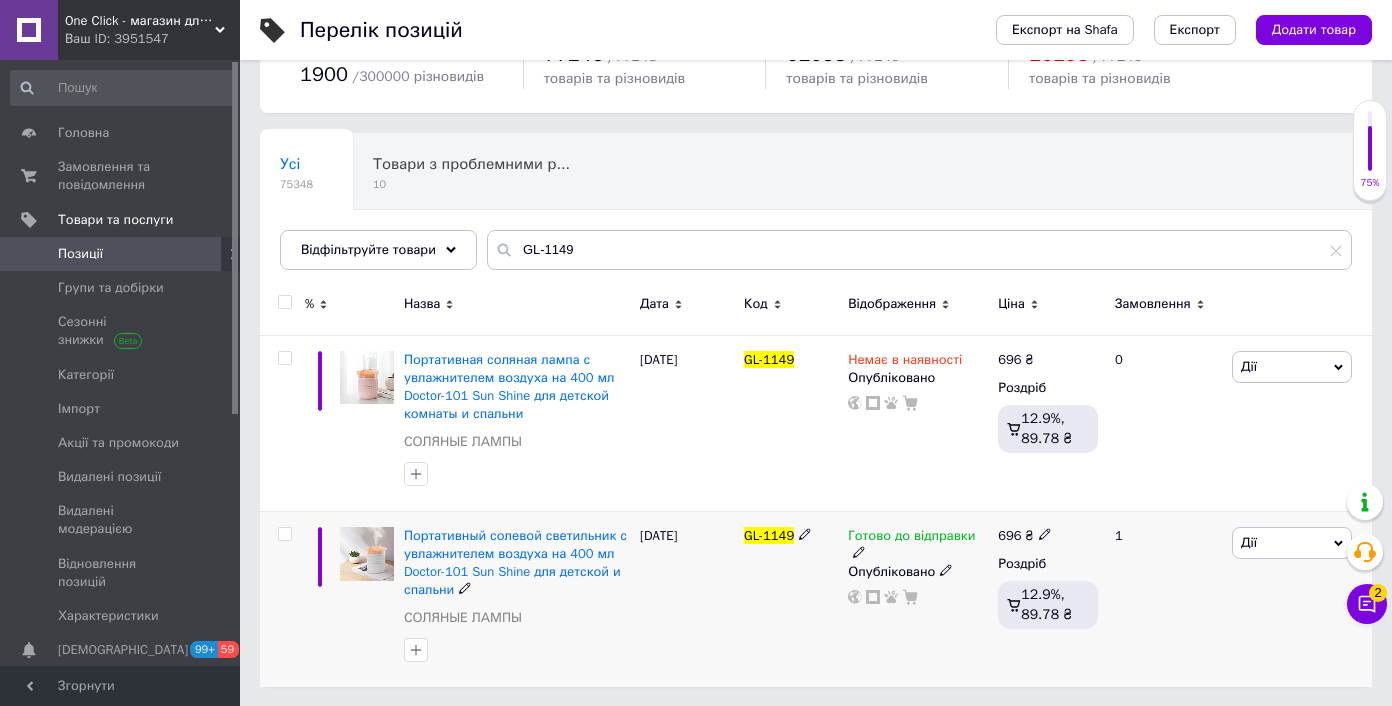 click 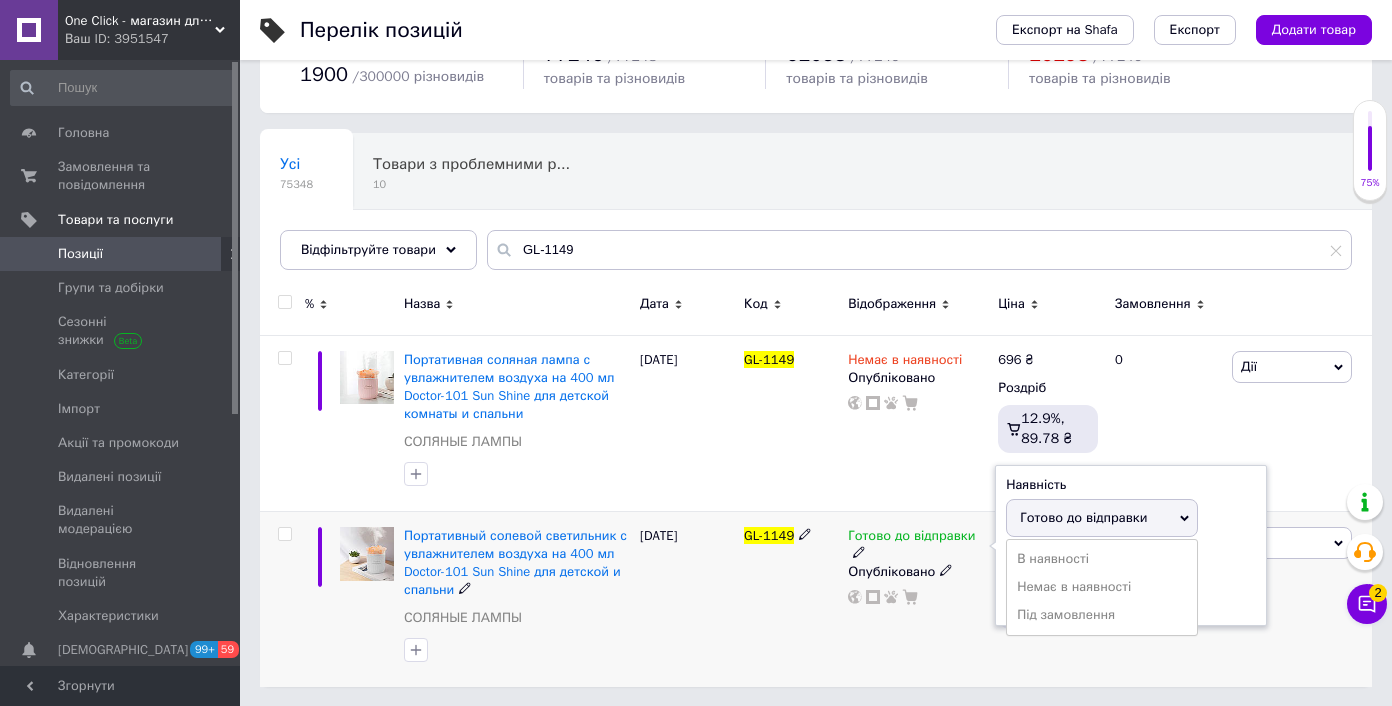 click on "Немає в наявності" at bounding box center (1102, 587) 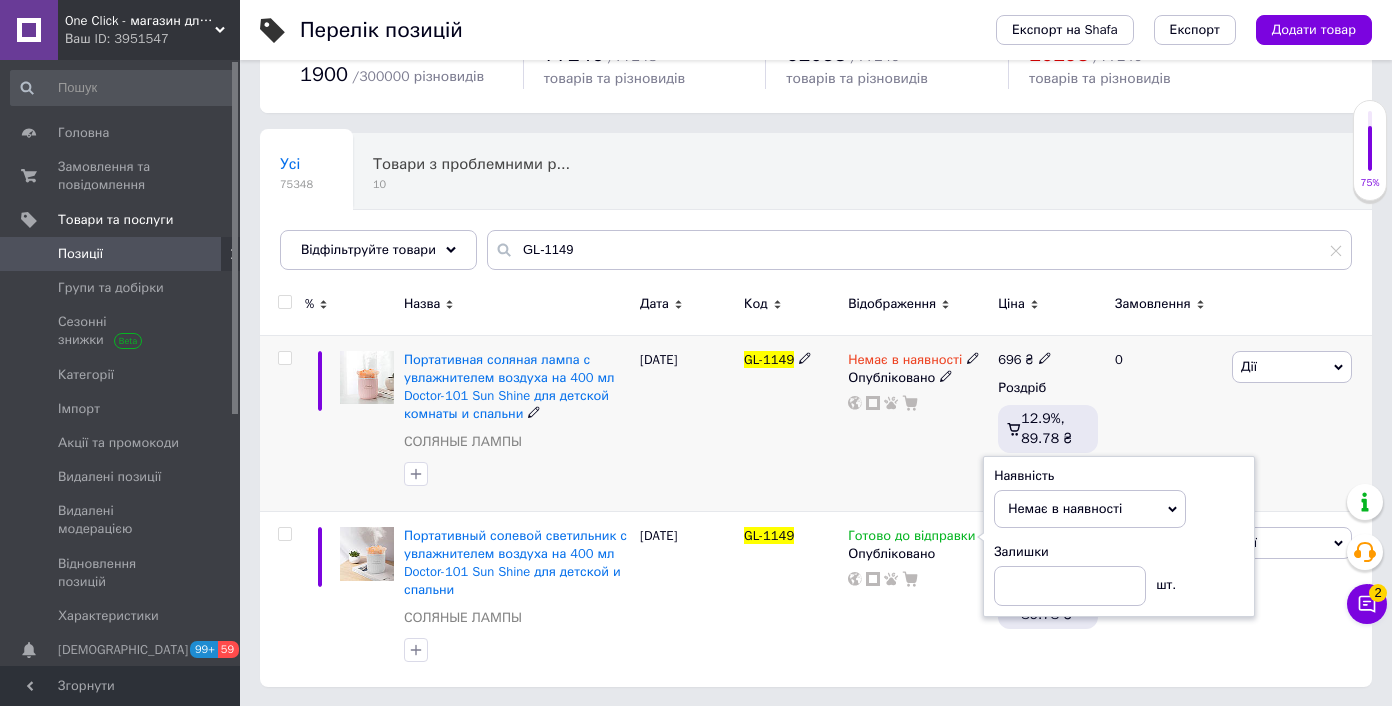 click on "Немає в наявності Опубліковано" at bounding box center (918, 423) 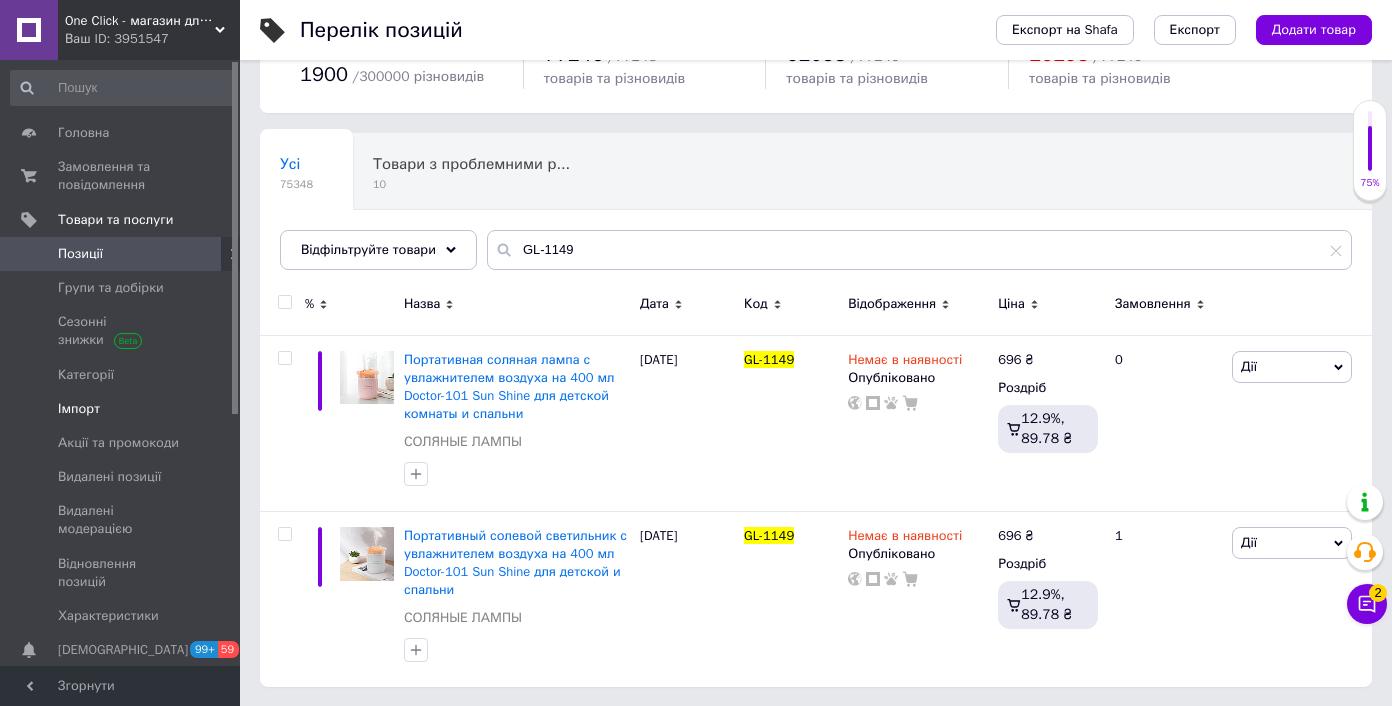 click on "Імпорт" at bounding box center (121, 409) 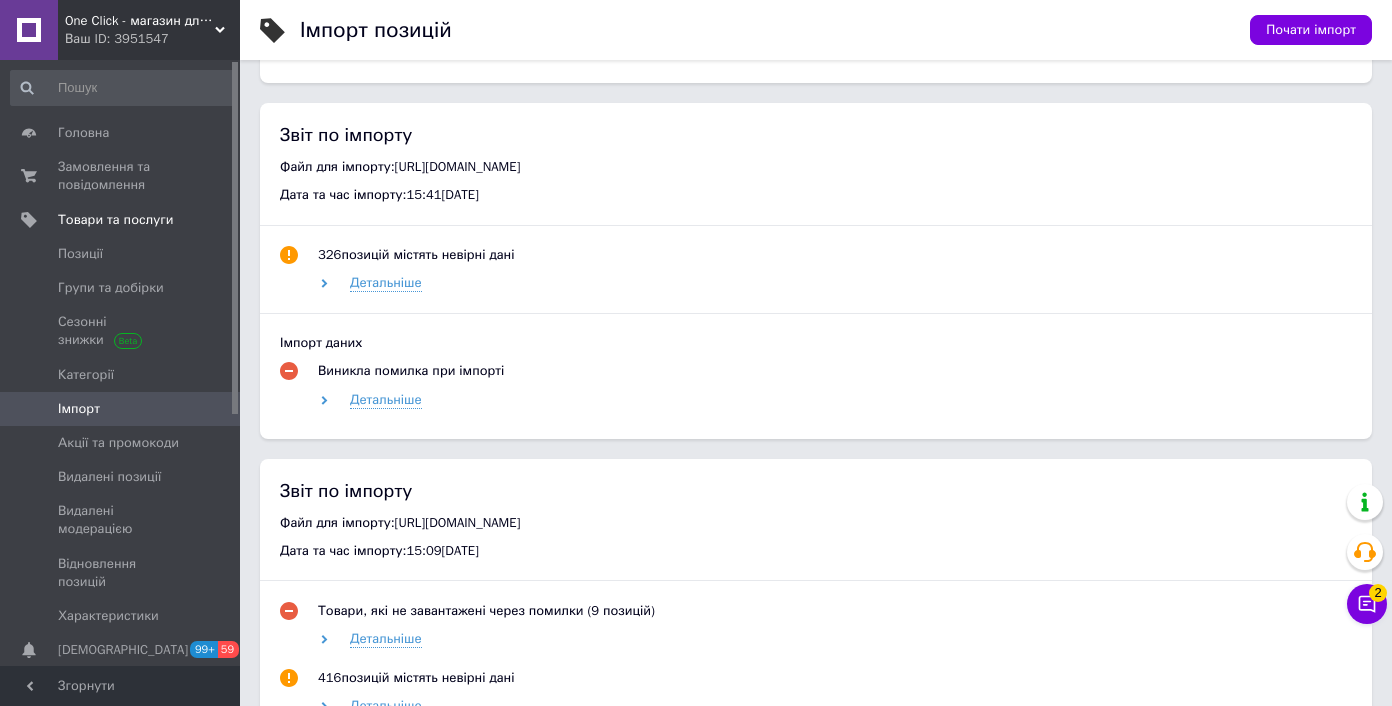 scroll, scrollTop: 1278, scrollLeft: 0, axis: vertical 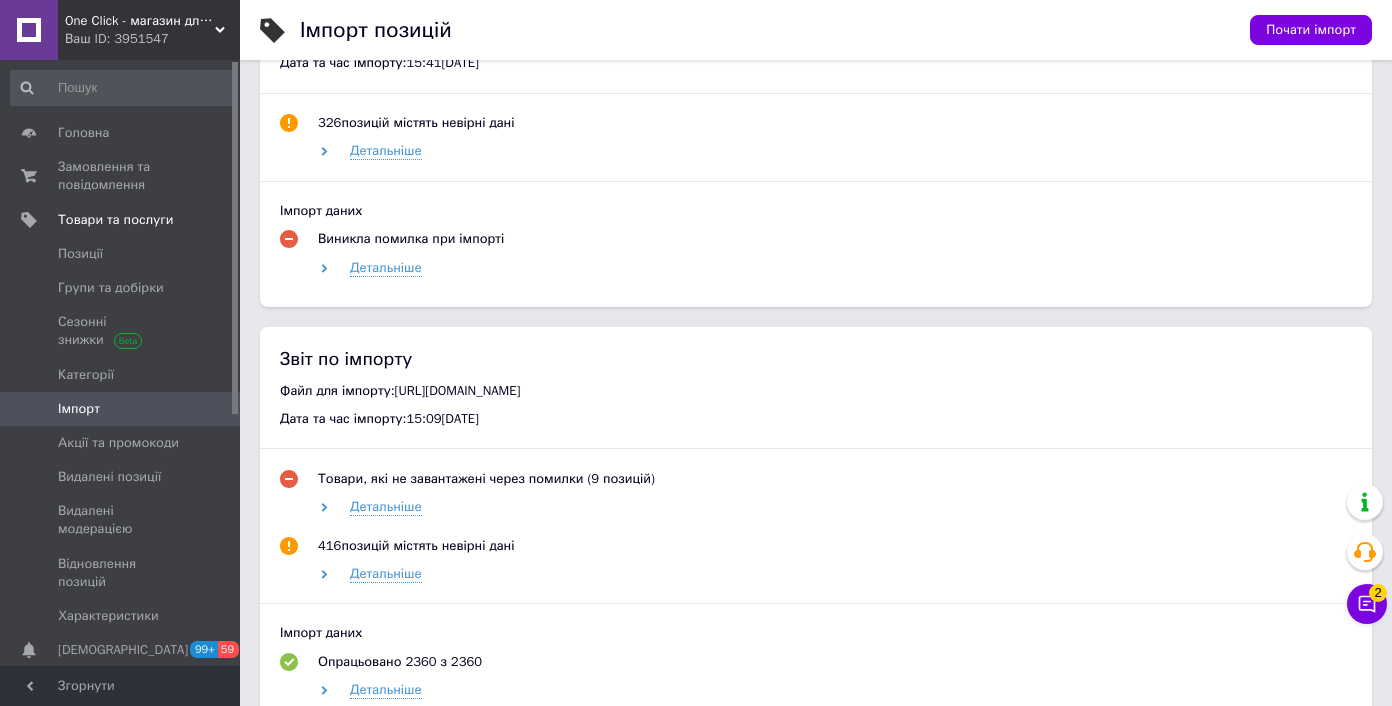 drag, startPoint x: 405, startPoint y: 431, endPoint x: 1200, endPoint y: 423, distance: 795.0402 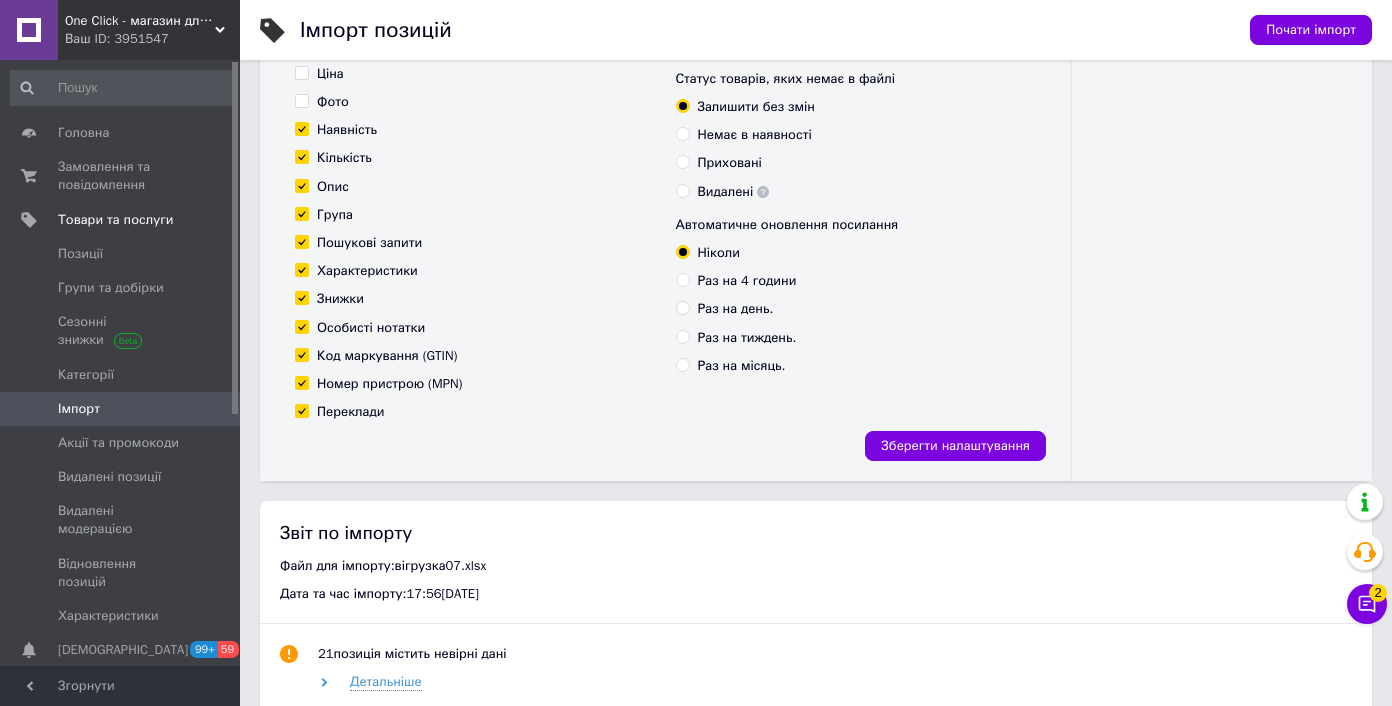 scroll, scrollTop: 0, scrollLeft: 0, axis: both 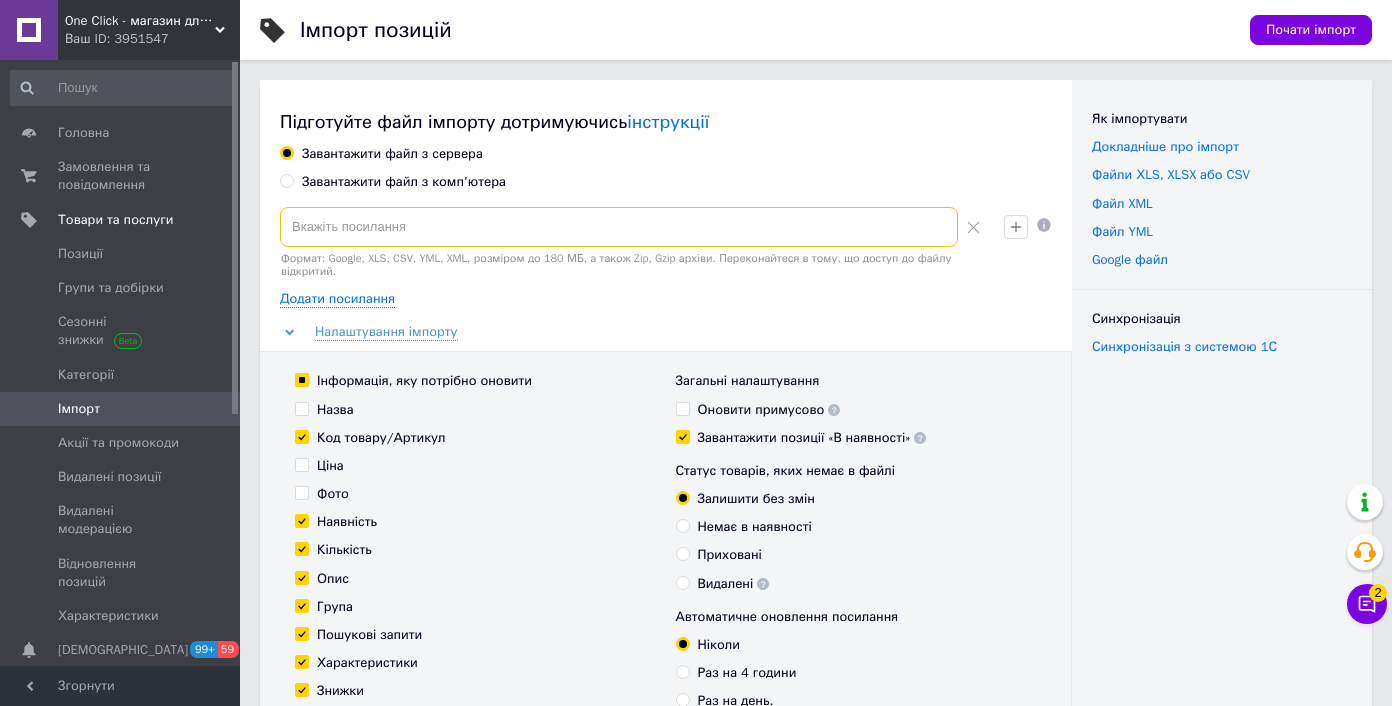 click at bounding box center (619, 227) 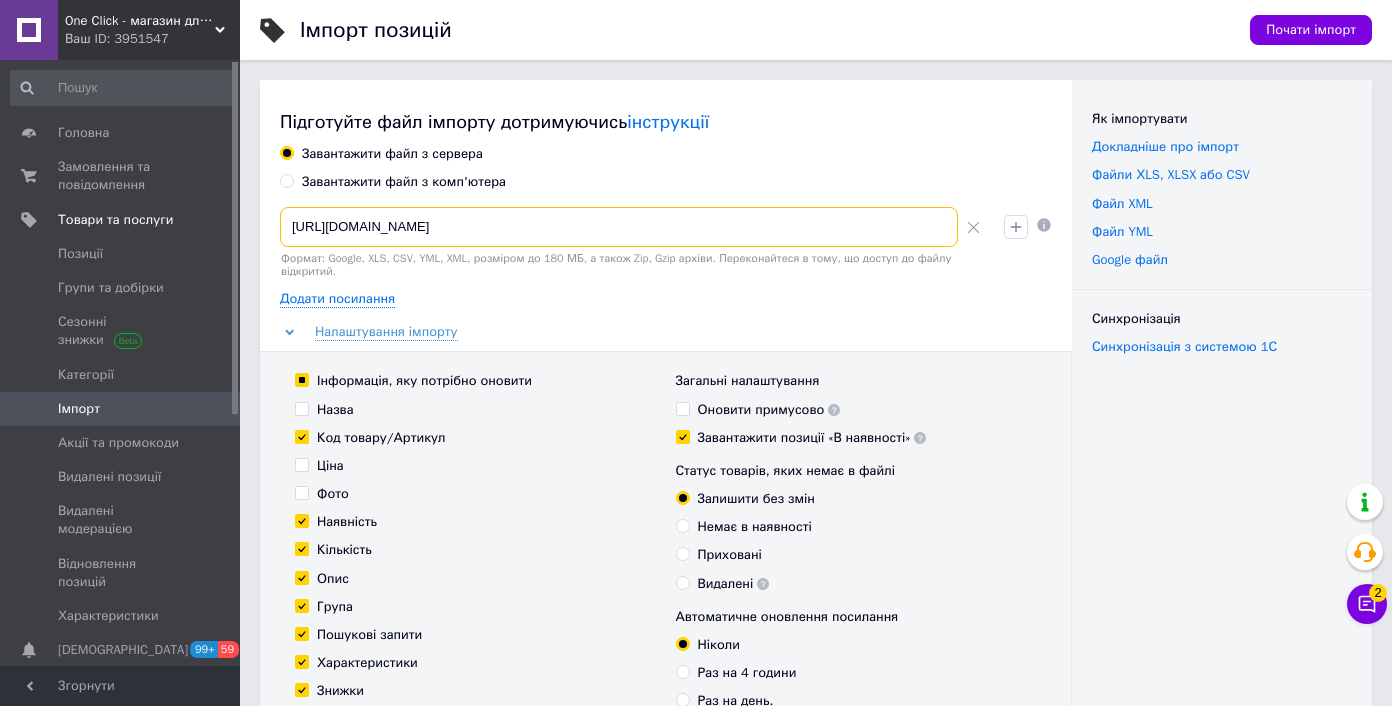scroll, scrollTop: 0, scrollLeft: 31, axis: horizontal 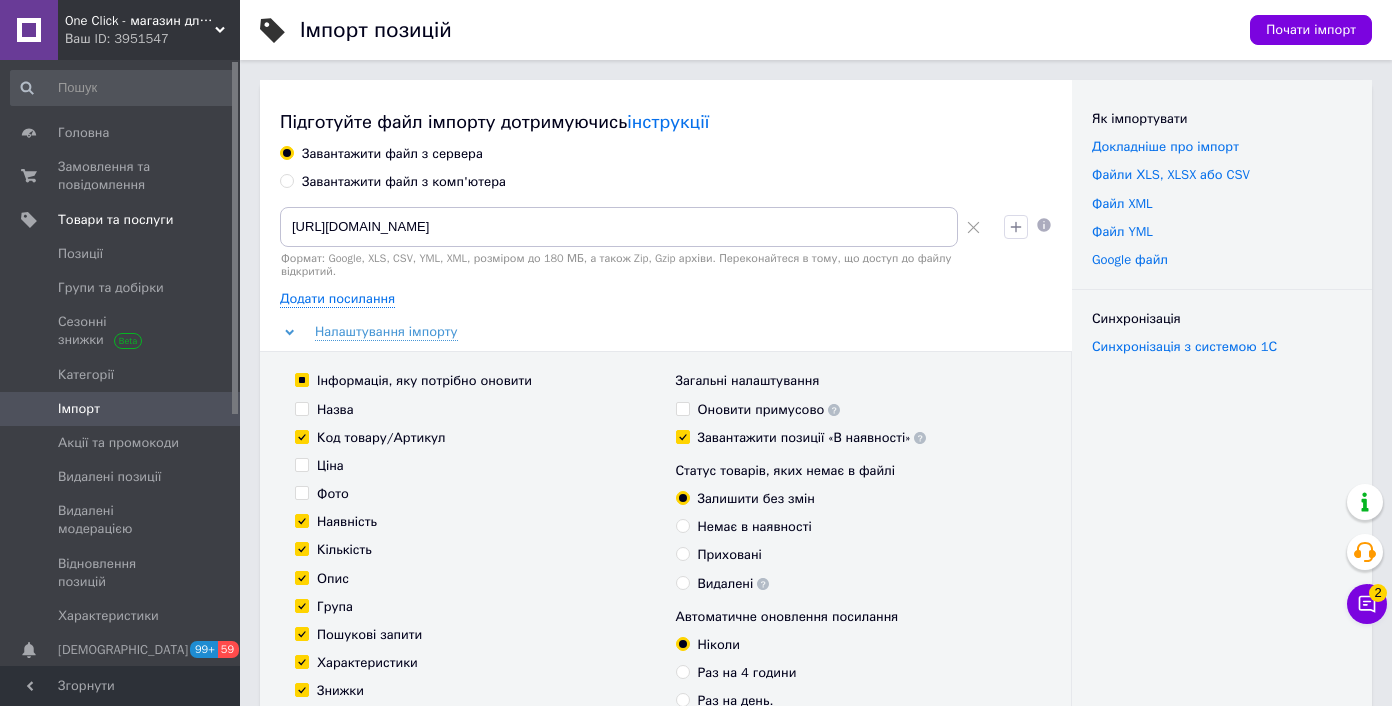 click on "Інформація, яку потрібно оновити" at bounding box center (424, 381) 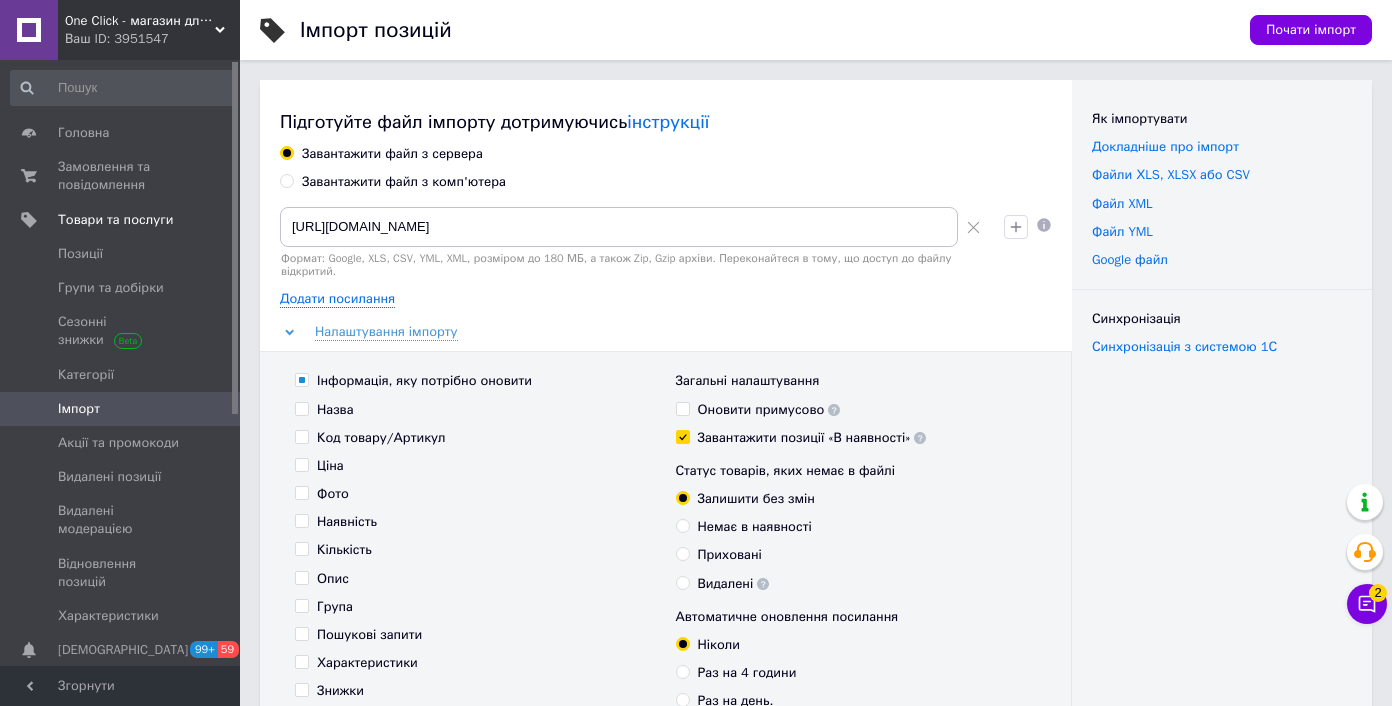 checkbox on "false" 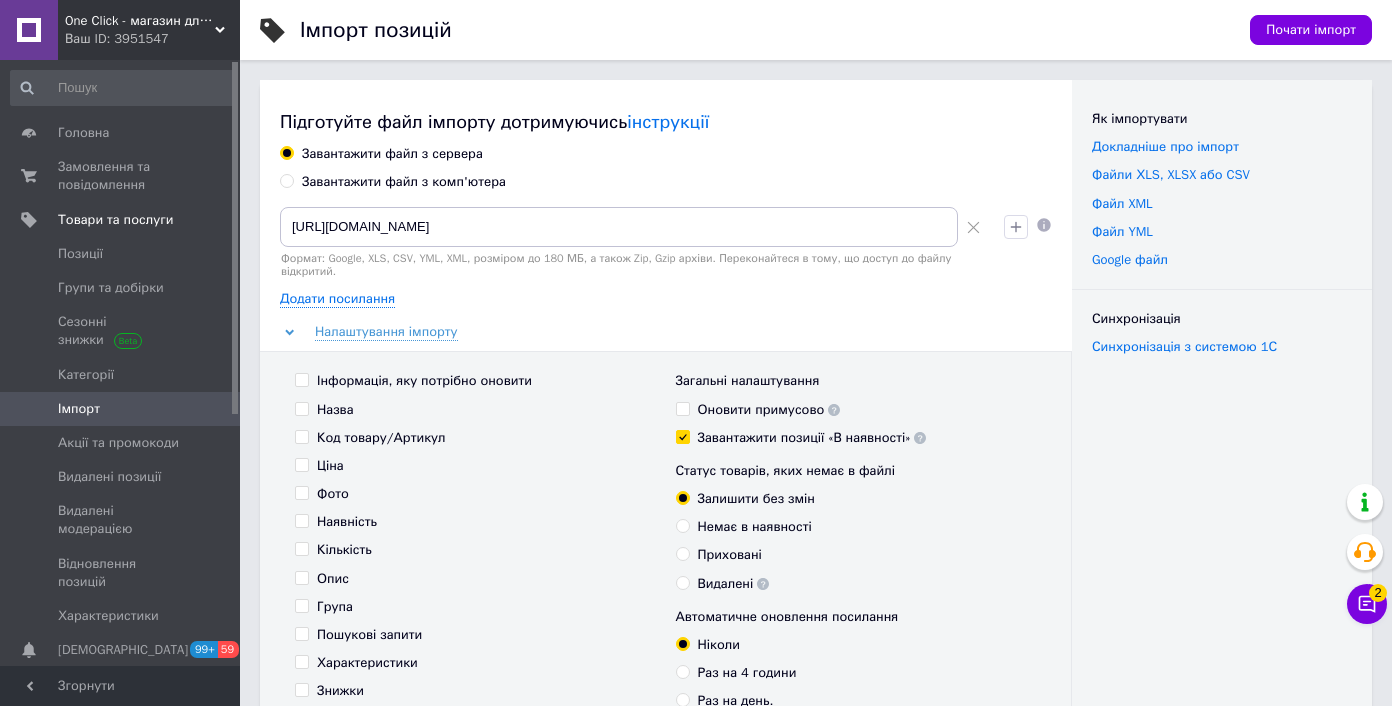 click on "Ціна" at bounding box center (330, 466) 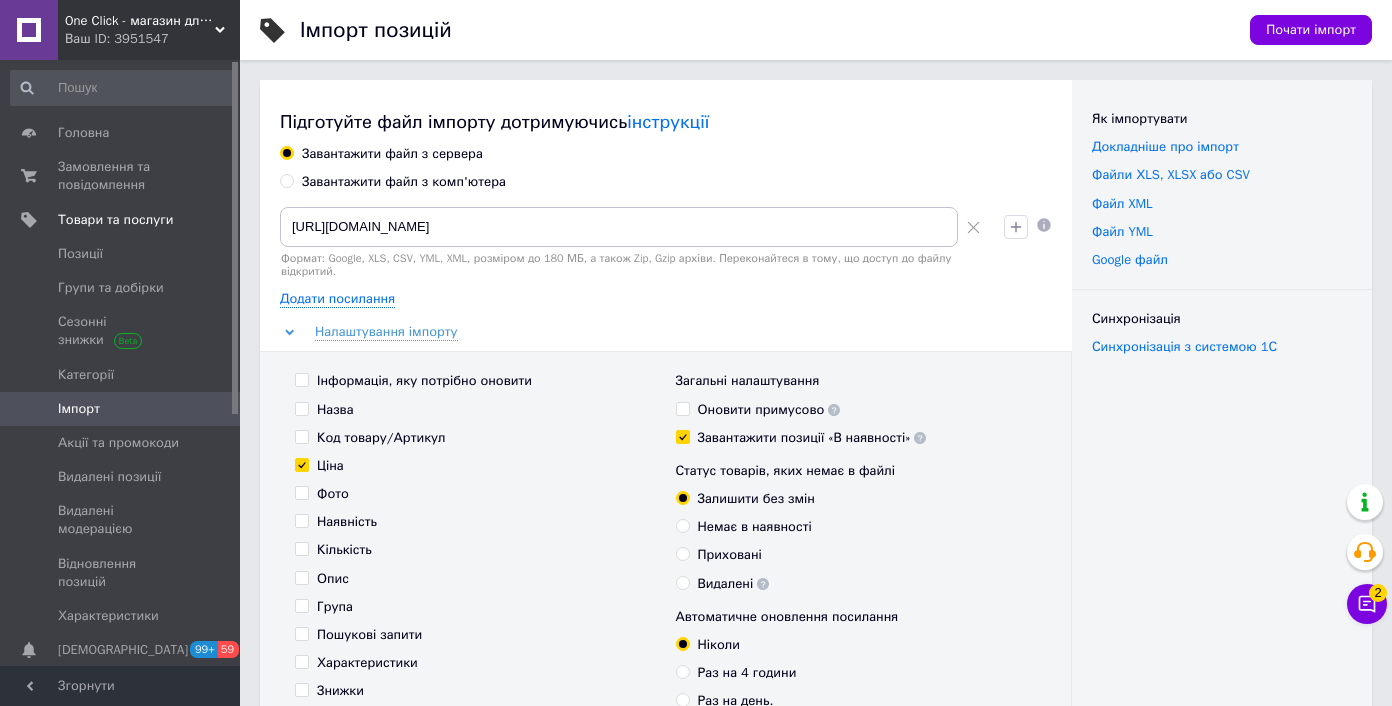 checkbox on "true" 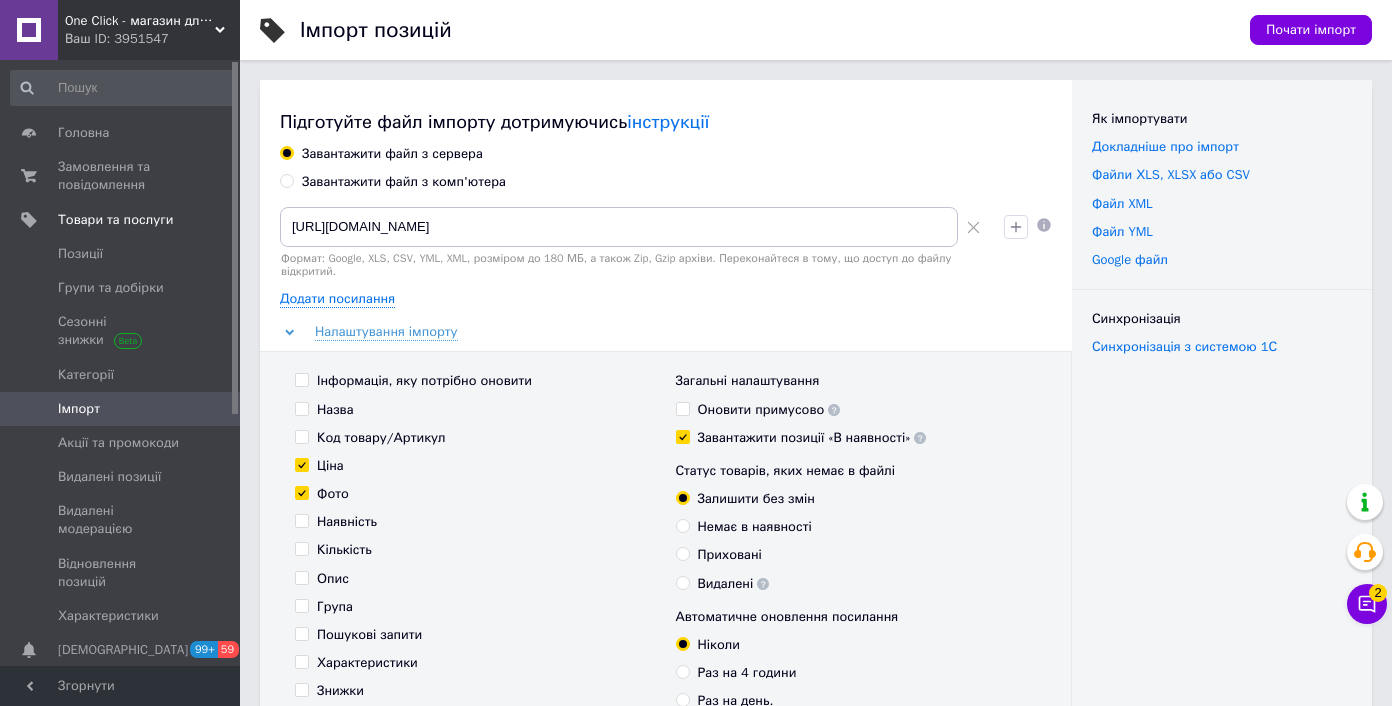 checkbox on "true" 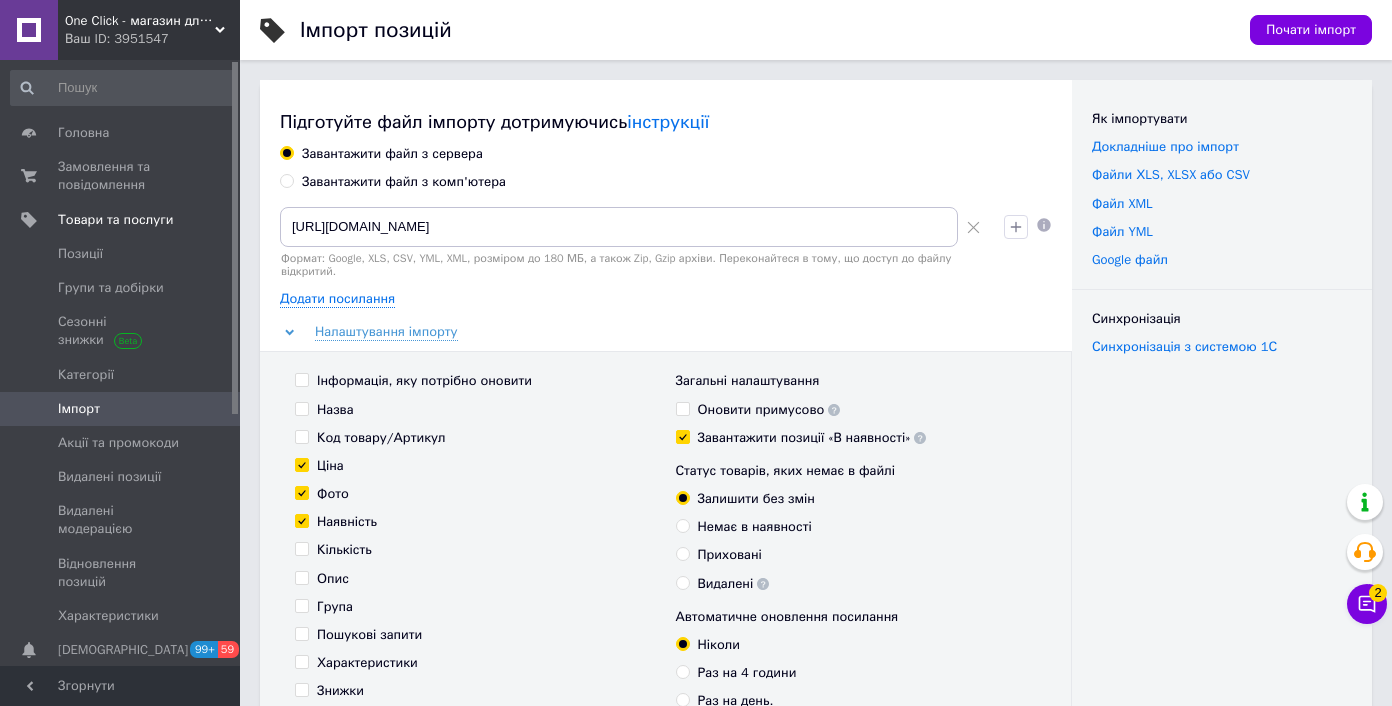 checkbox on "true" 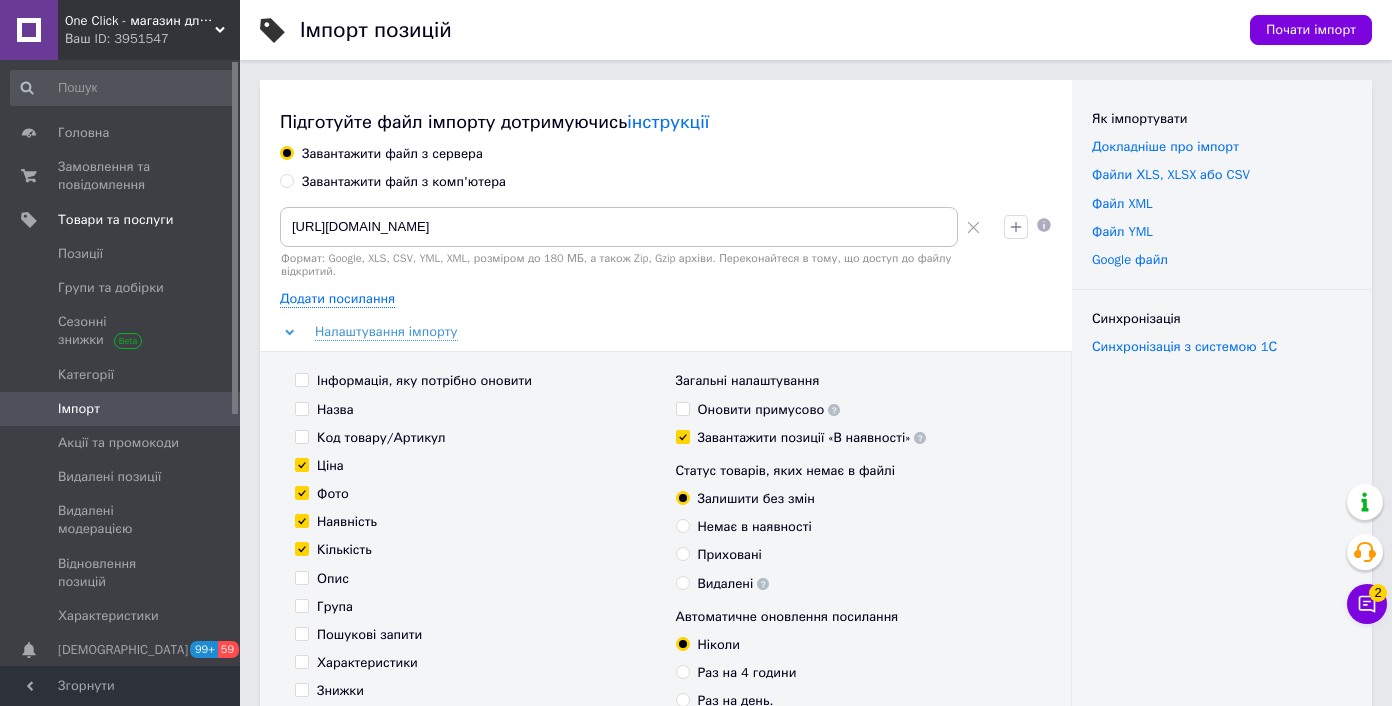 checkbox on "true" 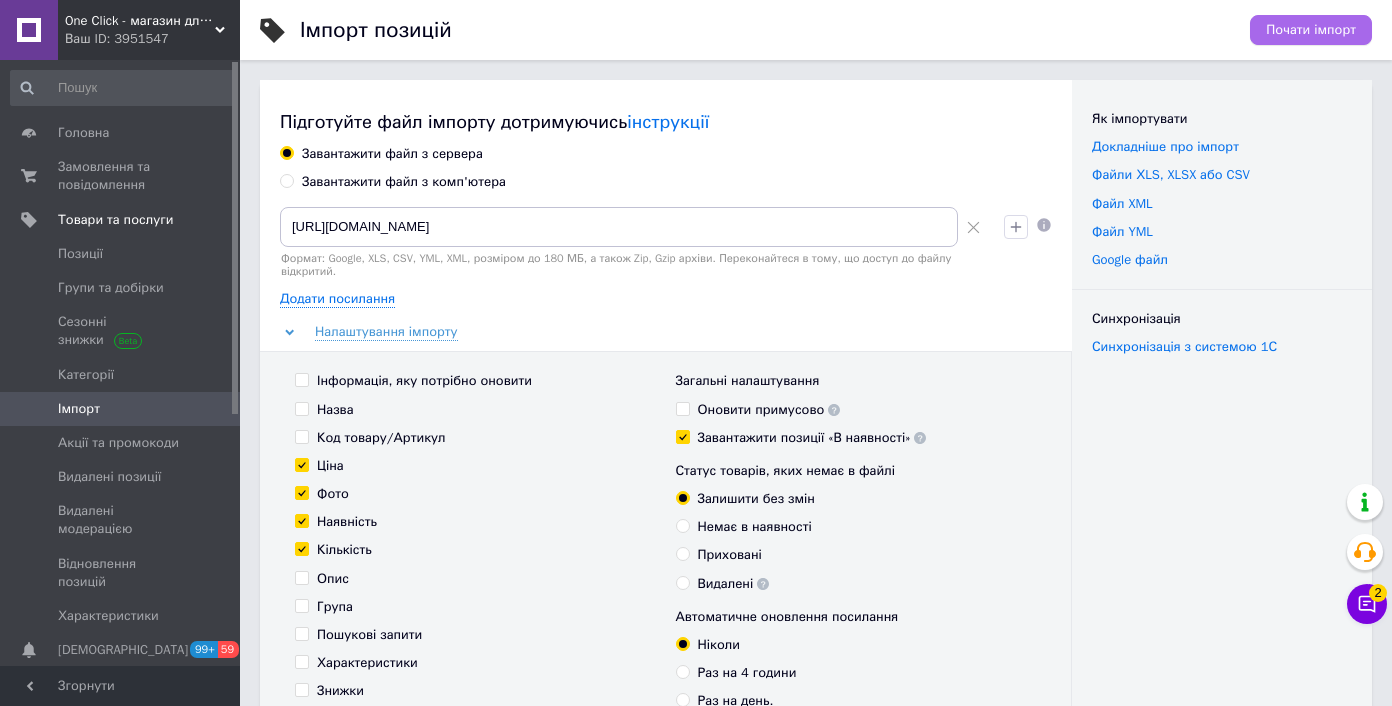 click on "Почати імпорт" at bounding box center [1311, 30] 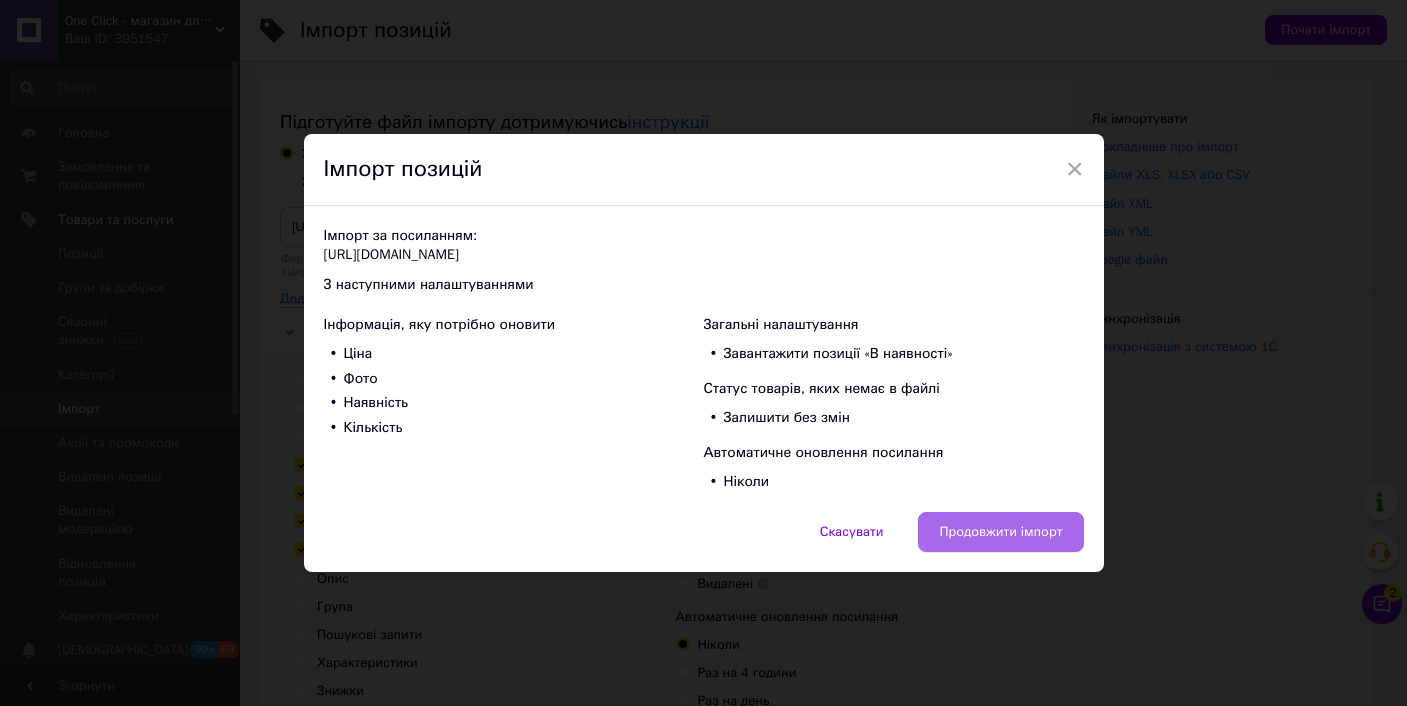 click on "Продовжити імпорт" at bounding box center [1000, 532] 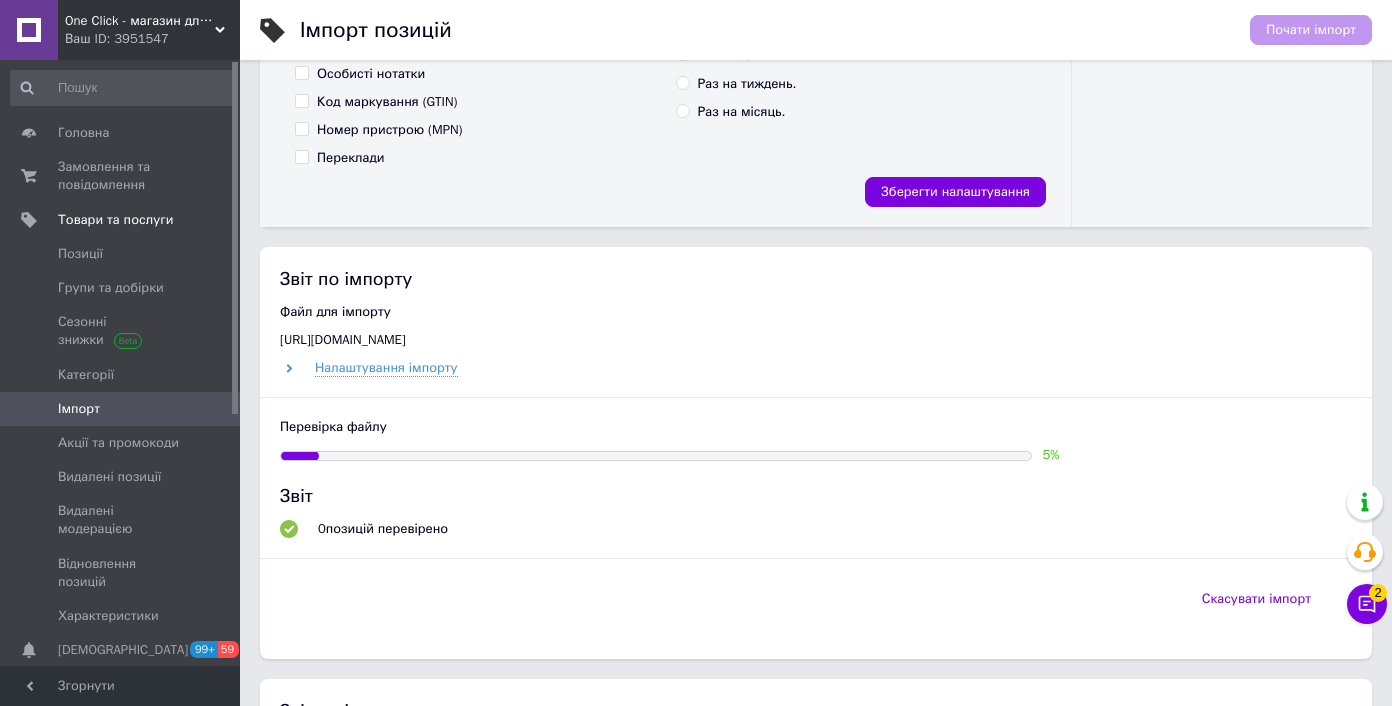 scroll, scrollTop: 648, scrollLeft: 0, axis: vertical 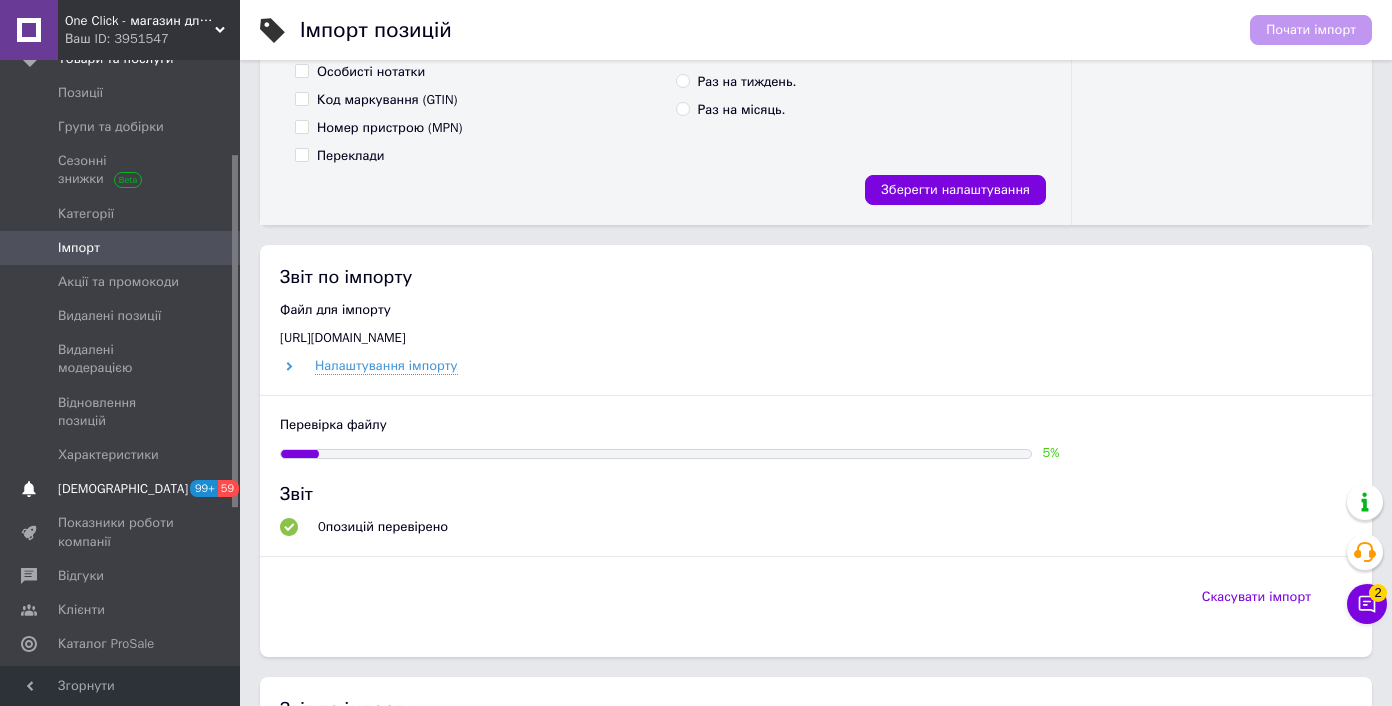 click on "Сповіщення 99+ 59" at bounding box center (123, 489) 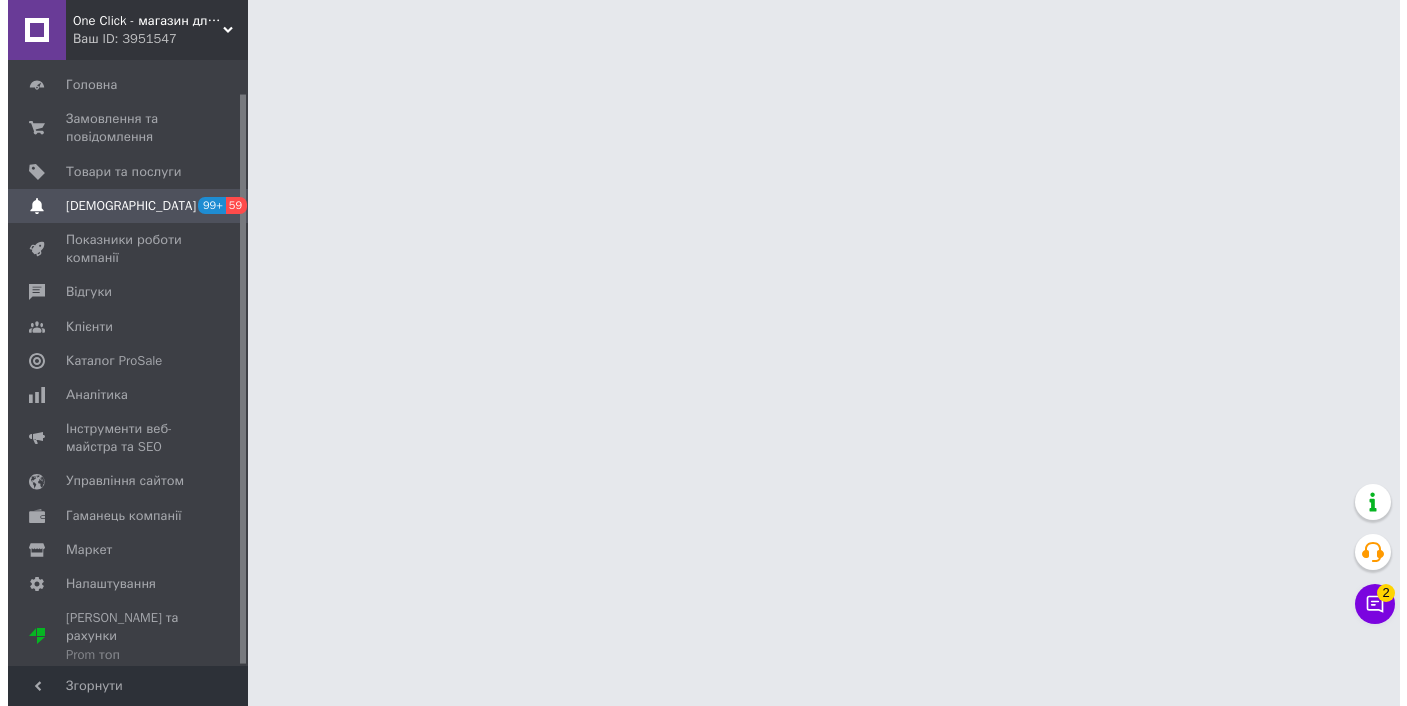 scroll, scrollTop: 0, scrollLeft: 0, axis: both 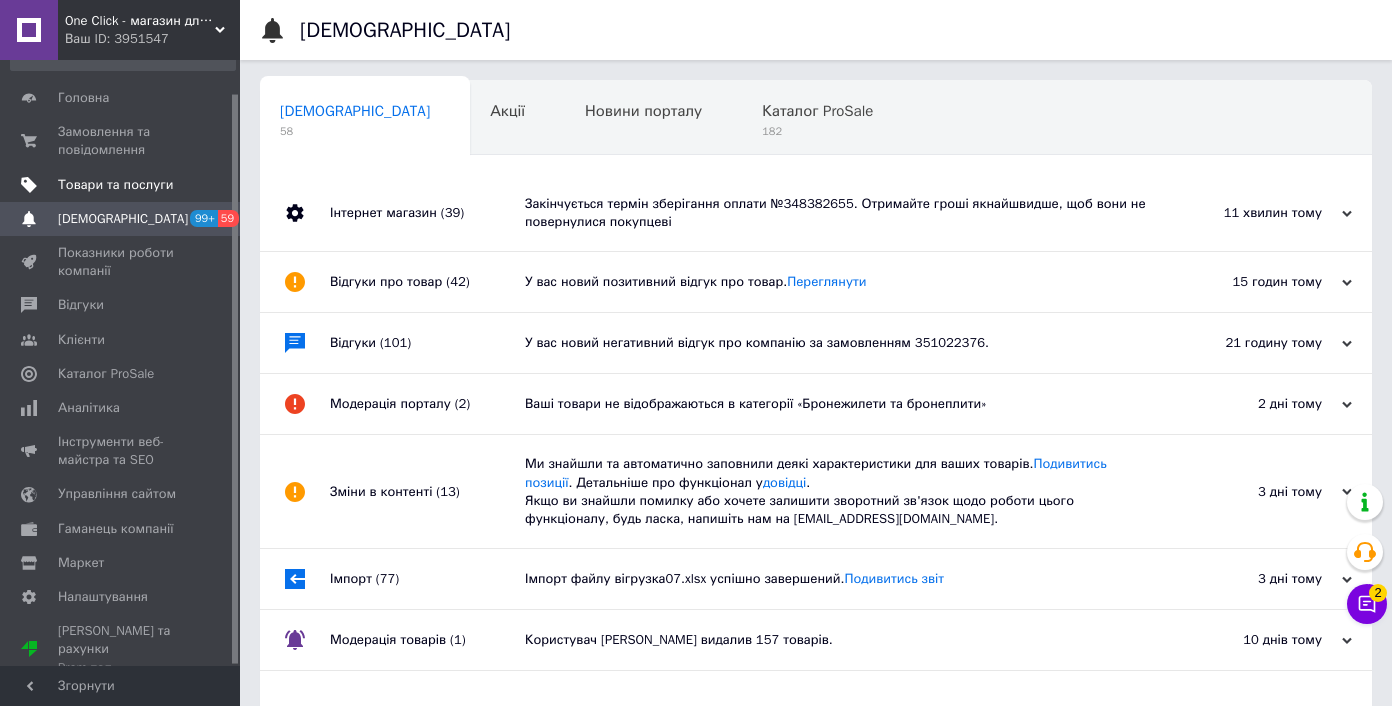 click on "Товари та послуги" at bounding box center [115, 185] 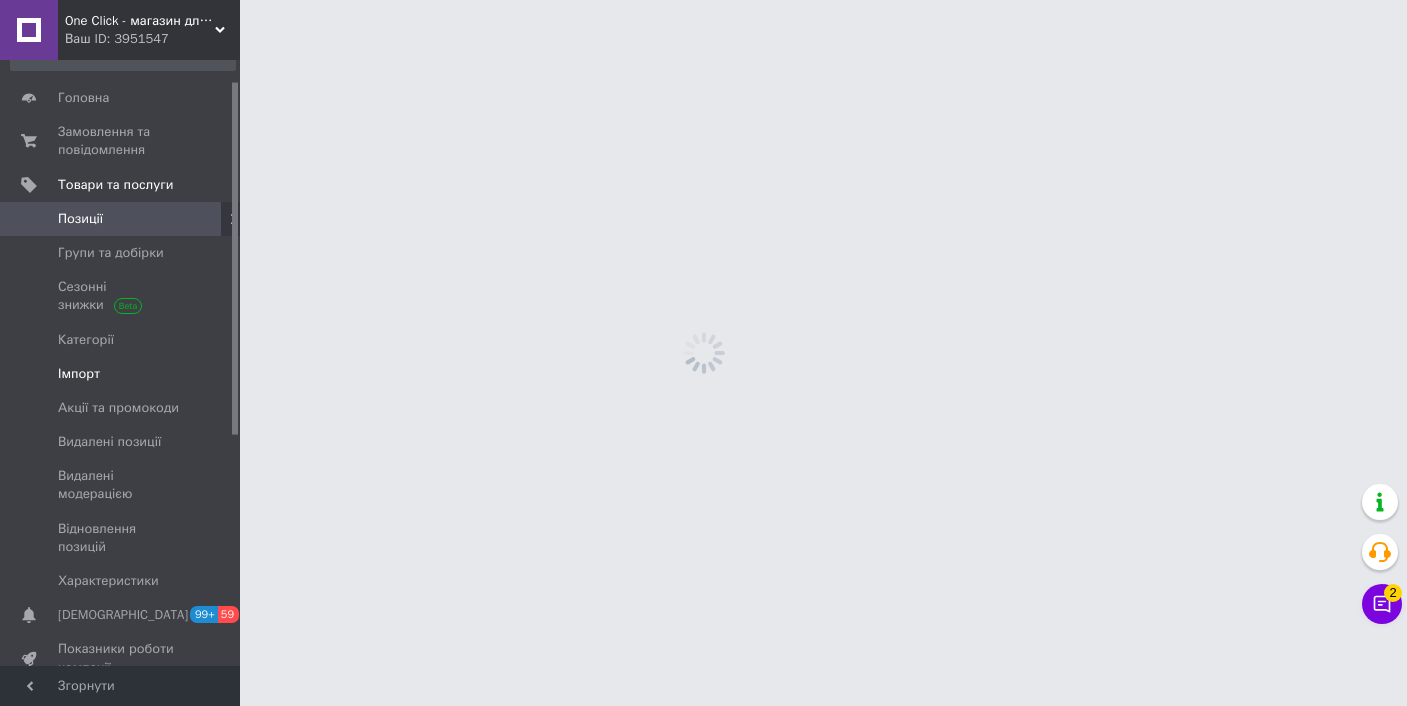 click on "Імпорт" at bounding box center (79, 374) 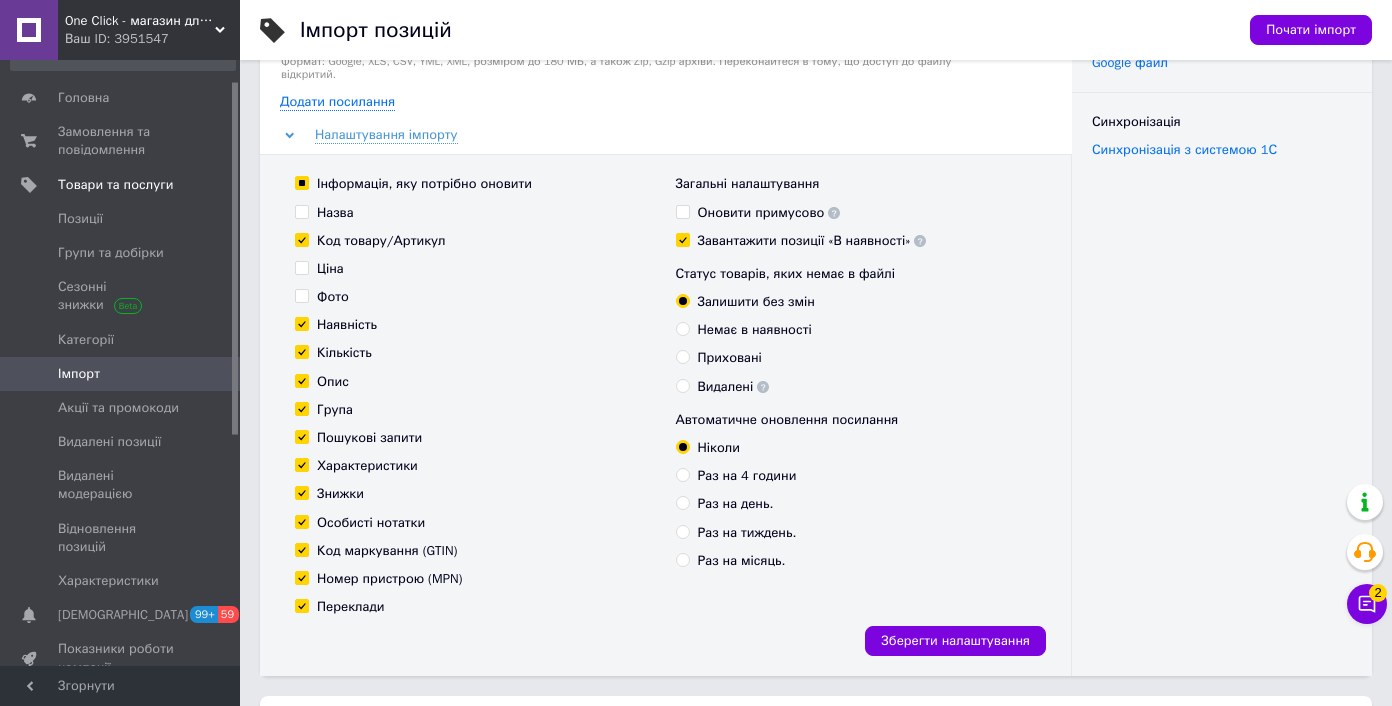 scroll, scrollTop: 867, scrollLeft: 0, axis: vertical 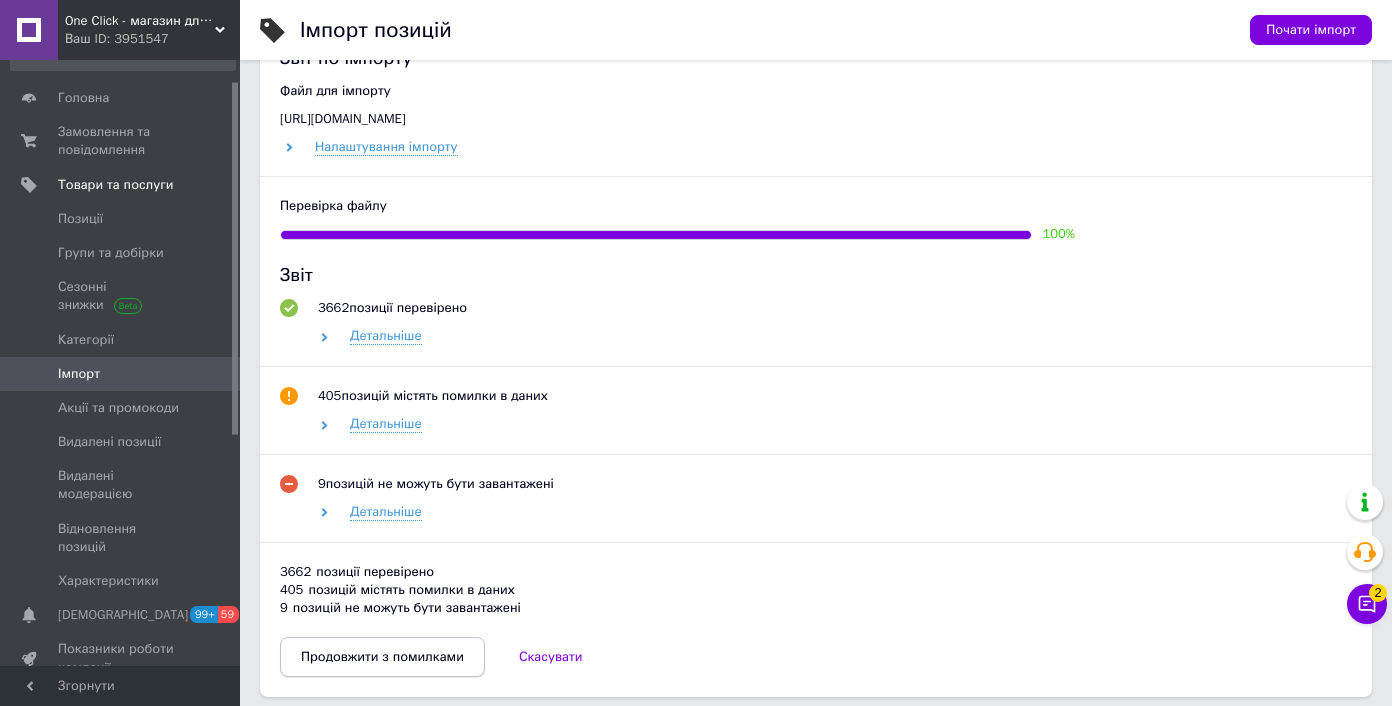 click on "Продовжити з помилками" at bounding box center [382, 657] 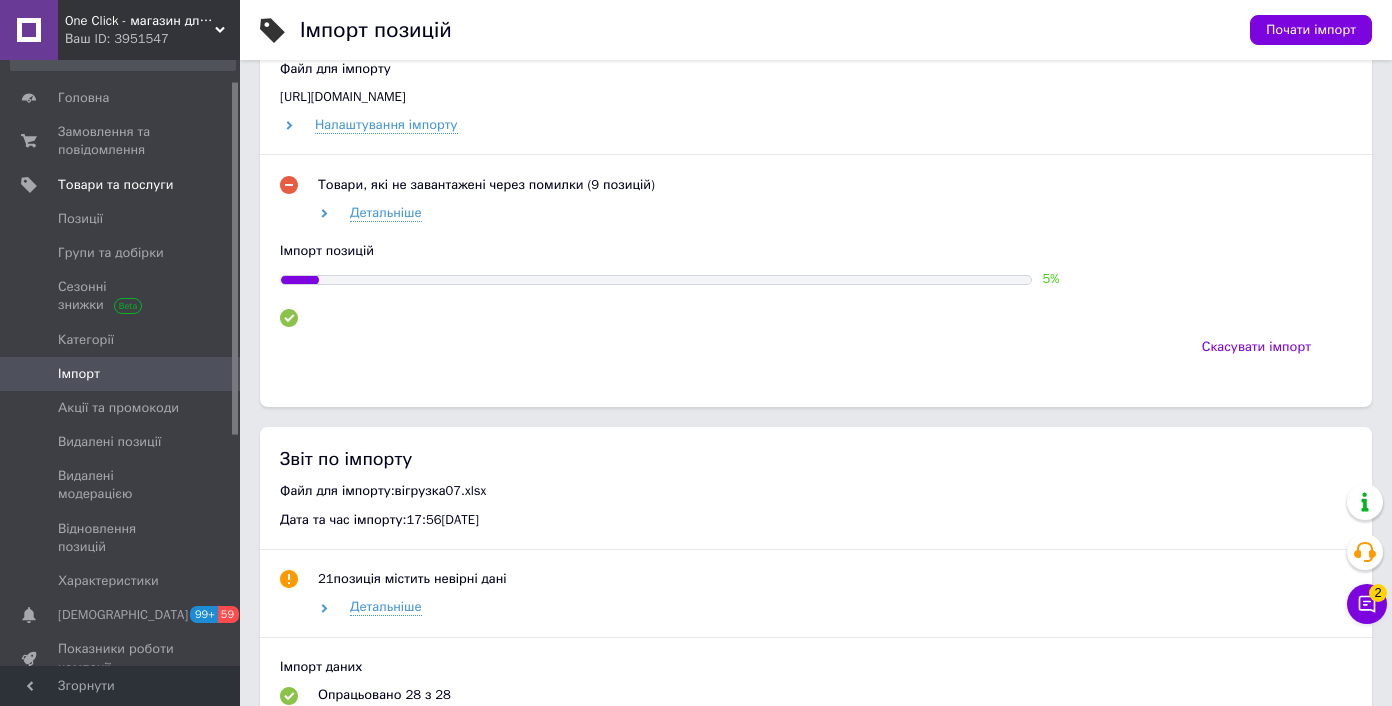 scroll, scrollTop: 225, scrollLeft: 0, axis: vertical 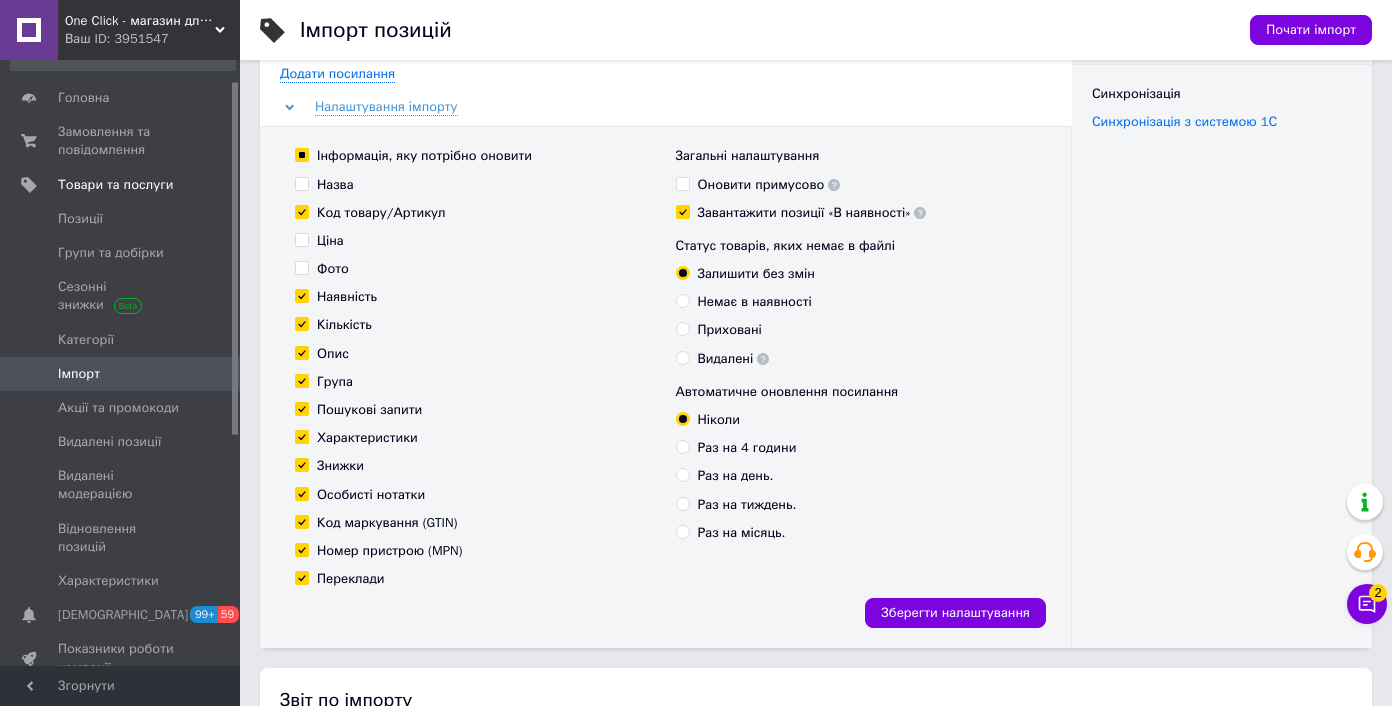 click on "Замовлення та повідомлення" at bounding box center (121, 141) 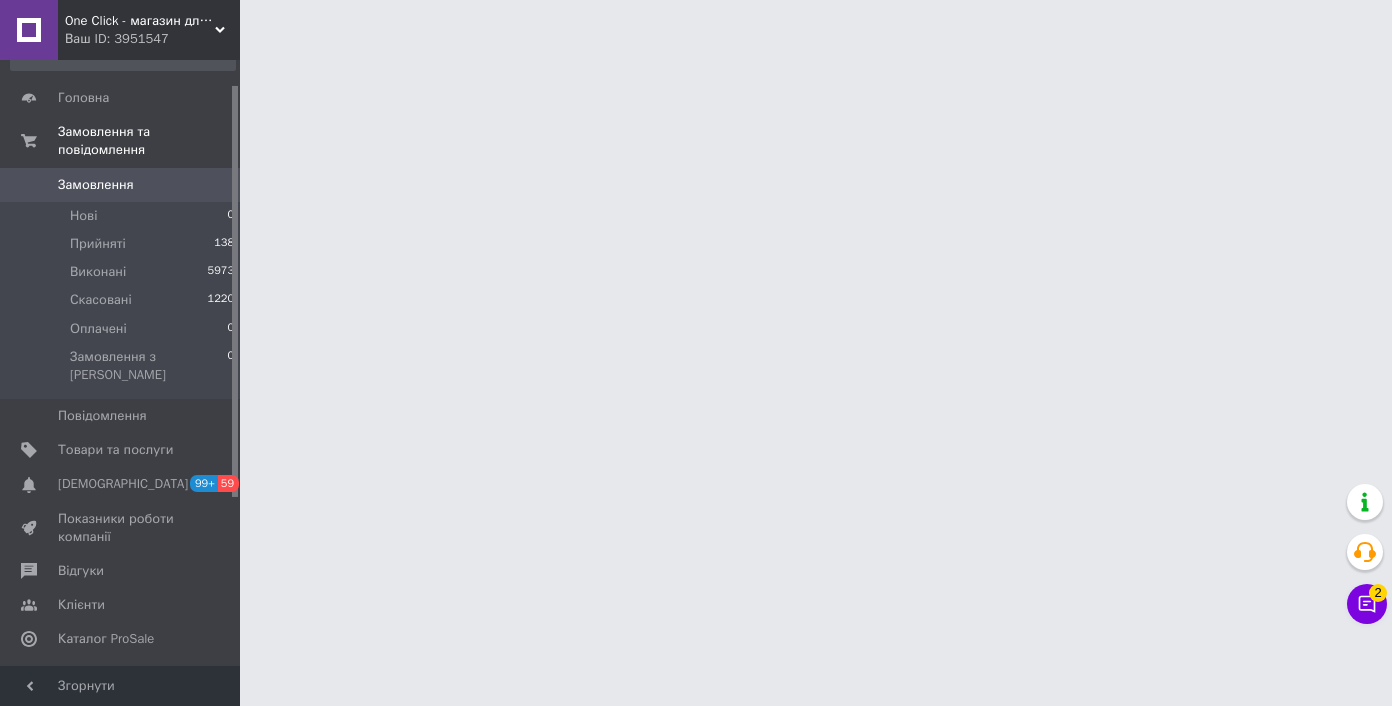 scroll, scrollTop: 0, scrollLeft: 0, axis: both 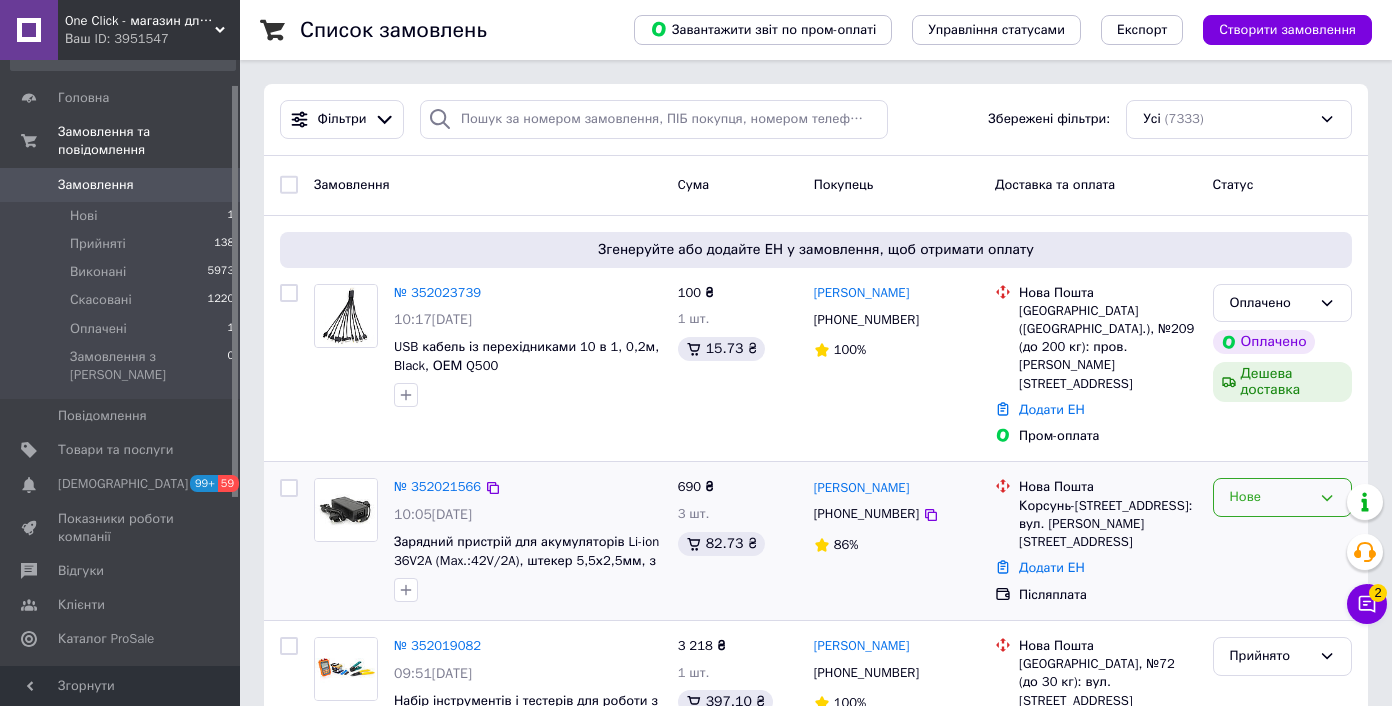click on "Нове" at bounding box center (1270, 497) 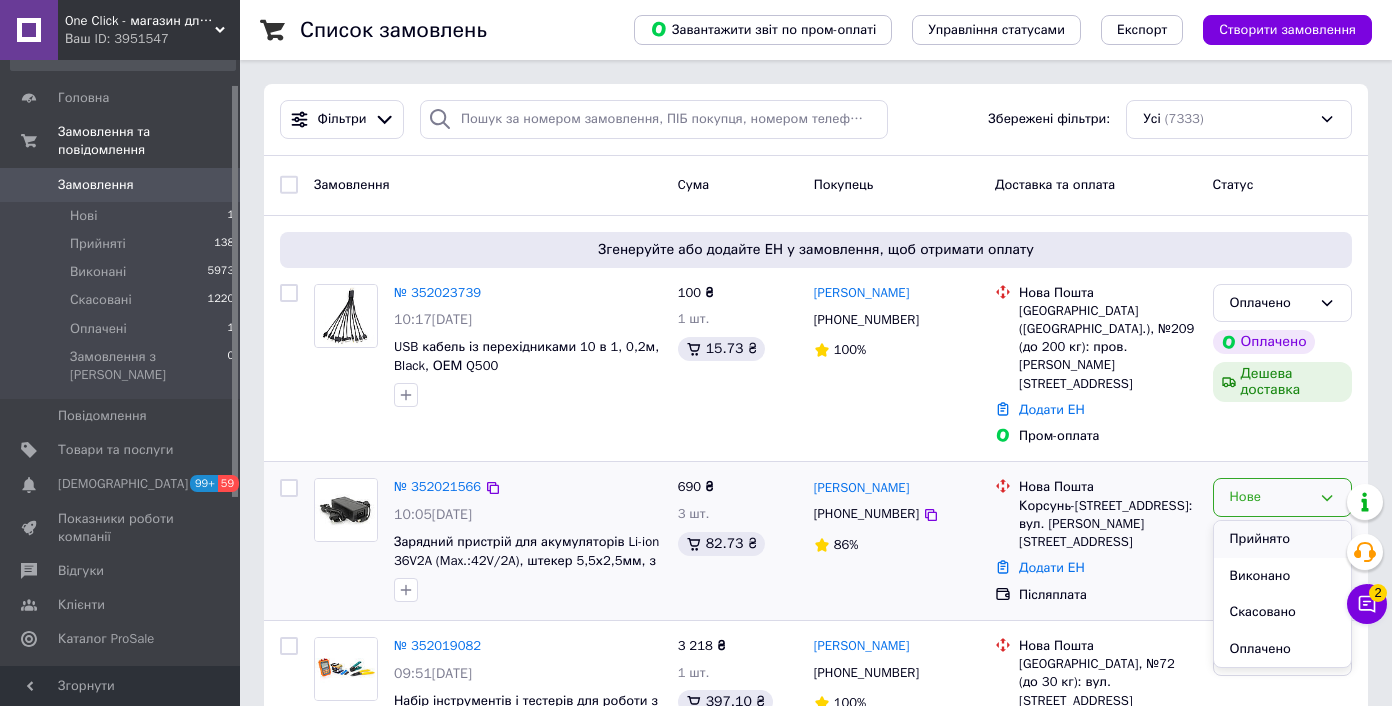 click on "Прийнято" at bounding box center (1282, 539) 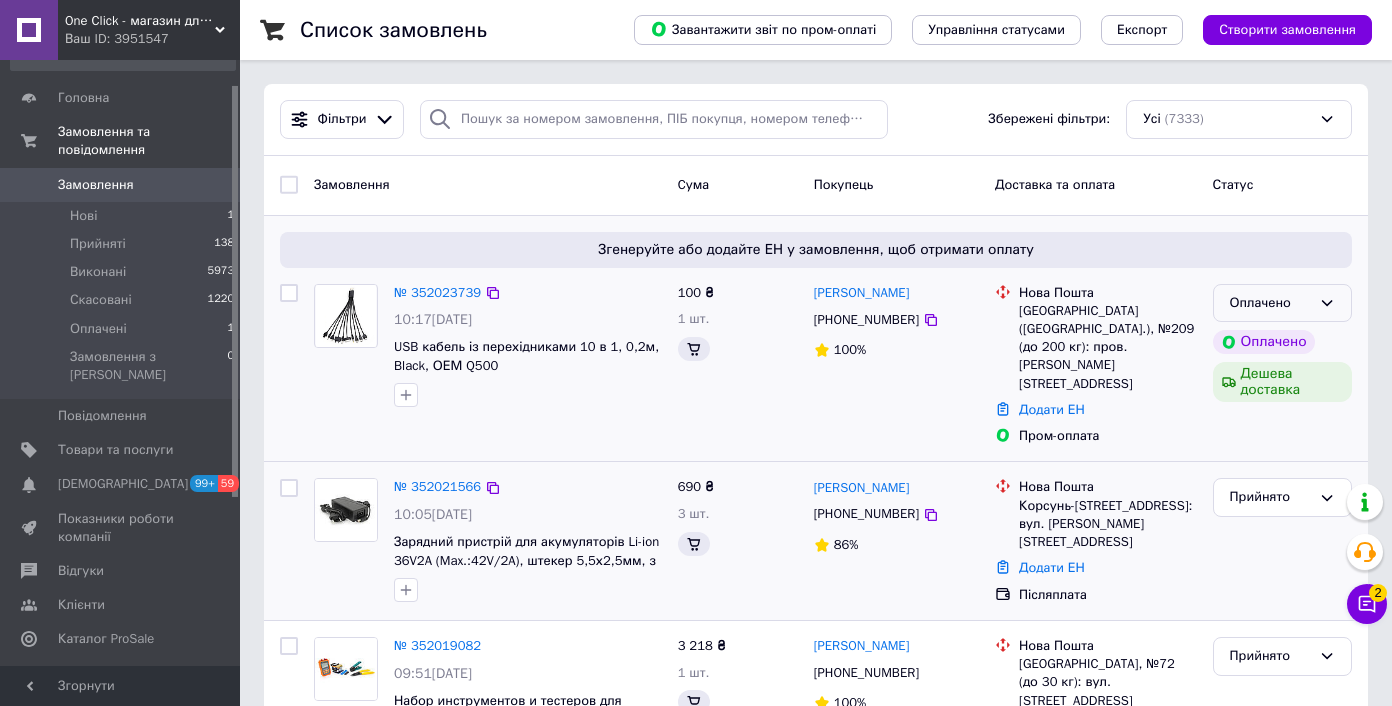 click 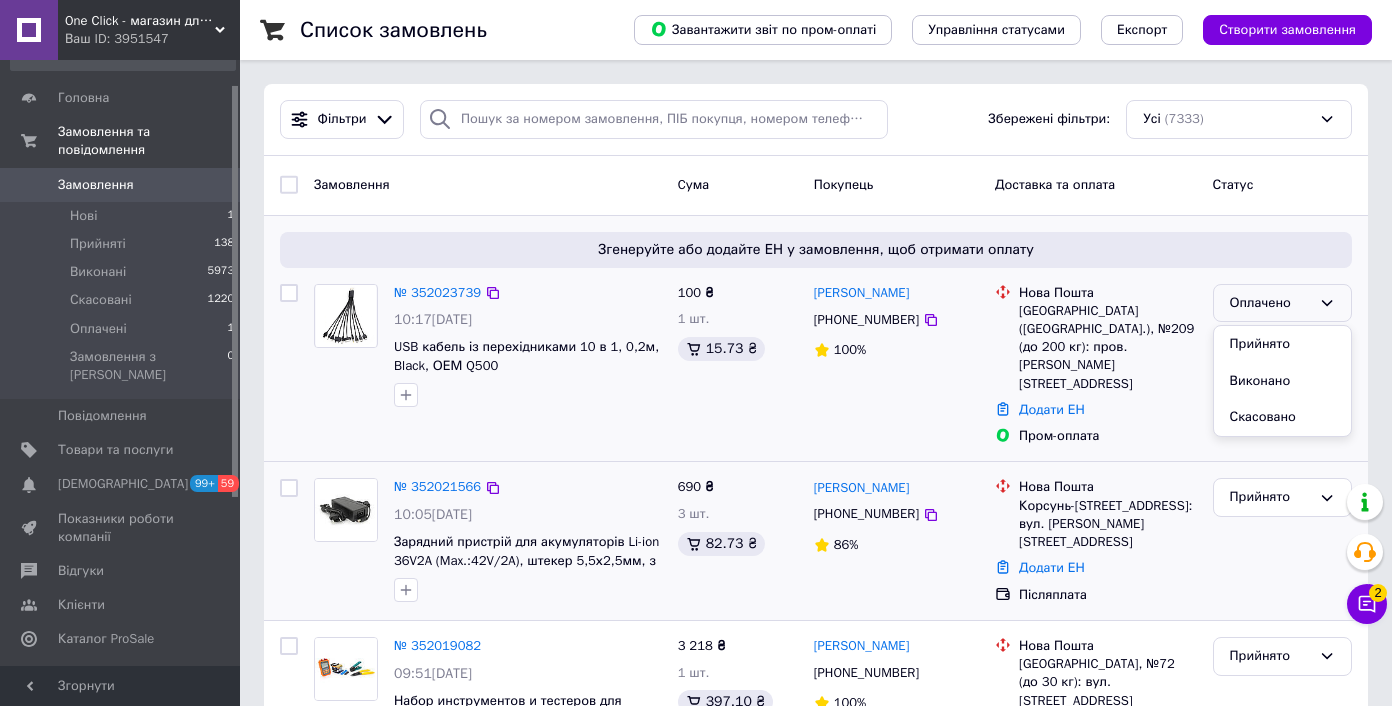 click on "Прийнято" at bounding box center (1282, 344) 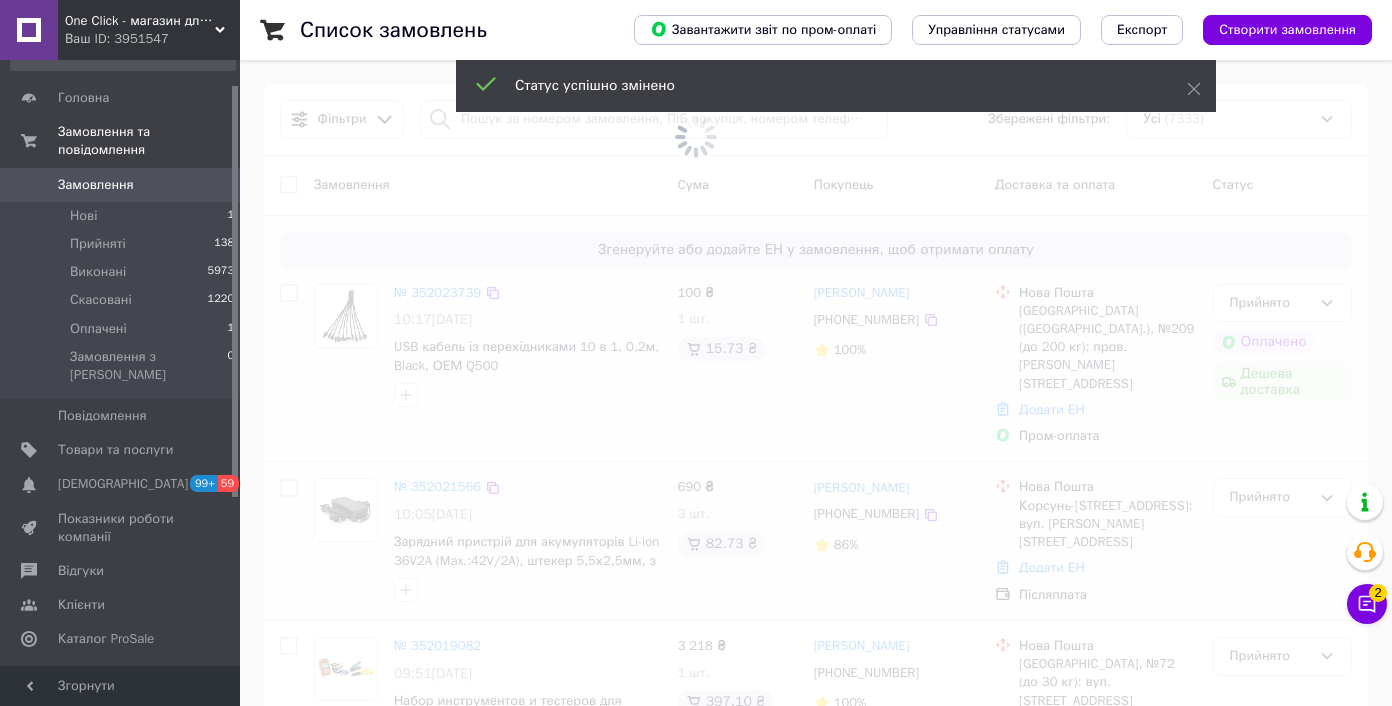 click 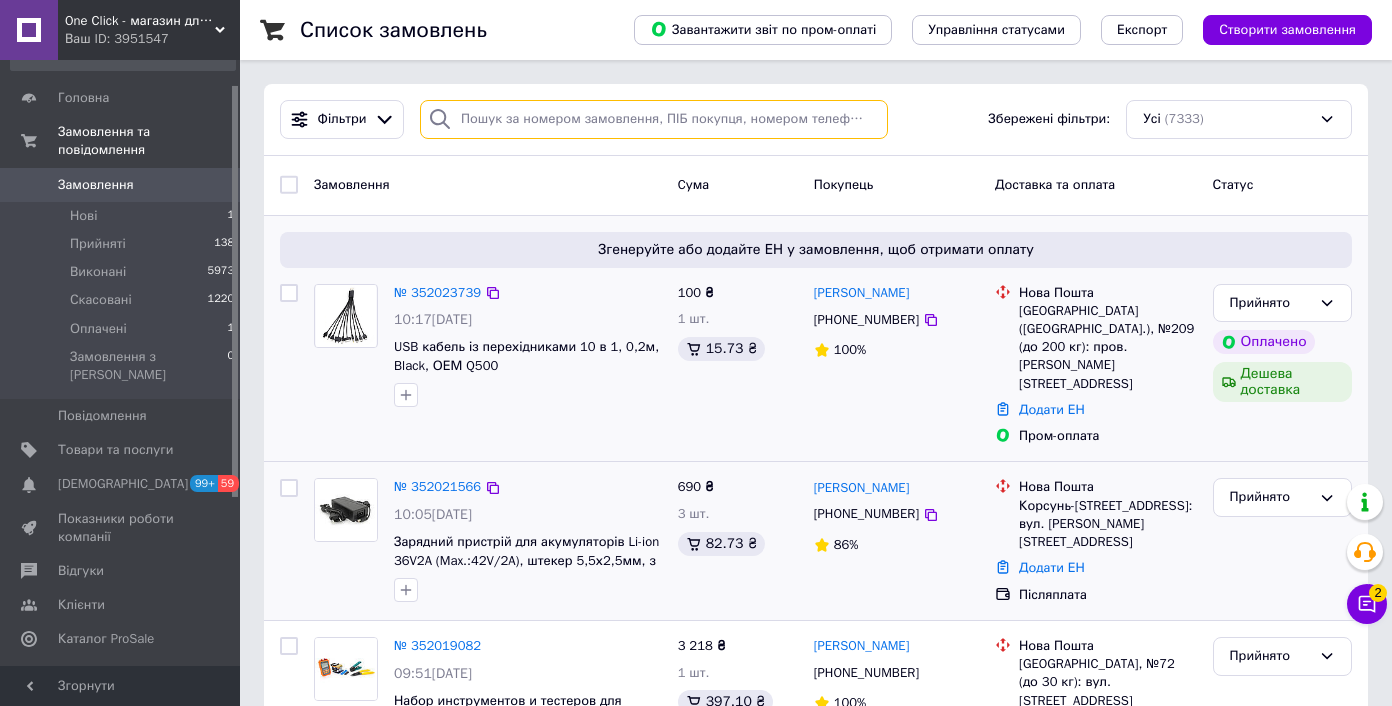 click at bounding box center (654, 119) 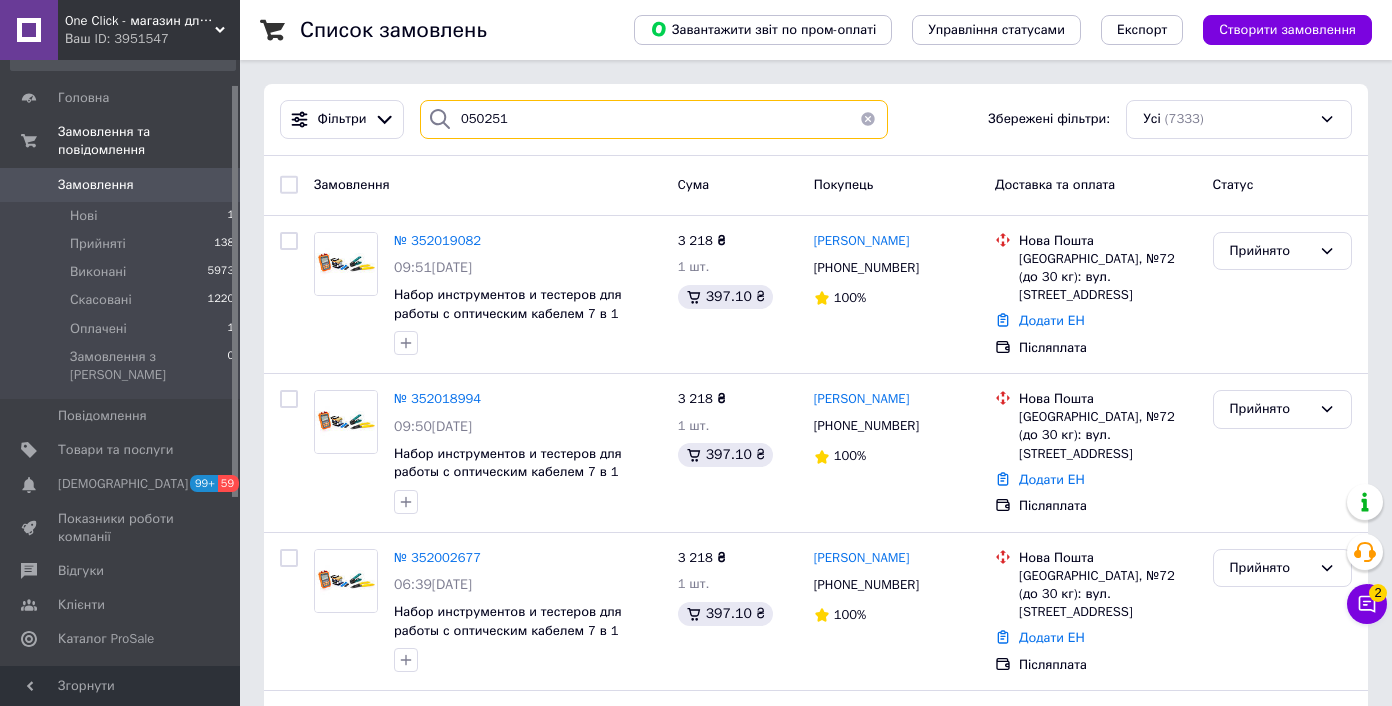 type on "050251" 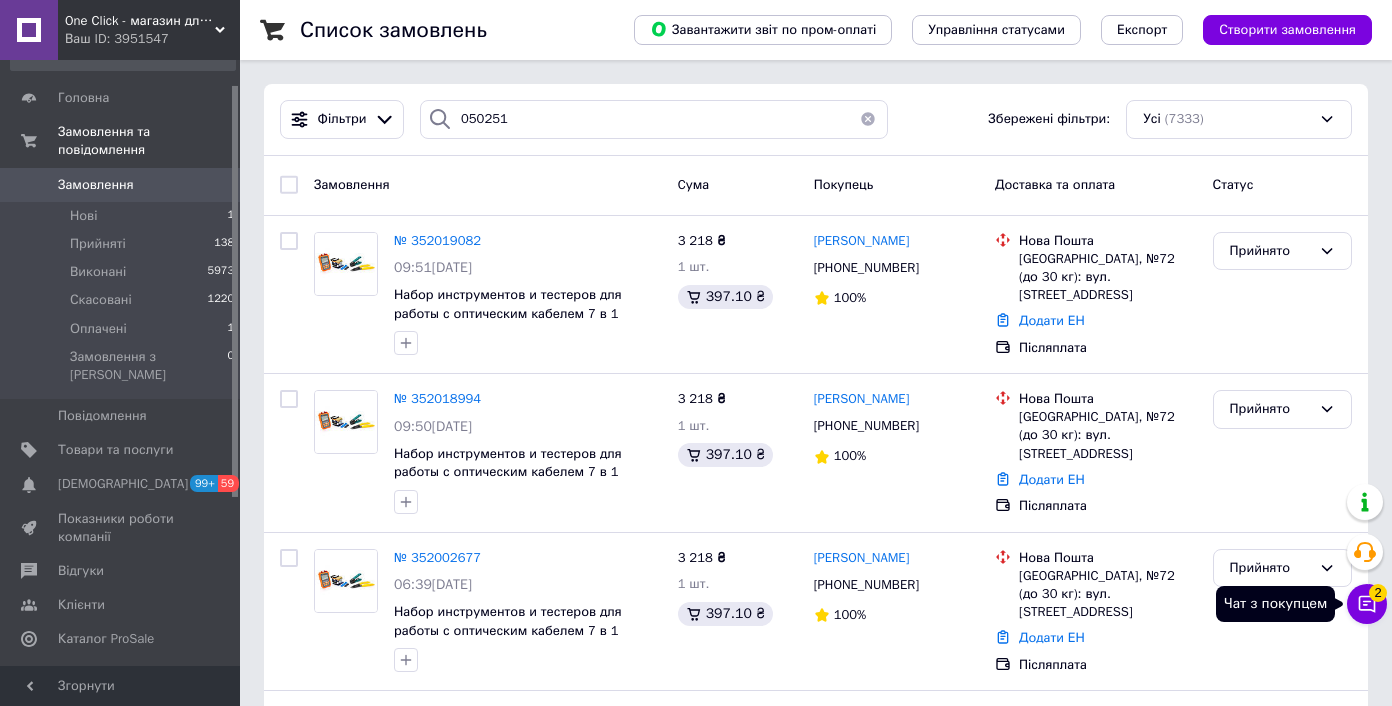 click 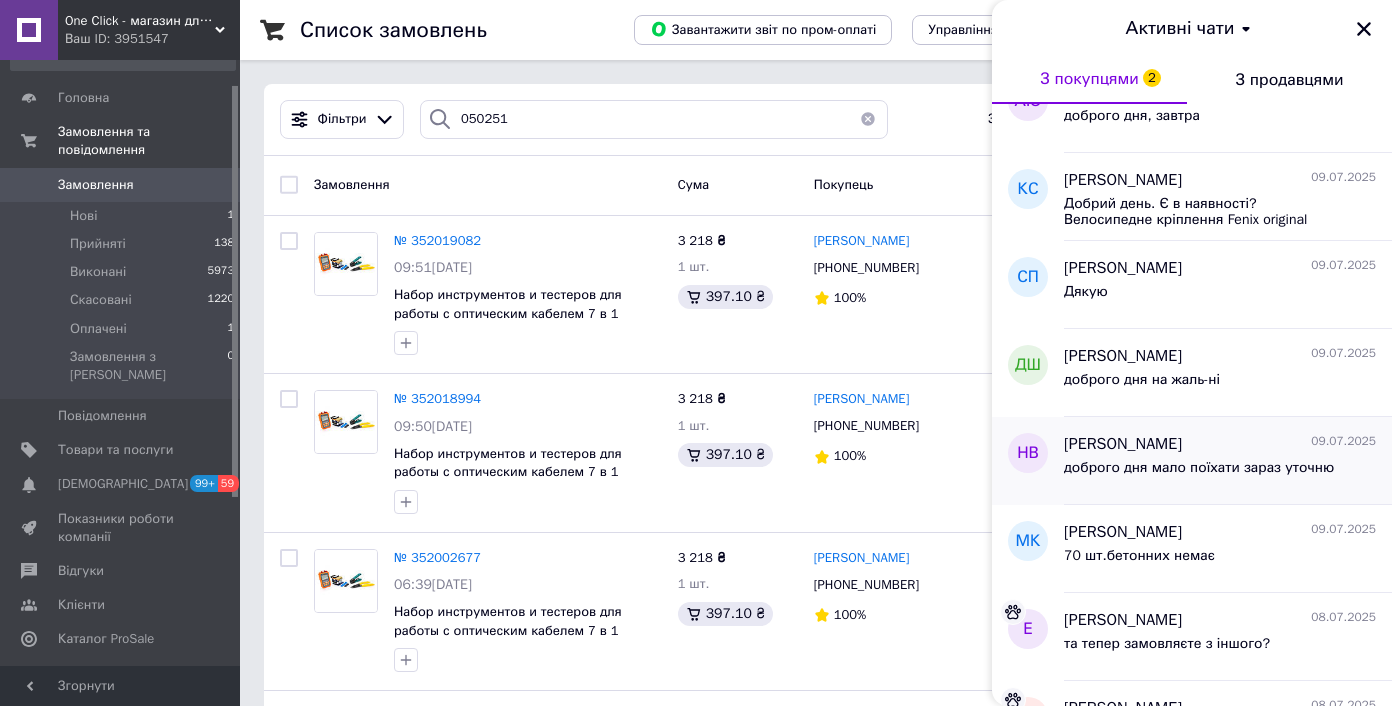 scroll, scrollTop: 483, scrollLeft: 0, axis: vertical 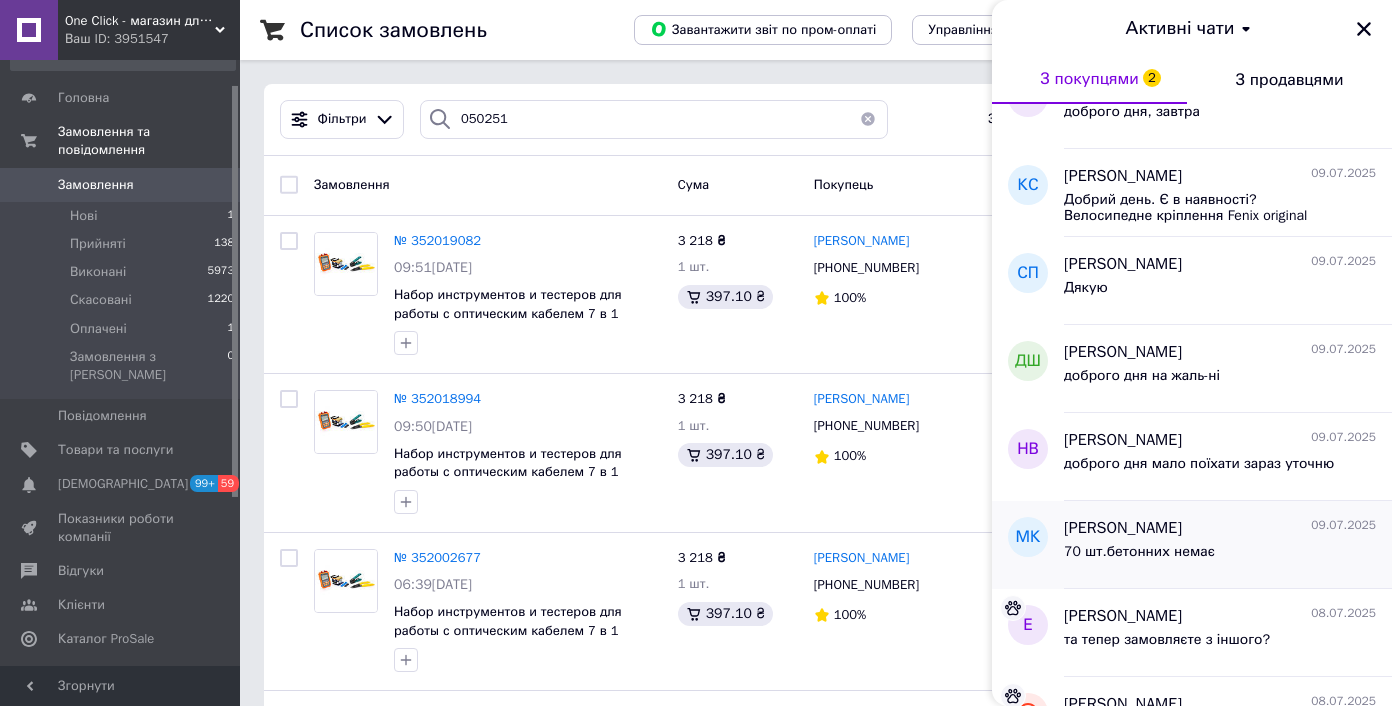 click on "70 шт.бетонних немає" at bounding box center [1220, 556] 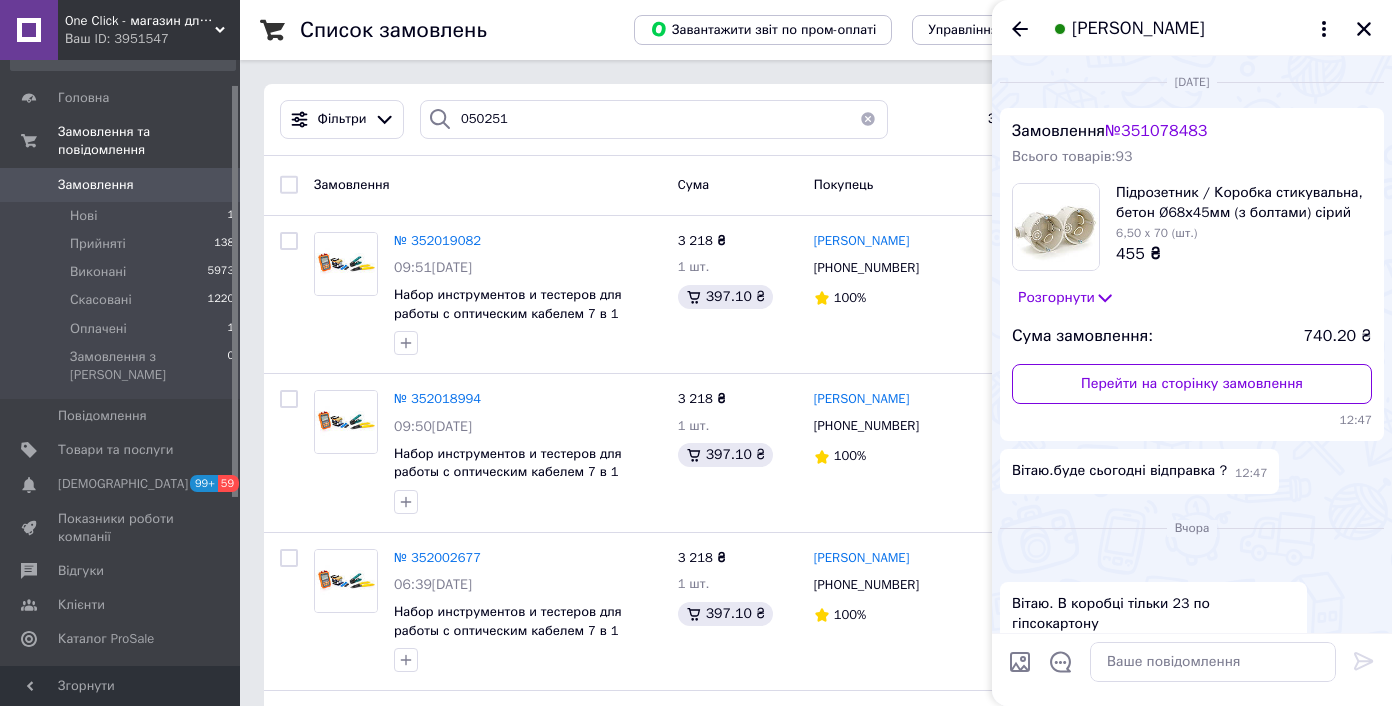 scroll, scrollTop: 323, scrollLeft: 0, axis: vertical 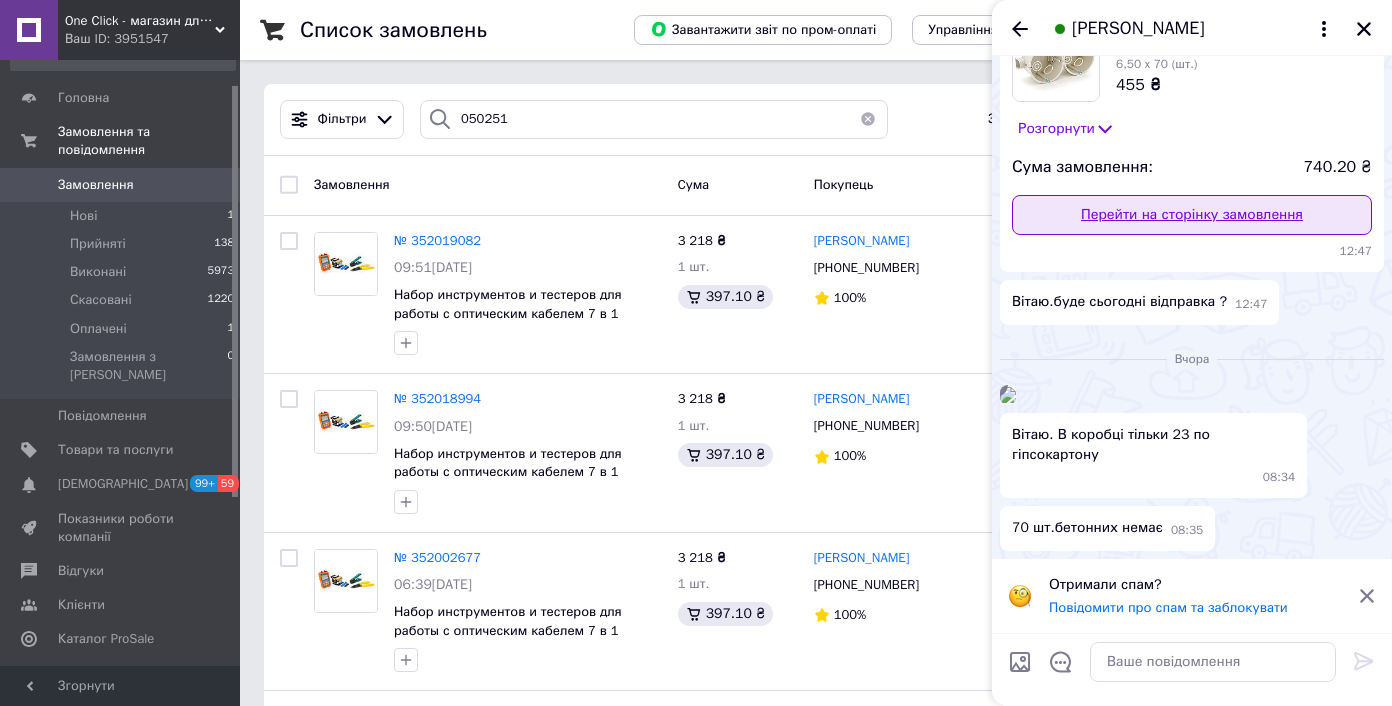 click on "Перейти на сторінку замовлення" at bounding box center [1192, 215] 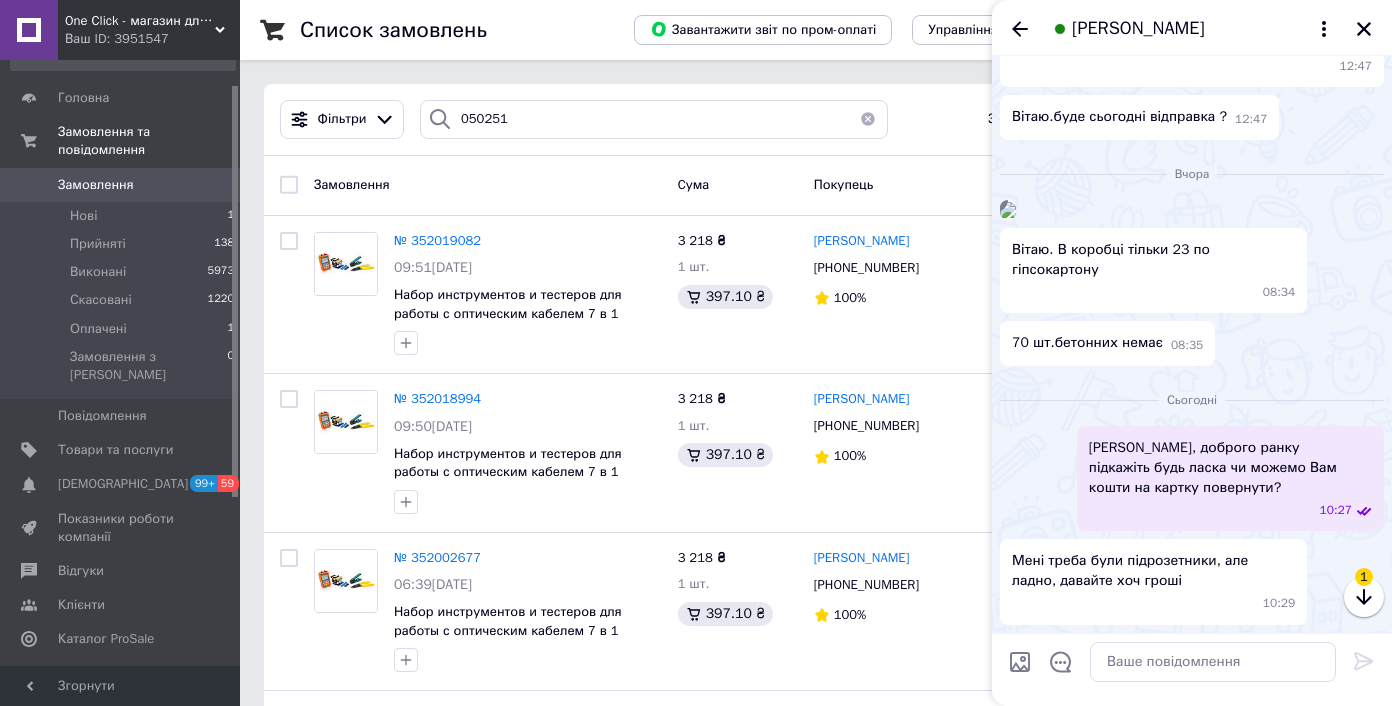 scroll, scrollTop: 633, scrollLeft: 0, axis: vertical 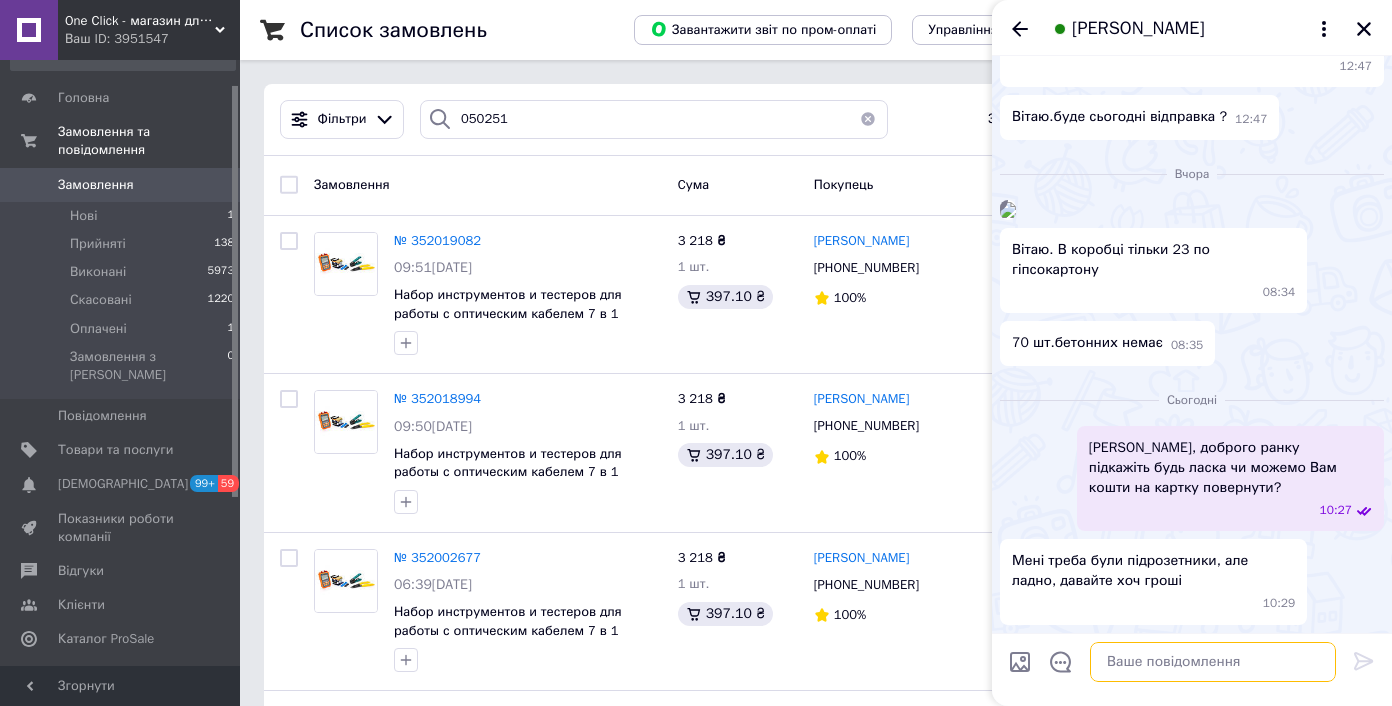 click at bounding box center (1213, 662) 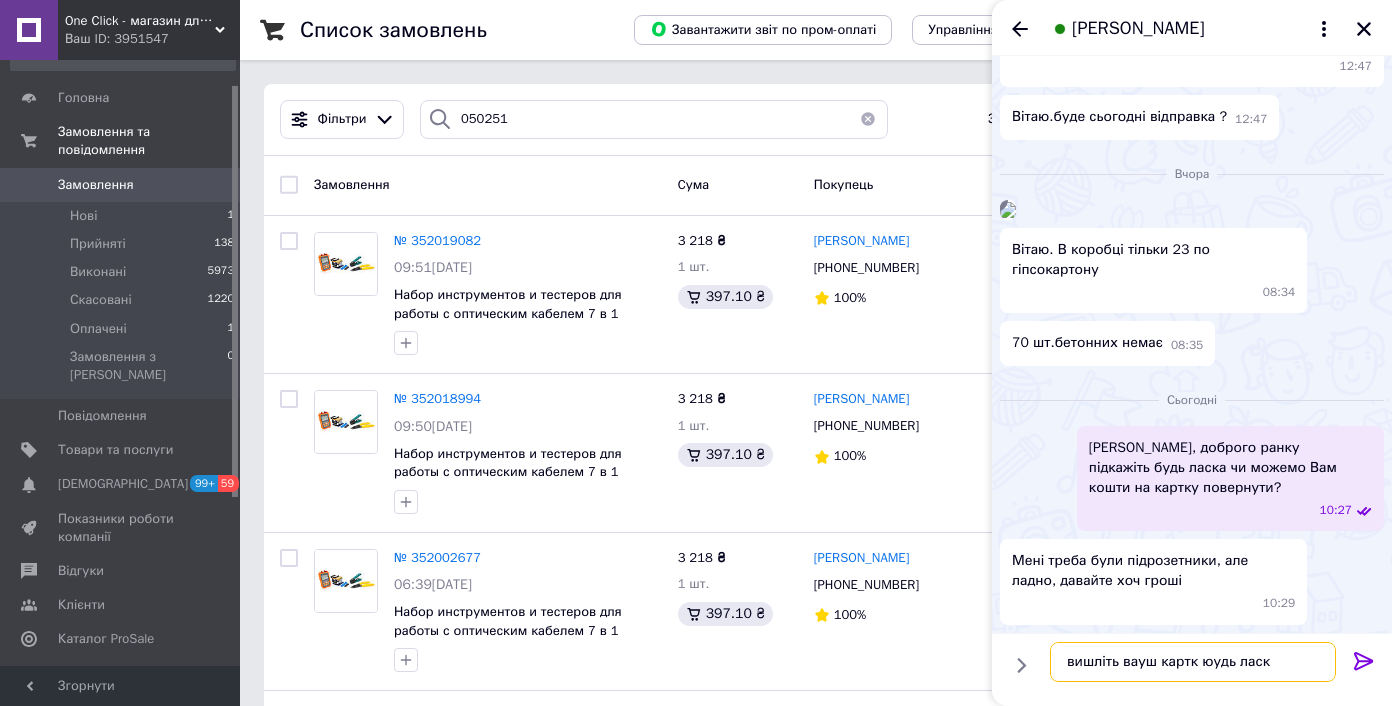 type on "вишліть вауш картк юудь ласка" 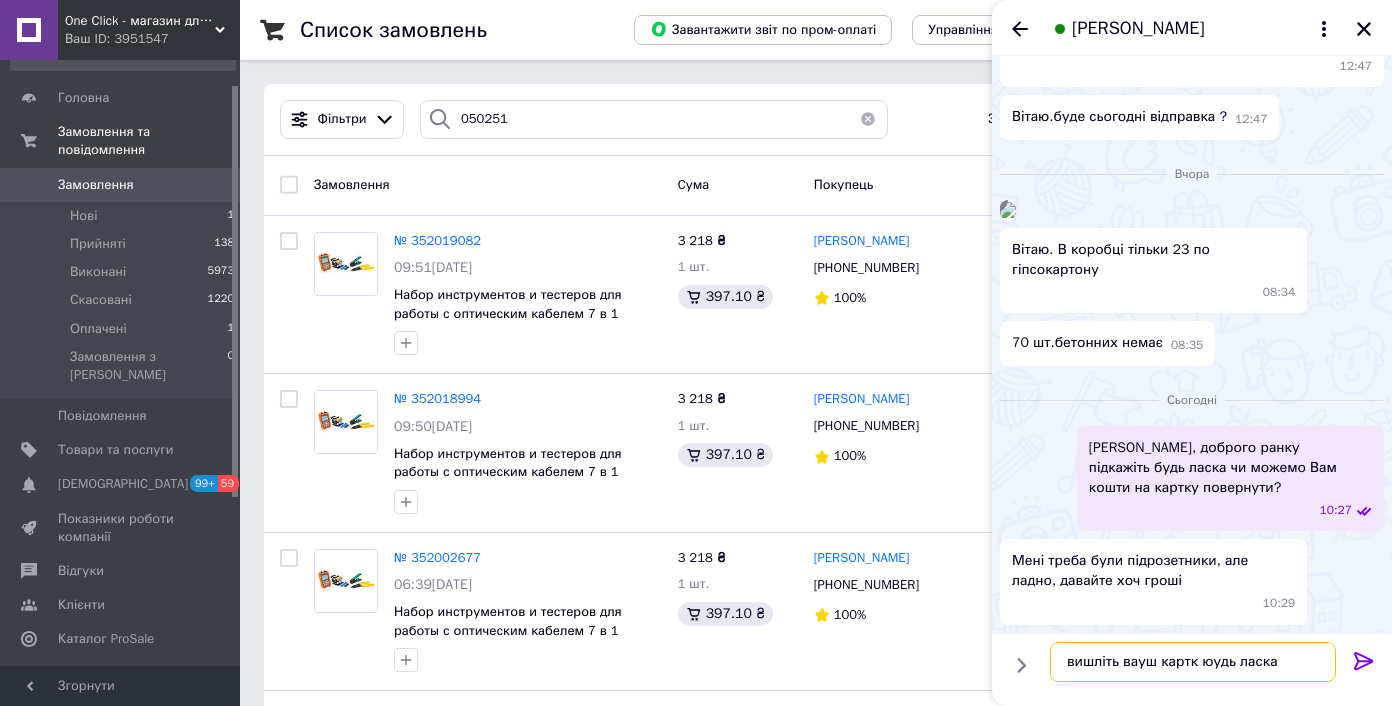 type 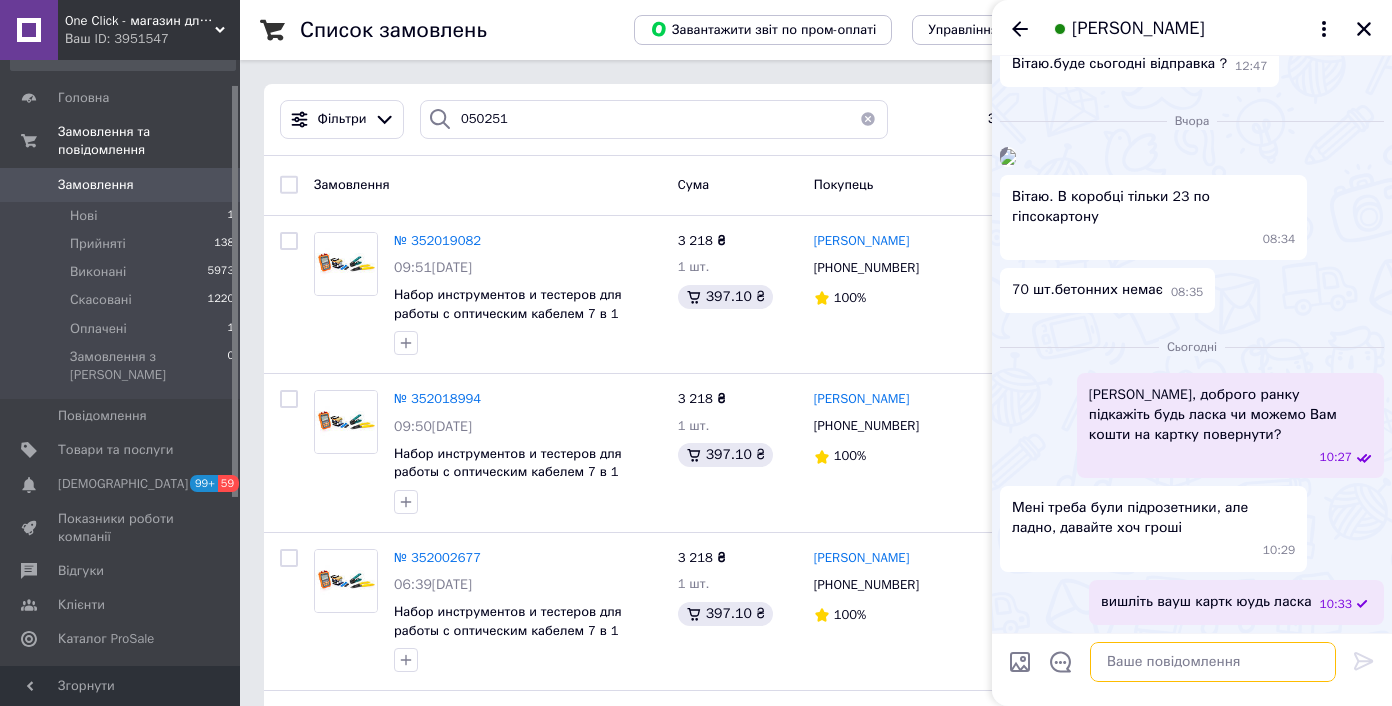 scroll, scrollTop: 687, scrollLeft: 0, axis: vertical 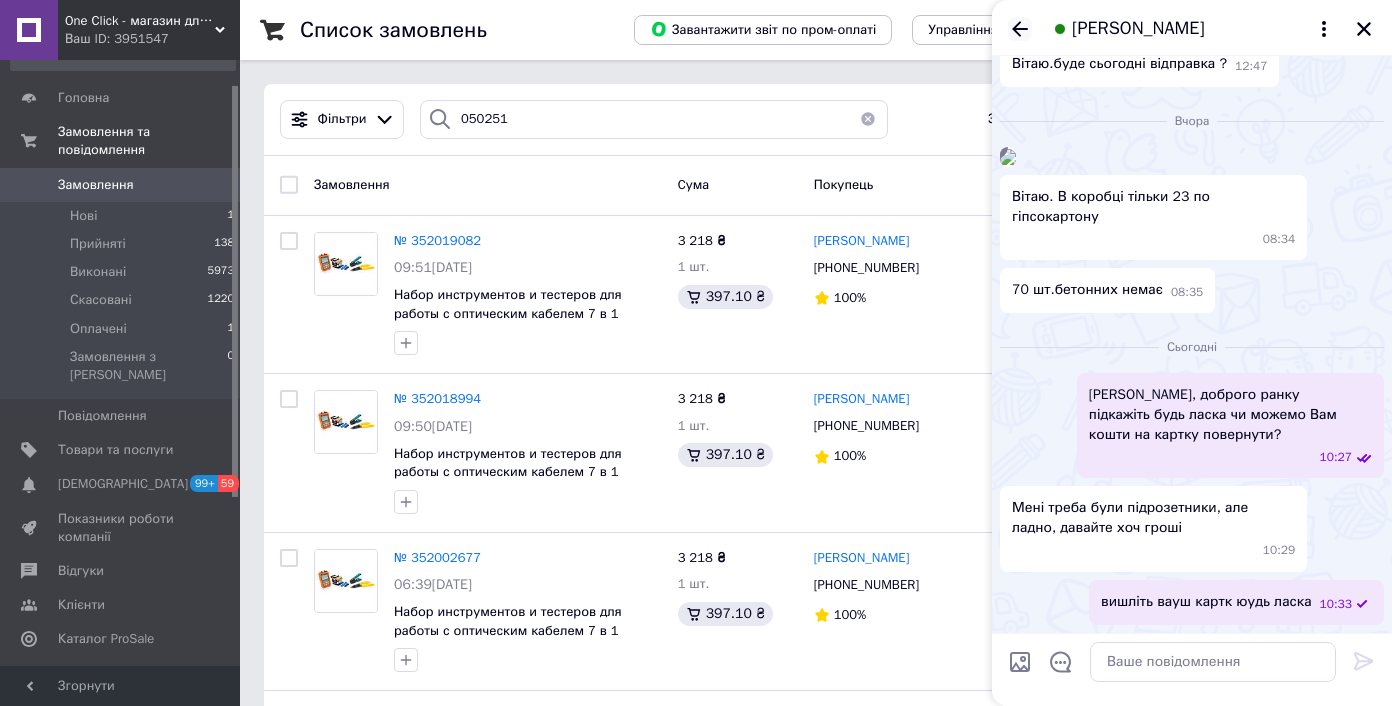 click 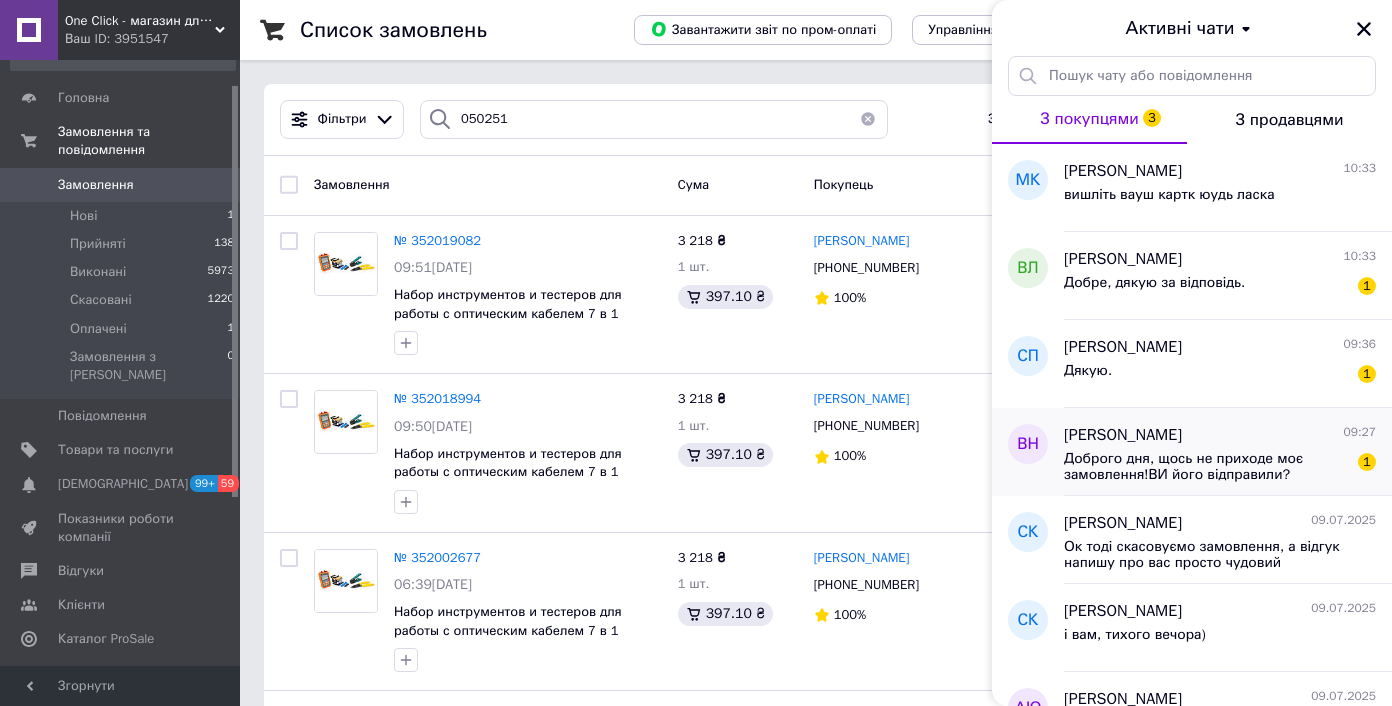 click on "Доброго дня, щось не приходе моє замовлення!ВИ його відправили?" at bounding box center [1206, 467] 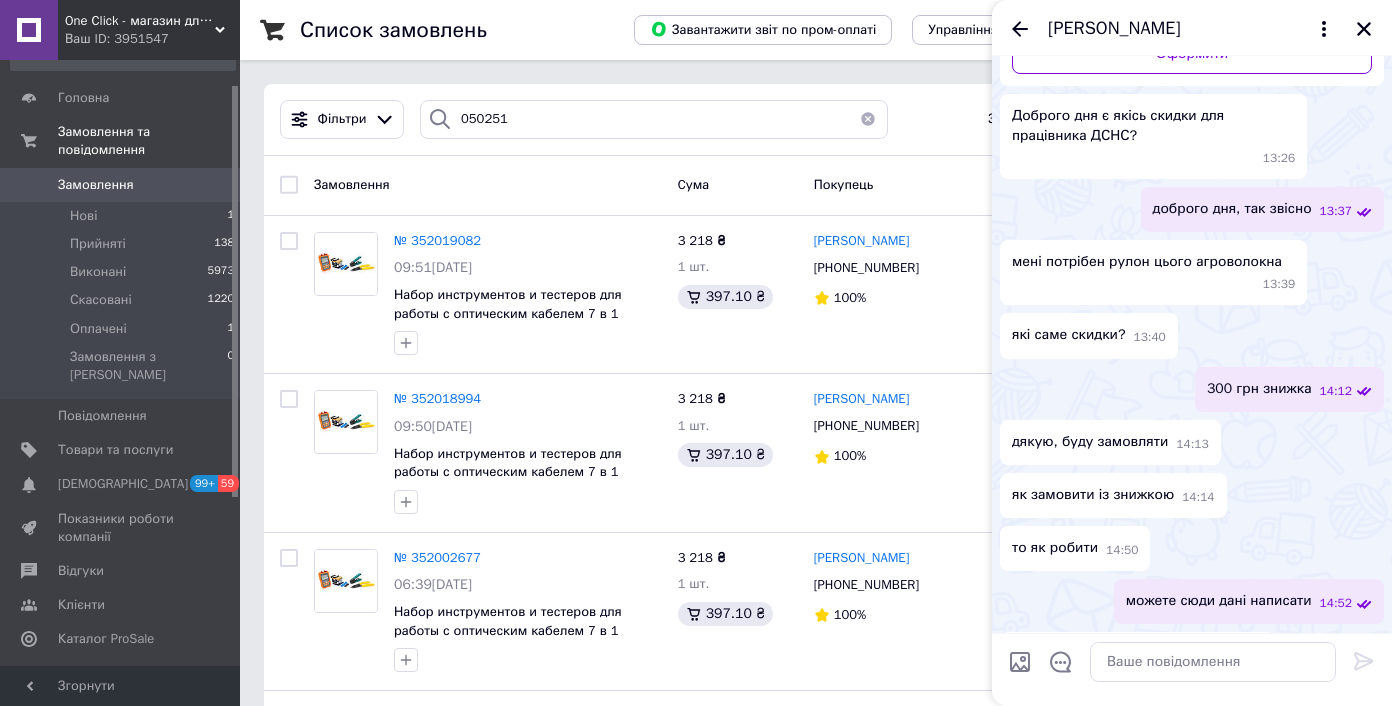scroll, scrollTop: 0, scrollLeft: 0, axis: both 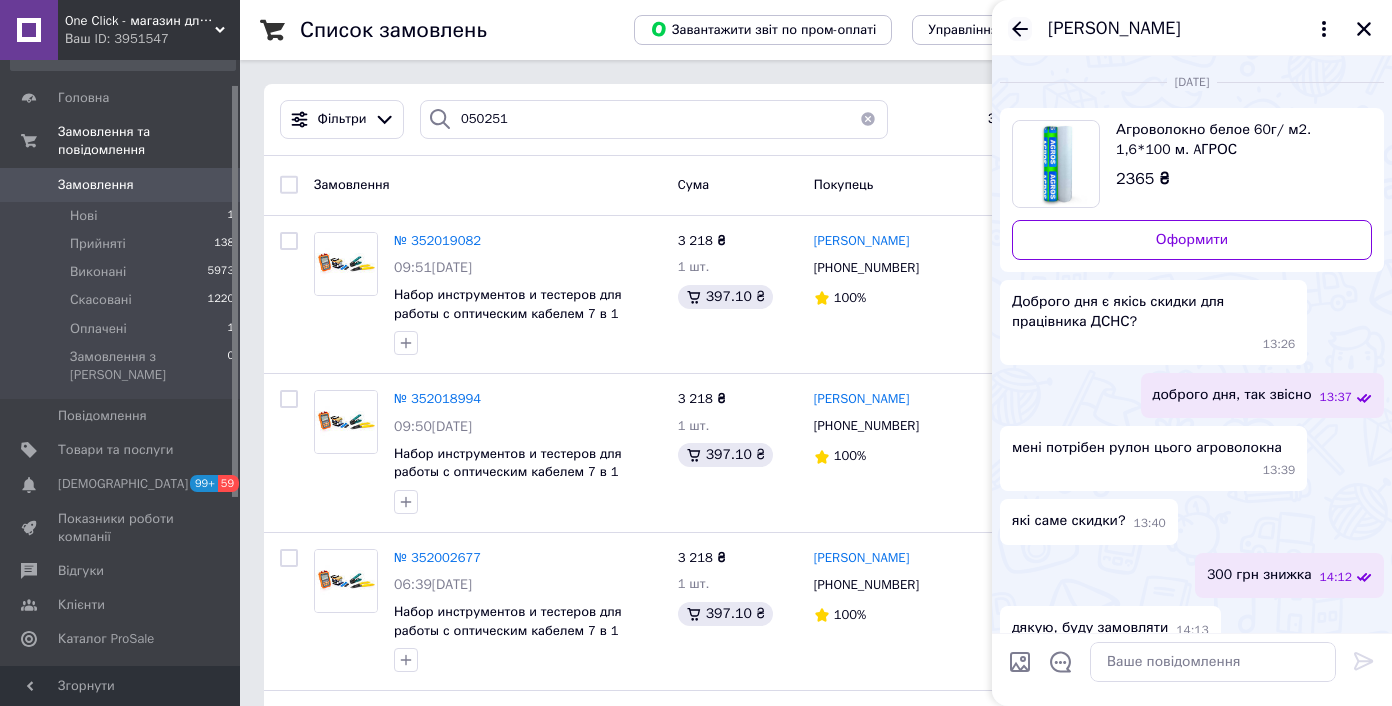click 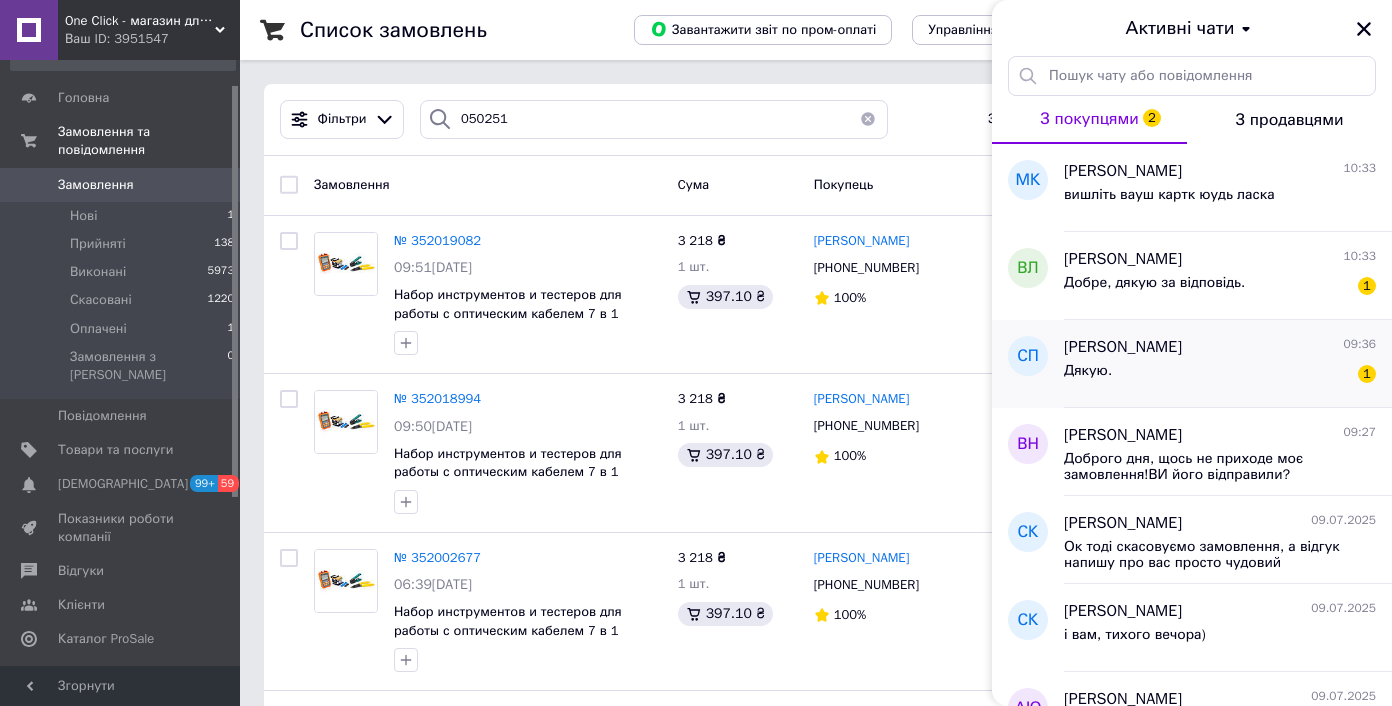 click on "Дякую. 1" at bounding box center (1220, 375) 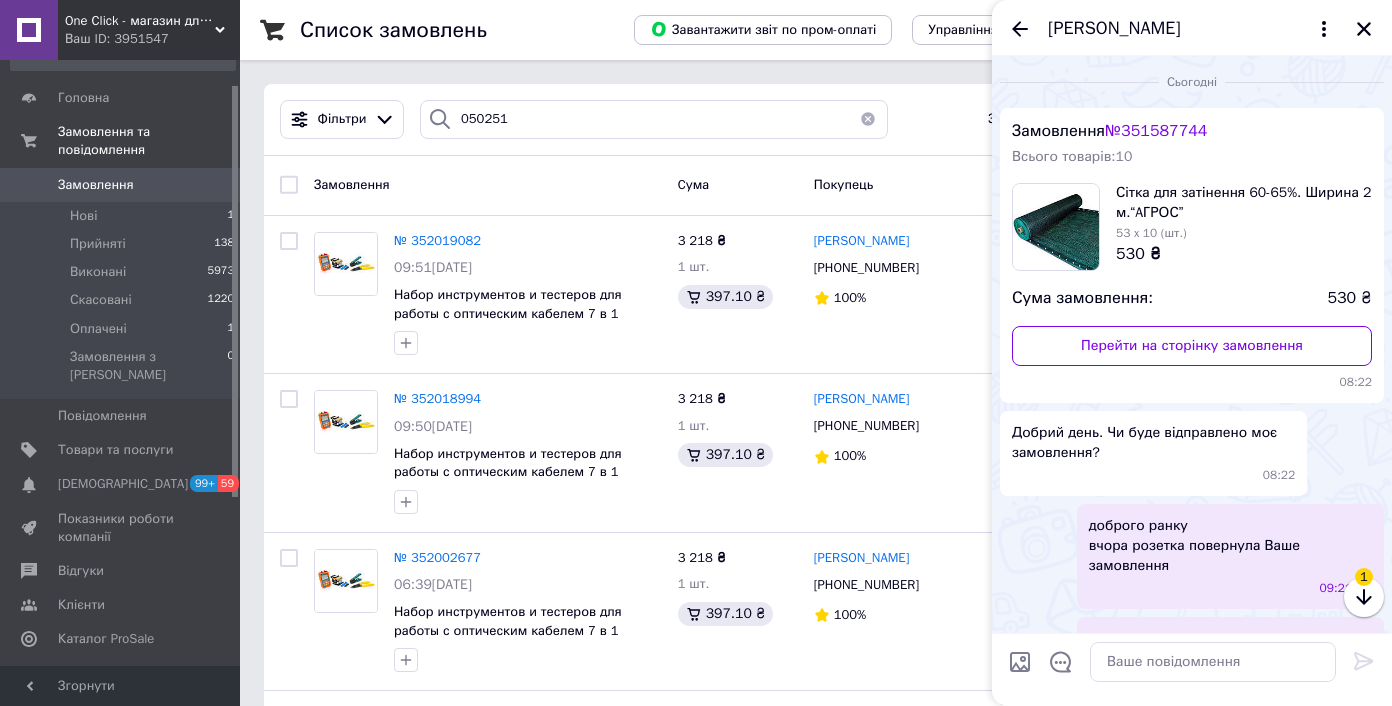 scroll, scrollTop: 146, scrollLeft: 0, axis: vertical 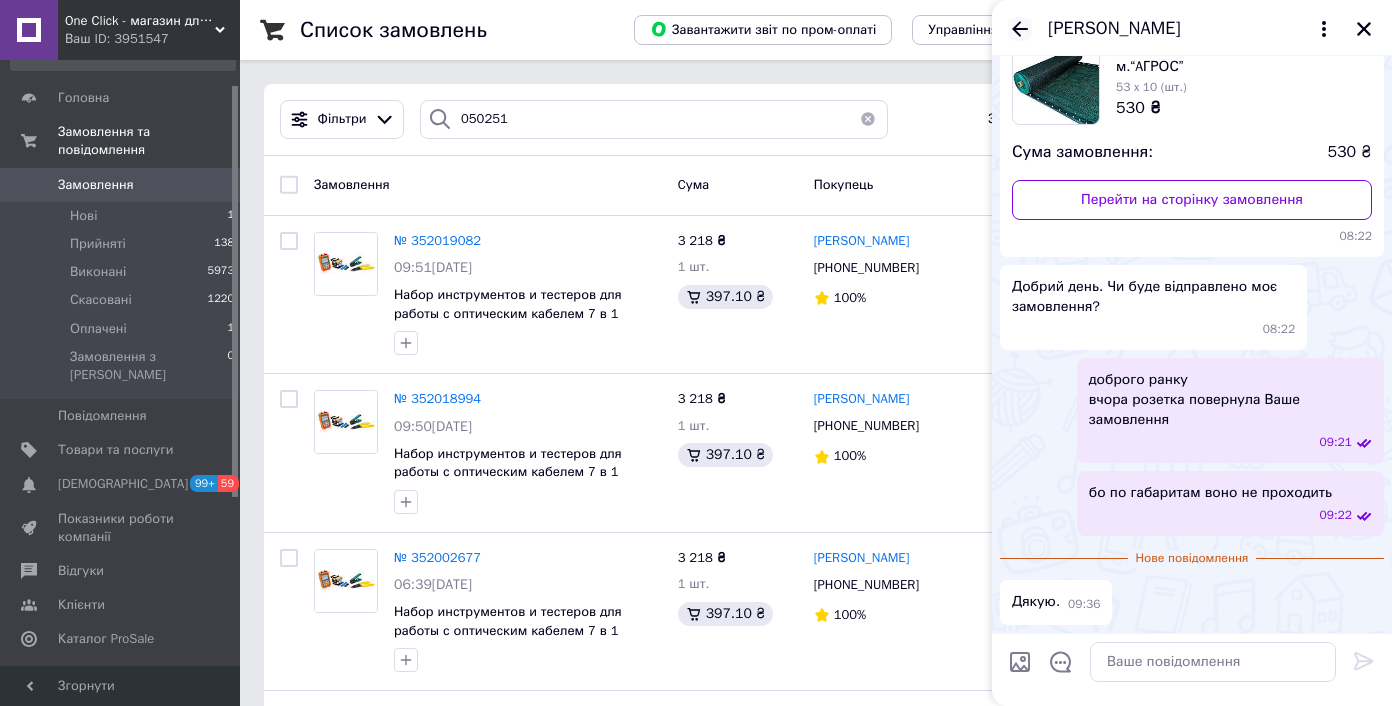click 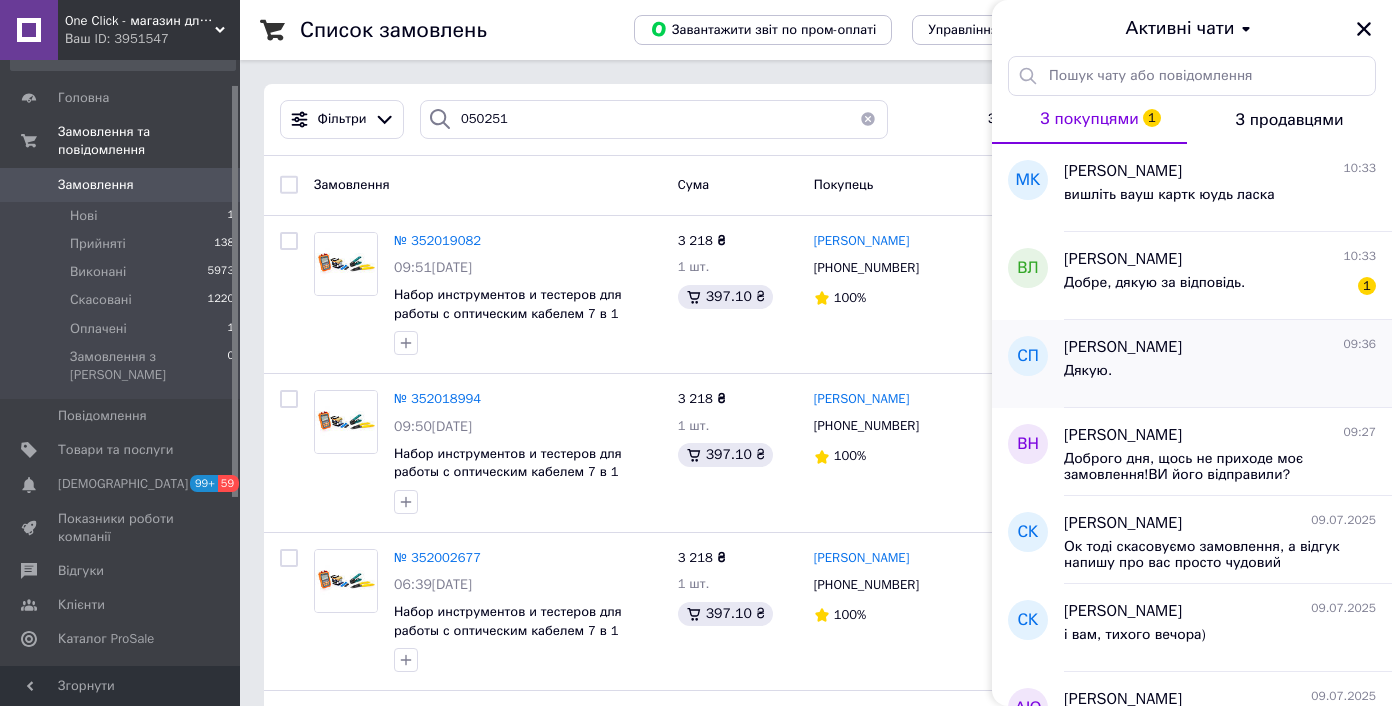click on "Дякую." at bounding box center [1220, 375] 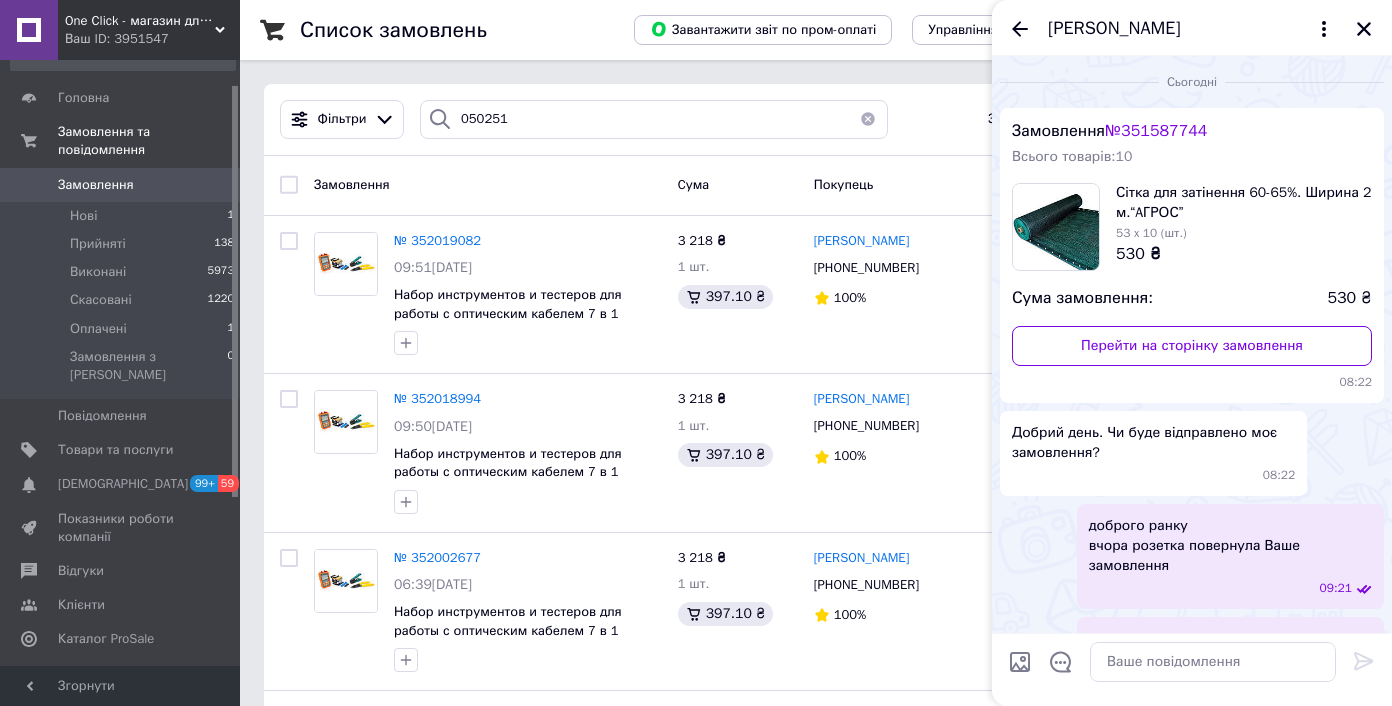 scroll, scrollTop: 110, scrollLeft: 0, axis: vertical 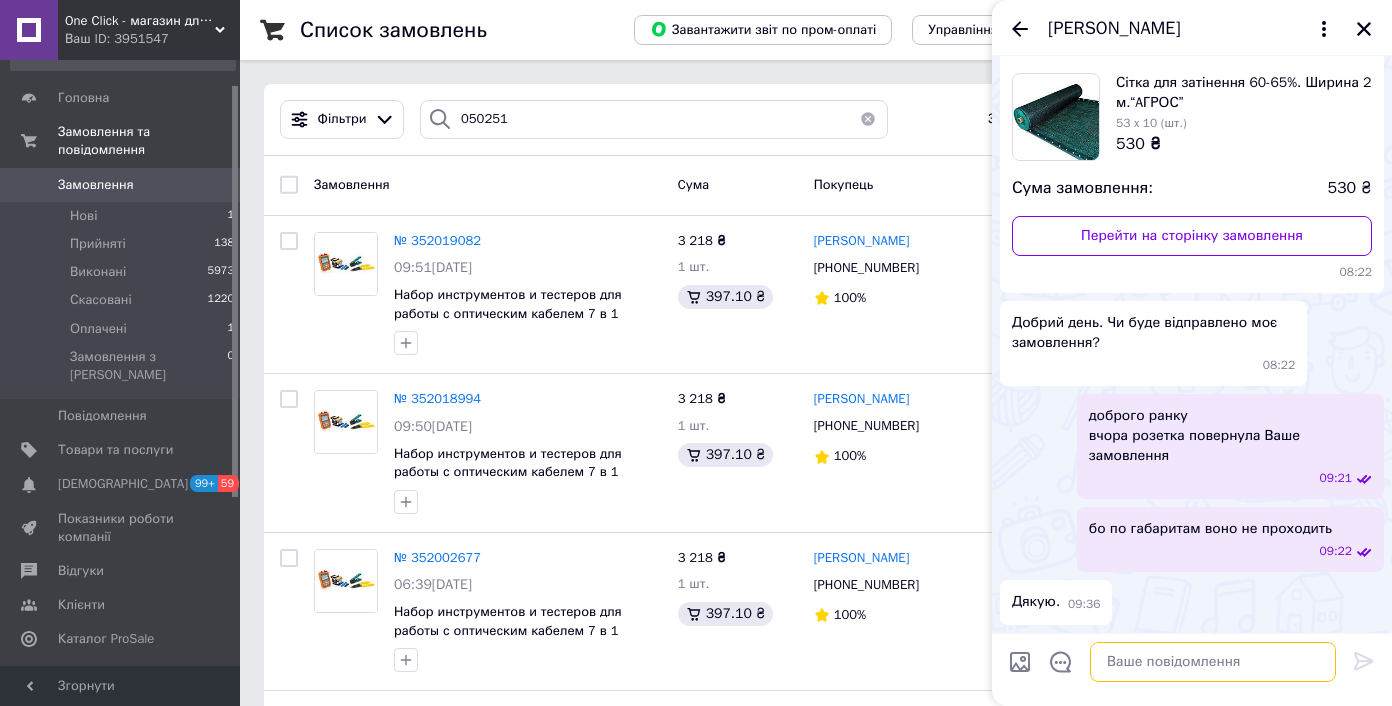 click at bounding box center (1213, 662) 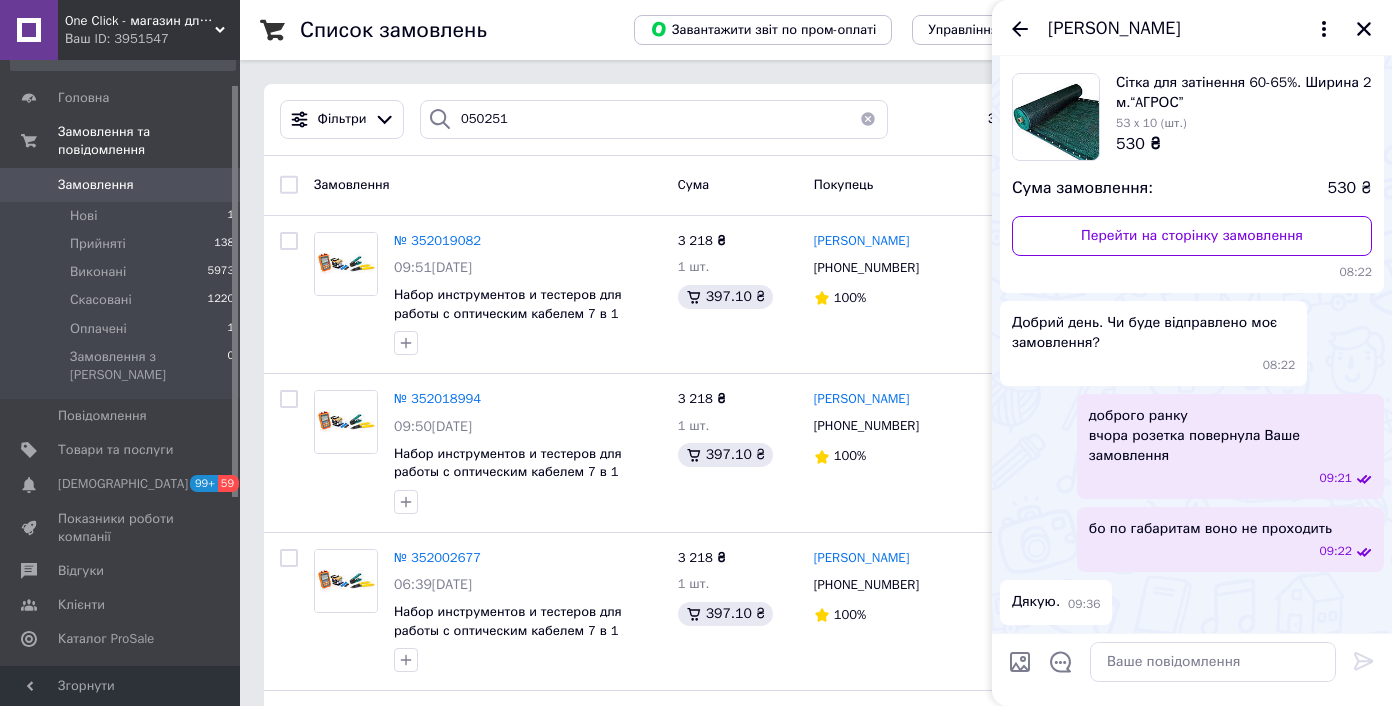 click 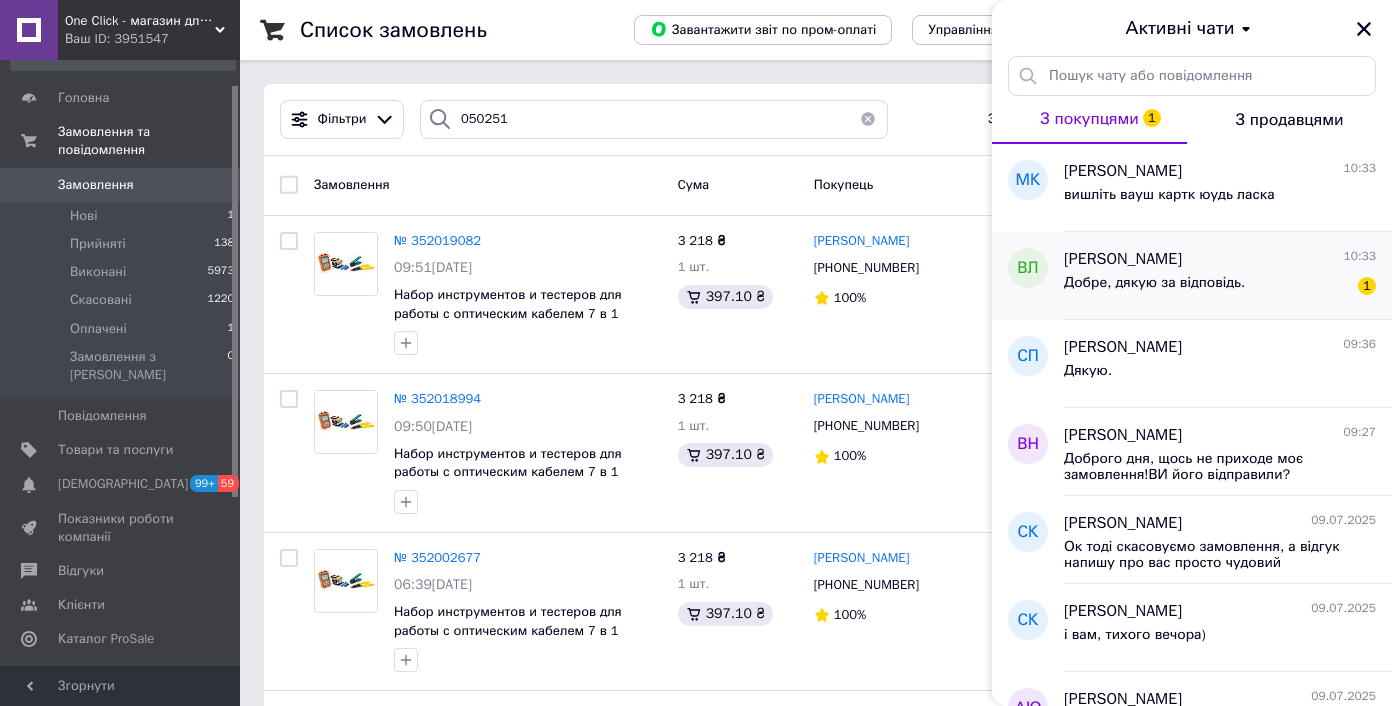 click on "Добре, дякую за відповідь." at bounding box center (1154, 289) 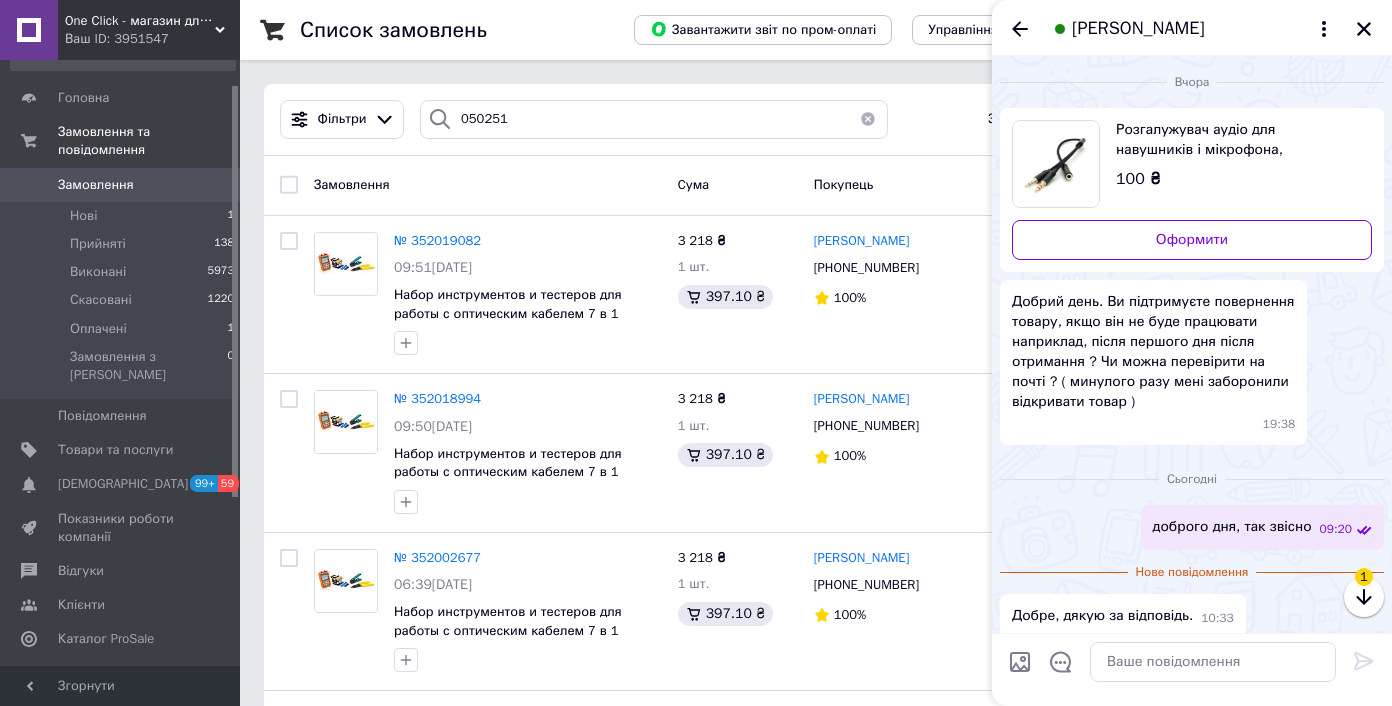 scroll, scrollTop: 14, scrollLeft: 0, axis: vertical 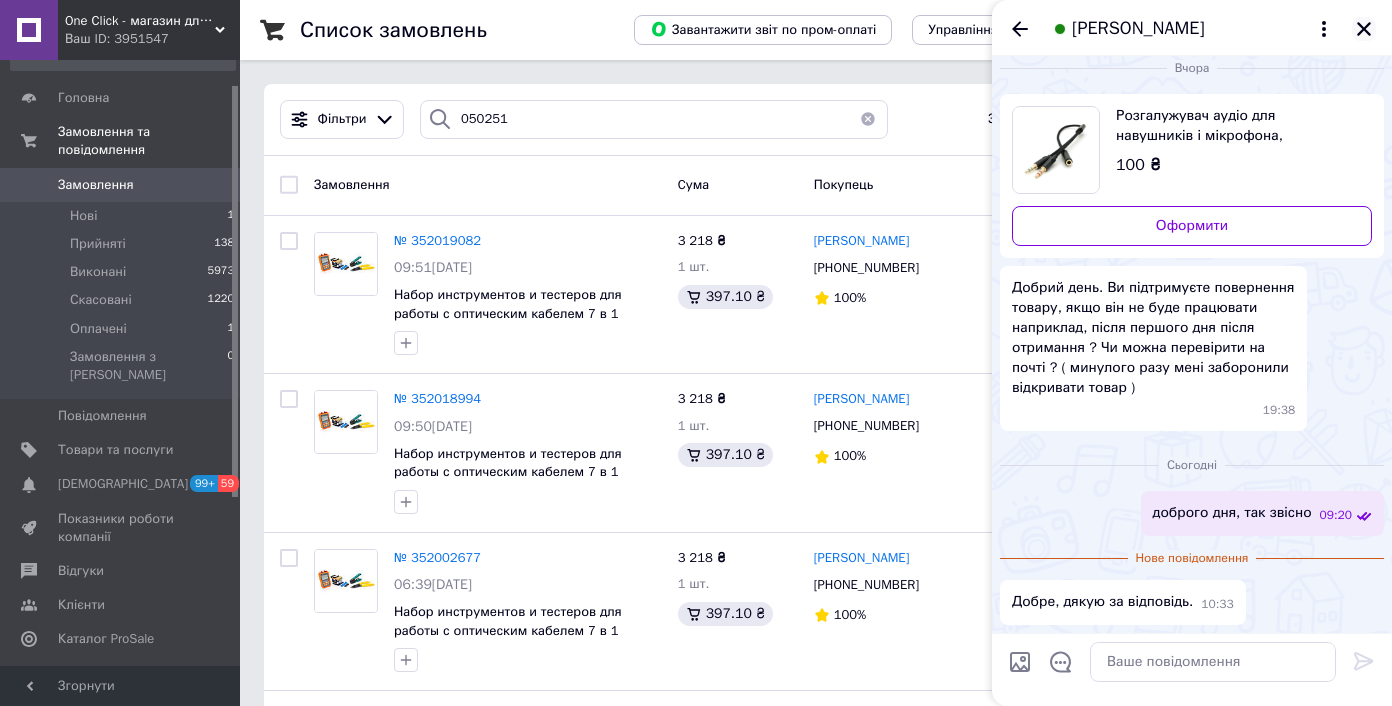 click 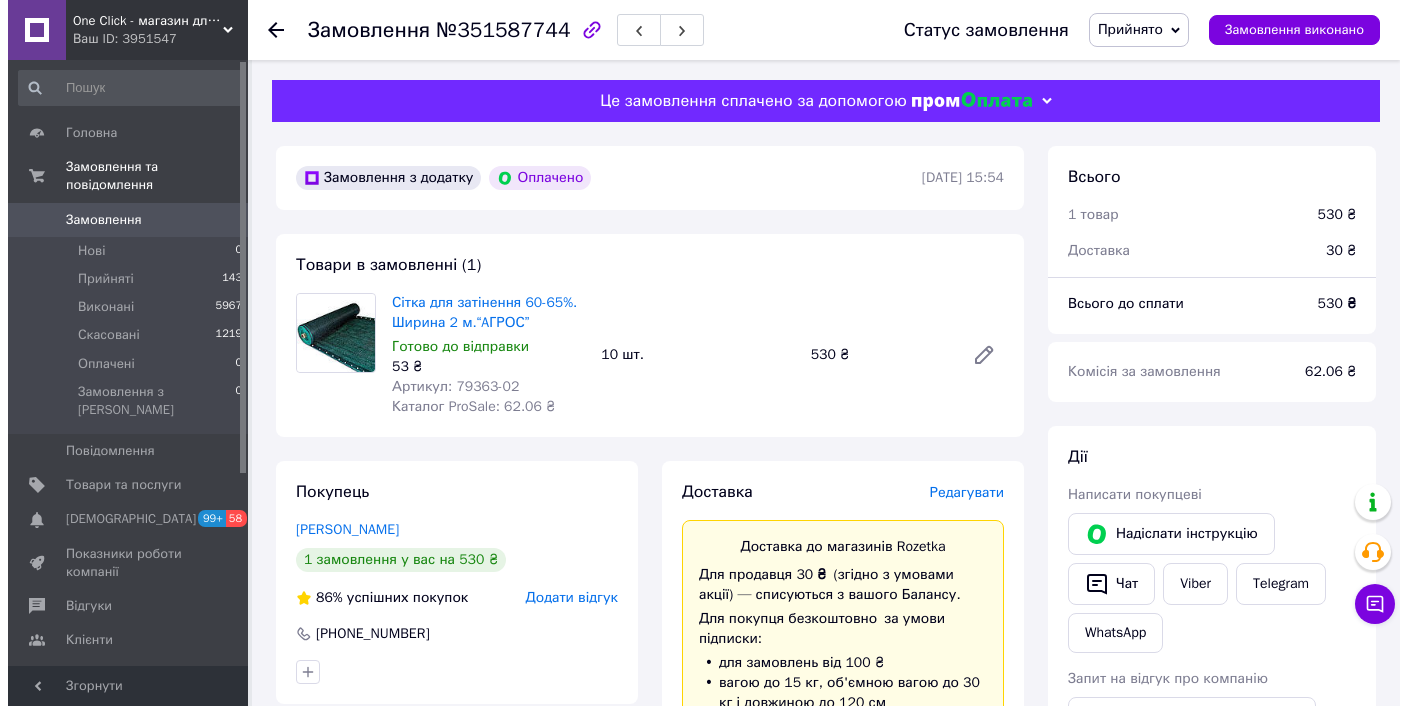 scroll, scrollTop: 283, scrollLeft: 0, axis: vertical 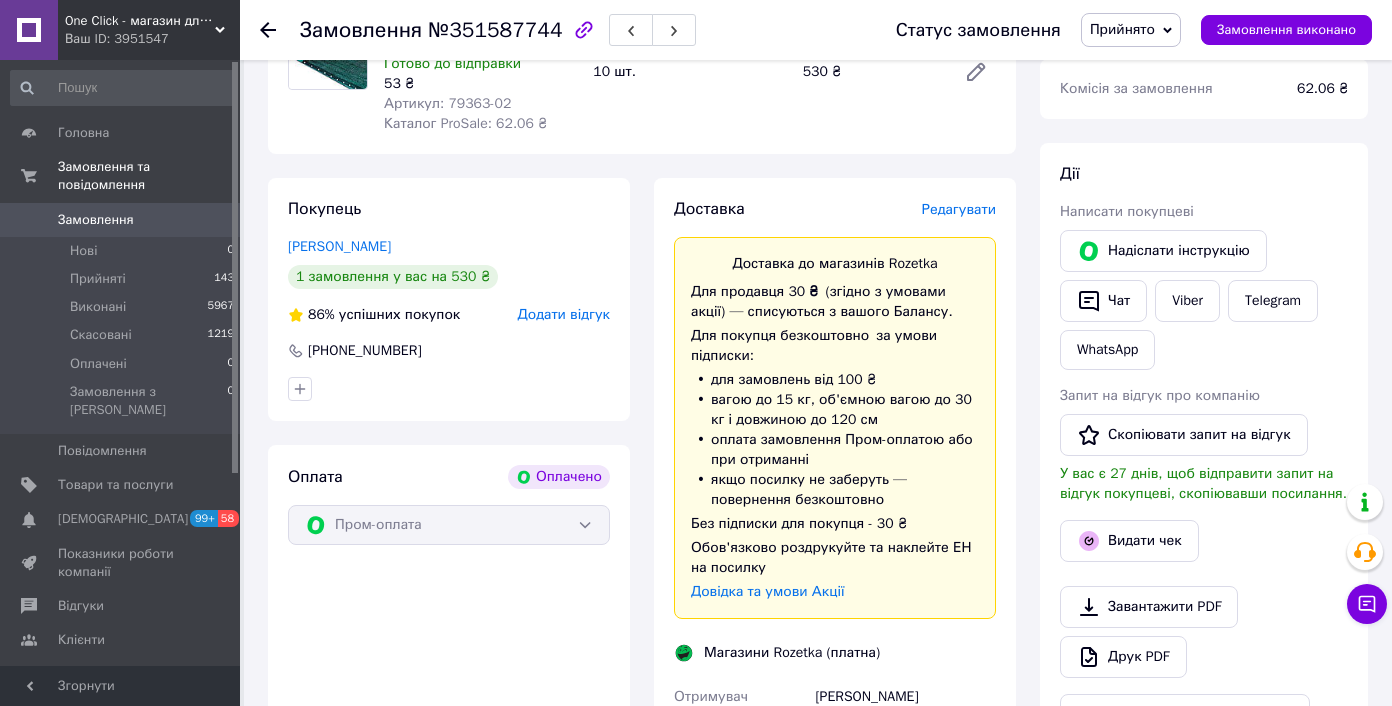 click on "Додати відгук" at bounding box center [564, 314] 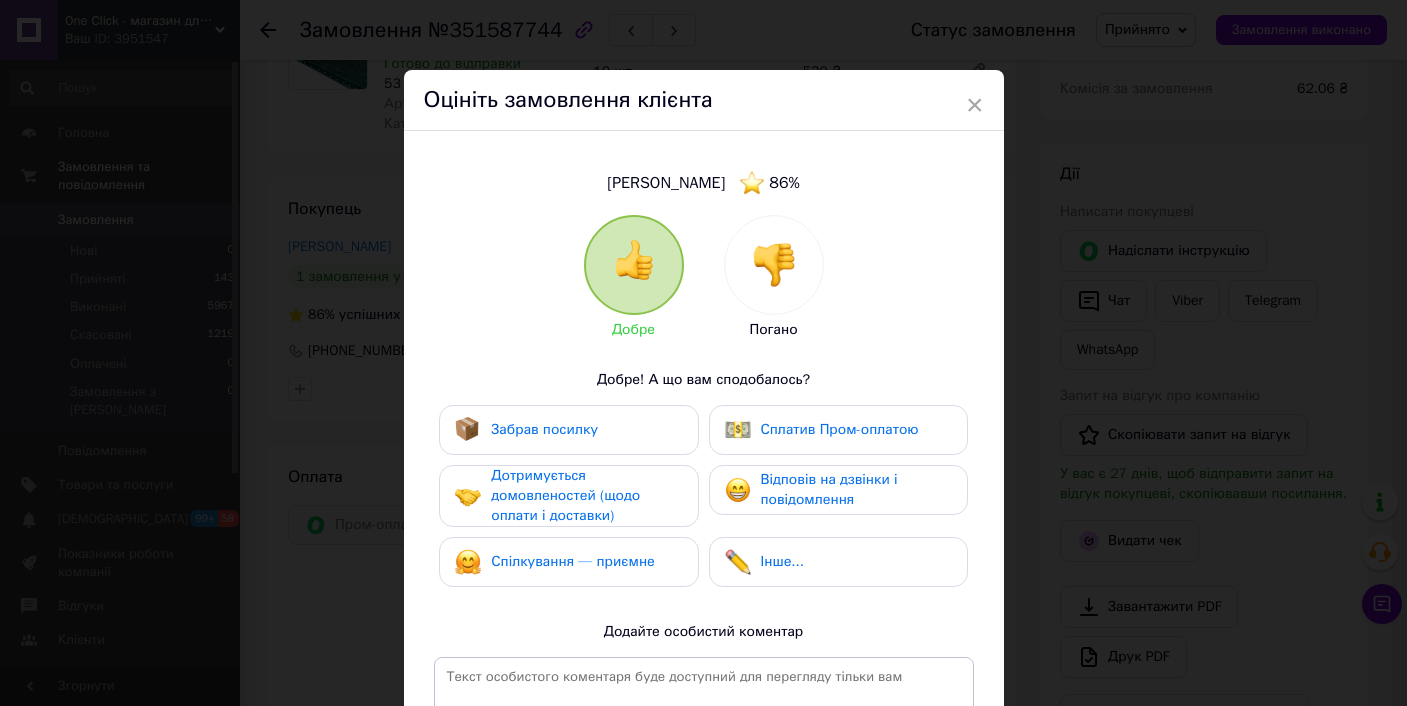 click at bounding box center (774, 265) 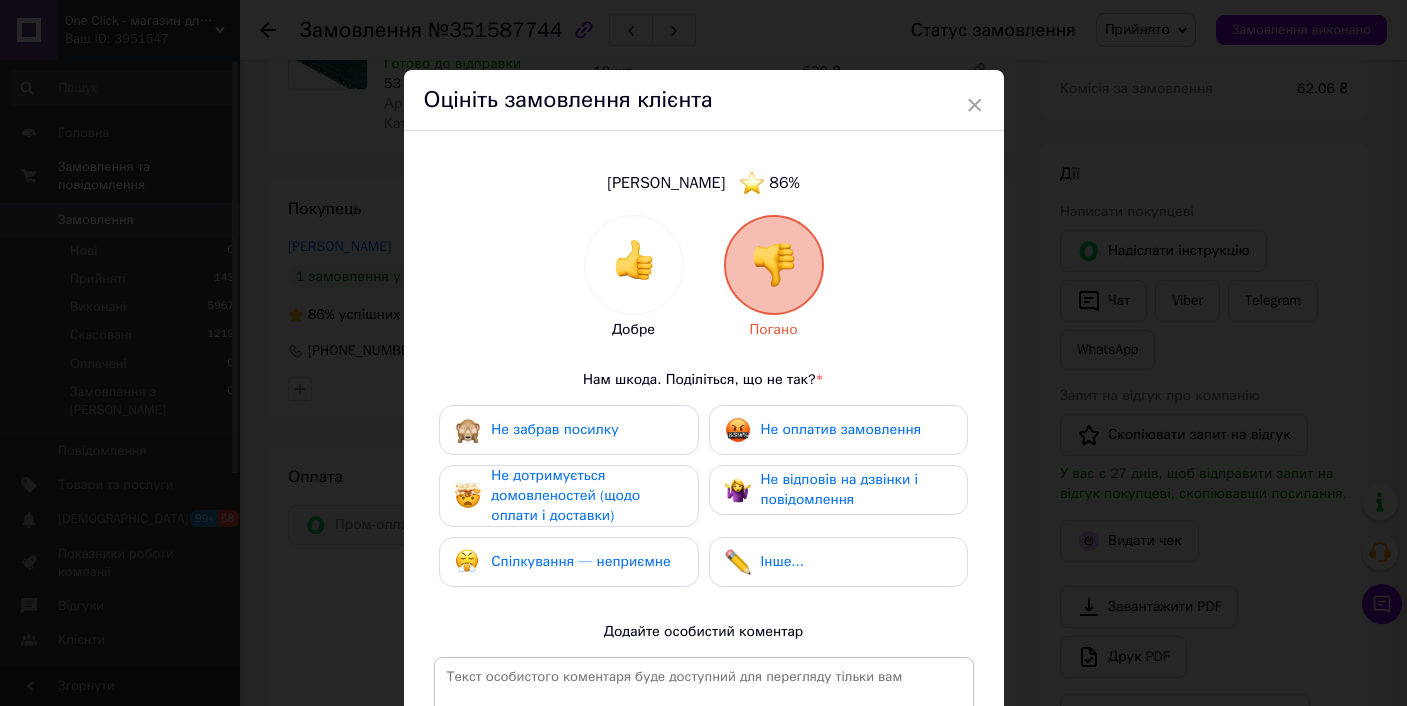 click on "Не оплатив замовлення" at bounding box center [838, 430] 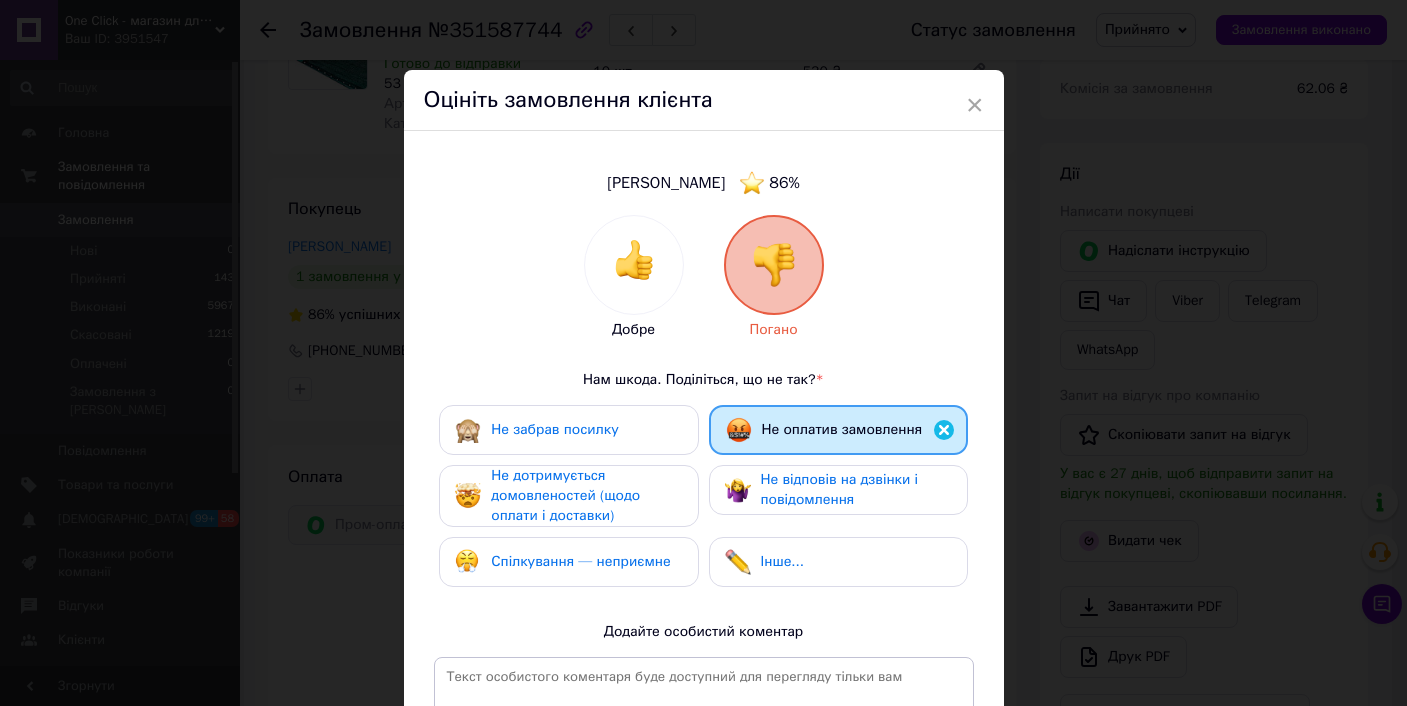 click on "Не відповів на дзвінки і повідомлення" at bounding box center (840, 489) 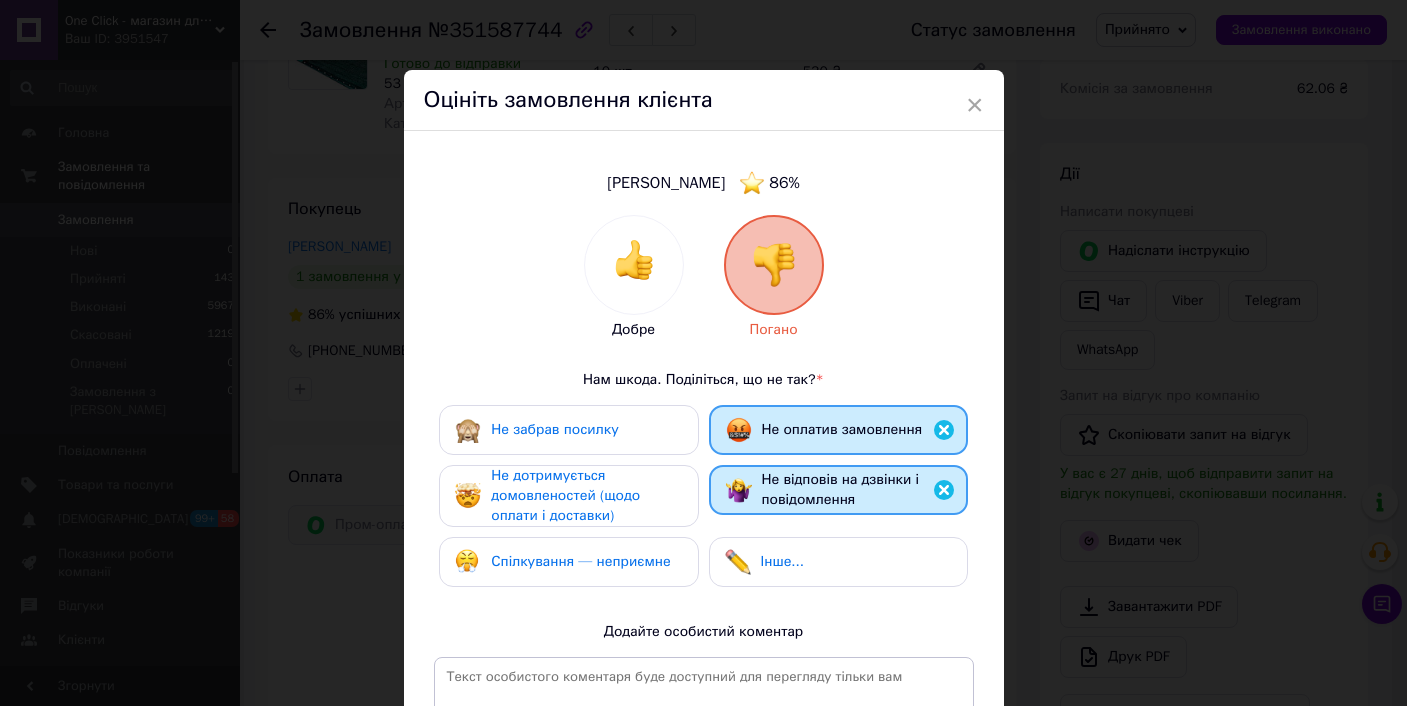 click on "Не дотримується домовленостей (щодо оплати і доставки)" at bounding box center [586, 496] 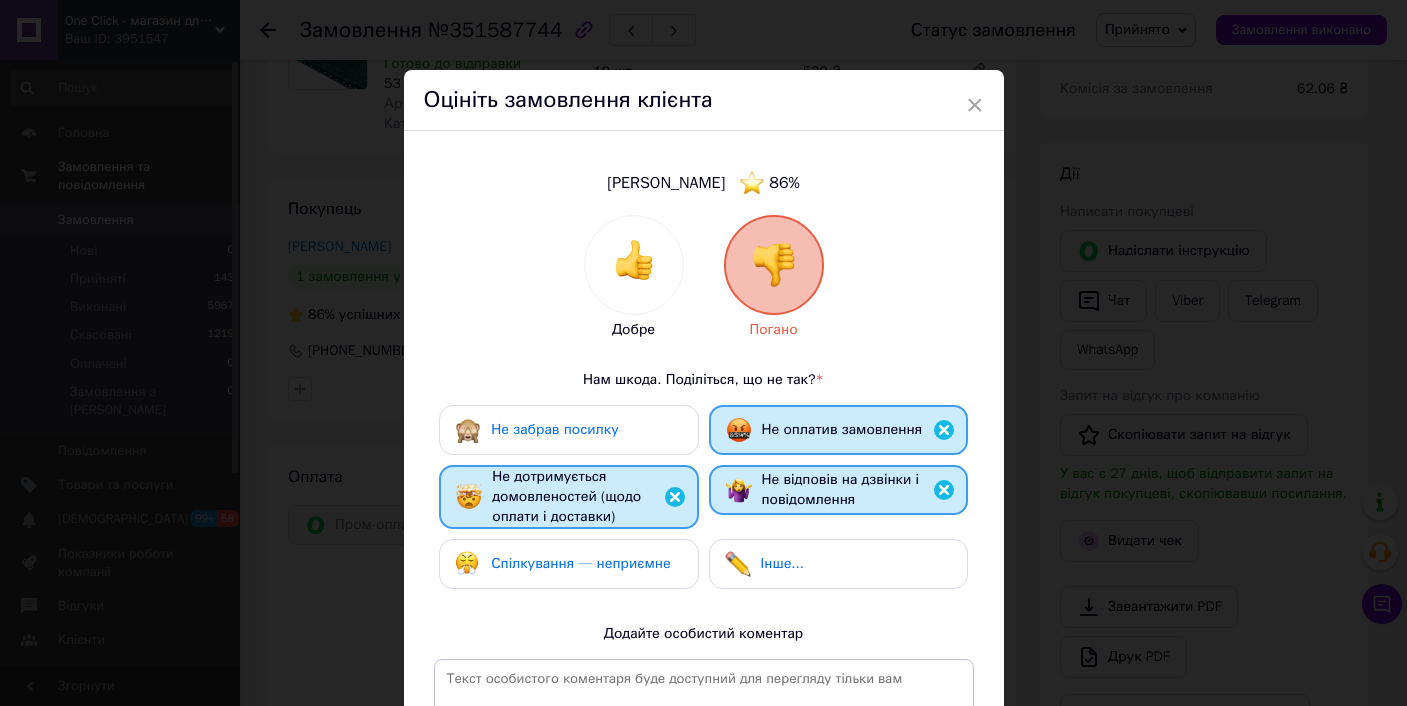 drag, startPoint x: 633, startPoint y: 556, endPoint x: 632, endPoint y: 521, distance: 35.014282 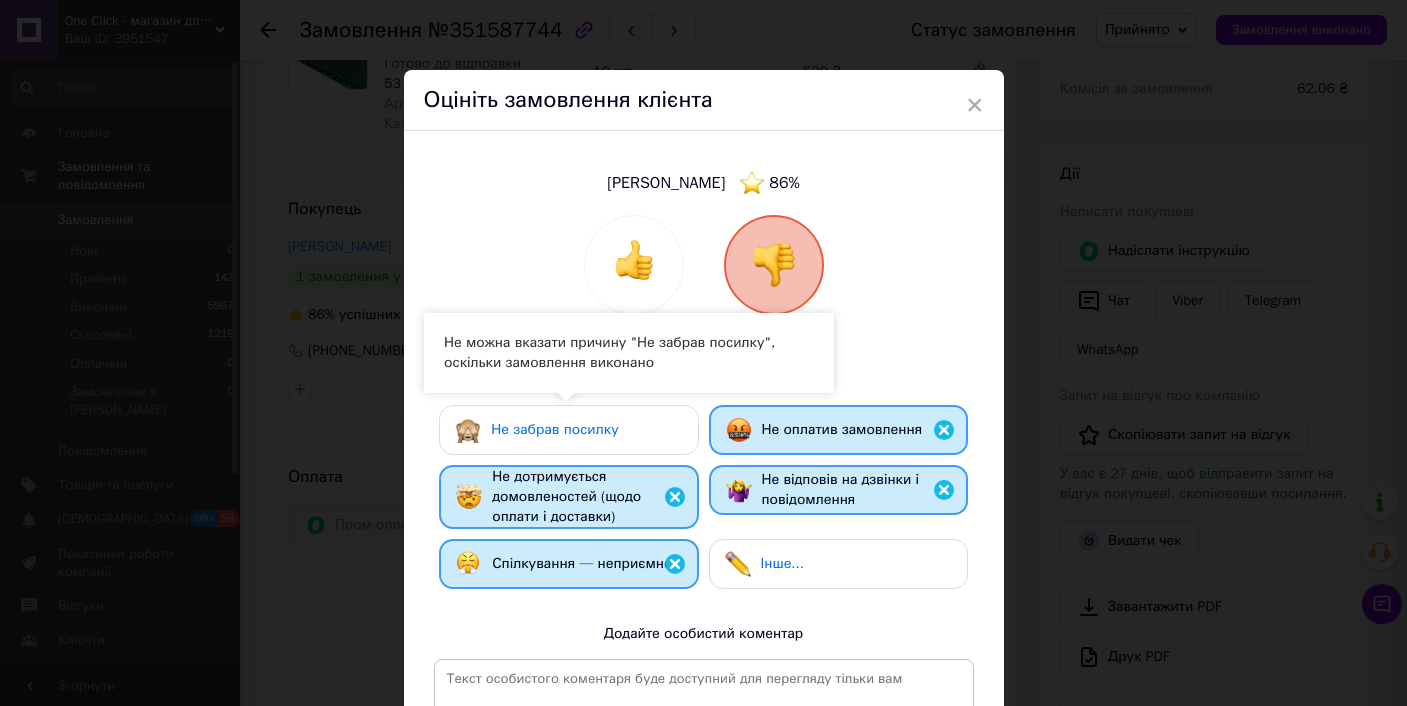 click on "Не забрав посилку" at bounding box center (568, 430) 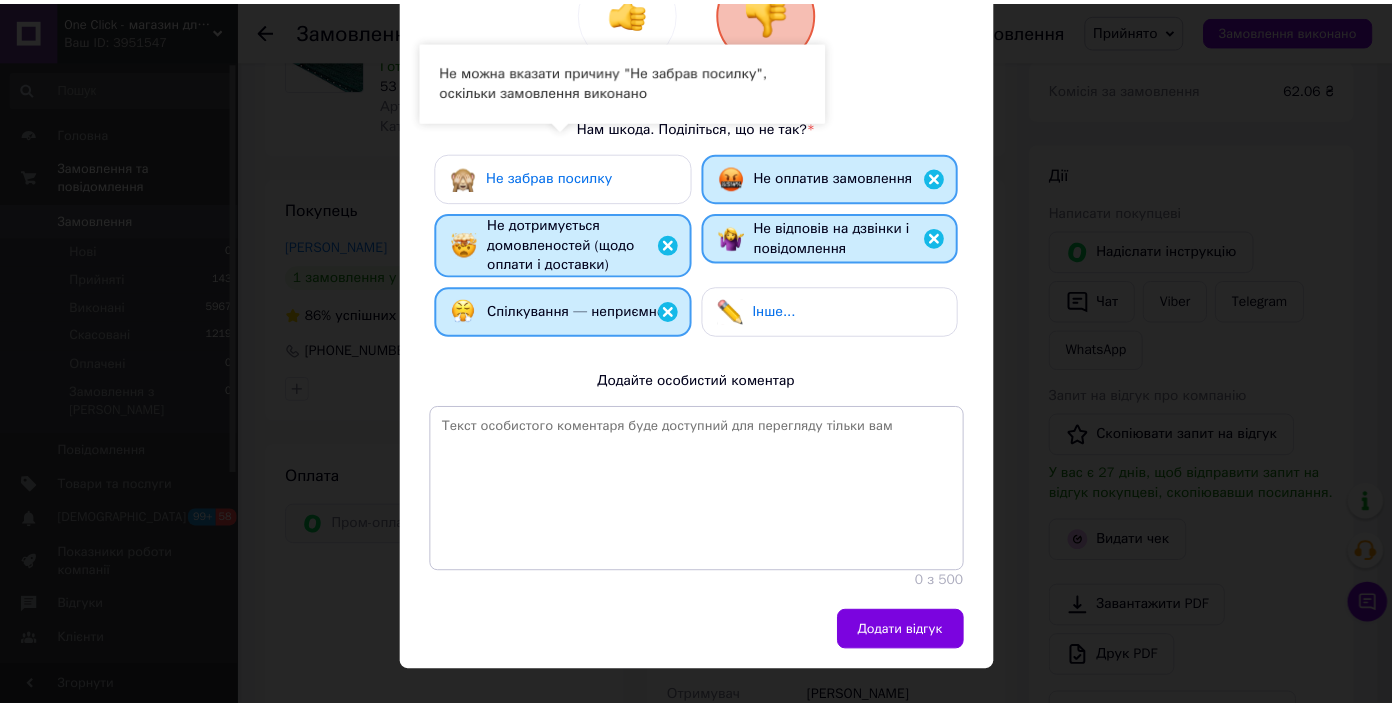 scroll, scrollTop: 272, scrollLeft: 0, axis: vertical 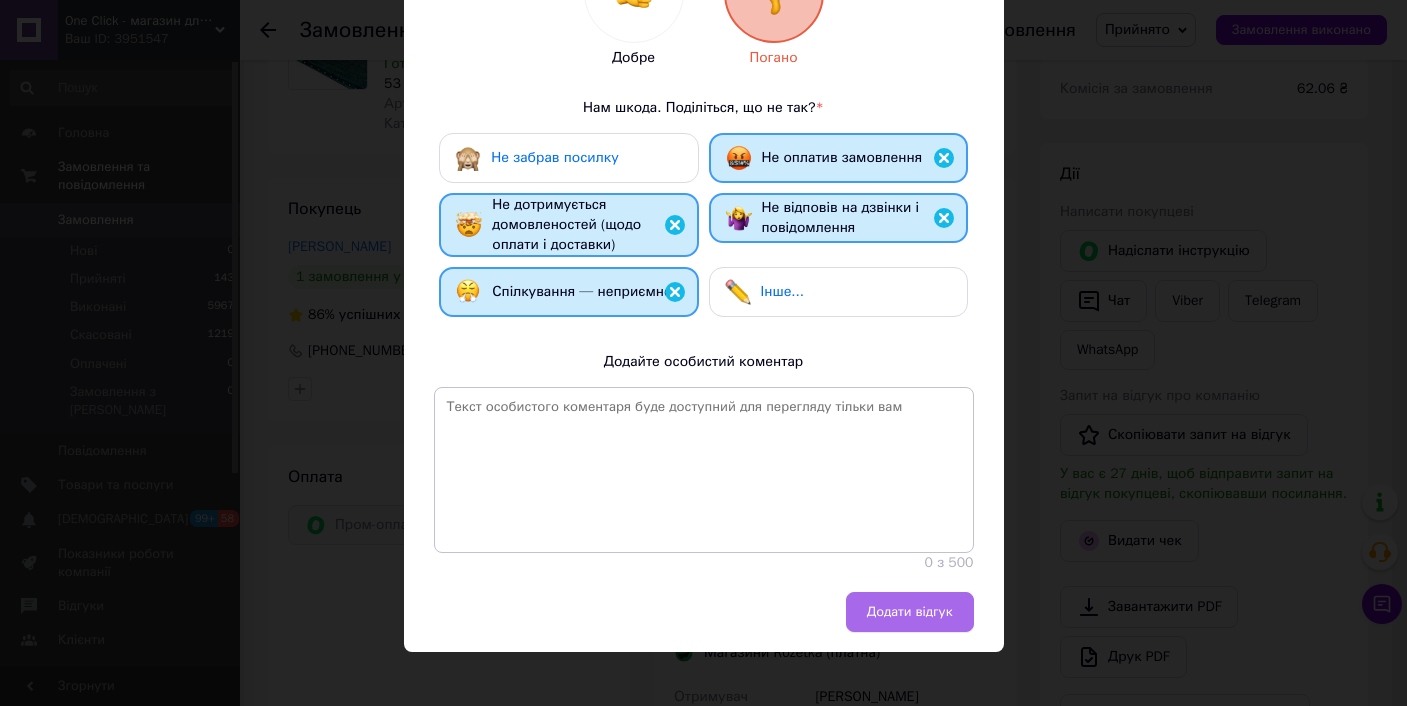 click on "Додати відгук" at bounding box center (910, 612) 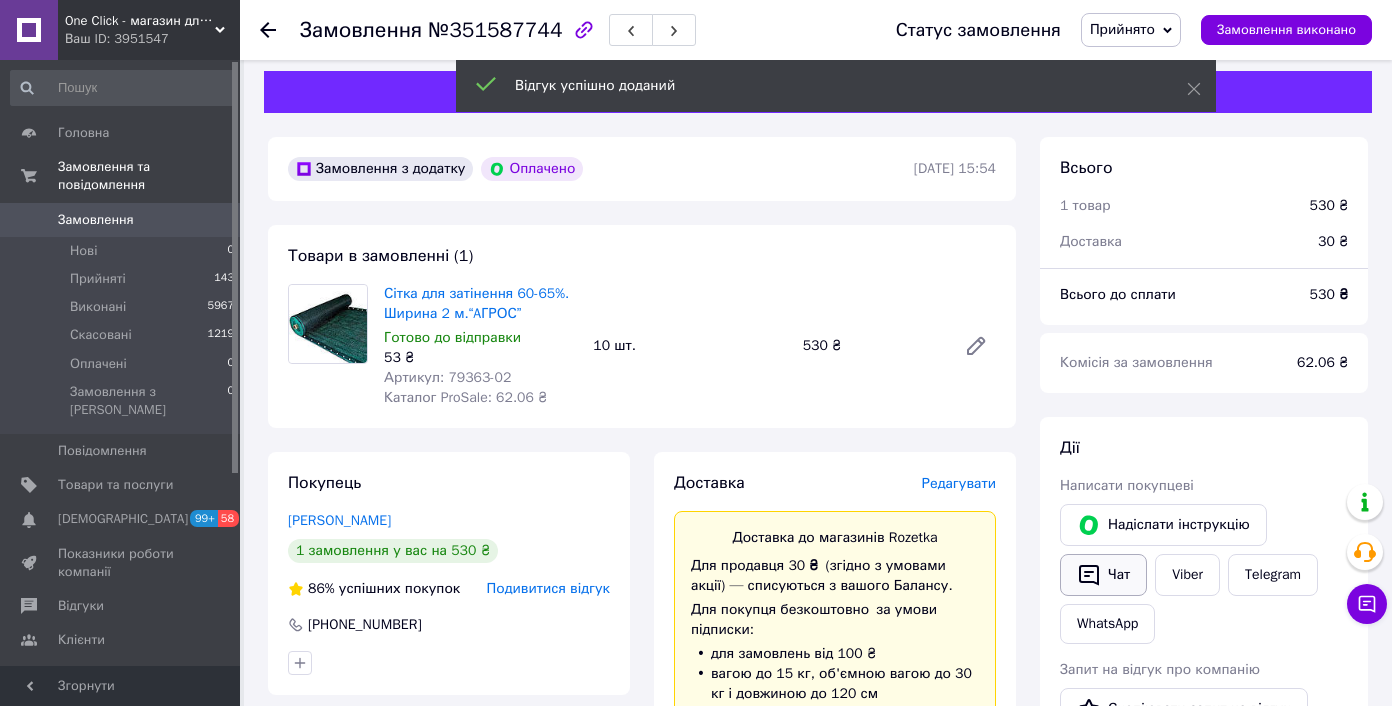 scroll, scrollTop: 0, scrollLeft: 0, axis: both 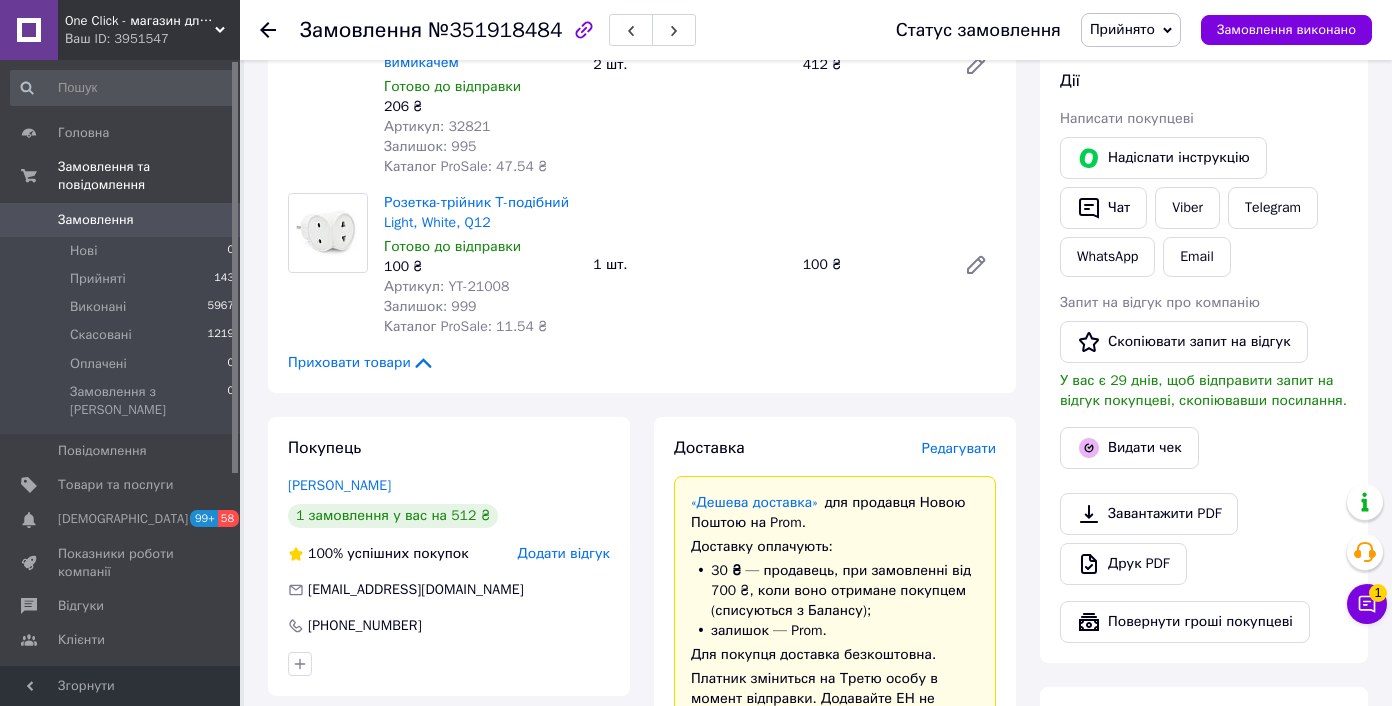 click on "Редагувати" at bounding box center (959, 448) 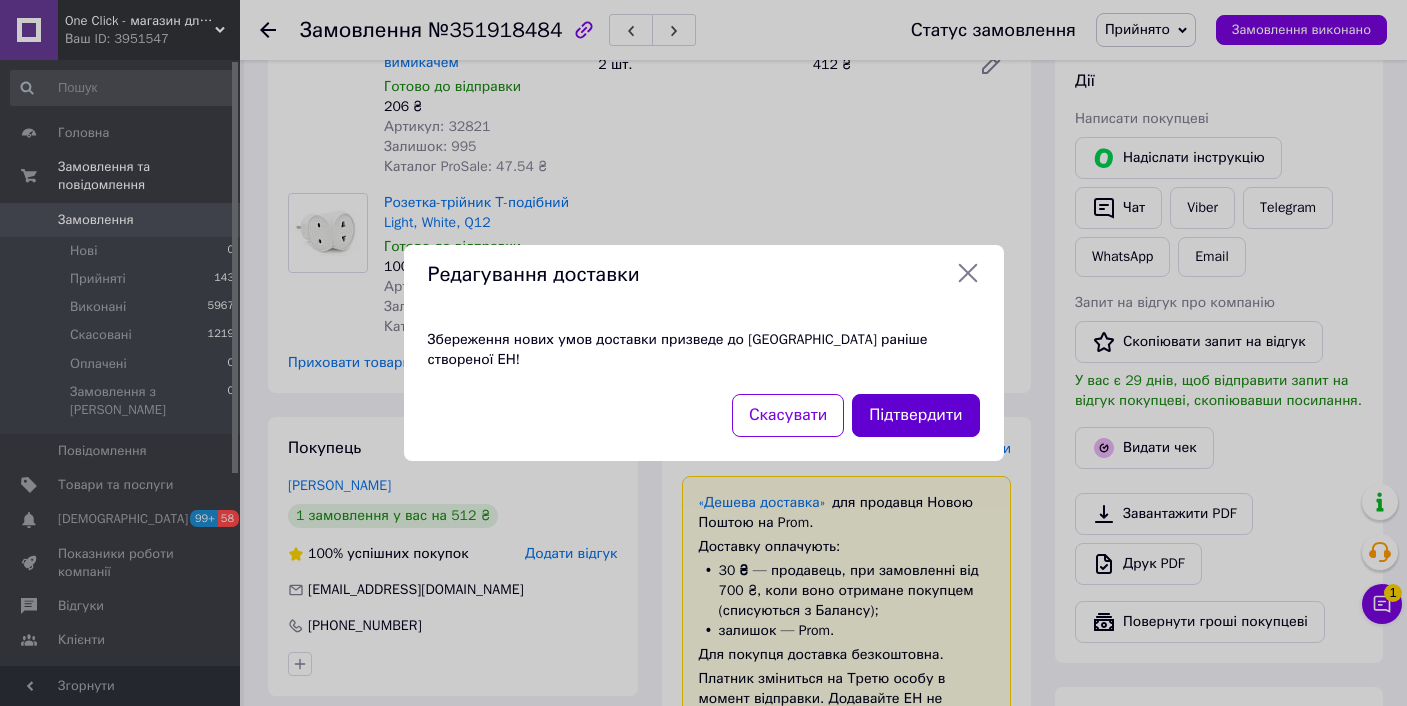 click on "Підтвердити" at bounding box center (915, 415) 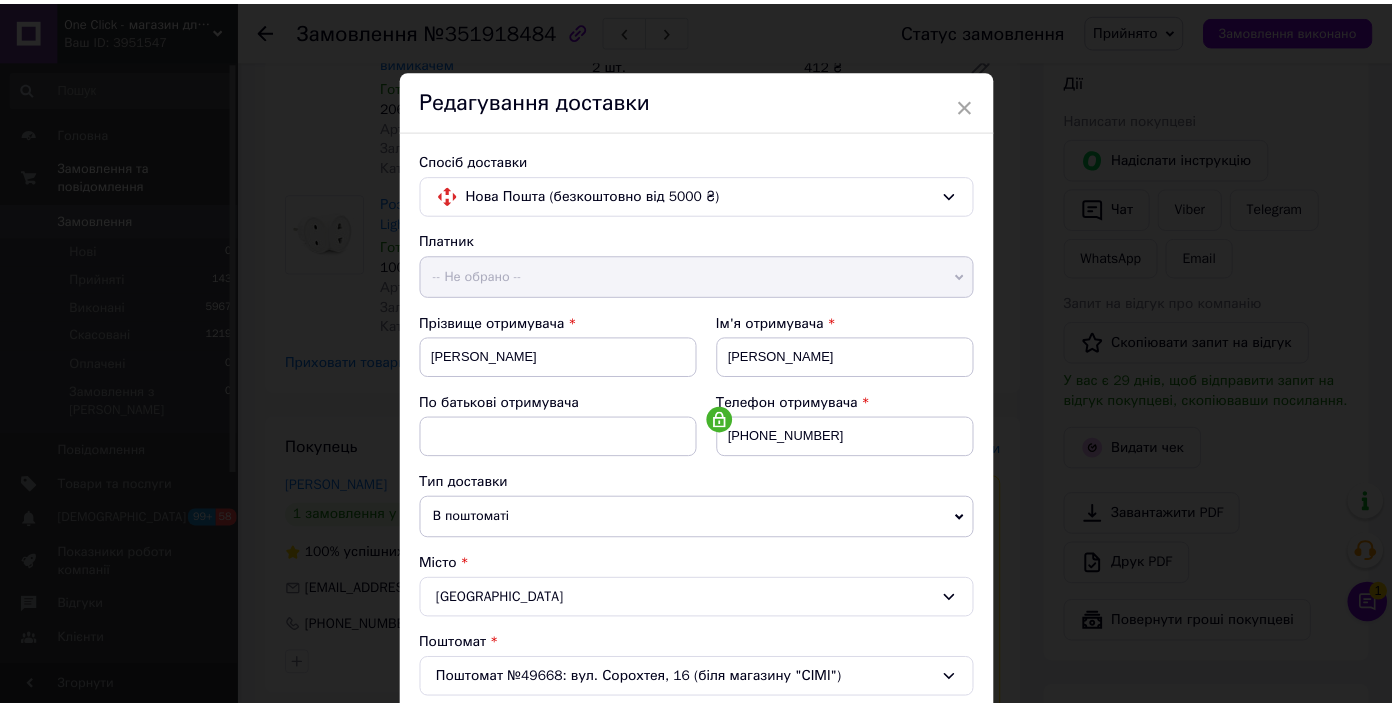 scroll, scrollTop: 642, scrollLeft: 0, axis: vertical 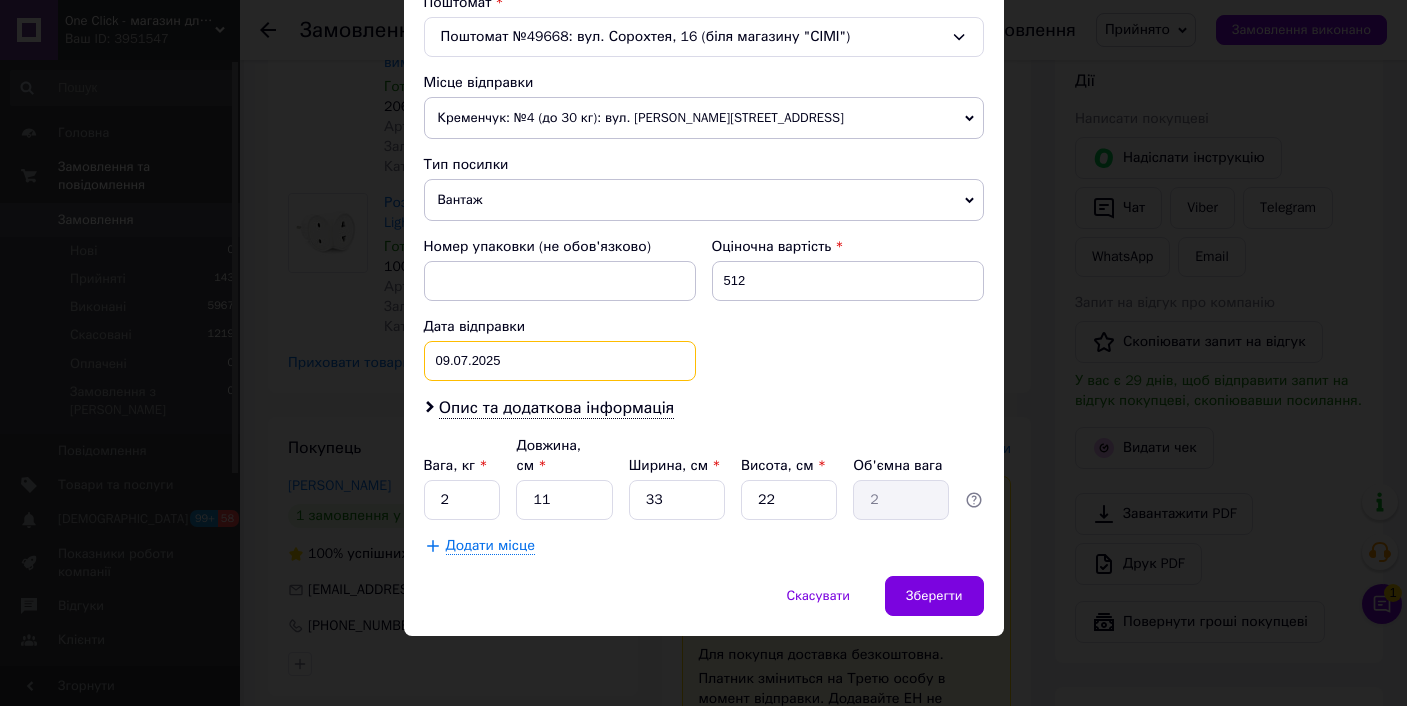 click on "[DATE] < 2025 > < Июль > Пн Вт Ср Чт Пт Сб Вс 30 1 2 3 4 5 6 7 8 9 10 11 12 13 14 15 16 17 18 19 20 21 22 23 24 25 26 27 28 29 30 31 1 2 3 4 5 6 7 8 9 10" at bounding box center (560, 361) 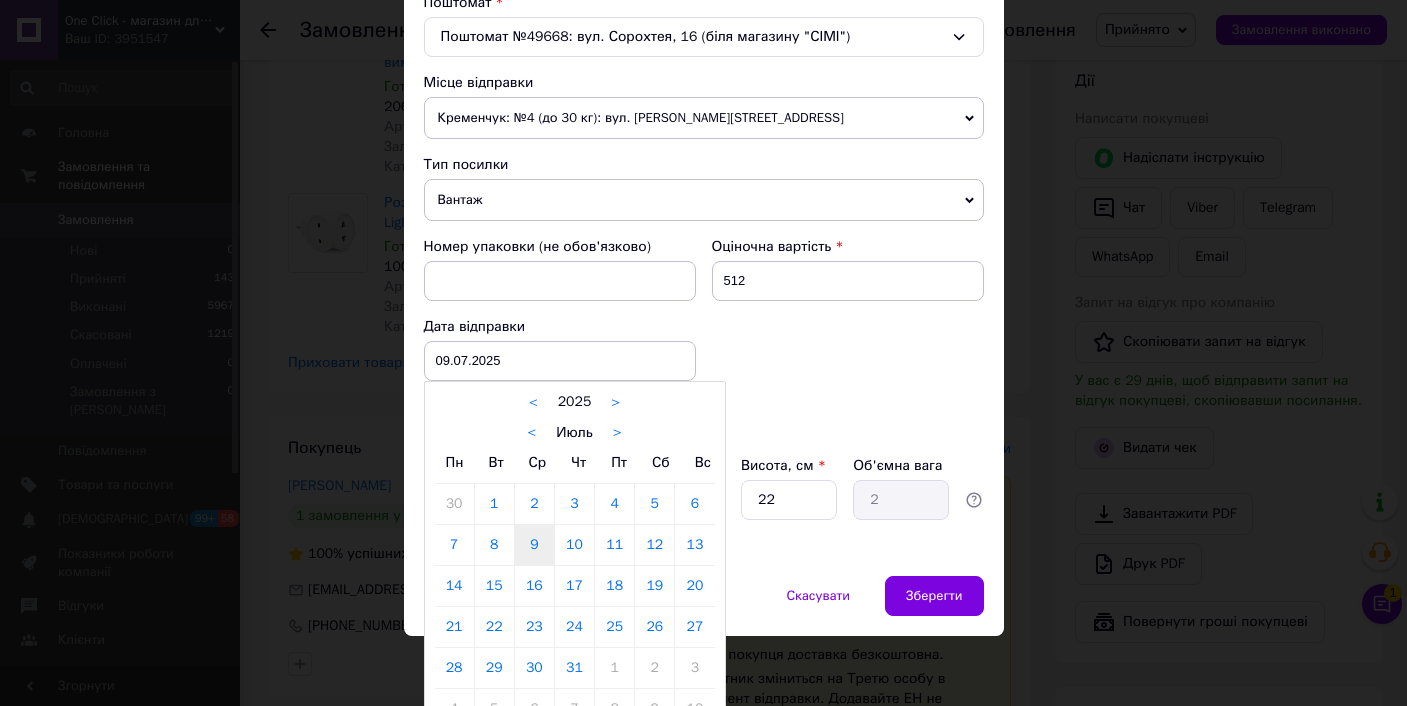 drag, startPoint x: 568, startPoint y: 546, endPoint x: 978, endPoint y: 627, distance: 417.92462 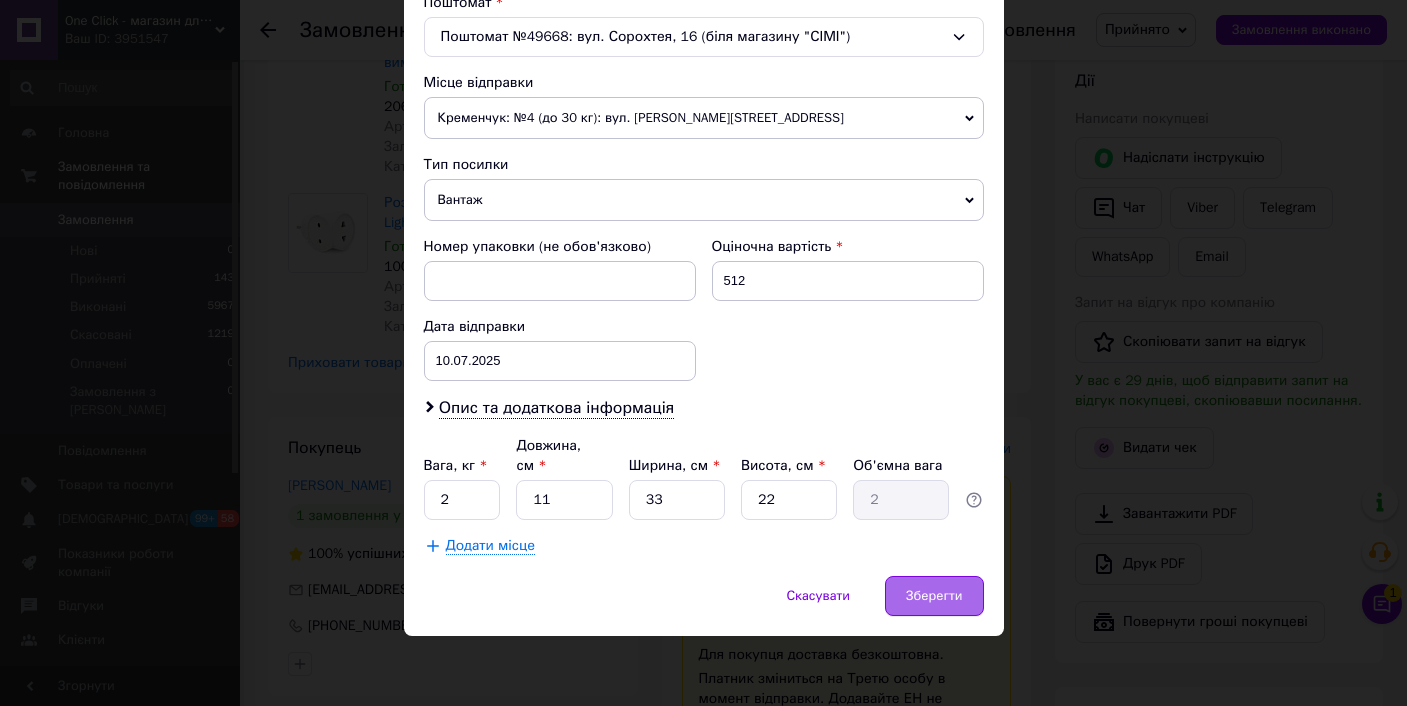 click on "Зберегти" at bounding box center (934, 596) 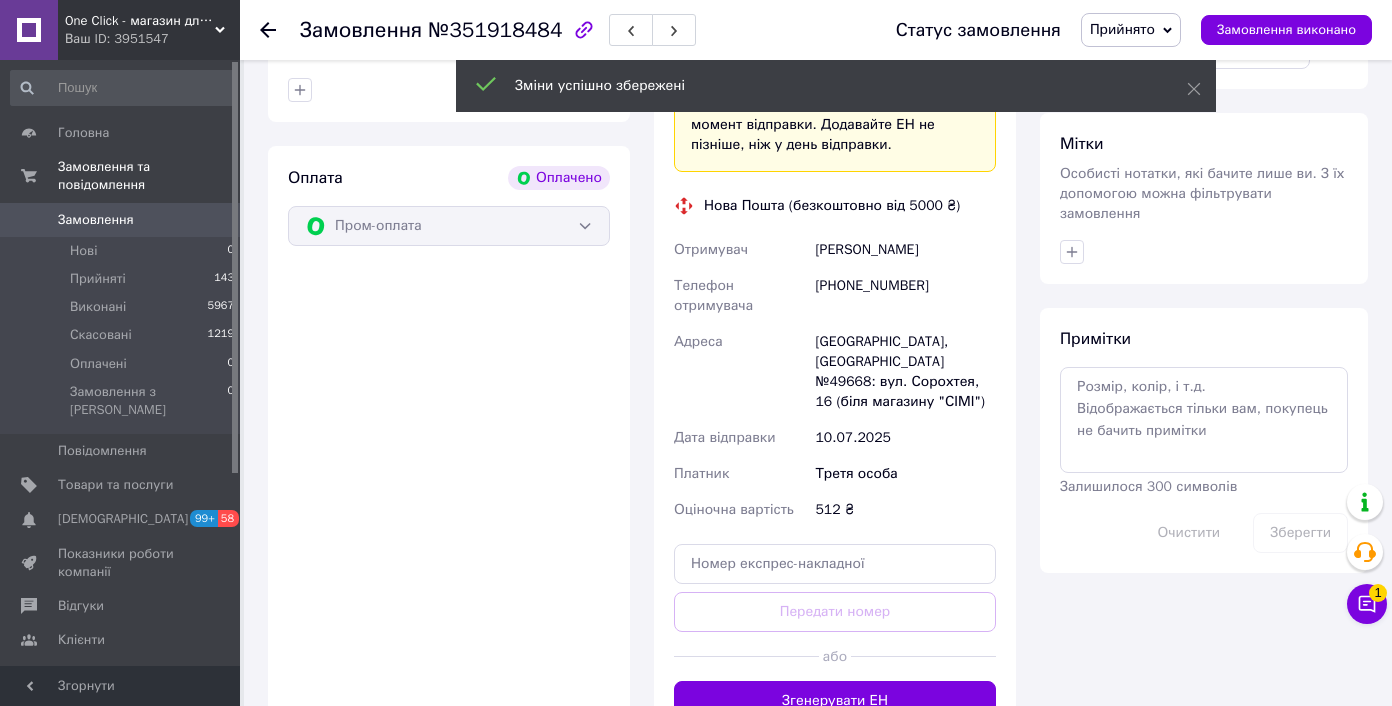 scroll, scrollTop: 1093, scrollLeft: 0, axis: vertical 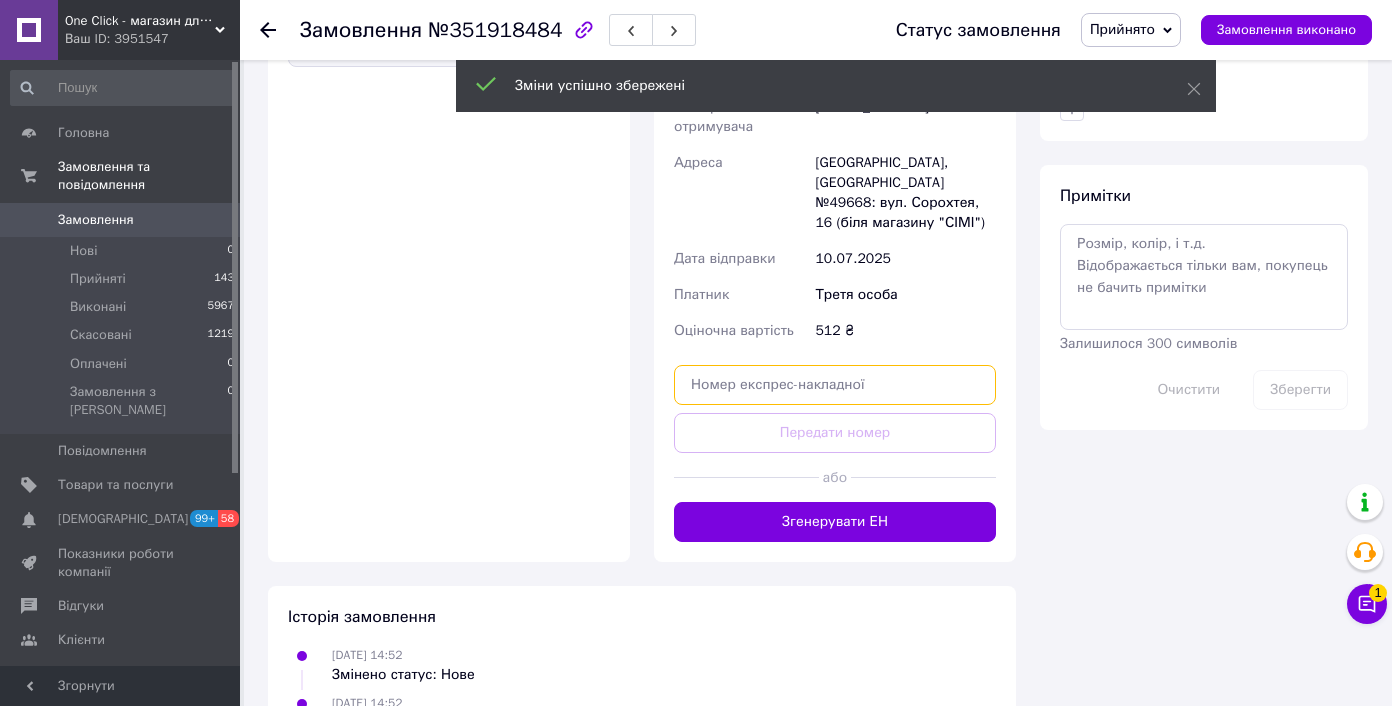 click at bounding box center [835, 385] 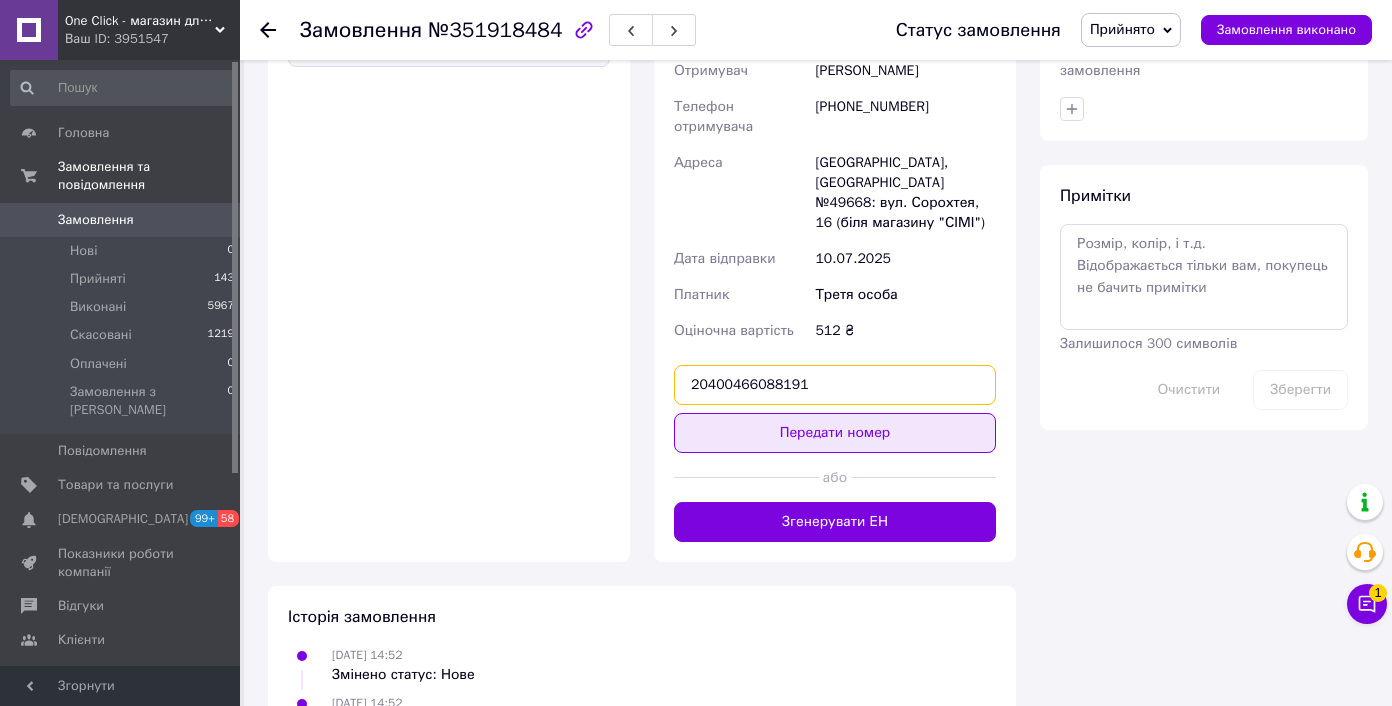 type on "20400466088191" 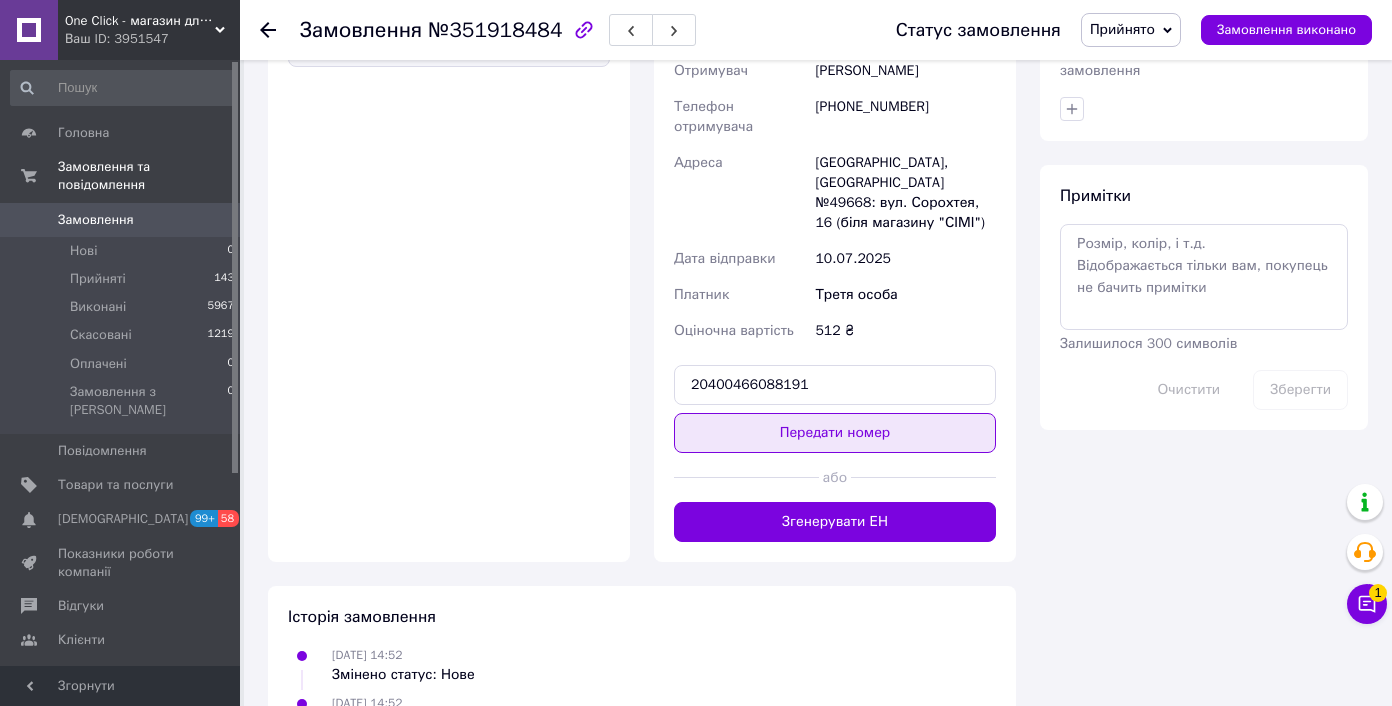 click on "Передати номер" at bounding box center (835, 433) 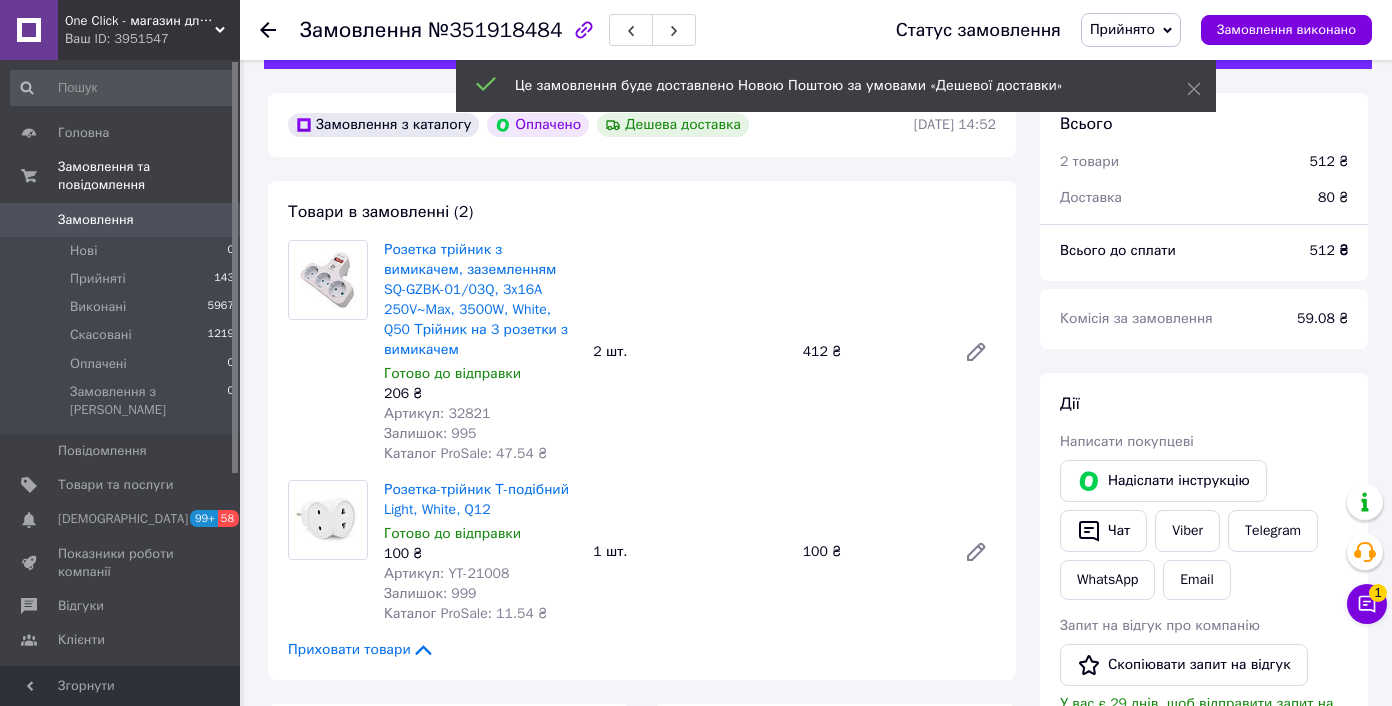 scroll, scrollTop: 0, scrollLeft: 0, axis: both 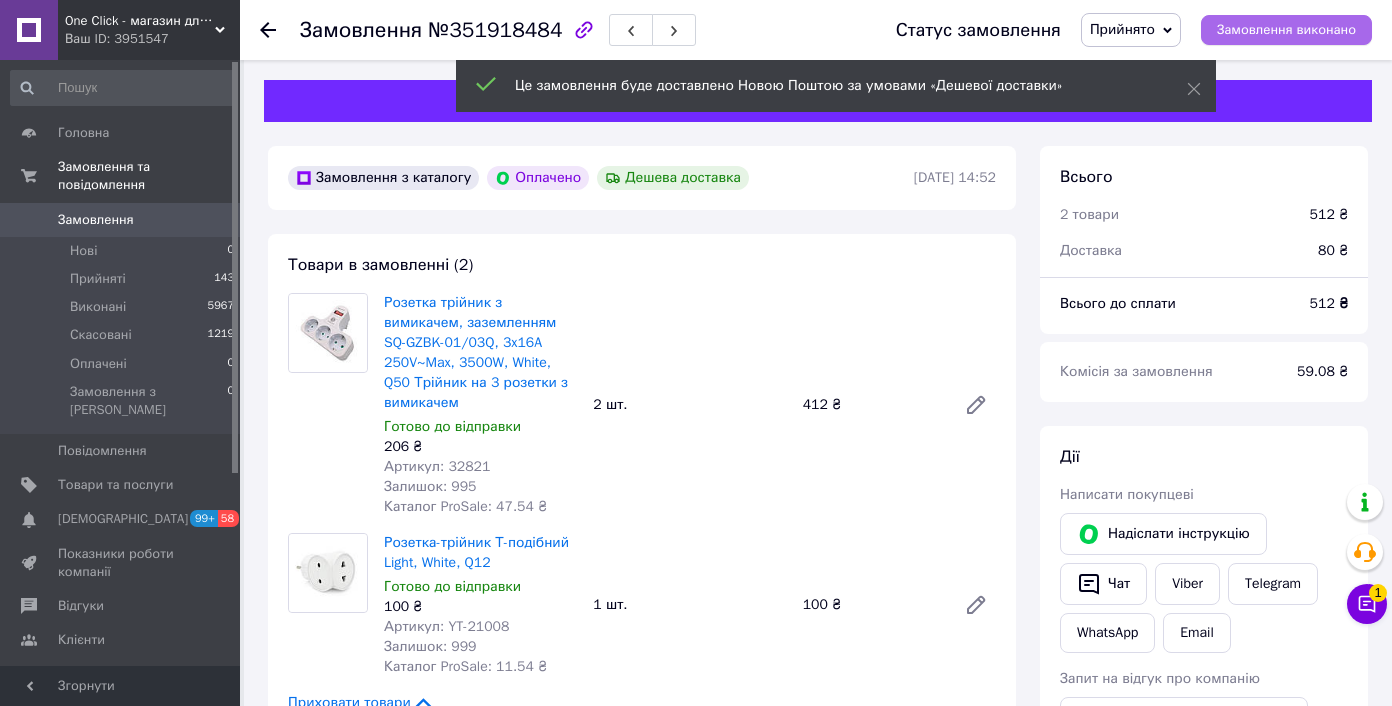 click on "Замовлення виконано" at bounding box center (1286, 30) 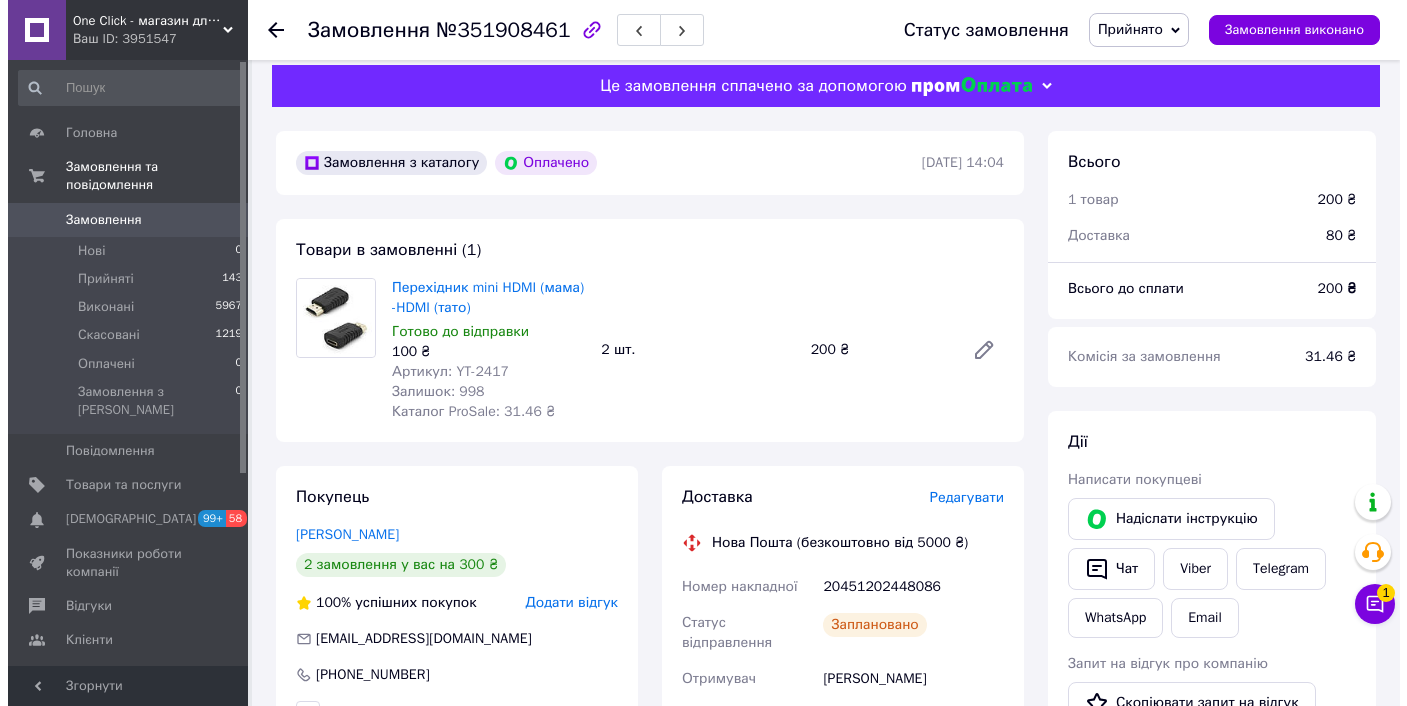 scroll, scrollTop: 17, scrollLeft: 0, axis: vertical 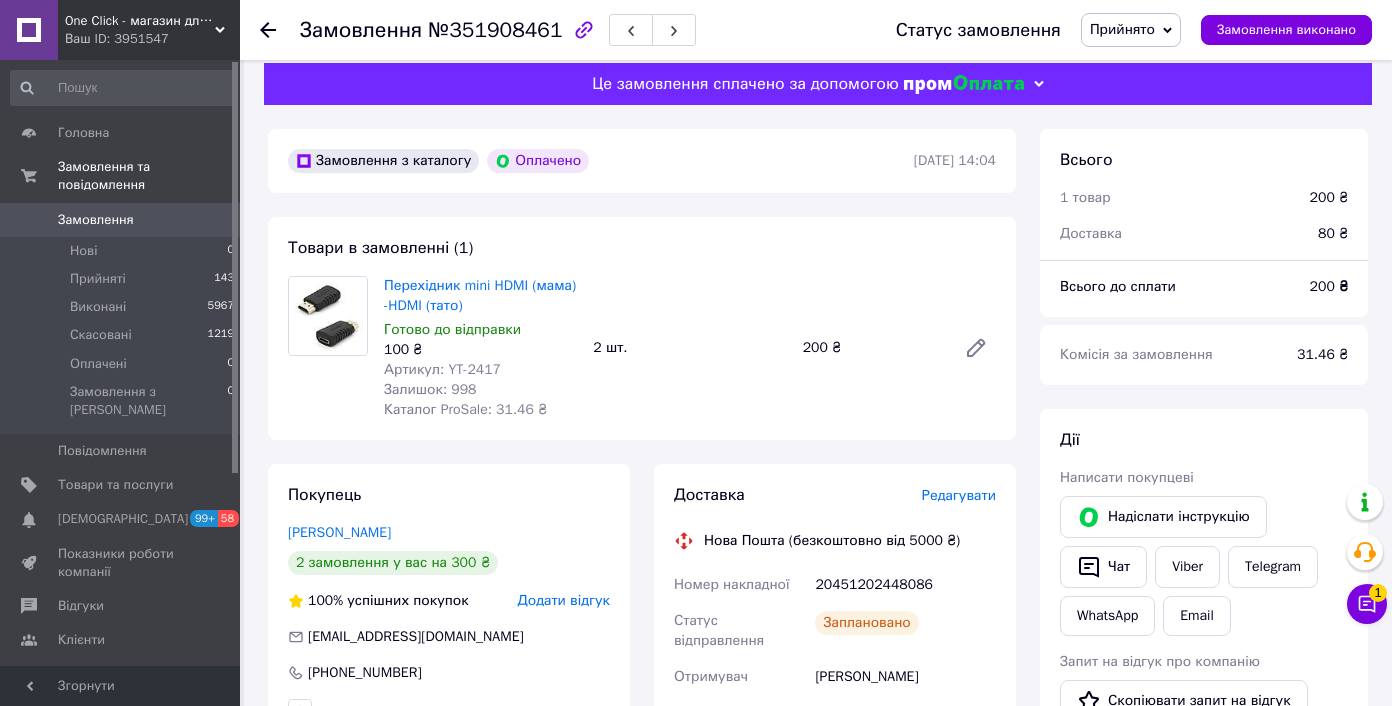 click on "Редагувати" at bounding box center (959, 495) 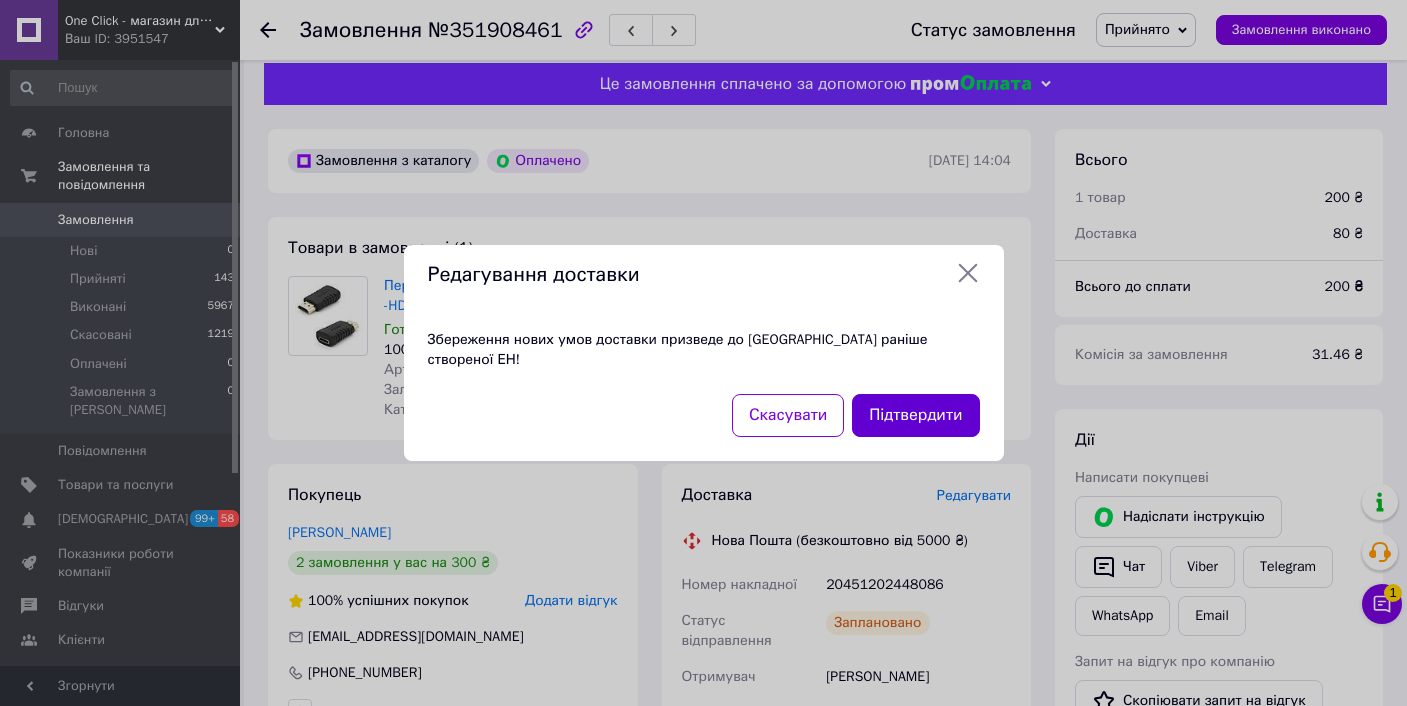 click on "Підтвердити" at bounding box center (915, 415) 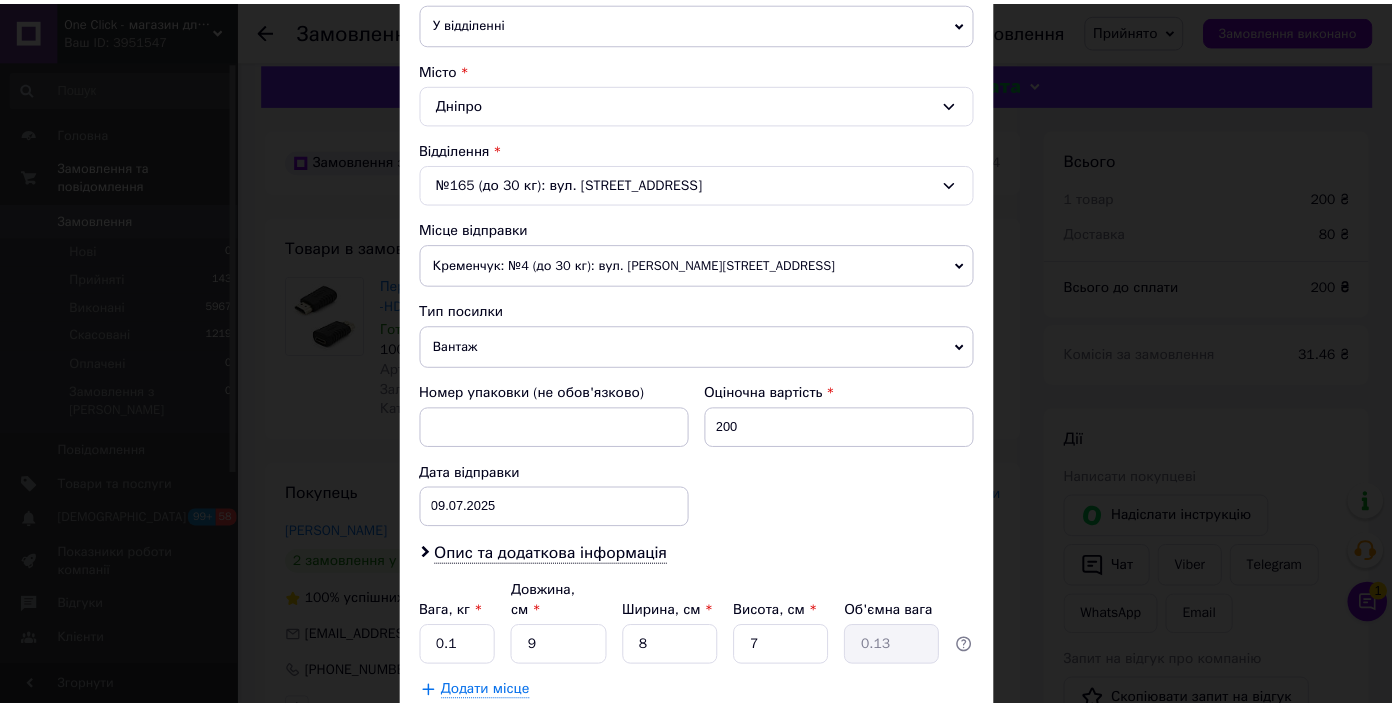 scroll, scrollTop: 642, scrollLeft: 0, axis: vertical 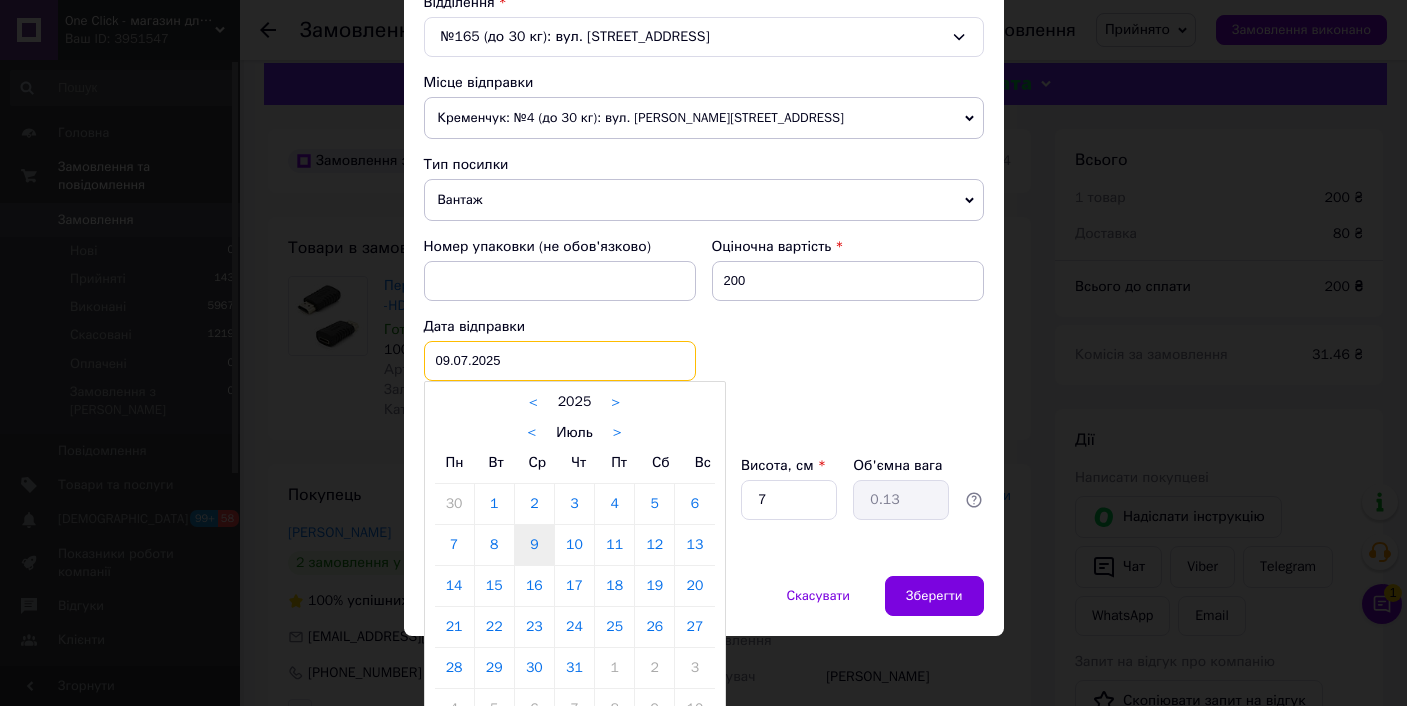 click on "09.07.2025 < 2025 > < Июль > Пн Вт Ср Чт Пт Сб Вс 30 1 2 3 4 5 6 7 8 9 10 11 12 13 14 15 16 17 18 19 20 21 22 23 24 25 26 27 28 29 30 31 1 2 3 4 5 6 7 8 9 10" at bounding box center (560, 361) 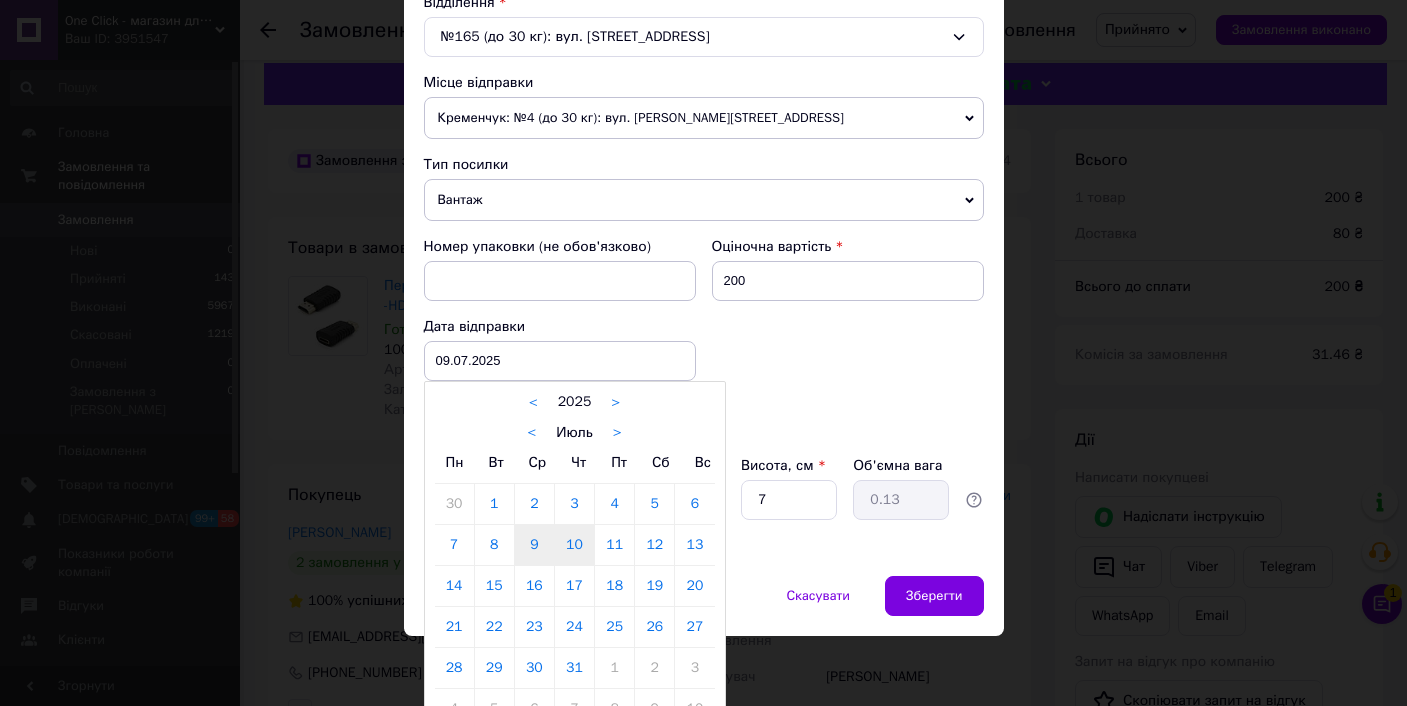 click on "10" at bounding box center (574, 545) 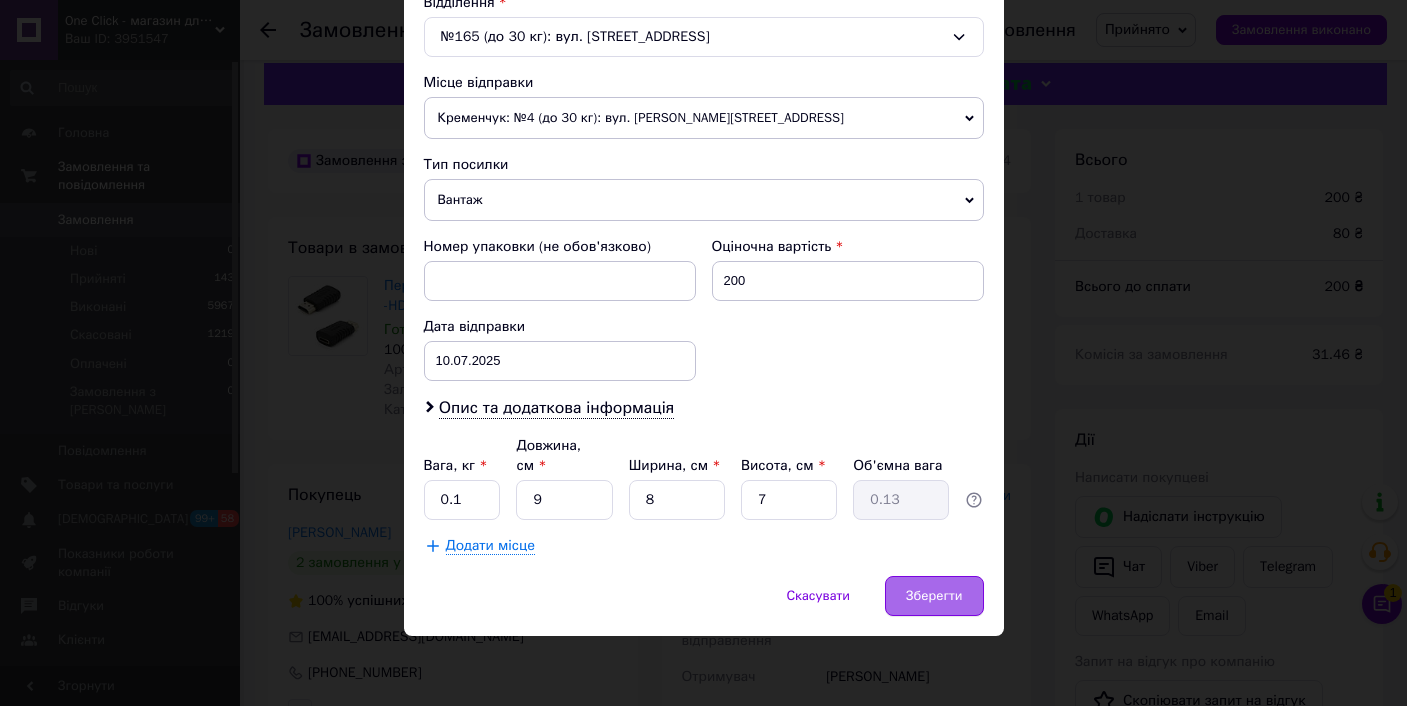 click on "Зберегти" at bounding box center (934, 596) 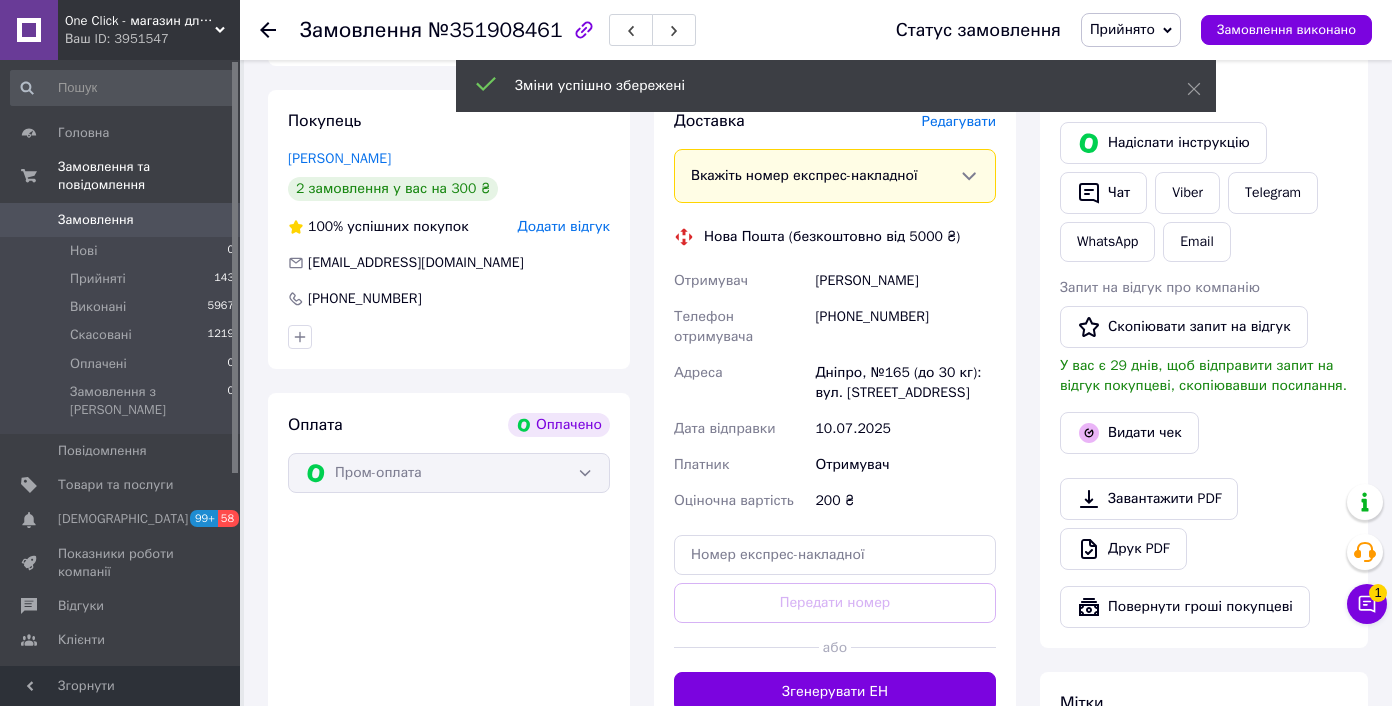 scroll, scrollTop: 442, scrollLeft: 0, axis: vertical 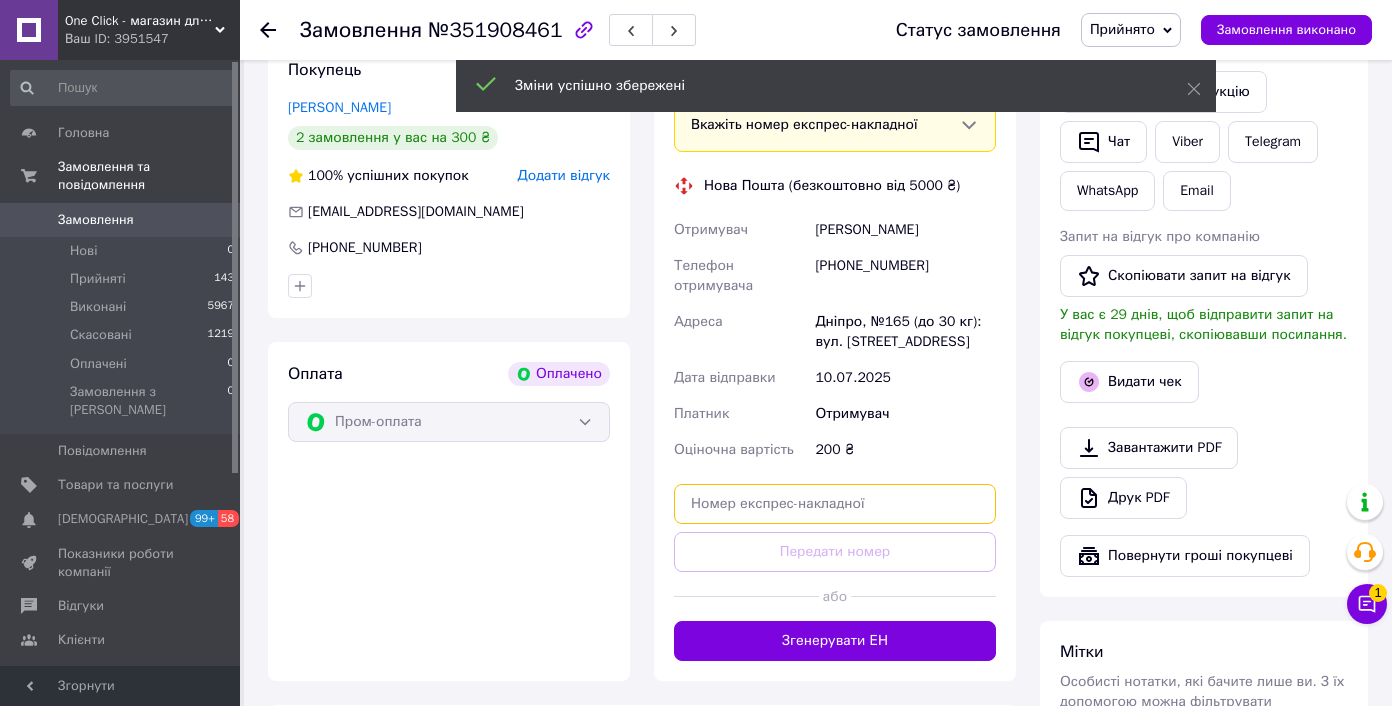 click at bounding box center (835, 504) 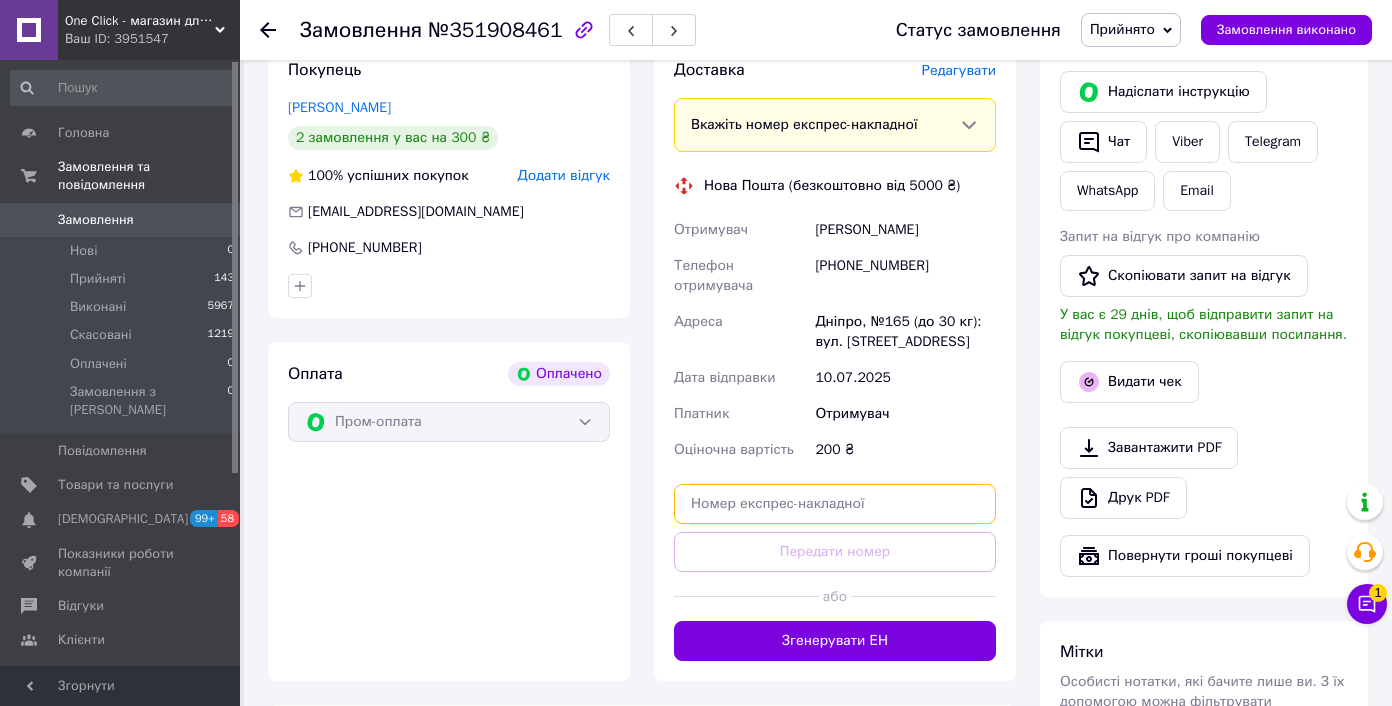 type on "м" 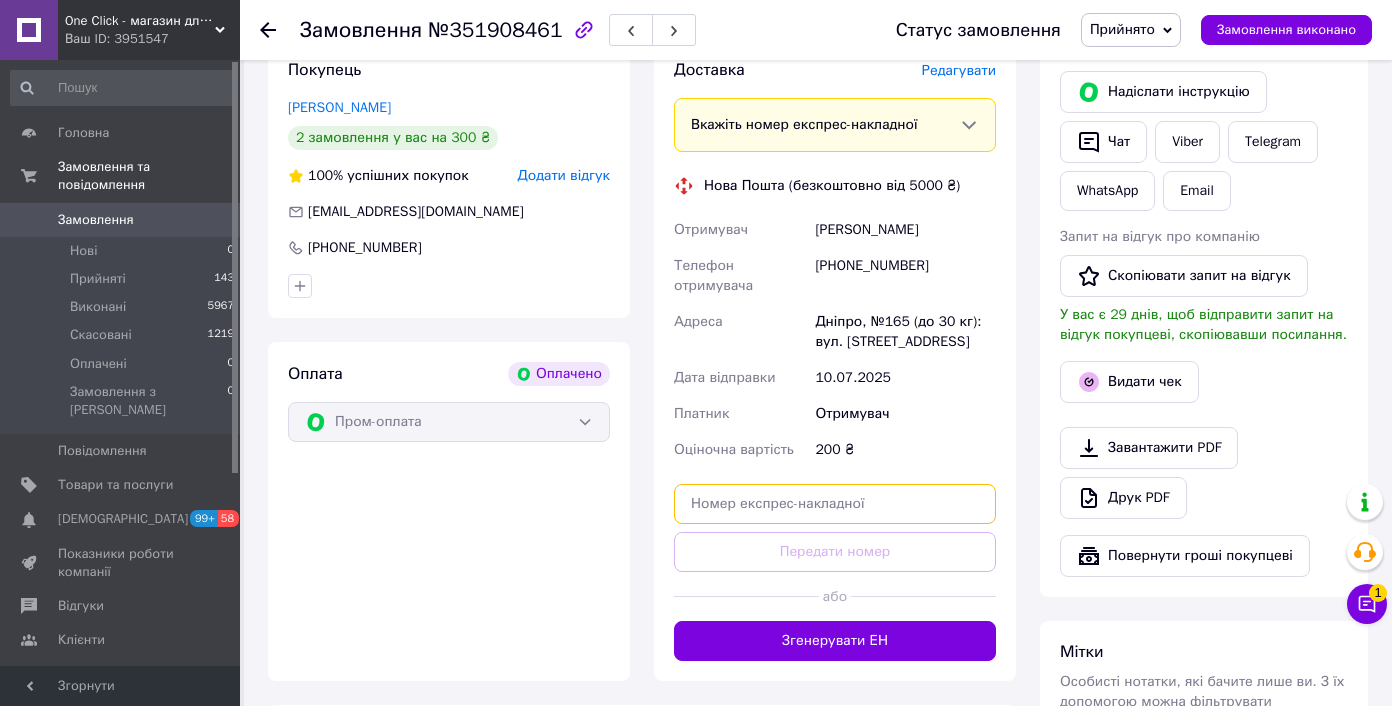 paste on "20400466087240" 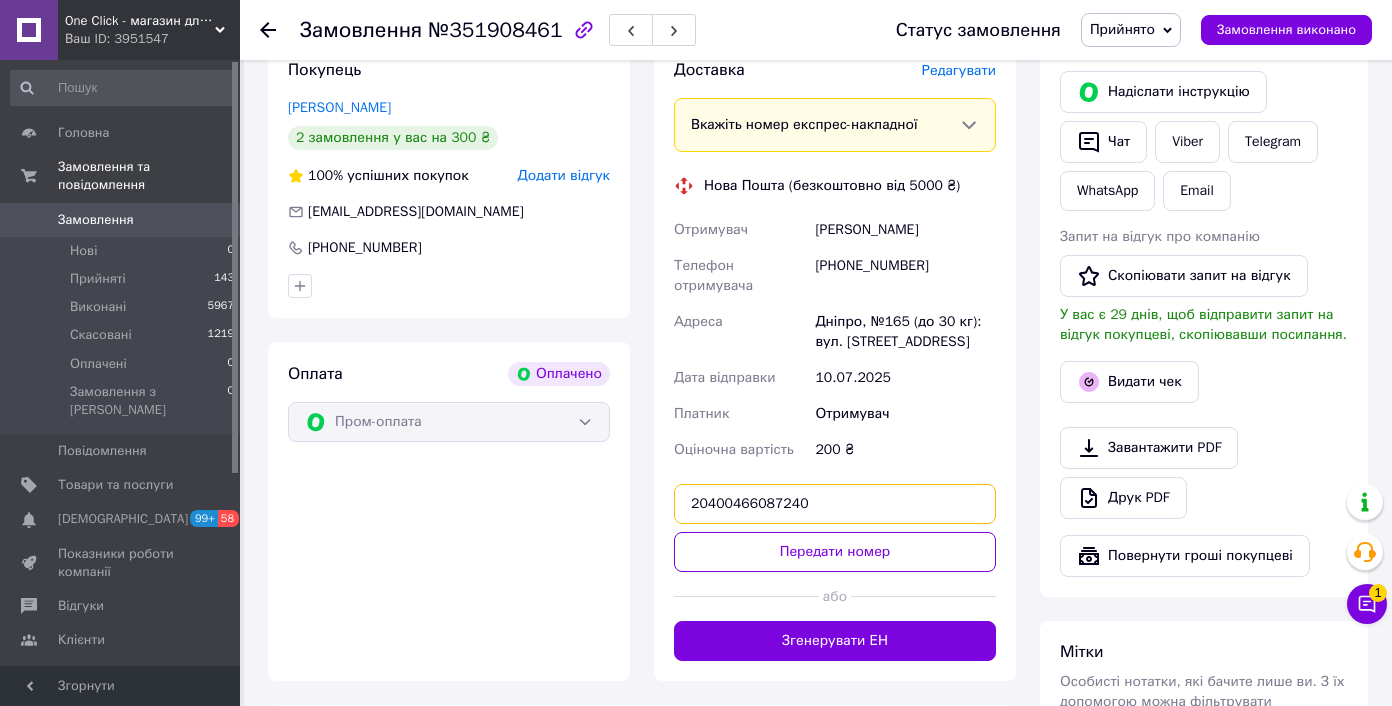 type on "20400466087240" 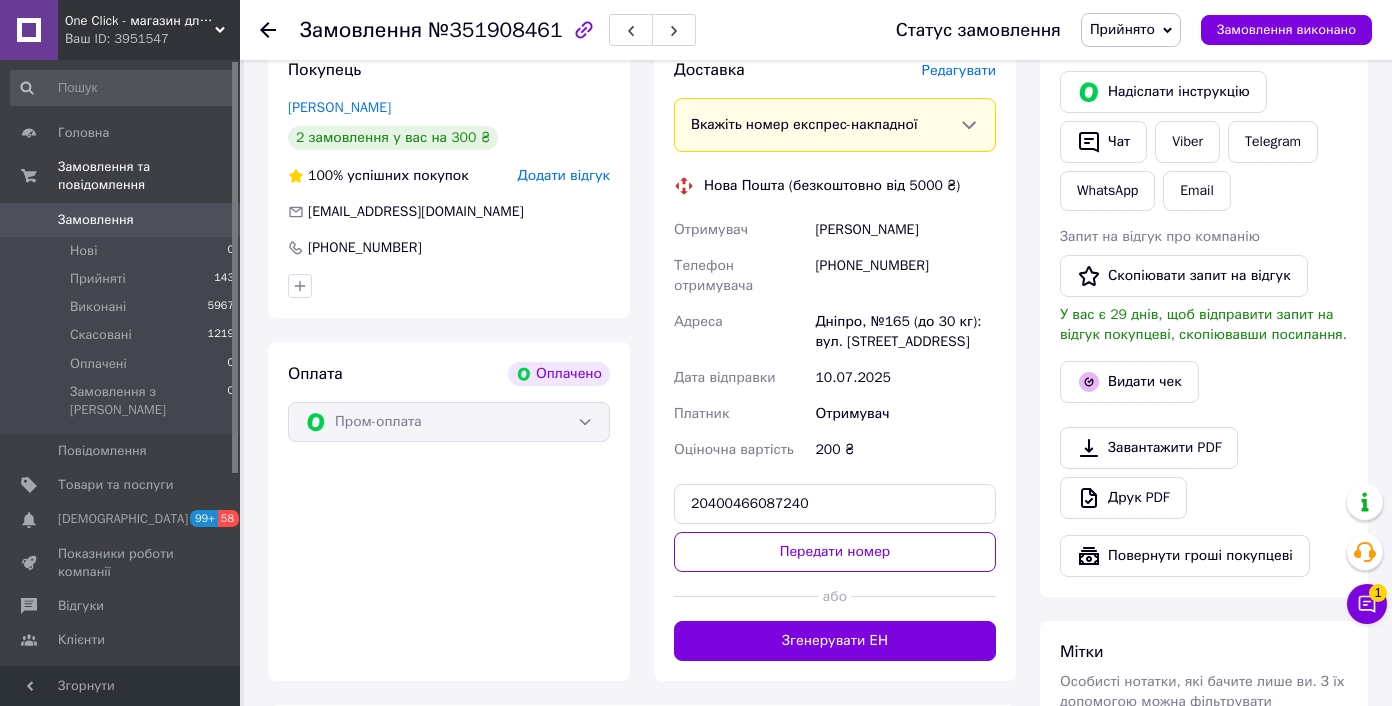 click on "Передати номер" at bounding box center (835, 552) 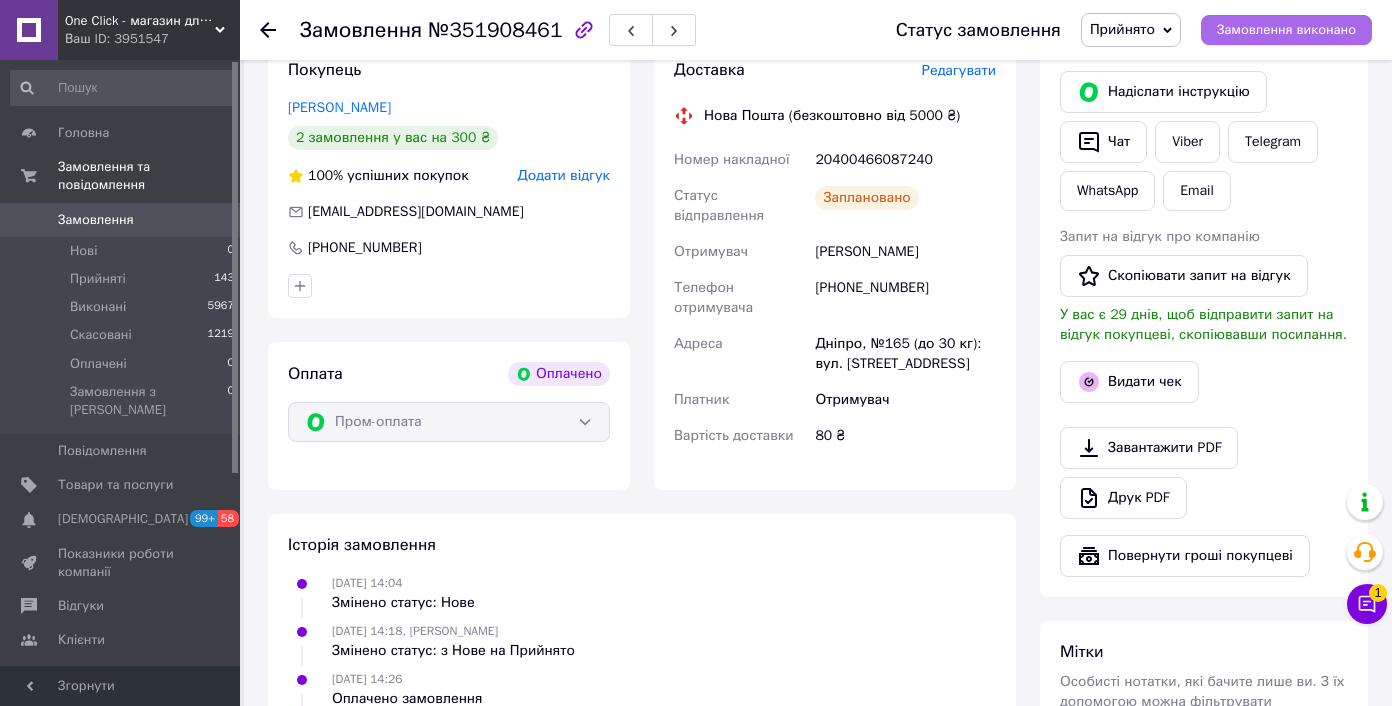 click on "Замовлення виконано" at bounding box center [1286, 30] 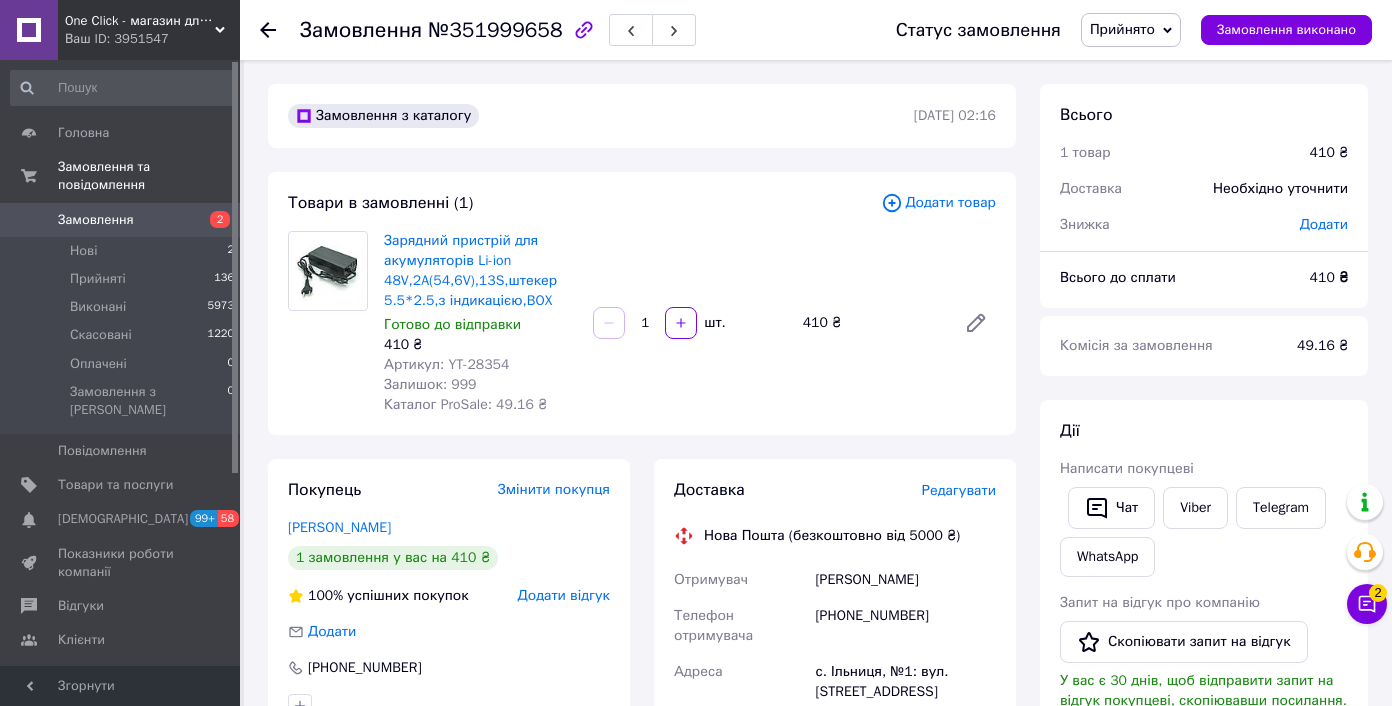 scroll, scrollTop: 0, scrollLeft: 0, axis: both 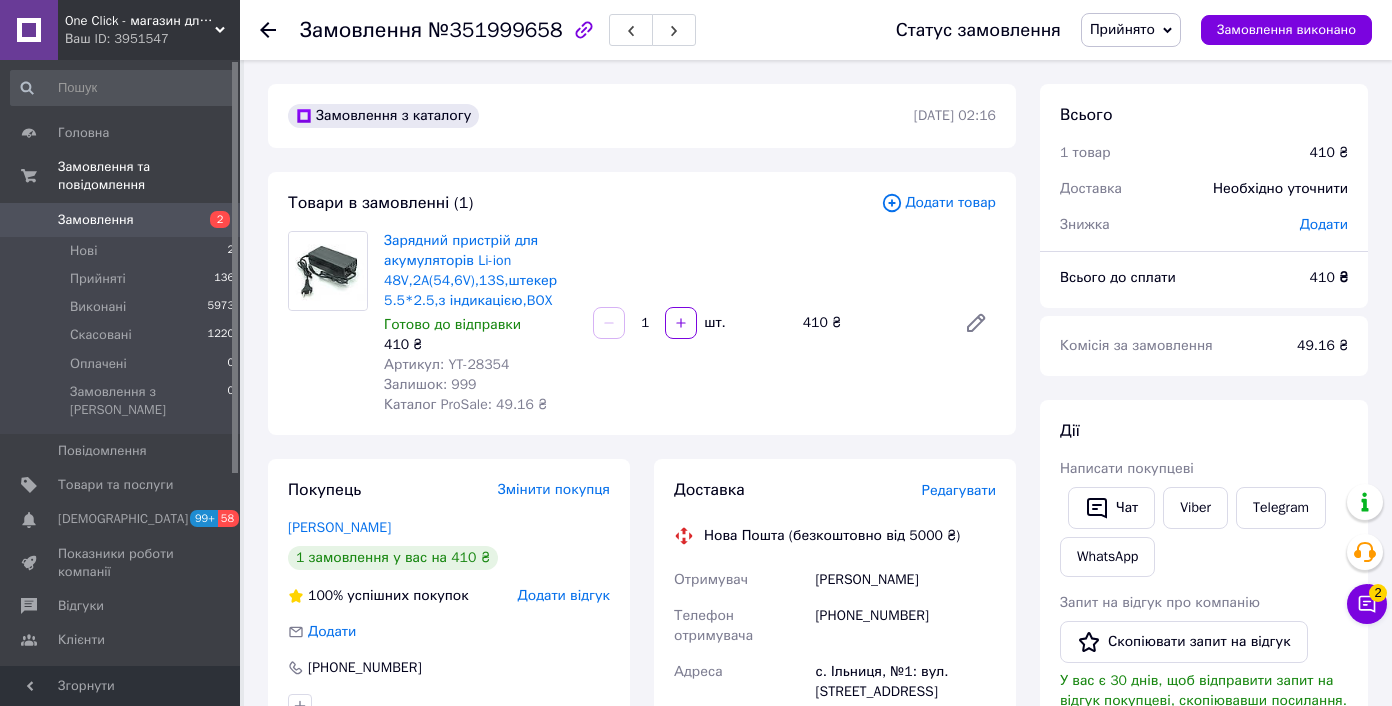 click on "Артикул: YT-28354" at bounding box center (446, 364) 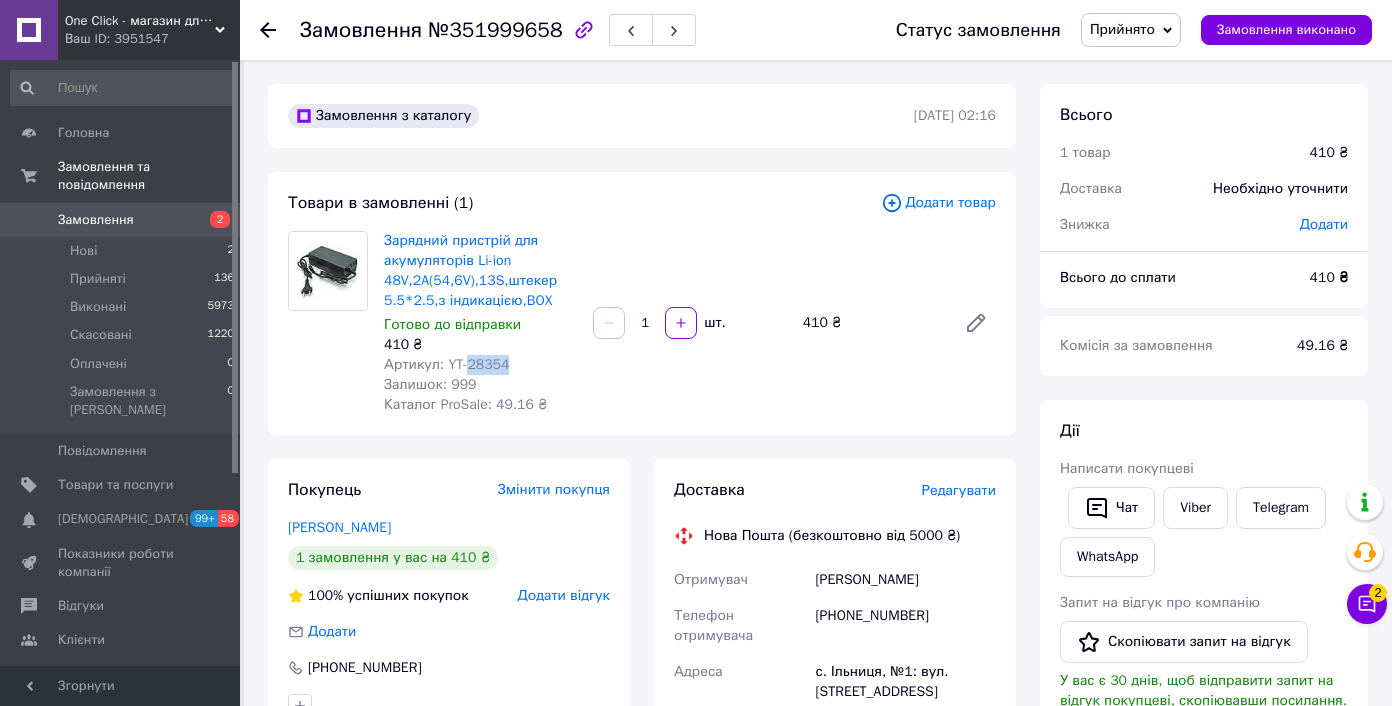 click on "Артикул: YT-28354" at bounding box center (446, 364) 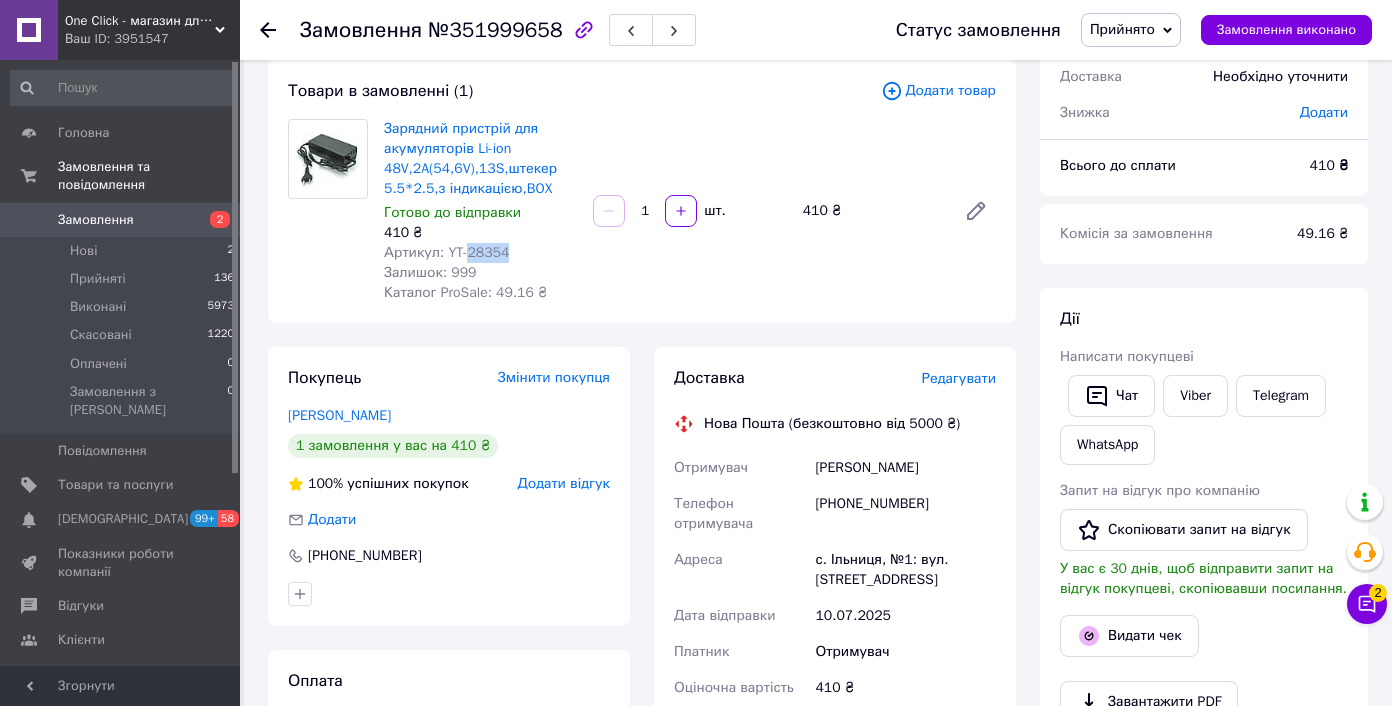 scroll, scrollTop: 187, scrollLeft: 0, axis: vertical 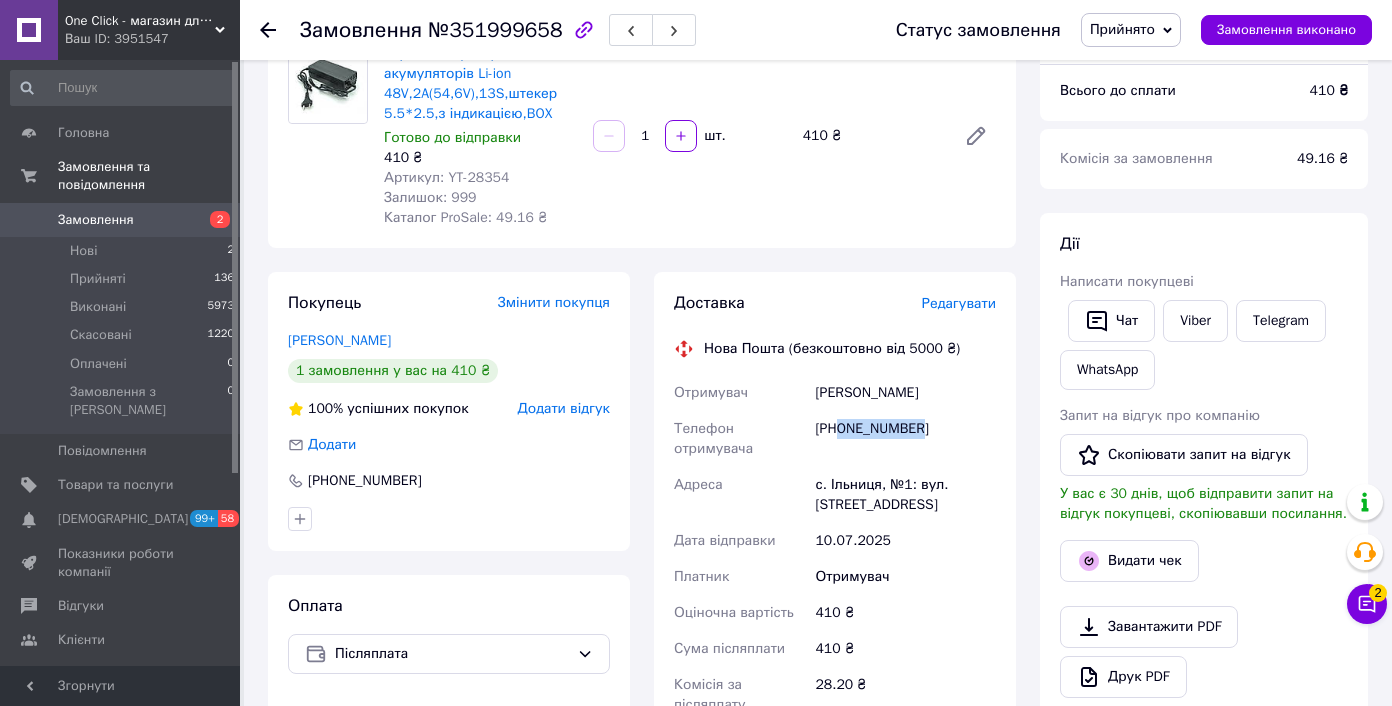 drag, startPoint x: 841, startPoint y: 427, endPoint x: 957, endPoint y: 429, distance: 116.01724 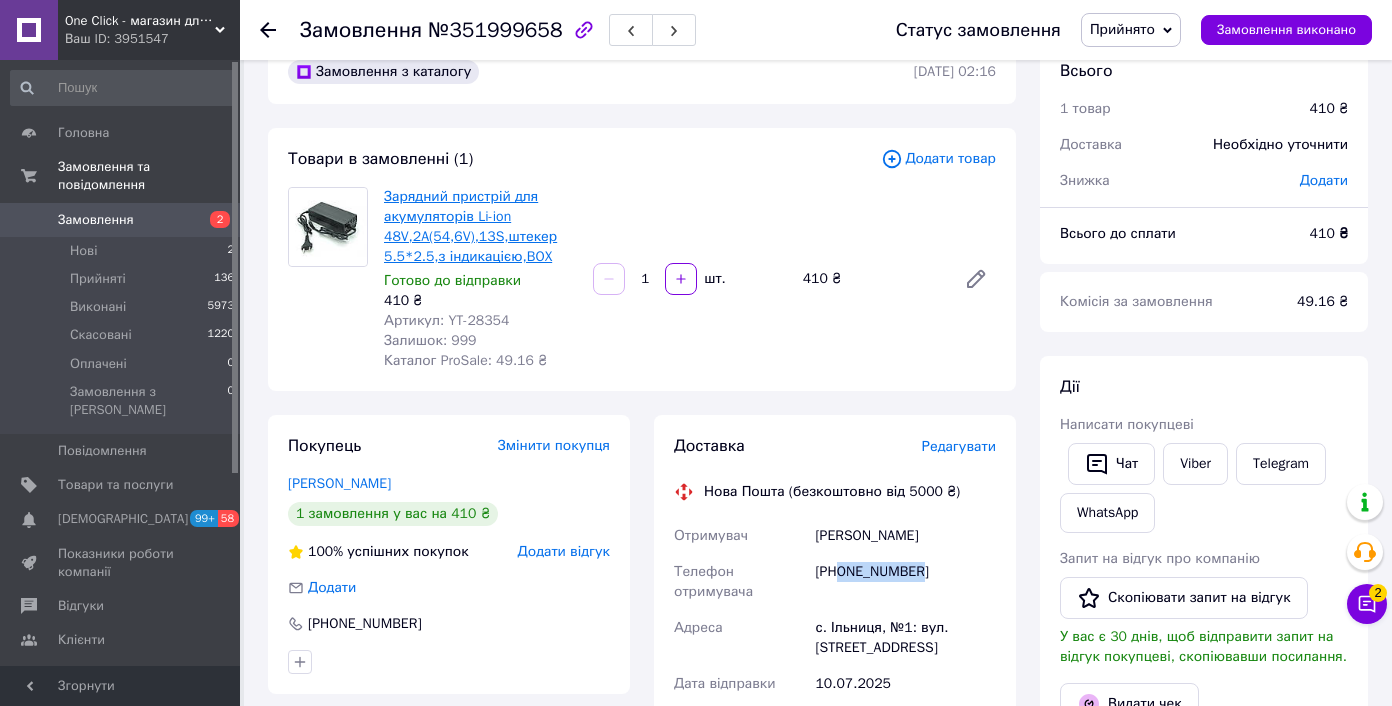 scroll, scrollTop: 0, scrollLeft: 0, axis: both 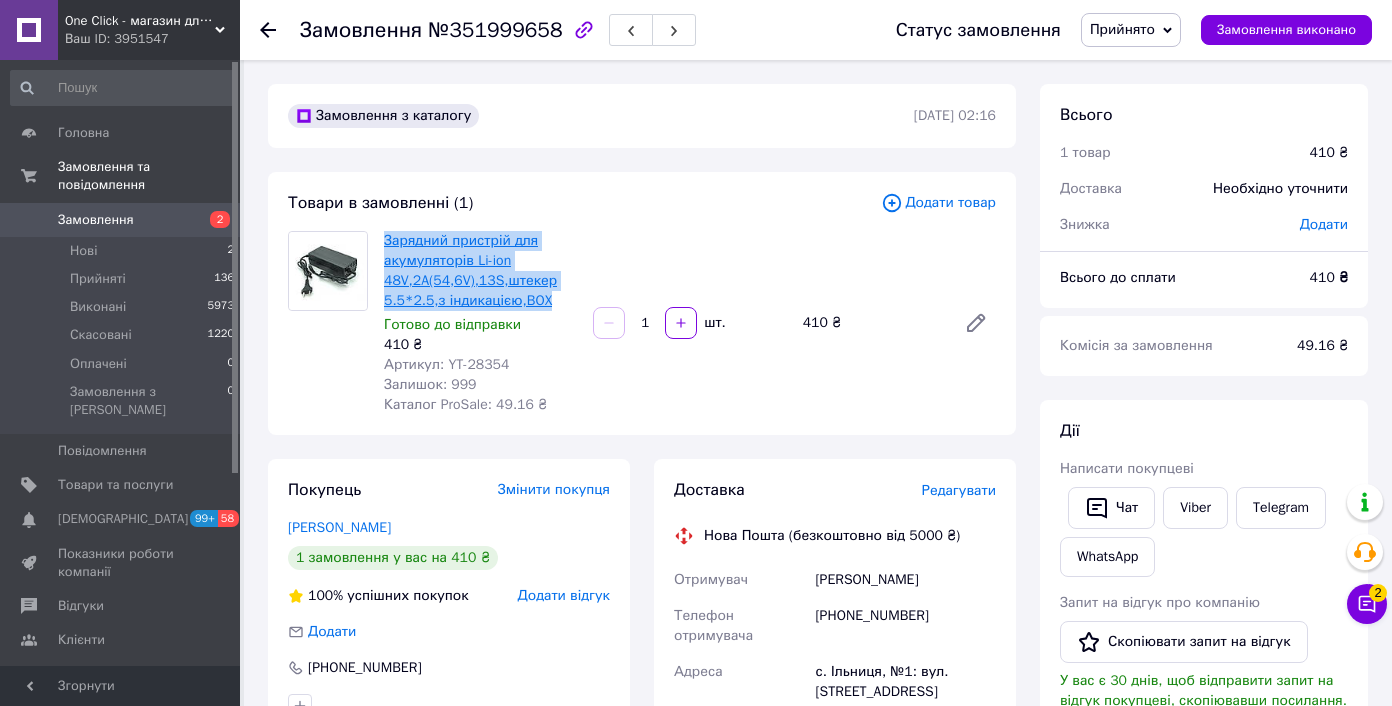 drag, startPoint x: 543, startPoint y: 304, endPoint x: 387, endPoint y: 241, distance: 168.2409 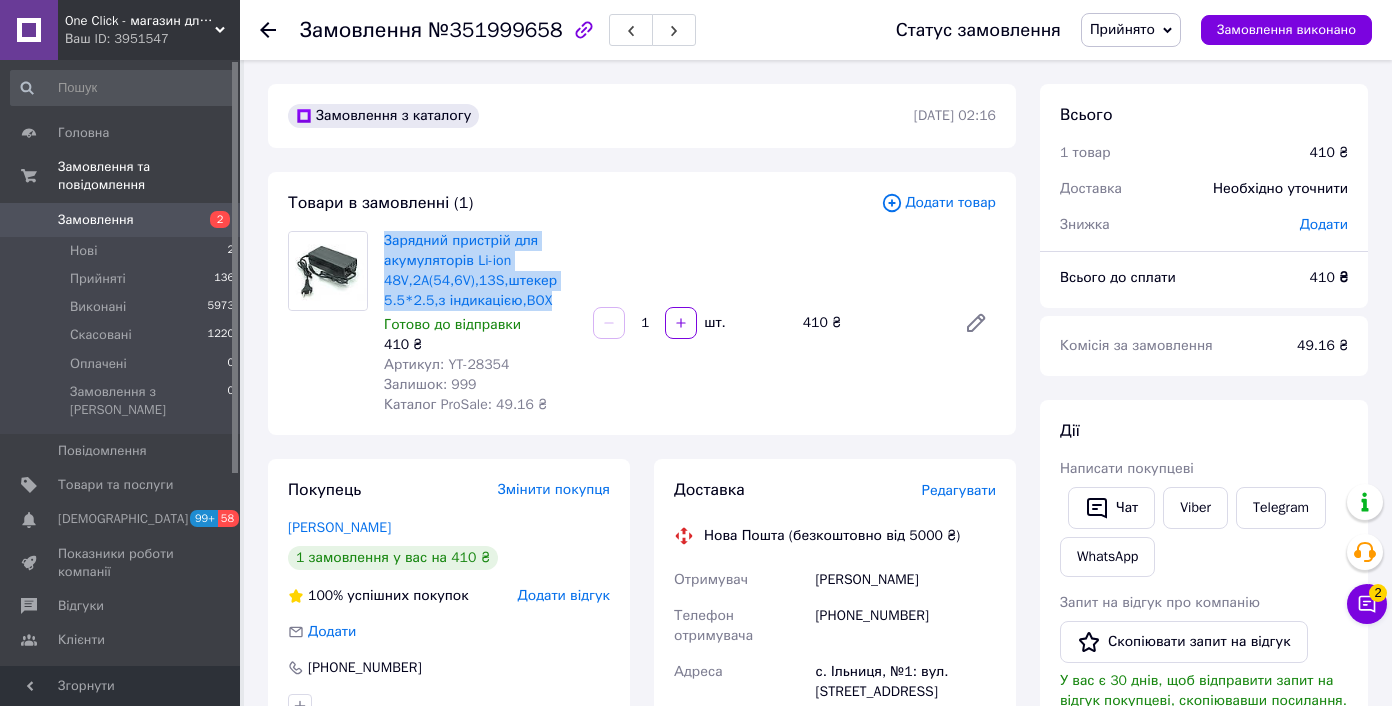 copy on "Зарядний пристрій для акумуляторів Li-ion 48V,2A(54,6V),13S,штекер 5.5*2.5,з індикацією,BOX" 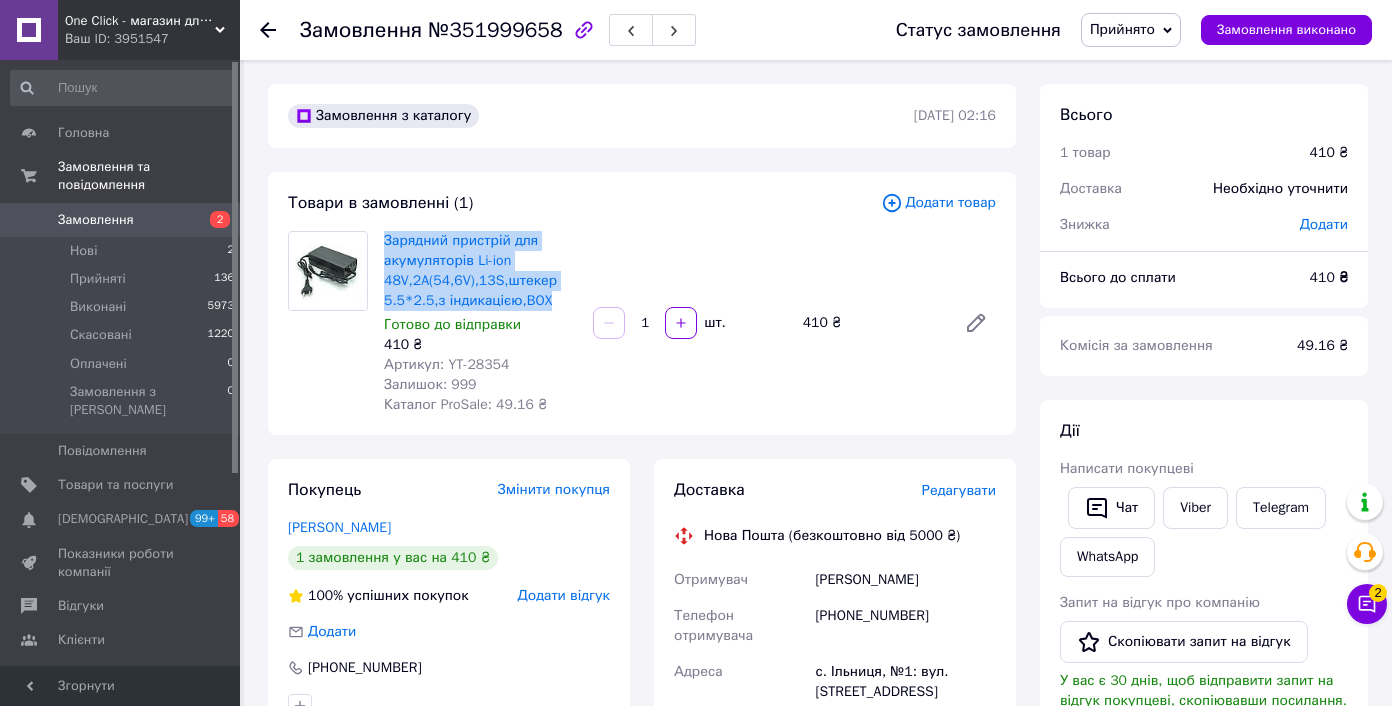 scroll, scrollTop: 171, scrollLeft: 0, axis: vertical 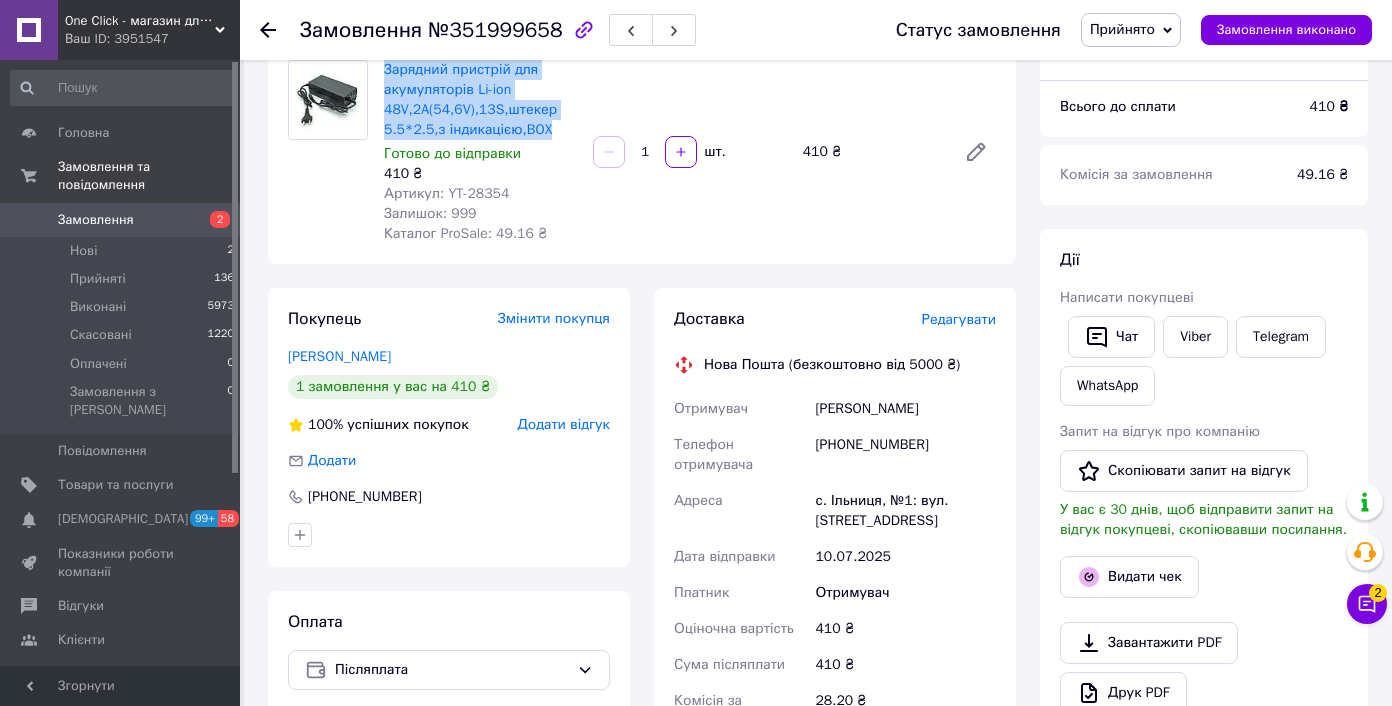 copy on "Зарядний пристрій для акумуляторів Li-ion 48V,2A(54,6V),13S,штекер 5.5*2.5,з індикацією,BOX" 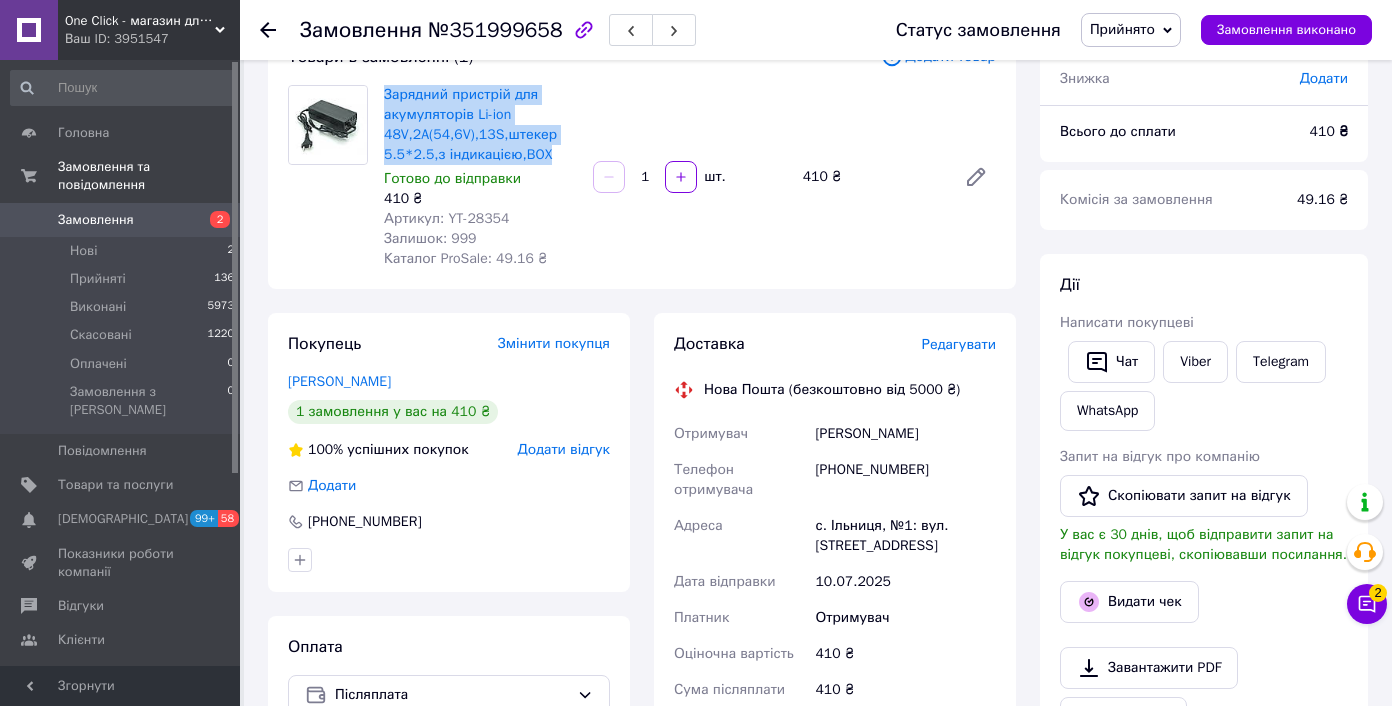 scroll, scrollTop: 134, scrollLeft: 0, axis: vertical 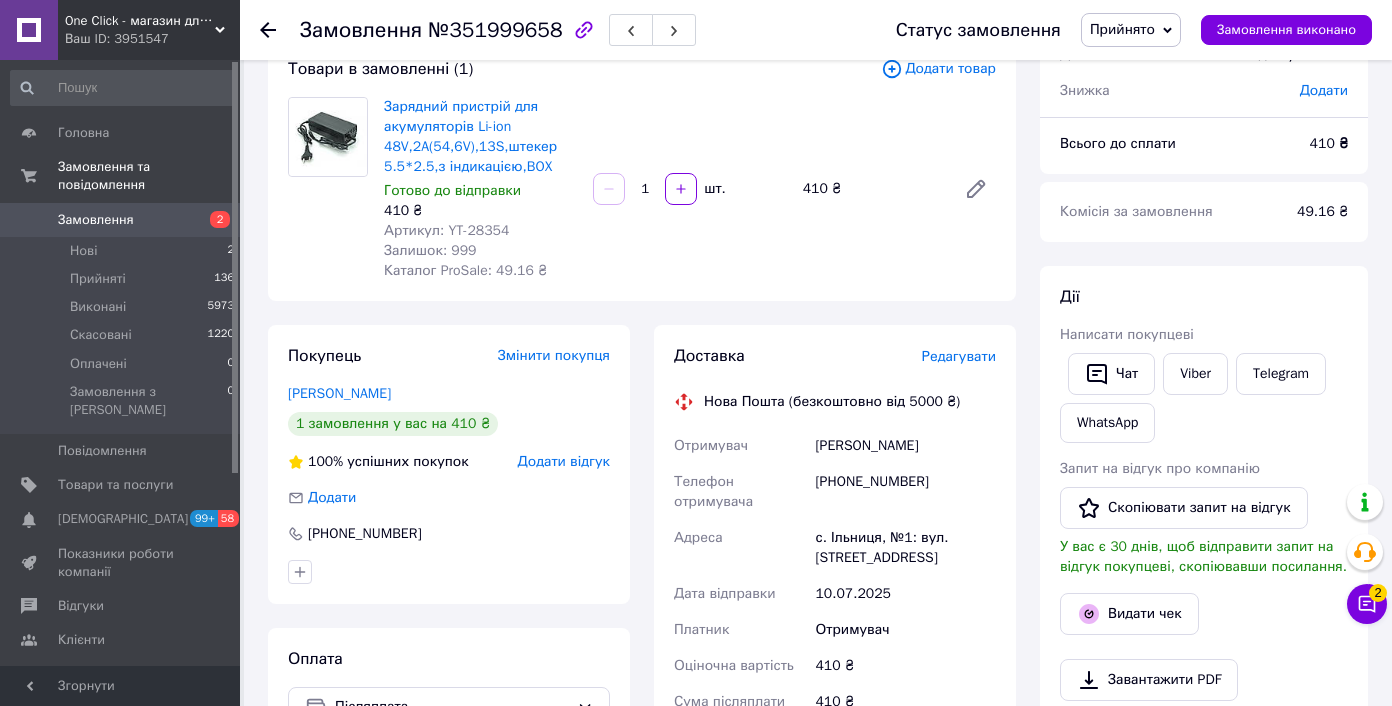 click on "410 ₴" at bounding box center [1329, 143] 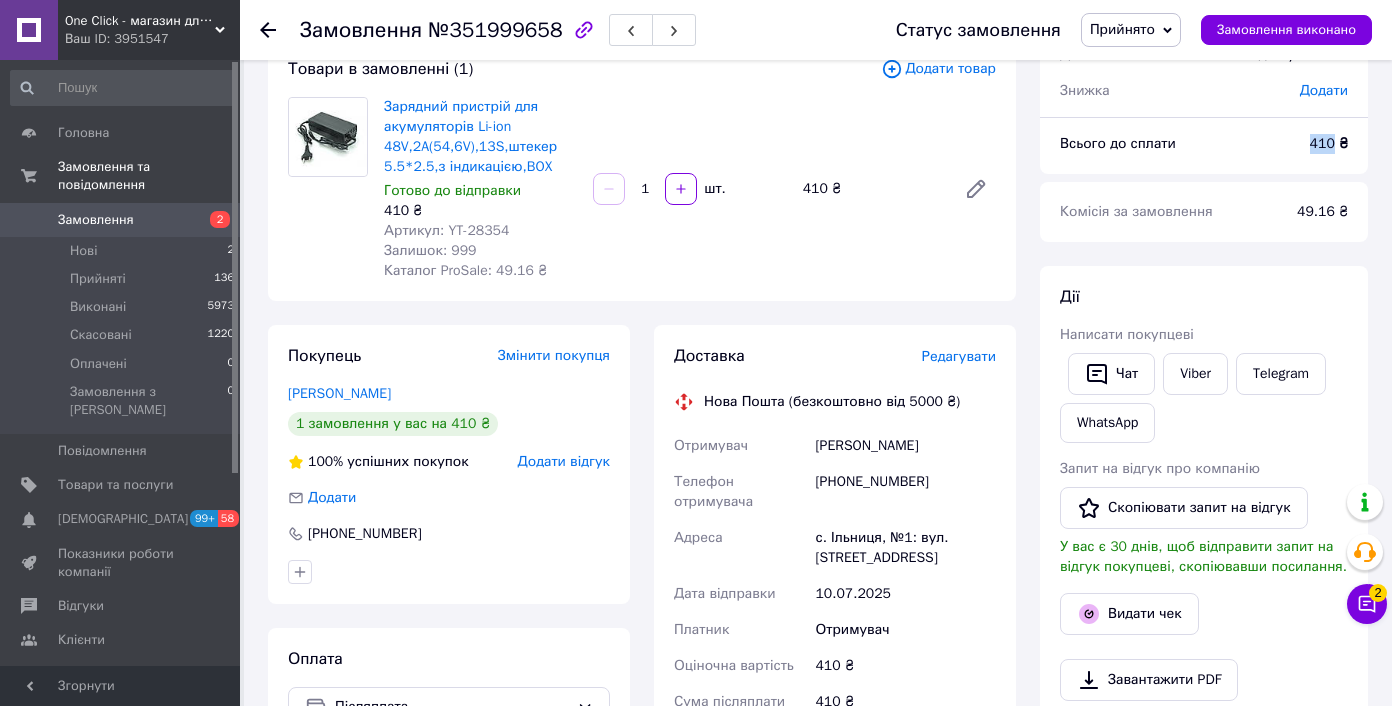 click on "410 ₴" at bounding box center [1329, 143] 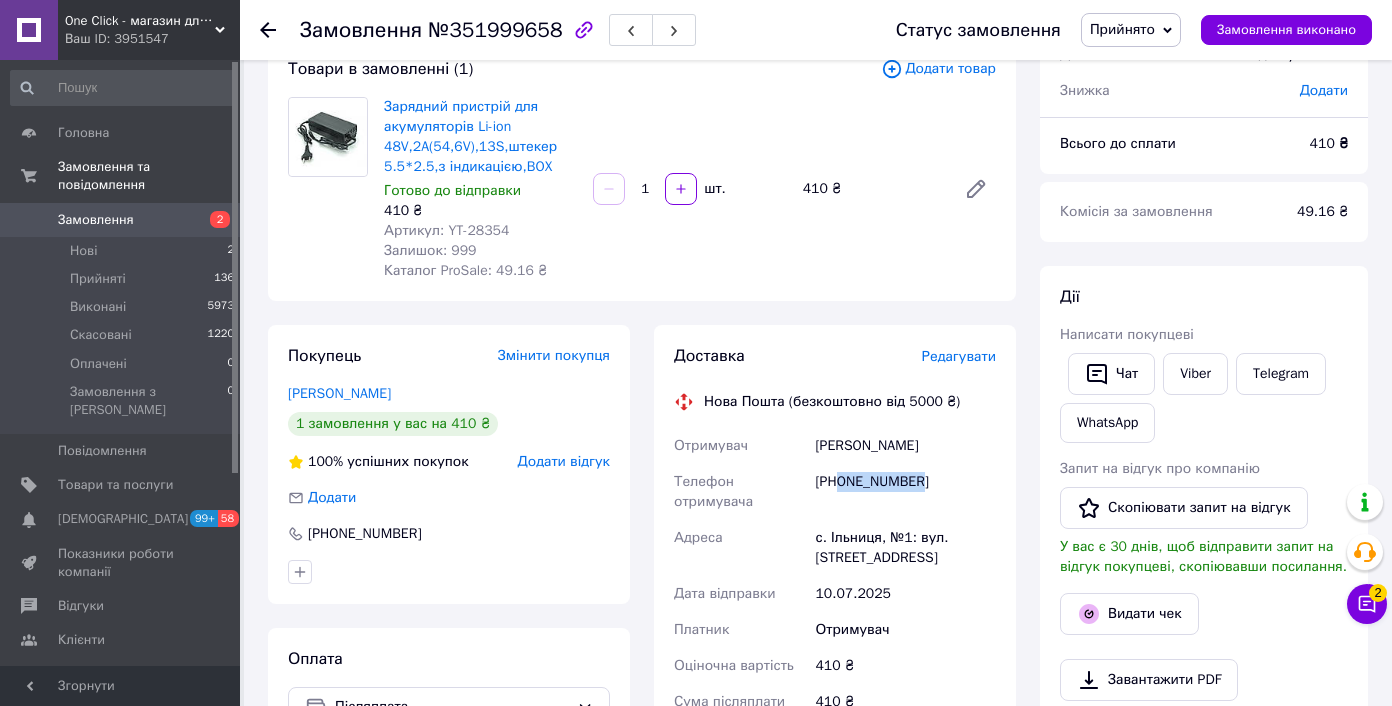 drag, startPoint x: 839, startPoint y: 481, endPoint x: 958, endPoint y: 486, distance: 119.104996 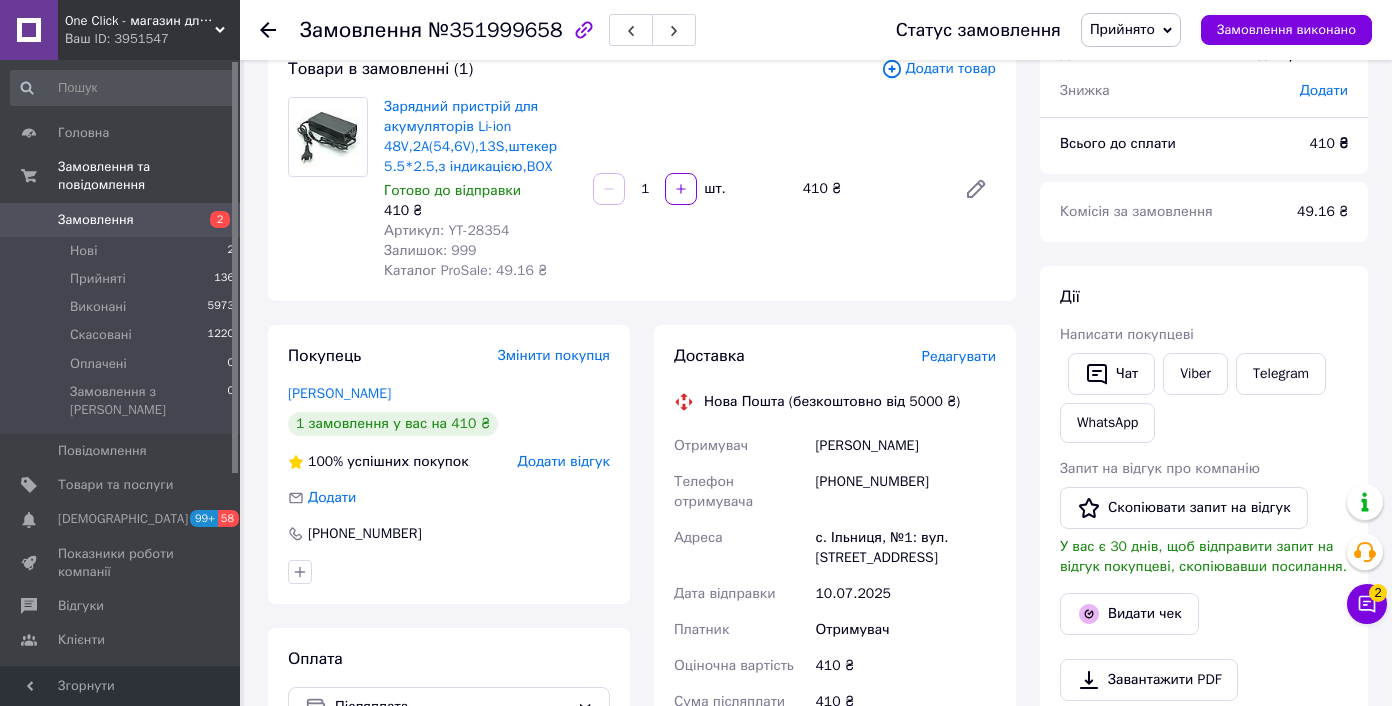 click on "Трофимчук Сергій" at bounding box center [905, 446] 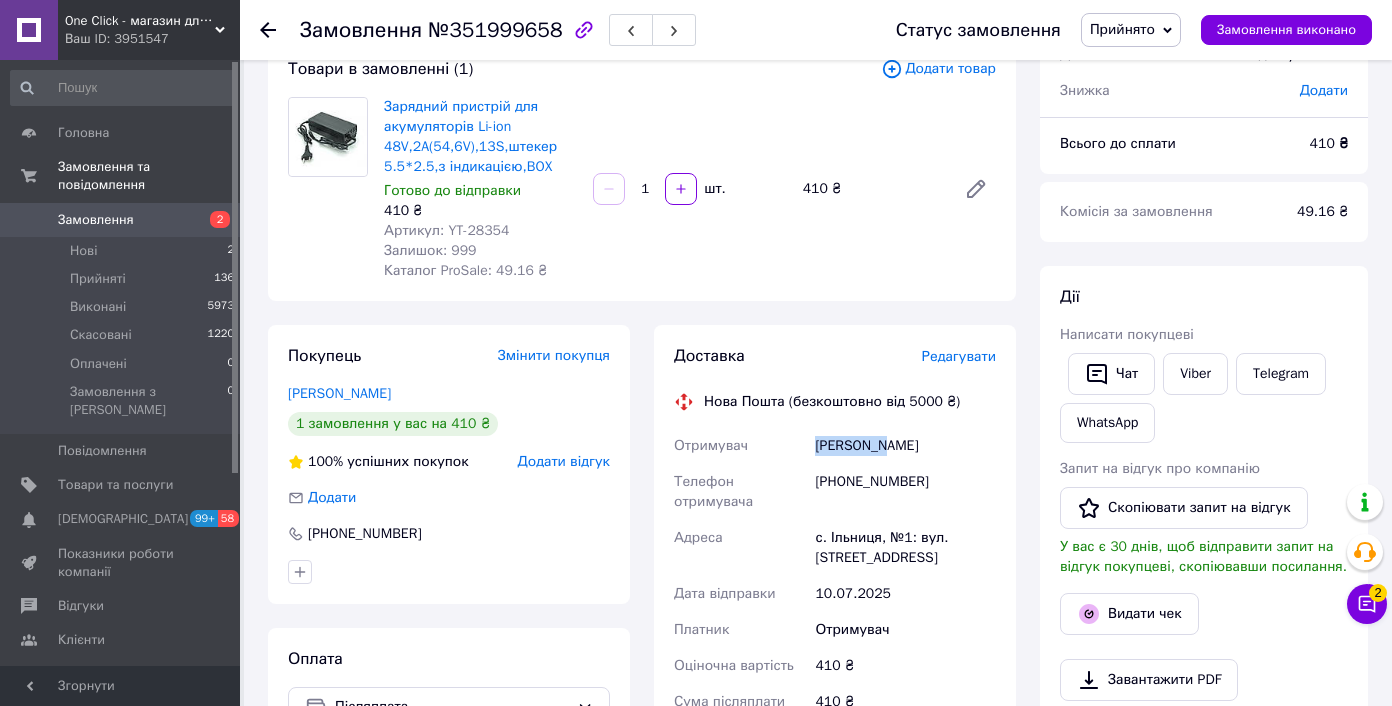 drag, startPoint x: 856, startPoint y: 446, endPoint x: 1013, endPoint y: 494, distance: 164.17369 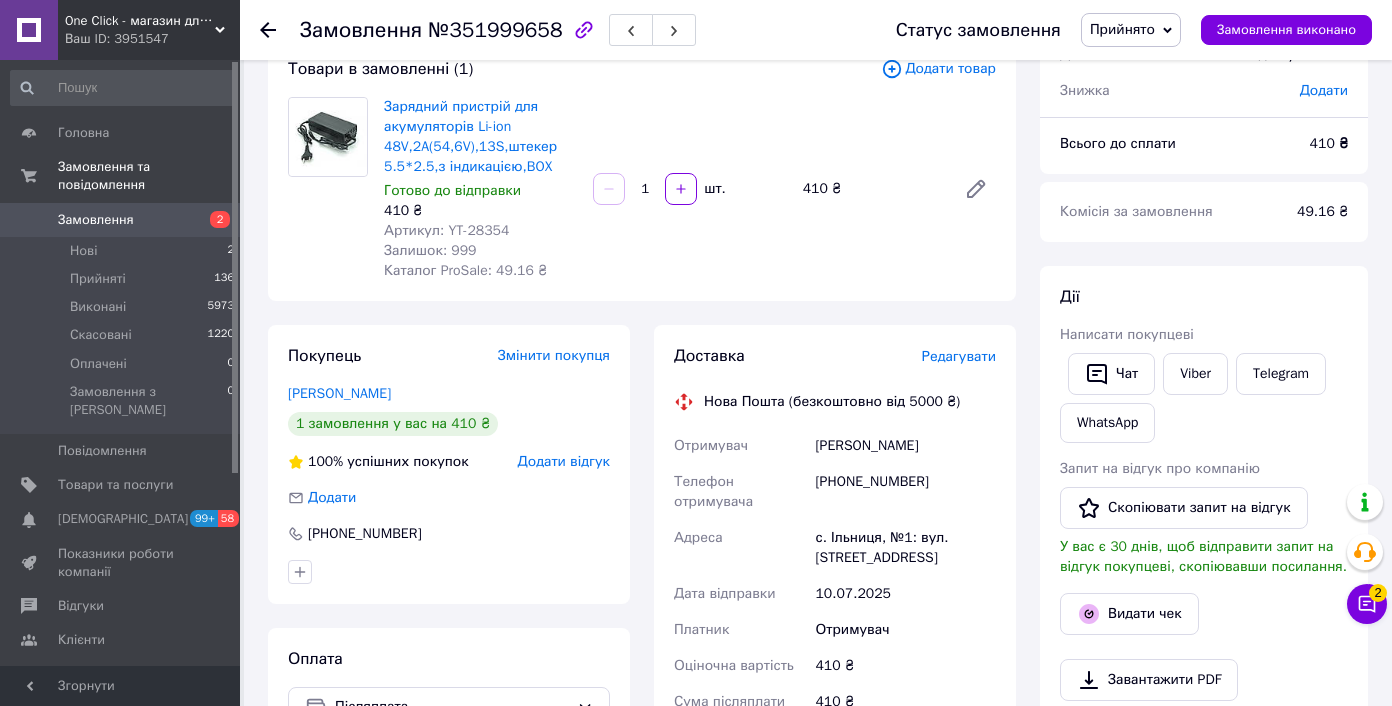 click on "с. Ільниця, №1: вул. Центральна, 12" at bounding box center [905, 548] 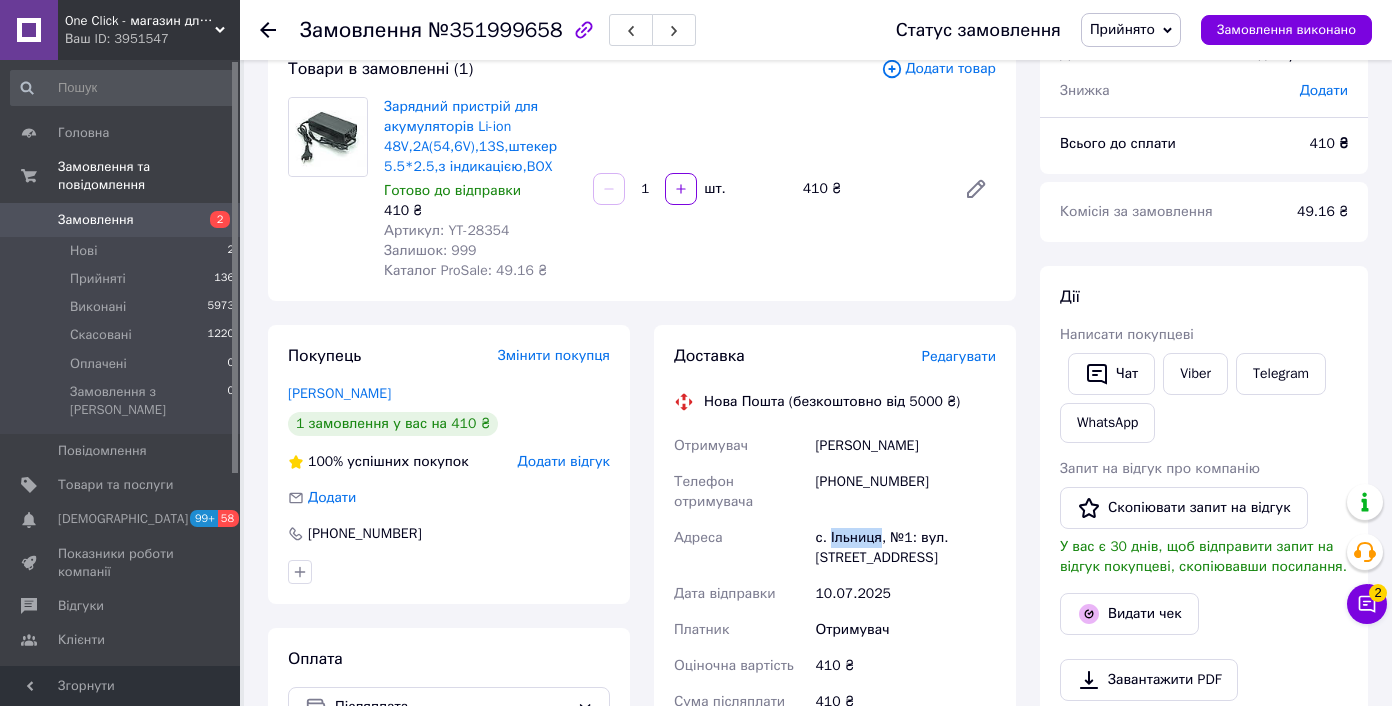 click on "с. Ільниця, №1: вул. Центральна, 12" at bounding box center [905, 548] 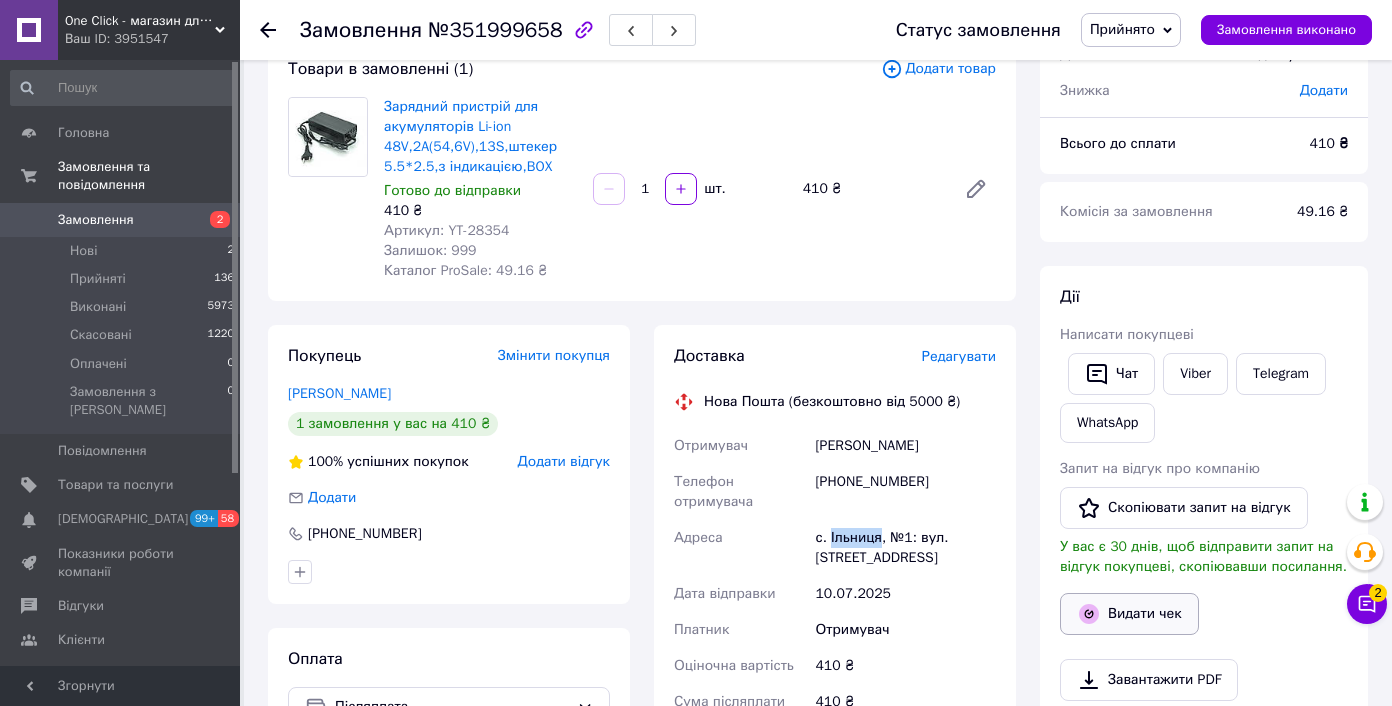 copy on "Ільниця" 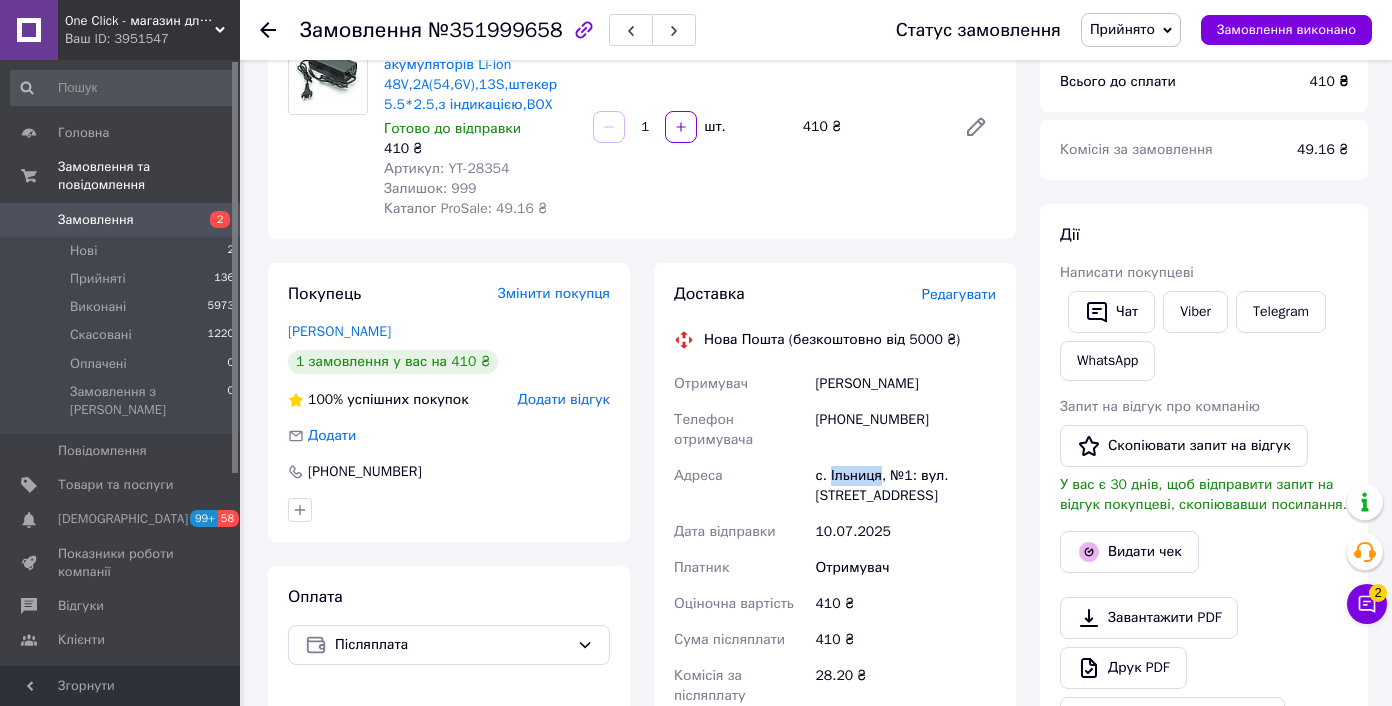 scroll, scrollTop: 305, scrollLeft: 0, axis: vertical 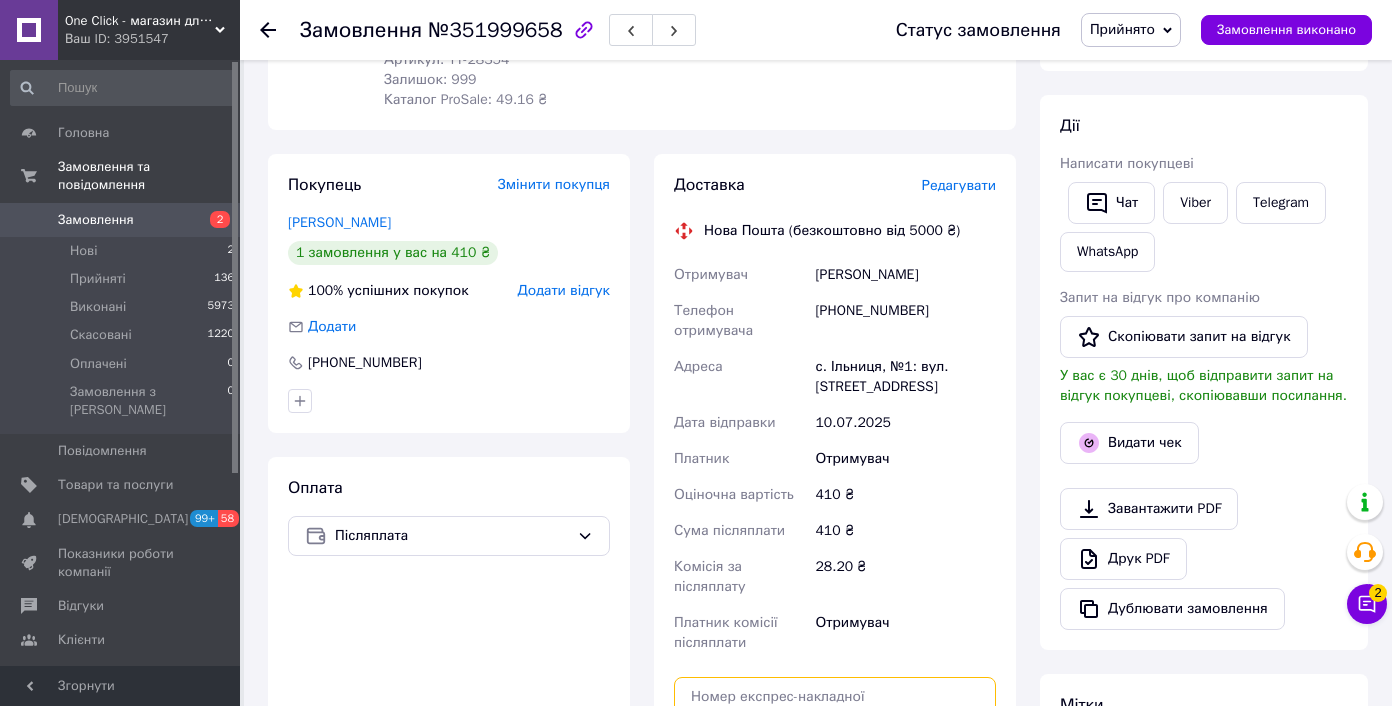 click at bounding box center [835, 697] 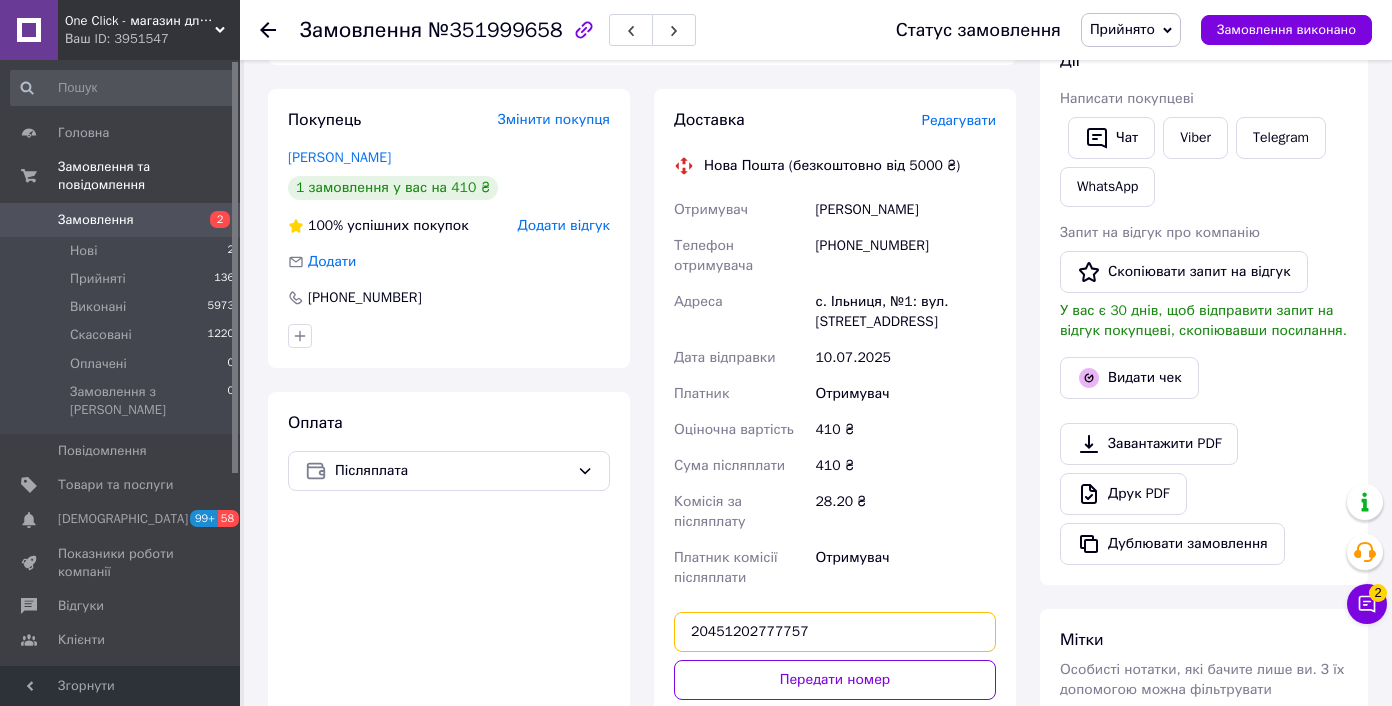 scroll, scrollTop: 454, scrollLeft: 0, axis: vertical 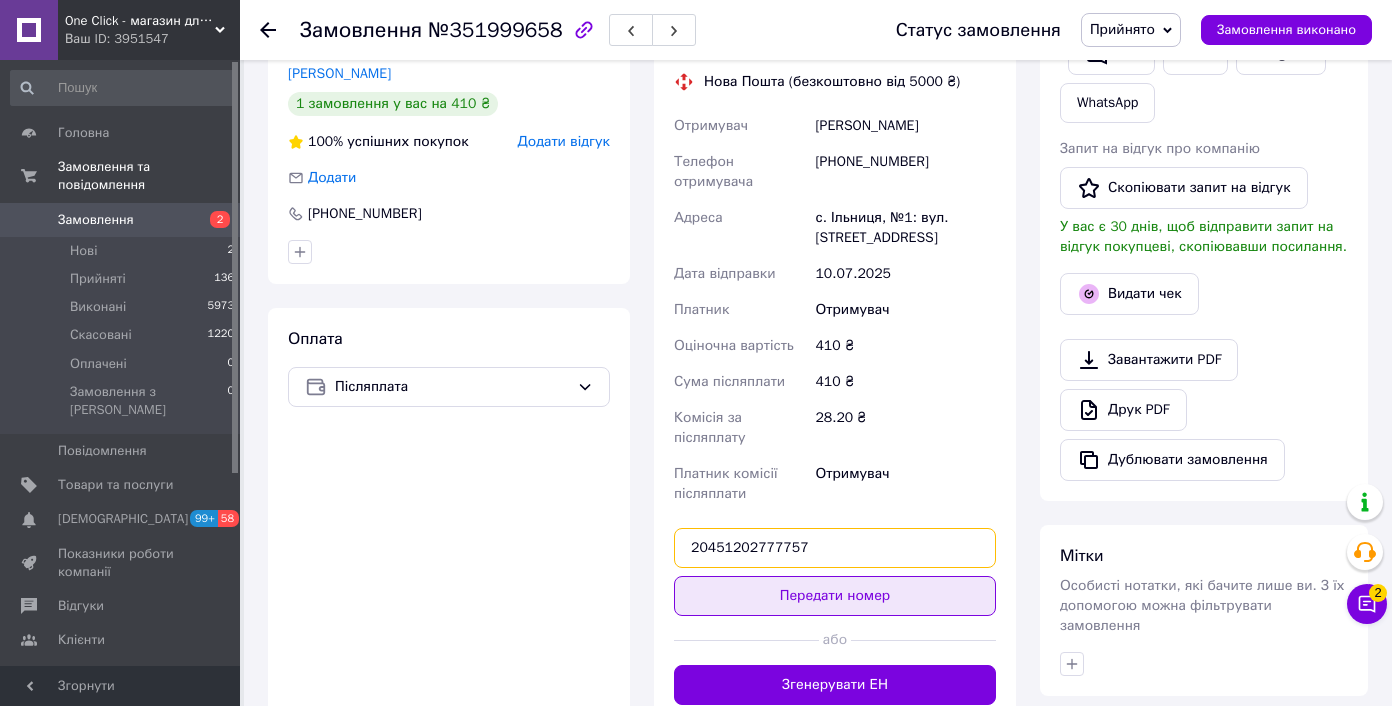 type on "20451202777757" 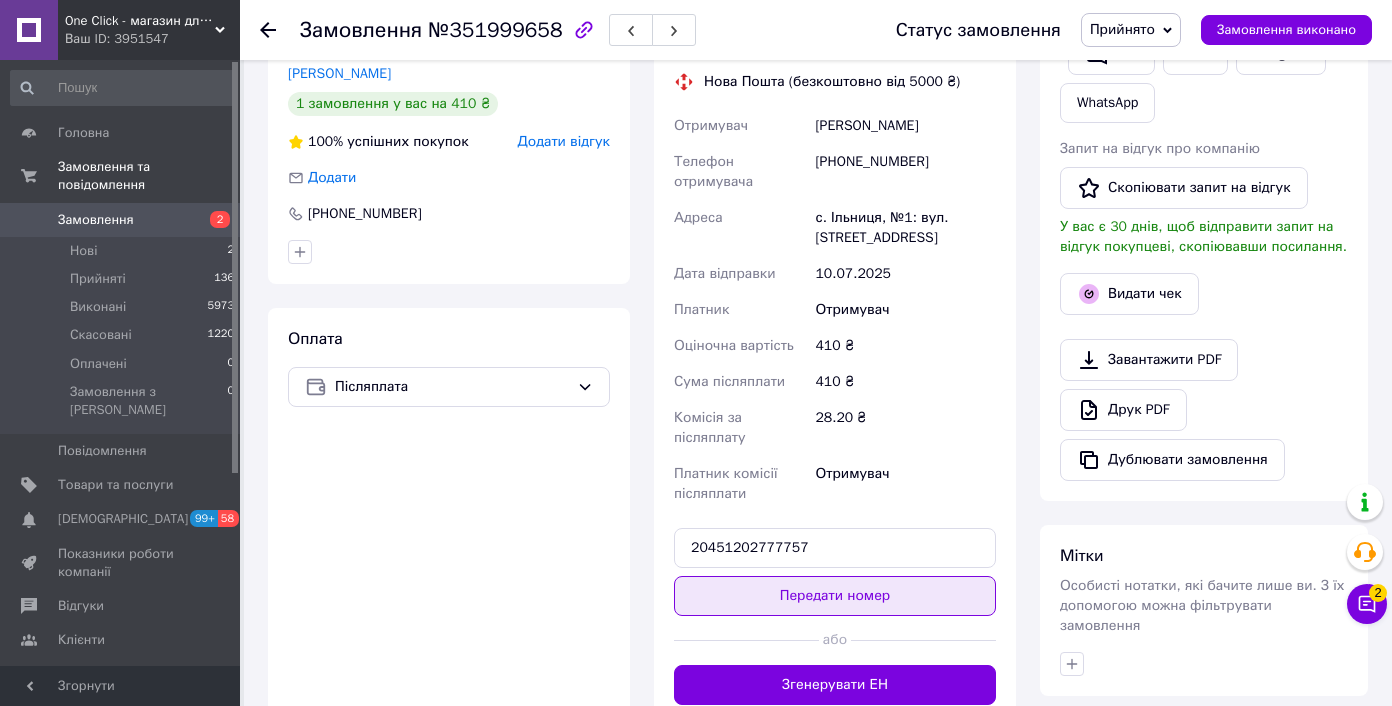 click on "Передати номер" at bounding box center [835, 596] 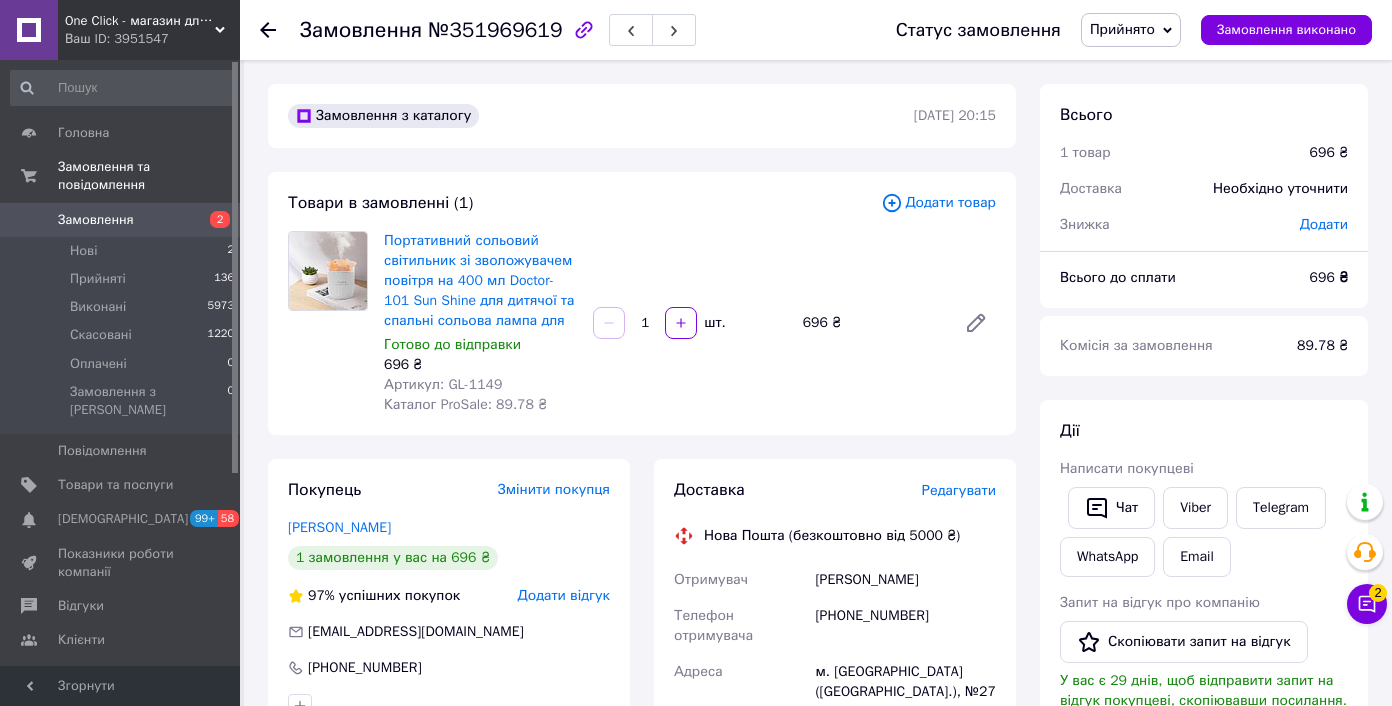 scroll, scrollTop: 0, scrollLeft: 0, axis: both 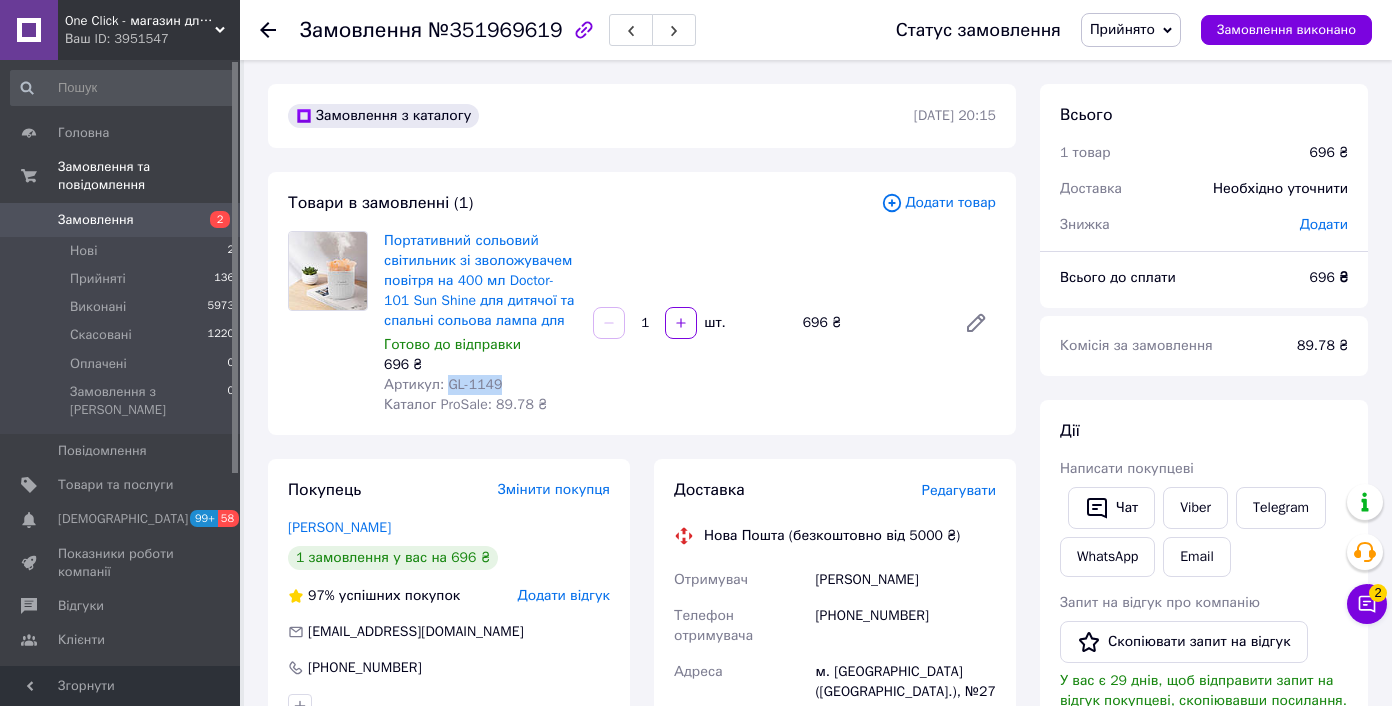 drag, startPoint x: 508, startPoint y: 390, endPoint x: 450, endPoint y: 379, distance: 59.03389 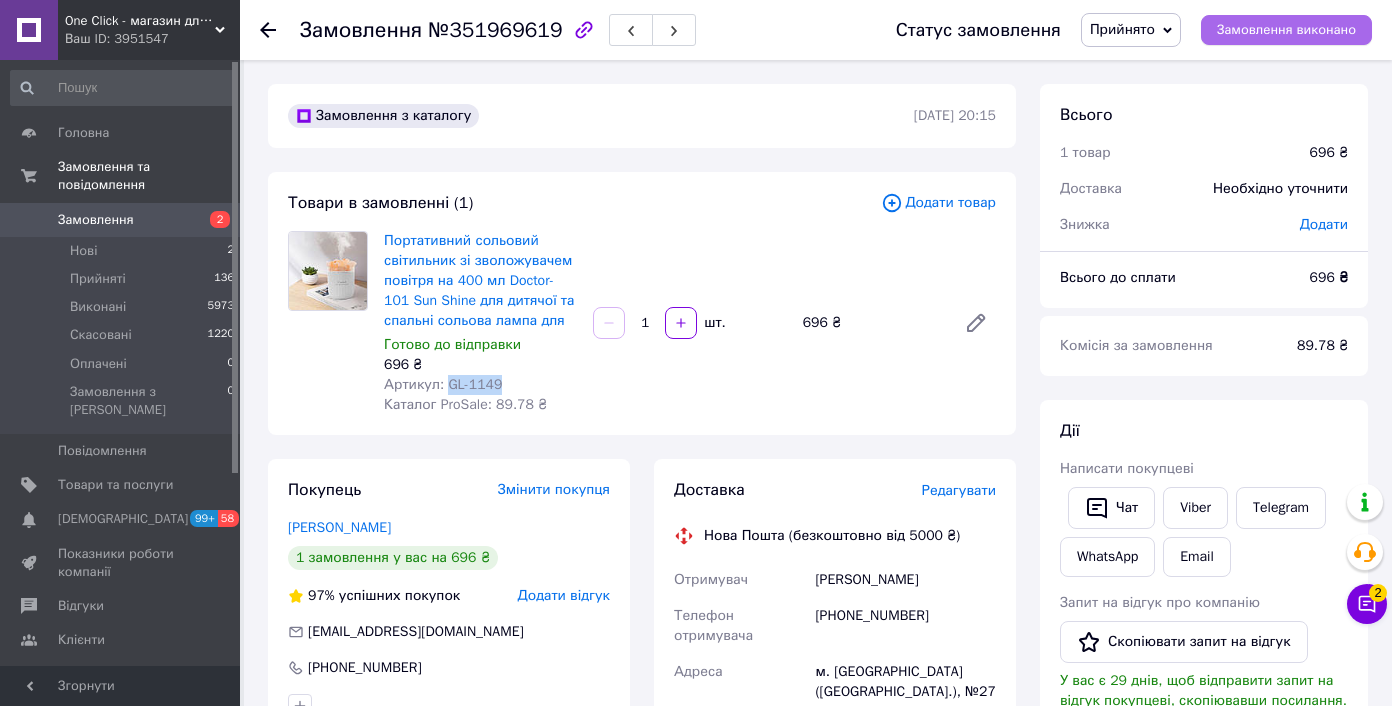 copy on "GL-1149" 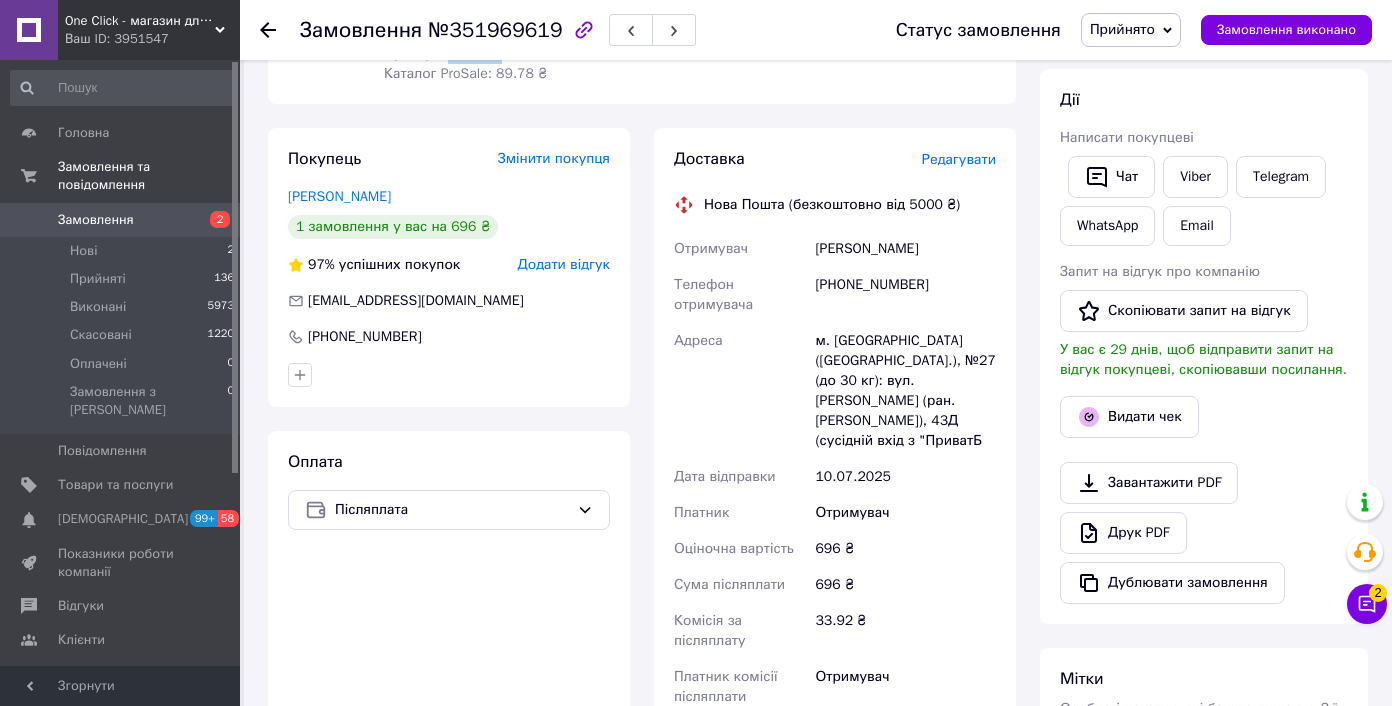 scroll, scrollTop: 0, scrollLeft: 0, axis: both 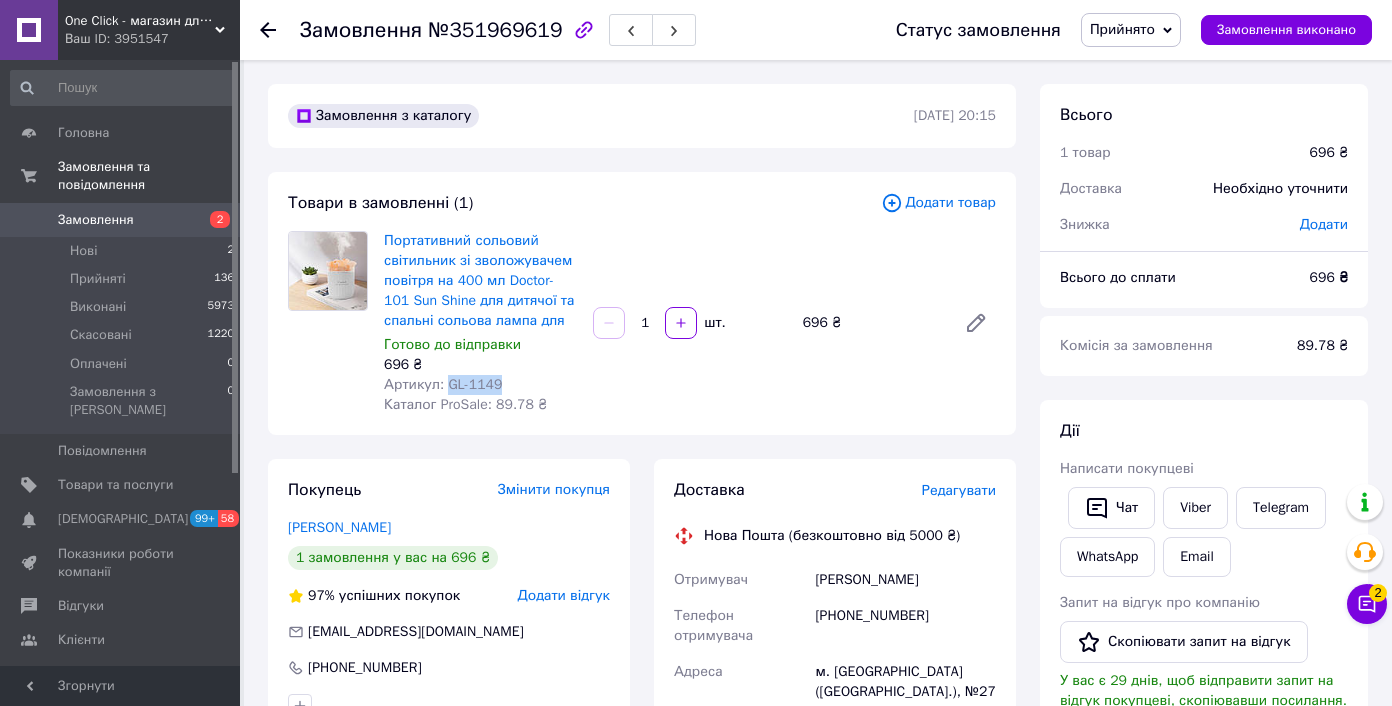 copy on "GL-1149" 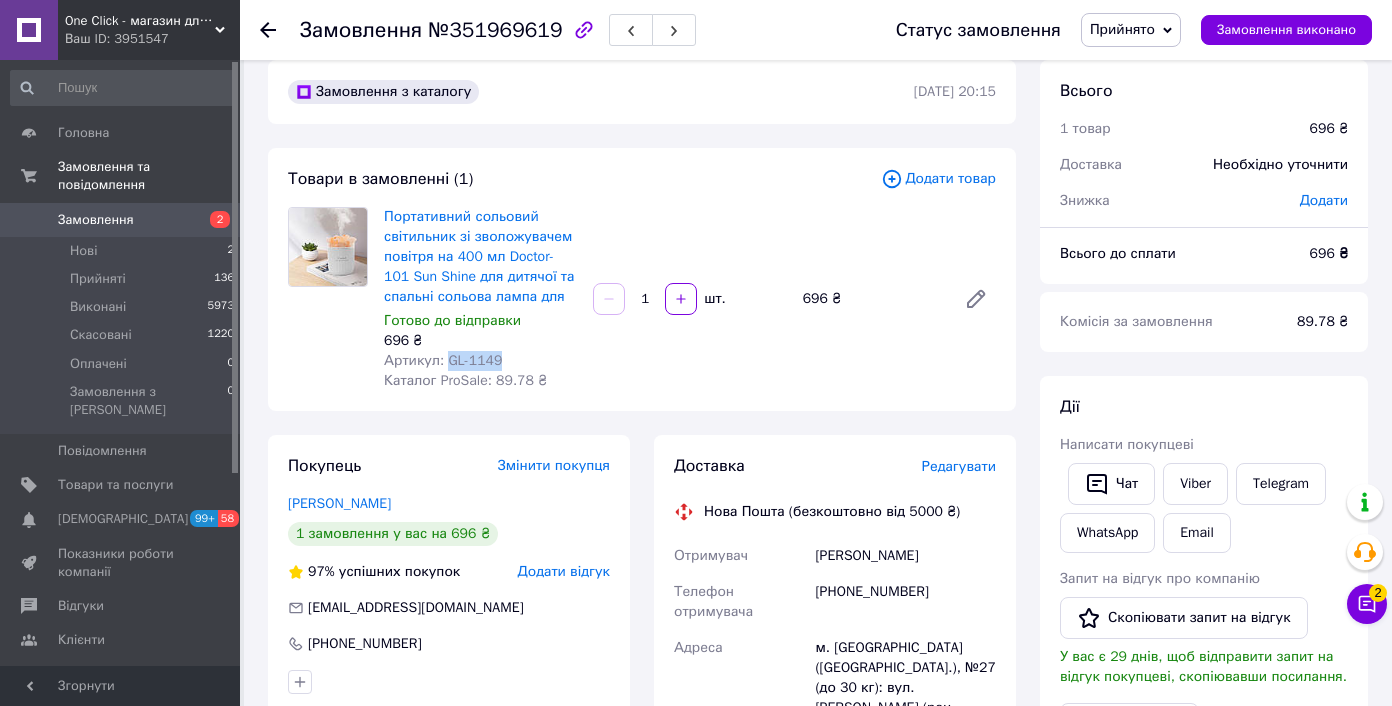 scroll, scrollTop: 38, scrollLeft: 0, axis: vertical 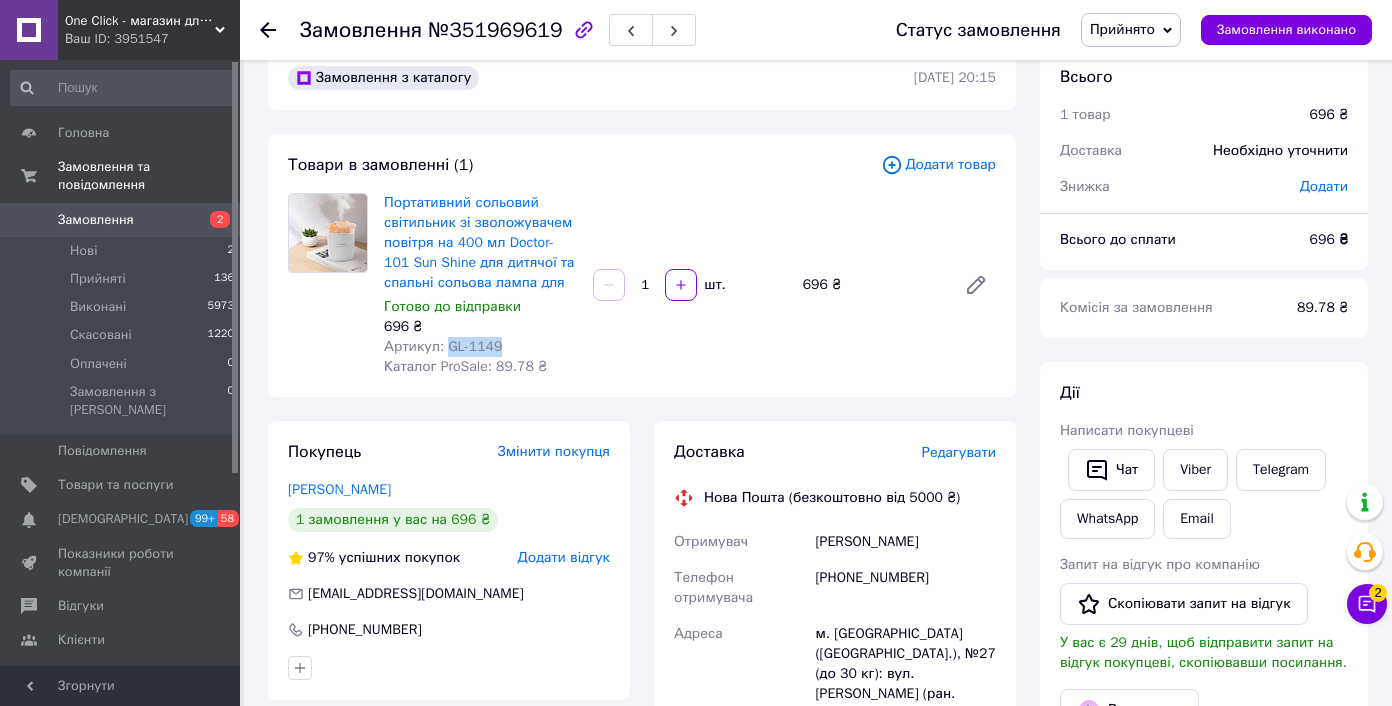 click on "Нова Пошта (безкоштовно від 5000 ₴)" at bounding box center [832, 498] 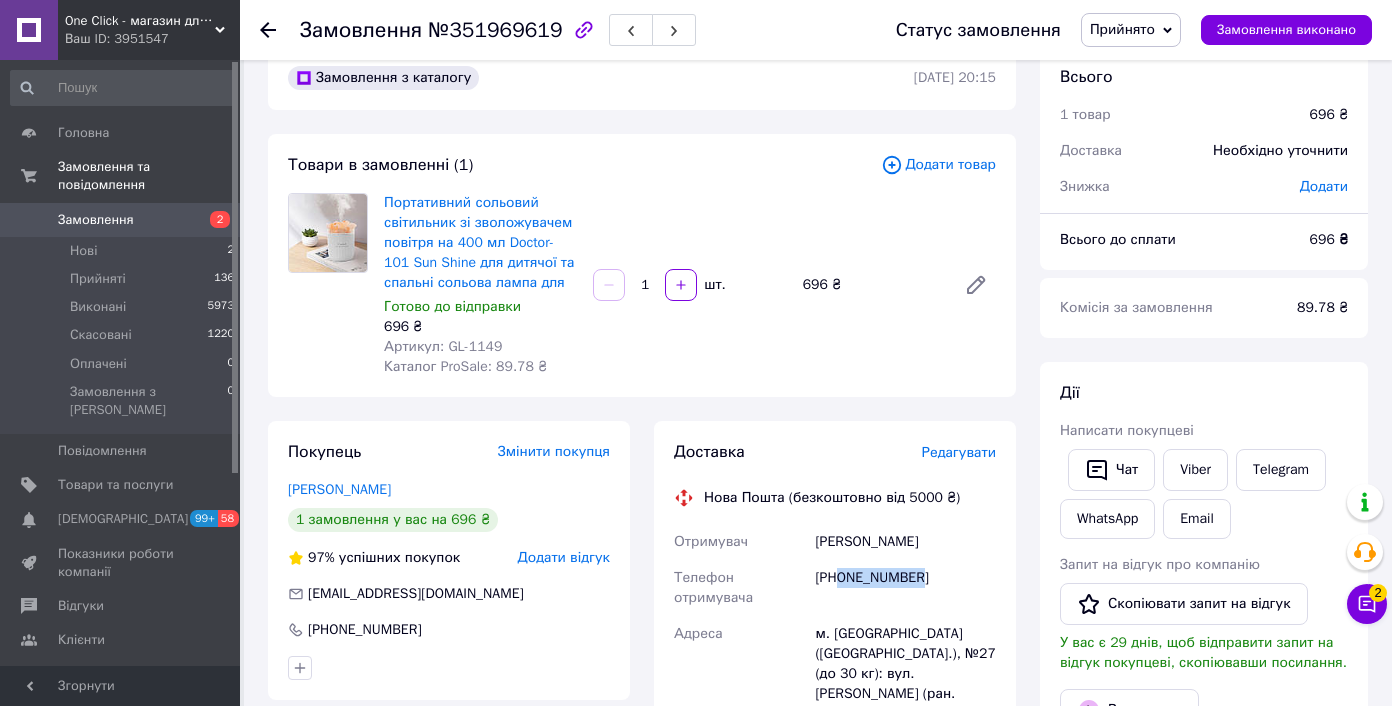 drag, startPoint x: 842, startPoint y: 576, endPoint x: 975, endPoint y: 578, distance: 133.01503 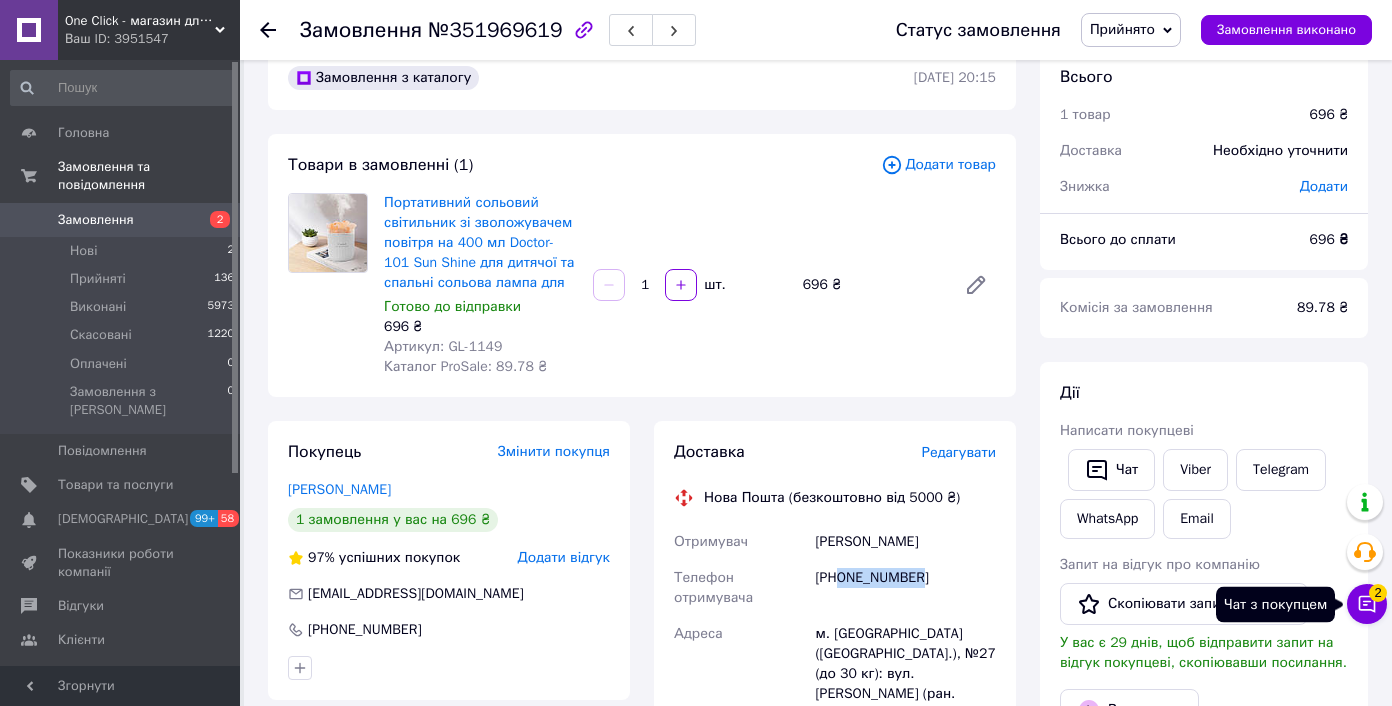 click 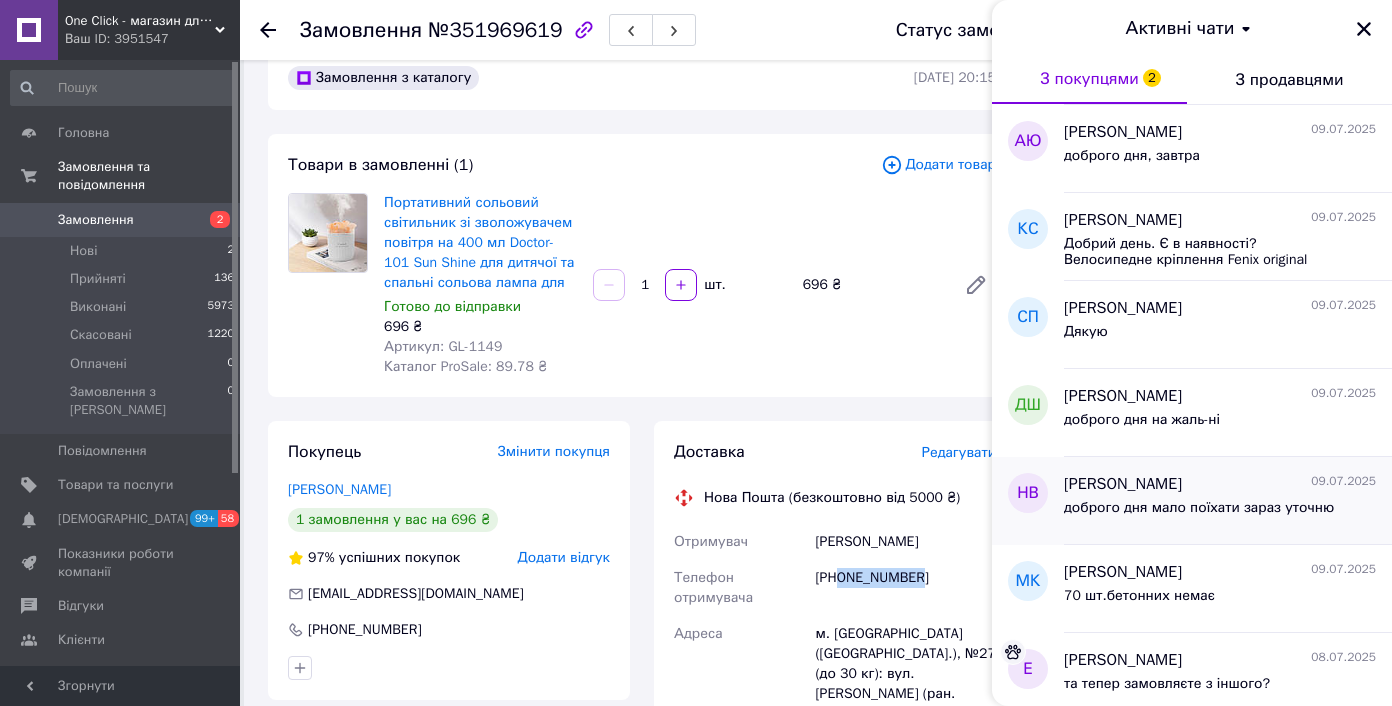 scroll, scrollTop: 713, scrollLeft: 0, axis: vertical 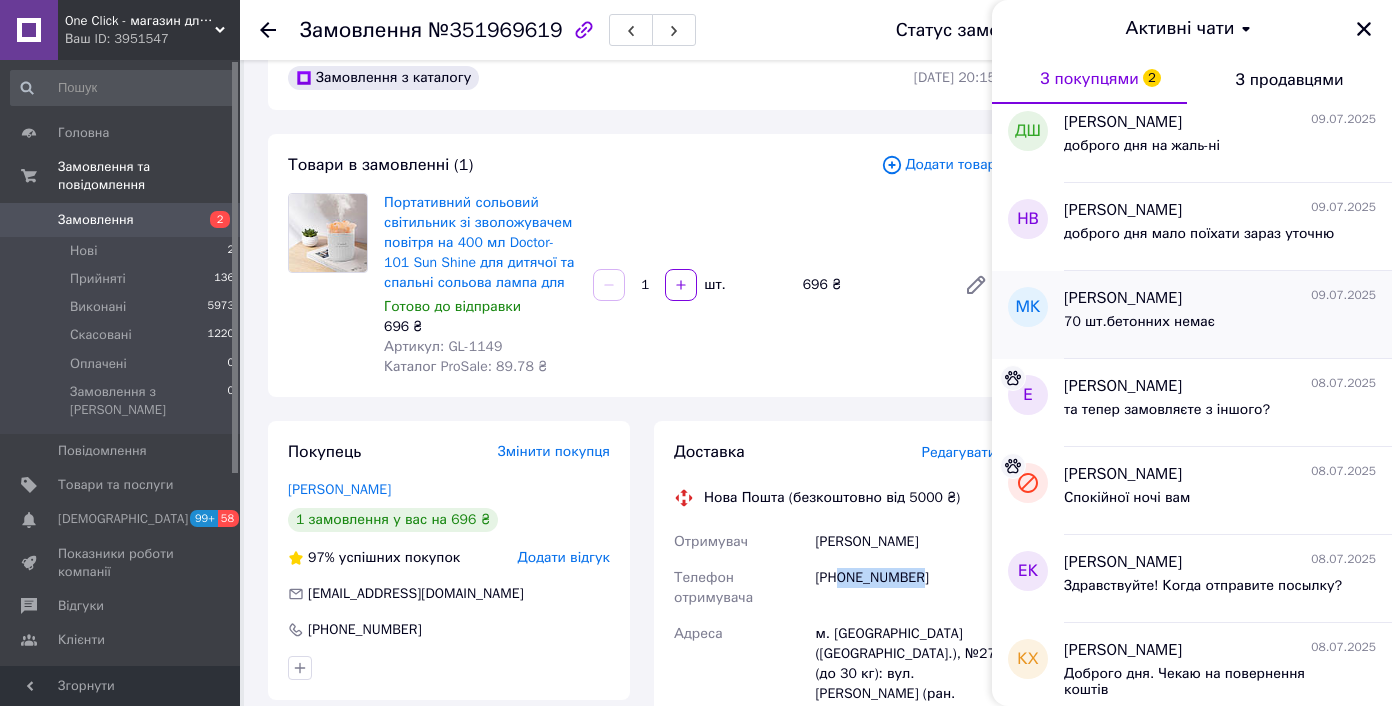 click on "70 шт.бетонних немає" at bounding box center [1220, 326] 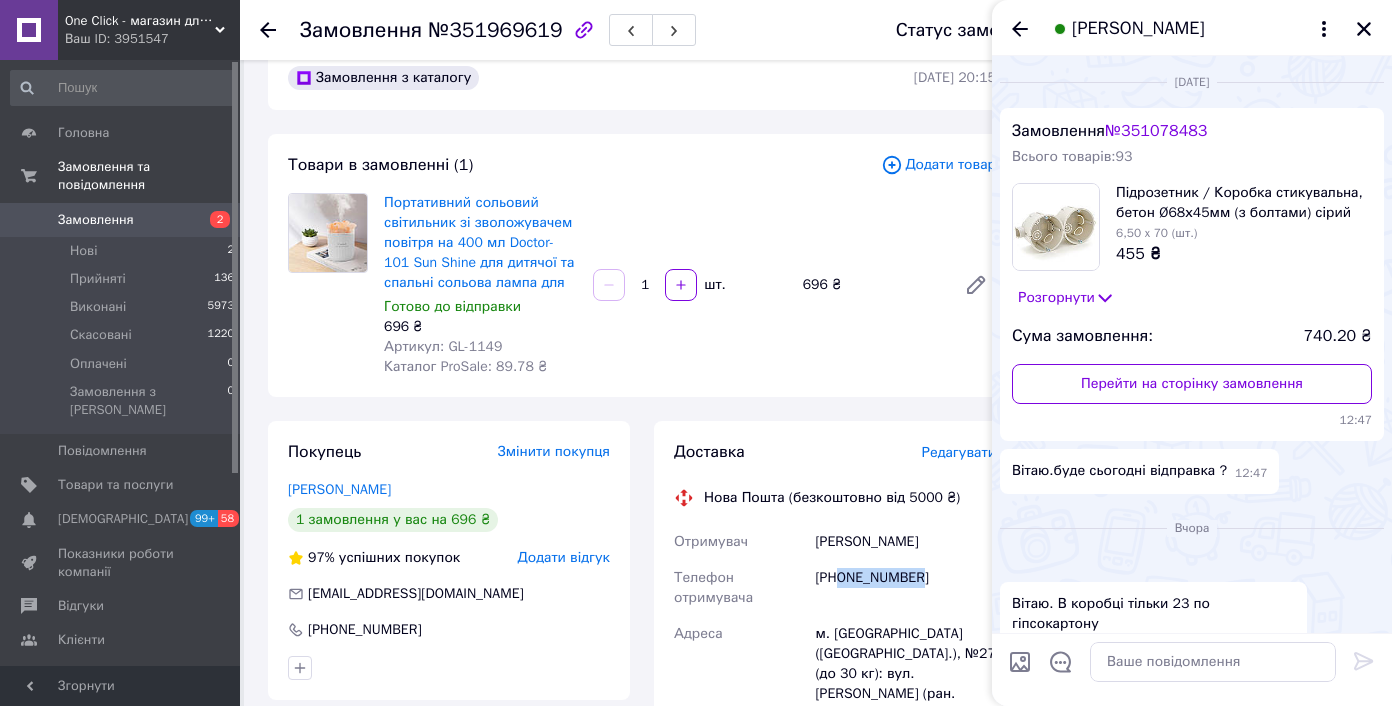 scroll, scrollTop: 323, scrollLeft: 0, axis: vertical 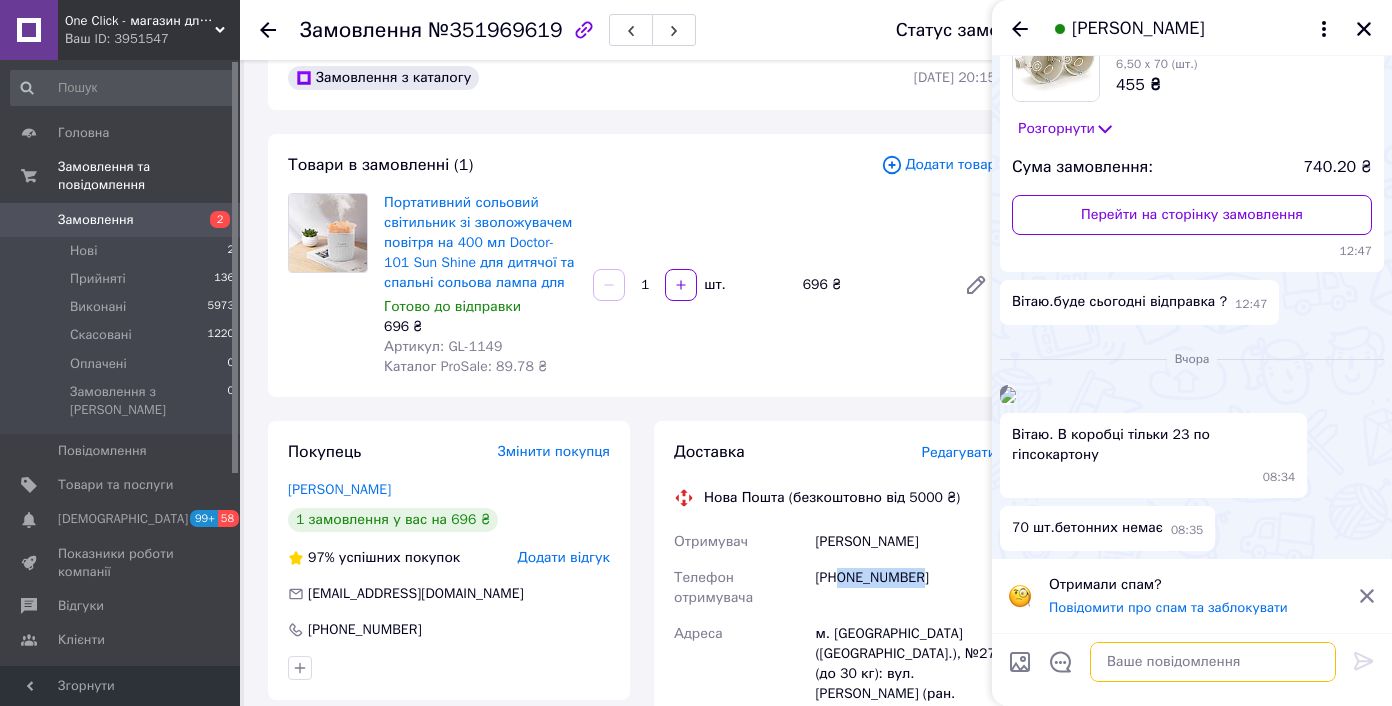 click at bounding box center [1213, 662] 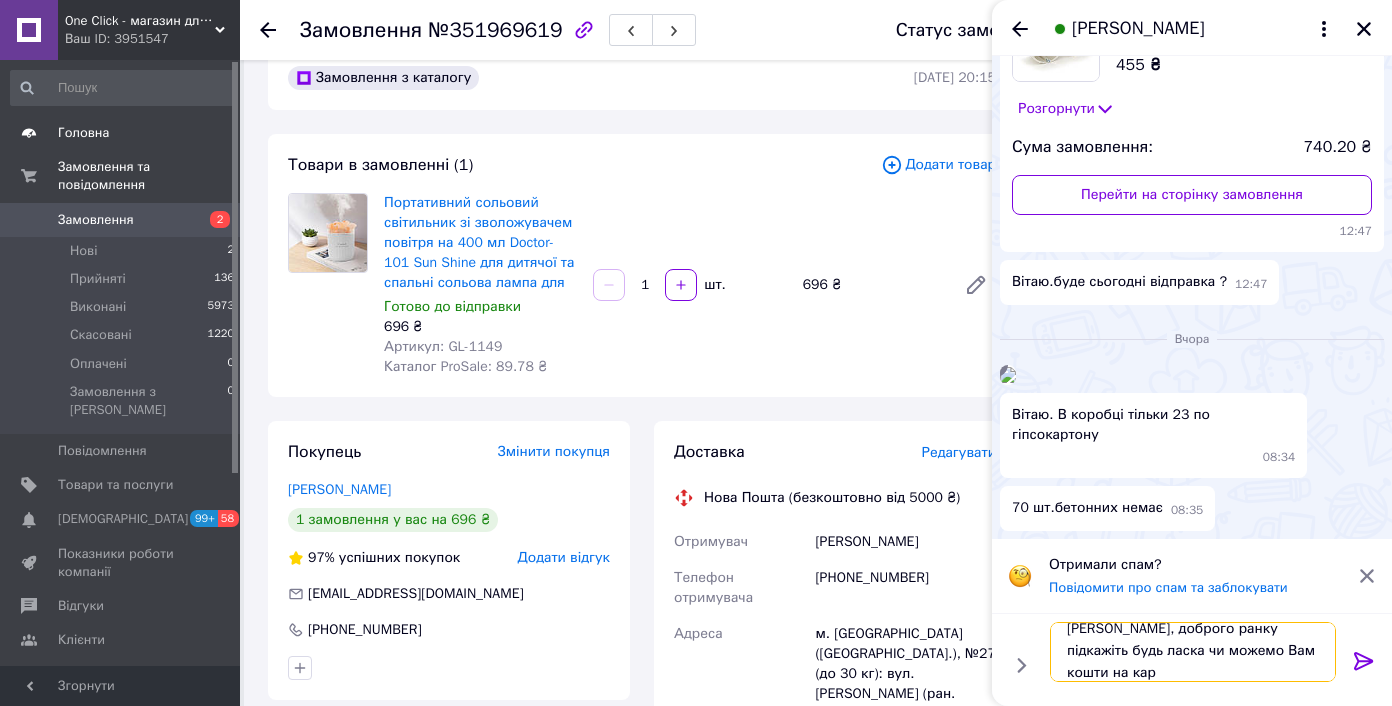 scroll, scrollTop: 2, scrollLeft: 0, axis: vertical 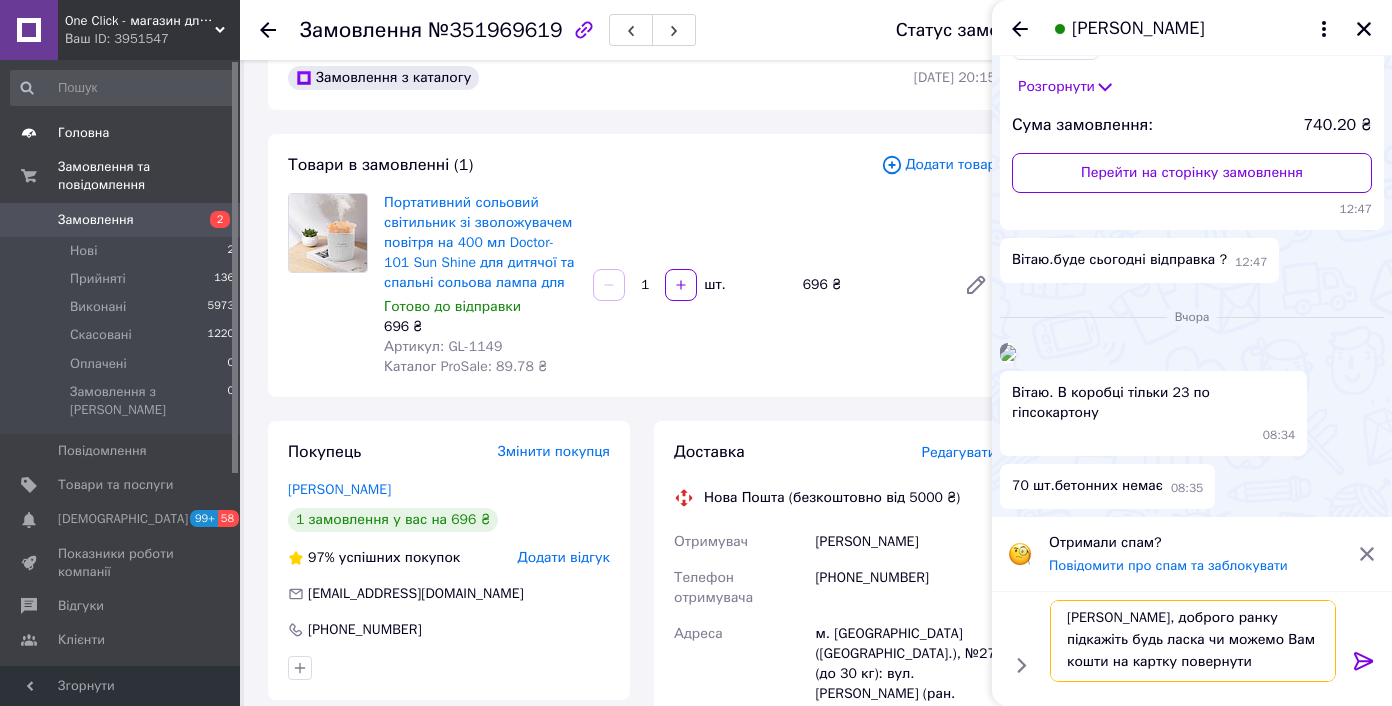 type on "Маргарита, доброго ранку
підкажіть будь ласка чи можемо Вам кошти на картку повернути?" 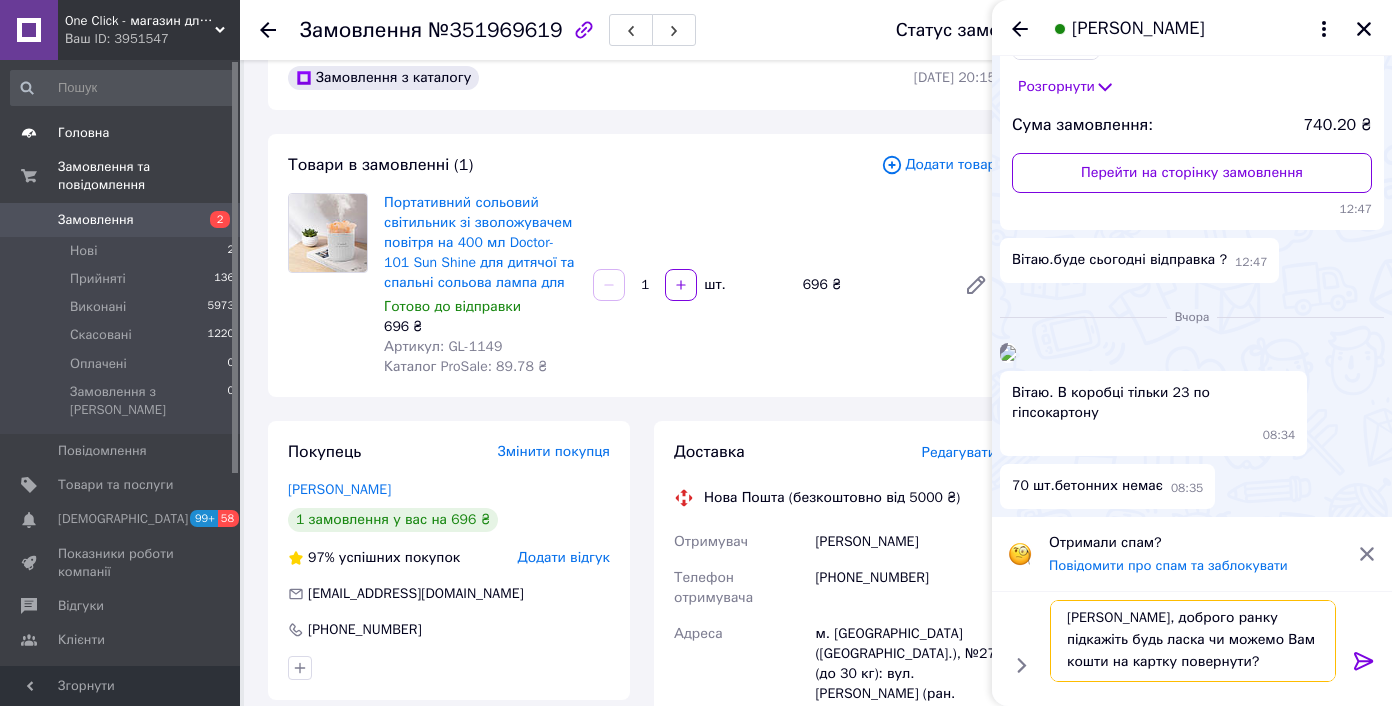 type 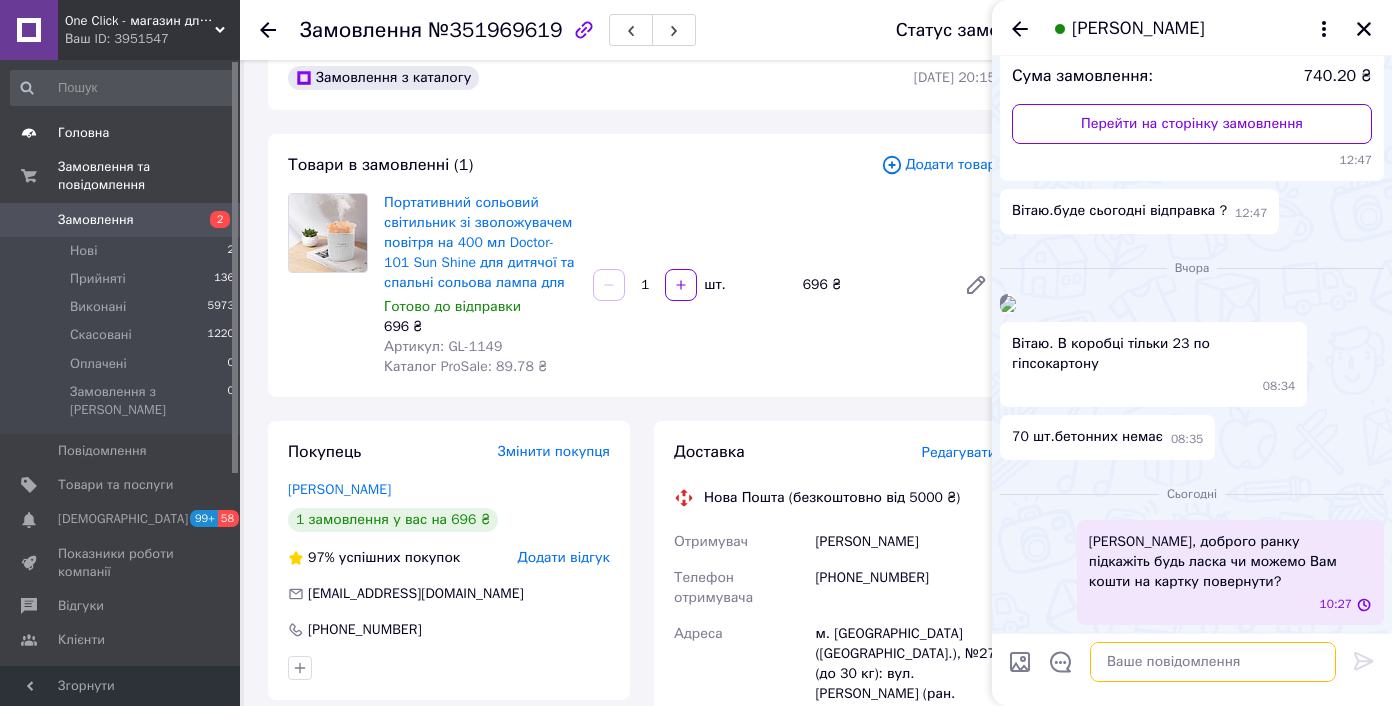 scroll, scrollTop: 0, scrollLeft: 0, axis: both 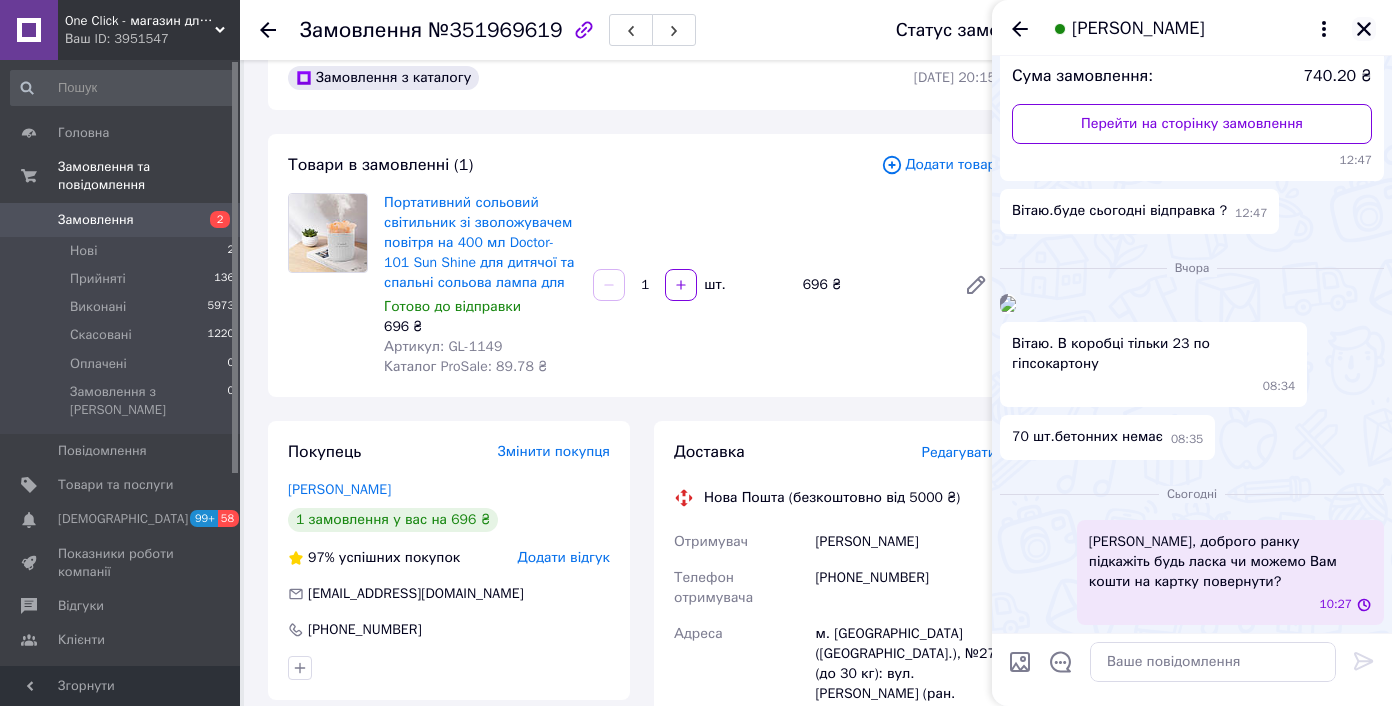 click 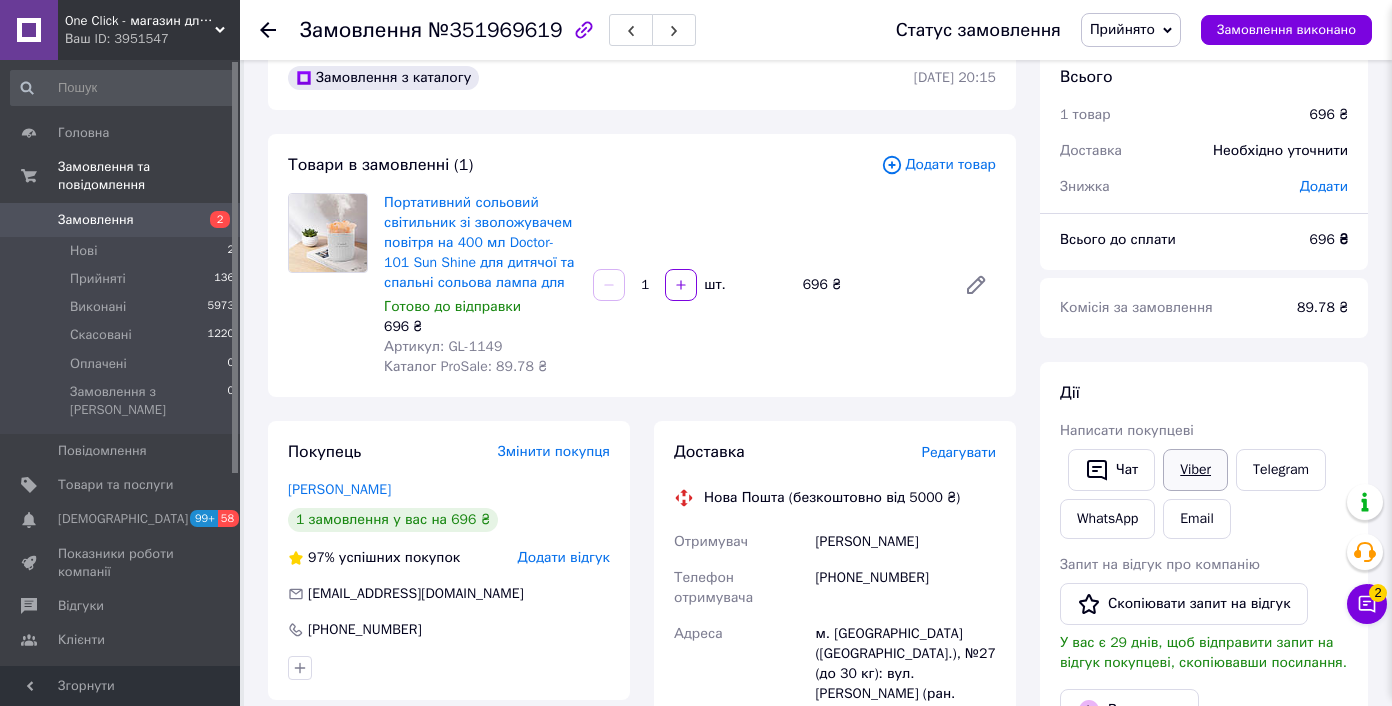 scroll, scrollTop: 540, scrollLeft: 0, axis: vertical 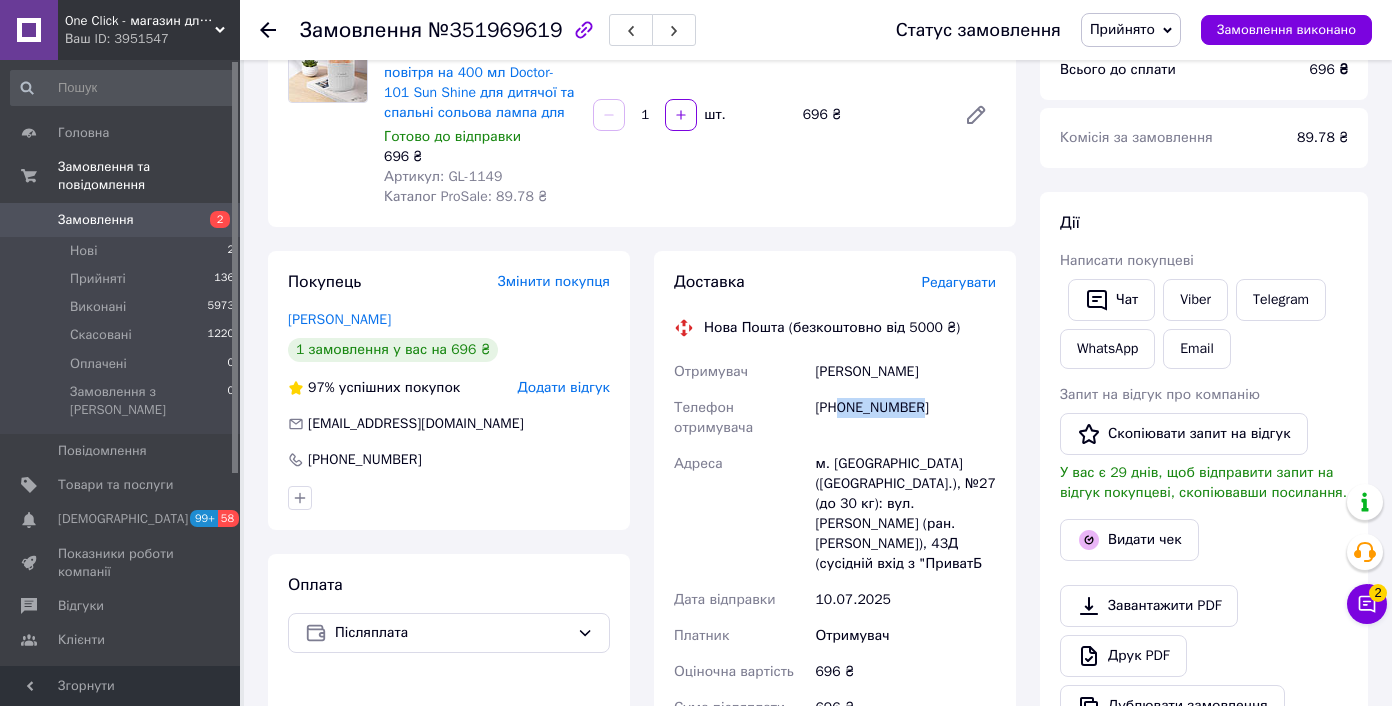 drag, startPoint x: 861, startPoint y: 403, endPoint x: 1056, endPoint y: 536, distance: 236.03813 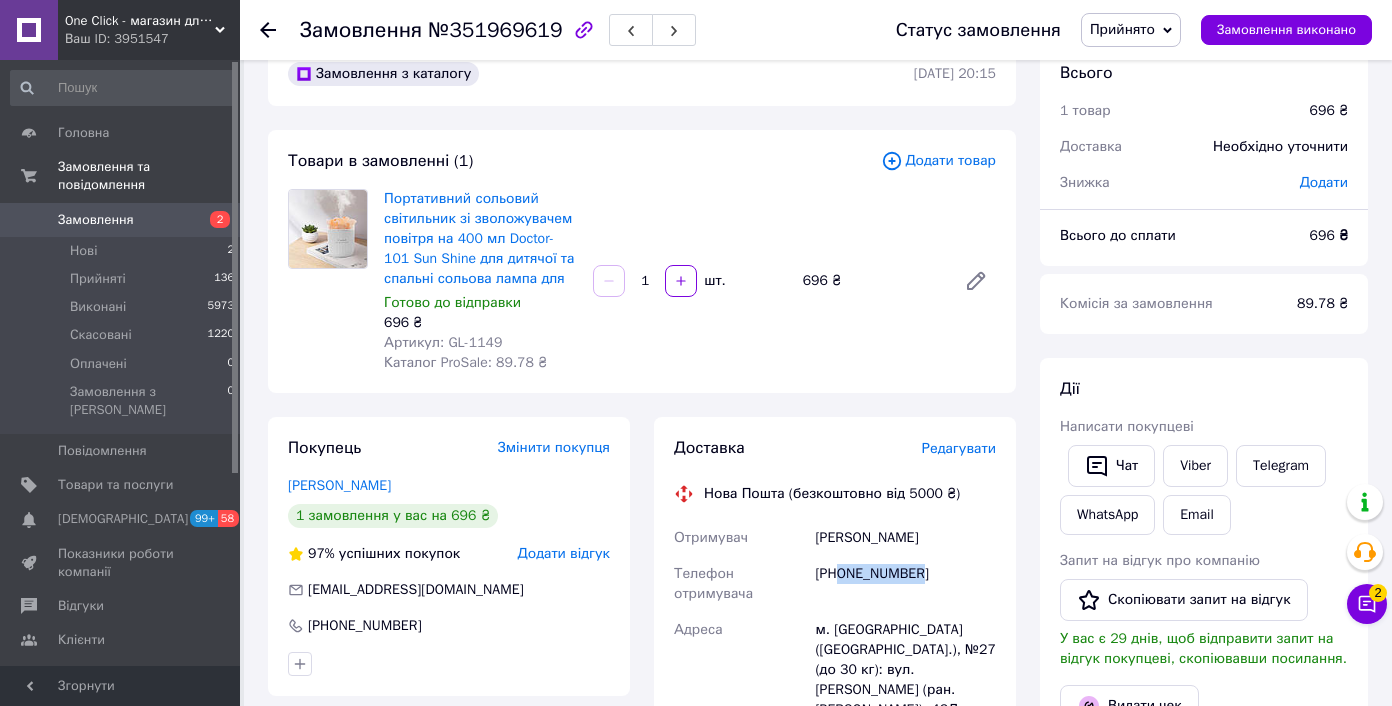 scroll, scrollTop: 0, scrollLeft: 0, axis: both 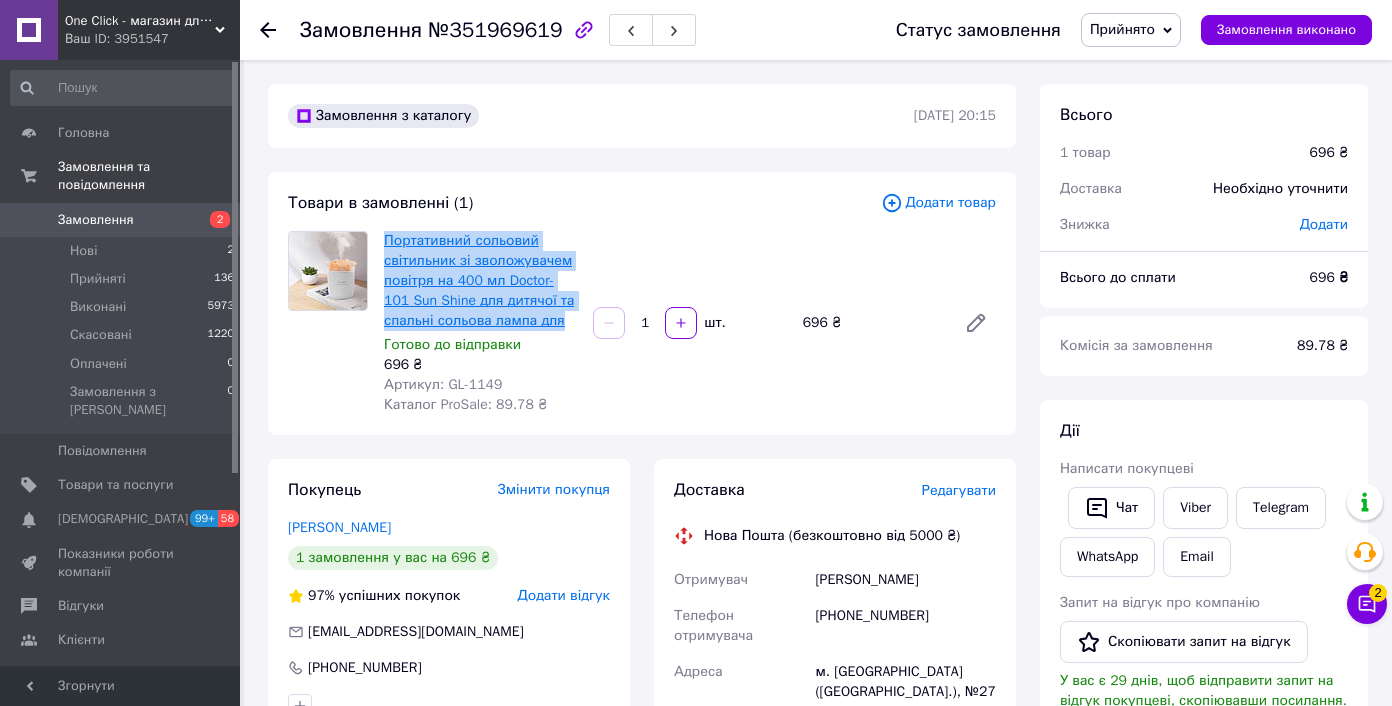 drag, startPoint x: 574, startPoint y: 325, endPoint x: 383, endPoint y: 237, distance: 210.29741 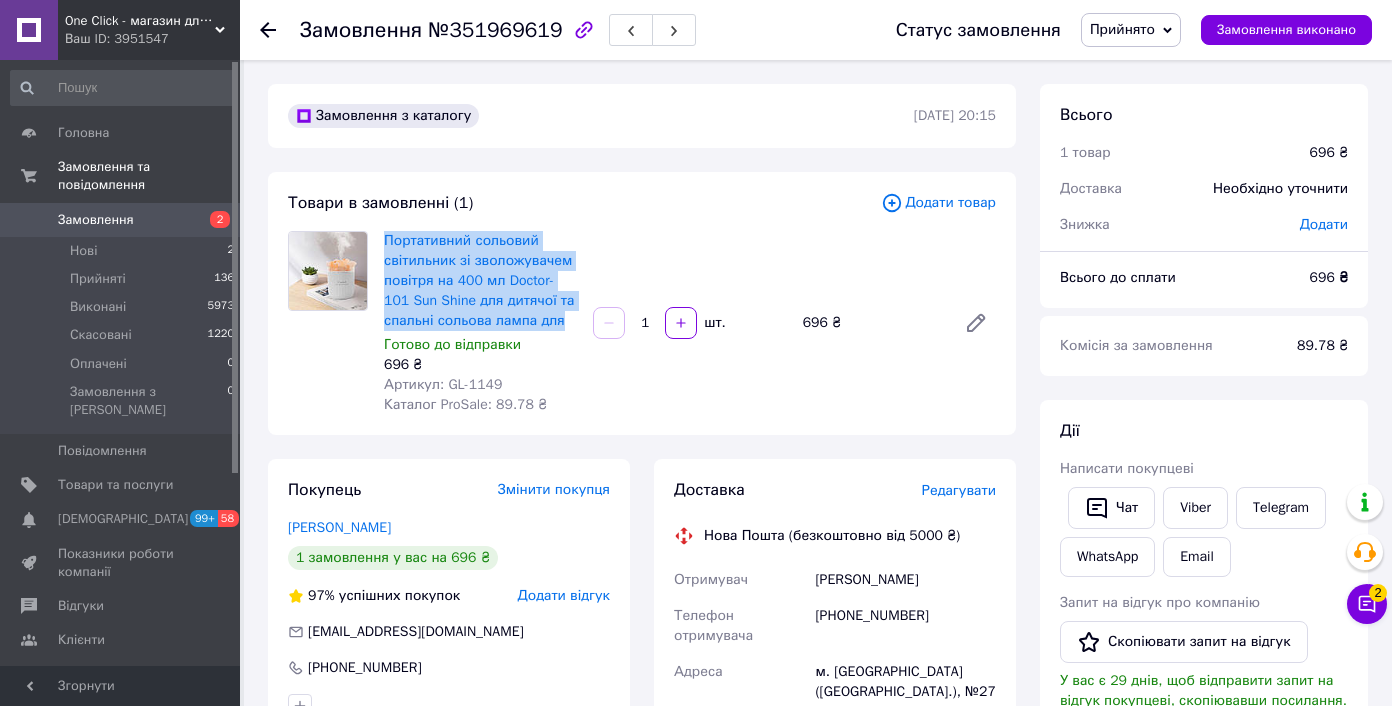 copy on "Портативний сольовий світильник зі зволожувачем повітря на 400 мл Doctor-101 Sun Shine для дитячої та спальні сольова лампа для" 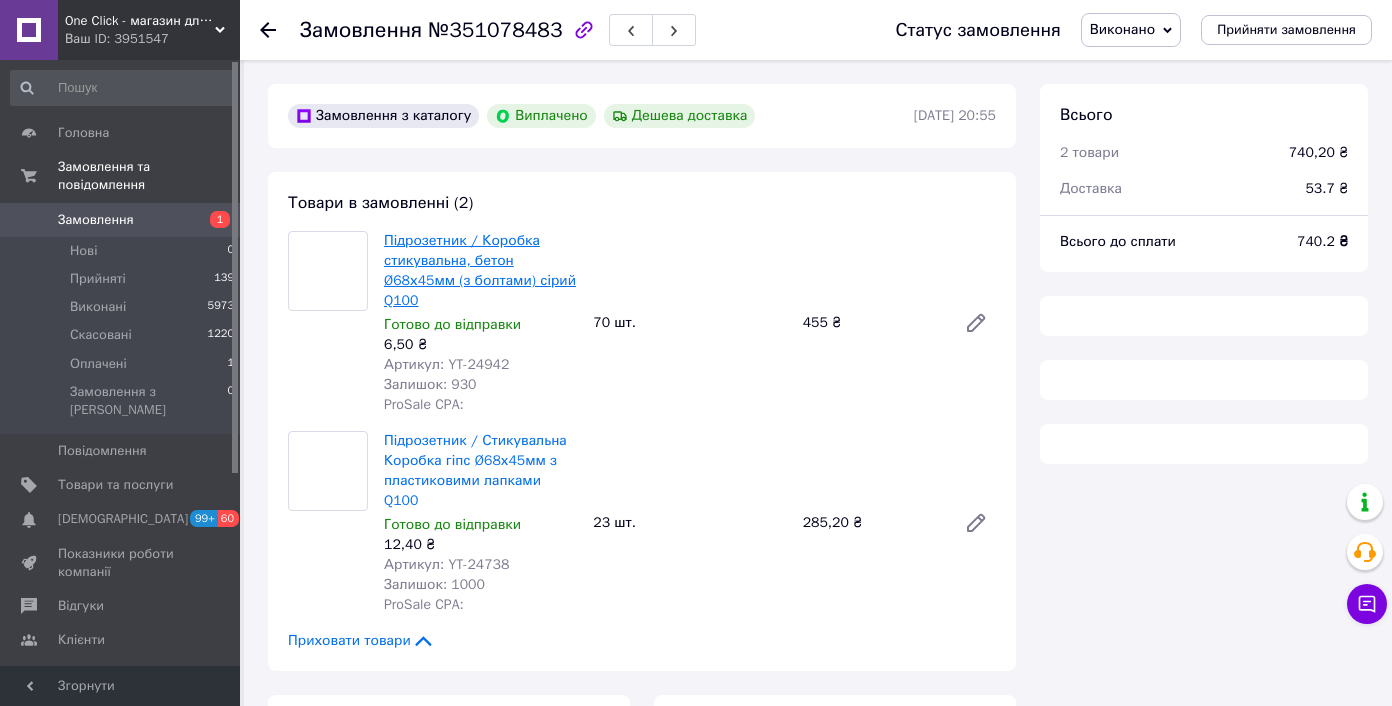 scroll, scrollTop: 0, scrollLeft: 0, axis: both 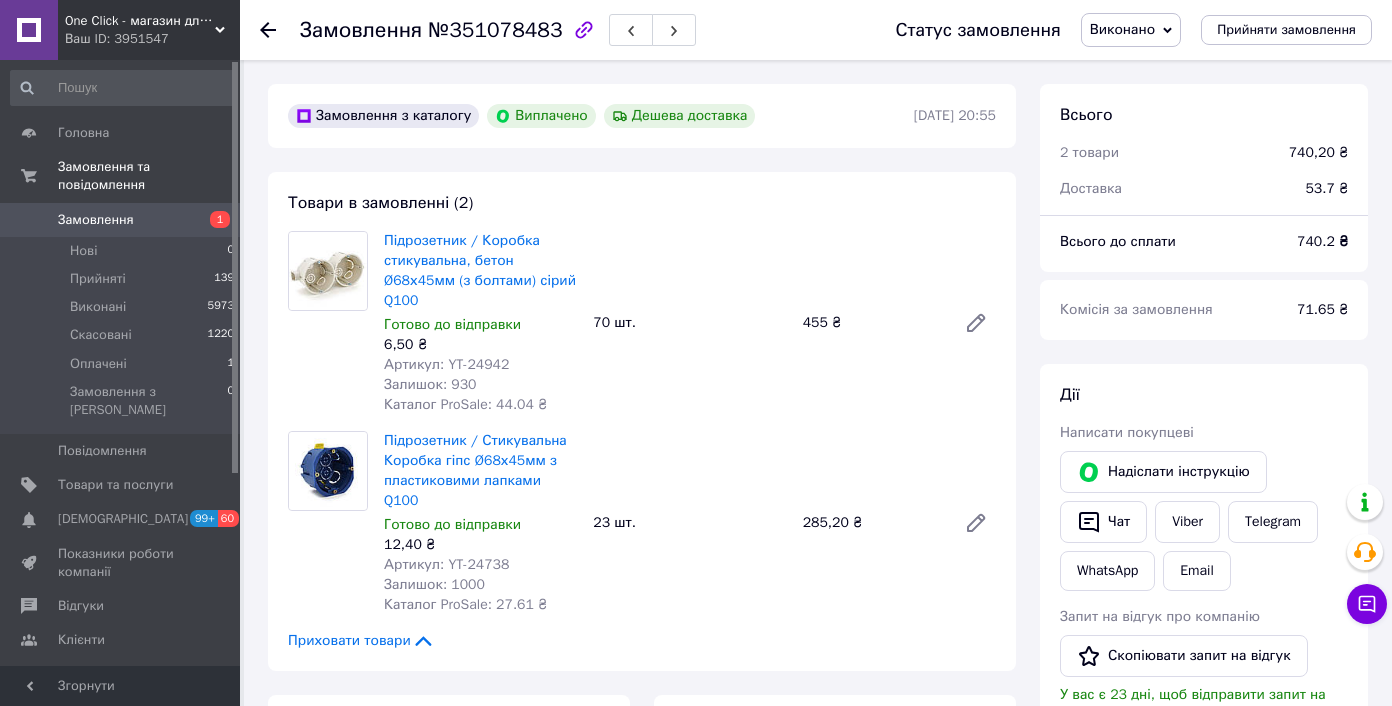 click on "Артикул: YT-24738" at bounding box center [446, 564] 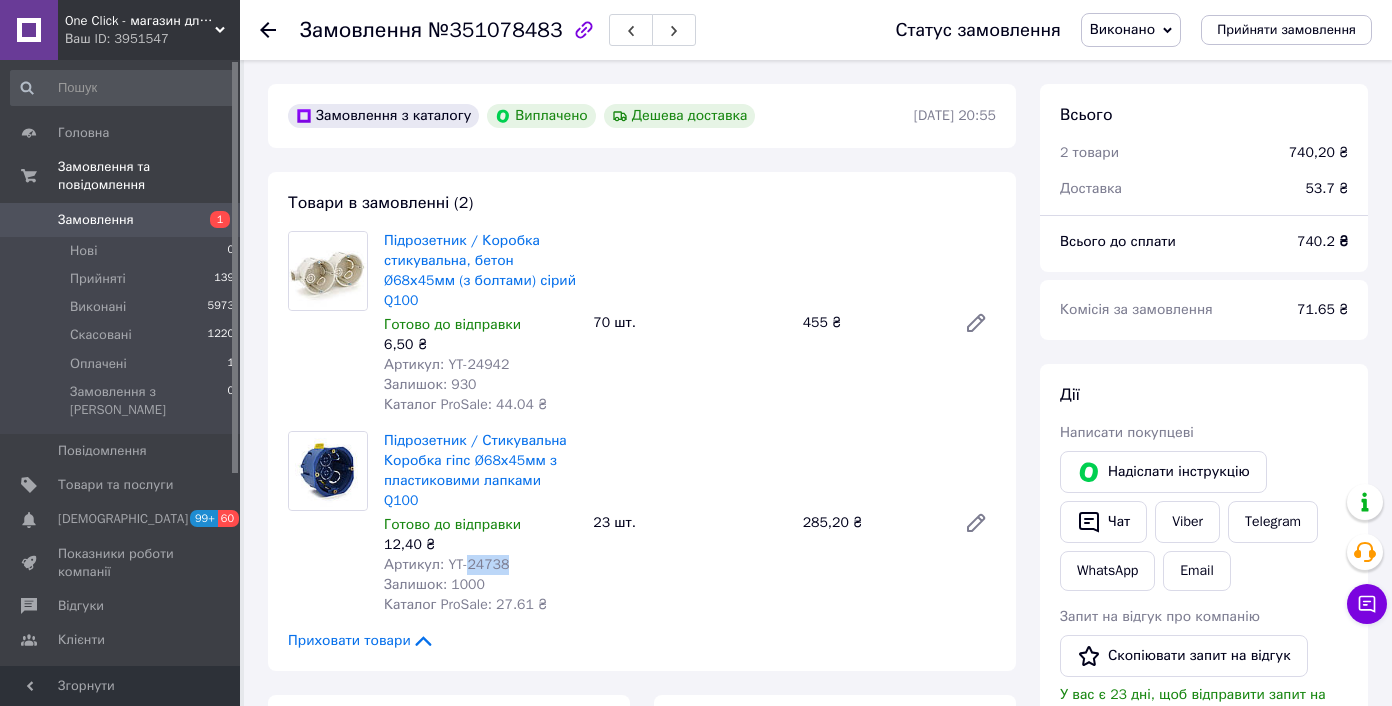 click on "Артикул: YT-24738" at bounding box center [446, 564] 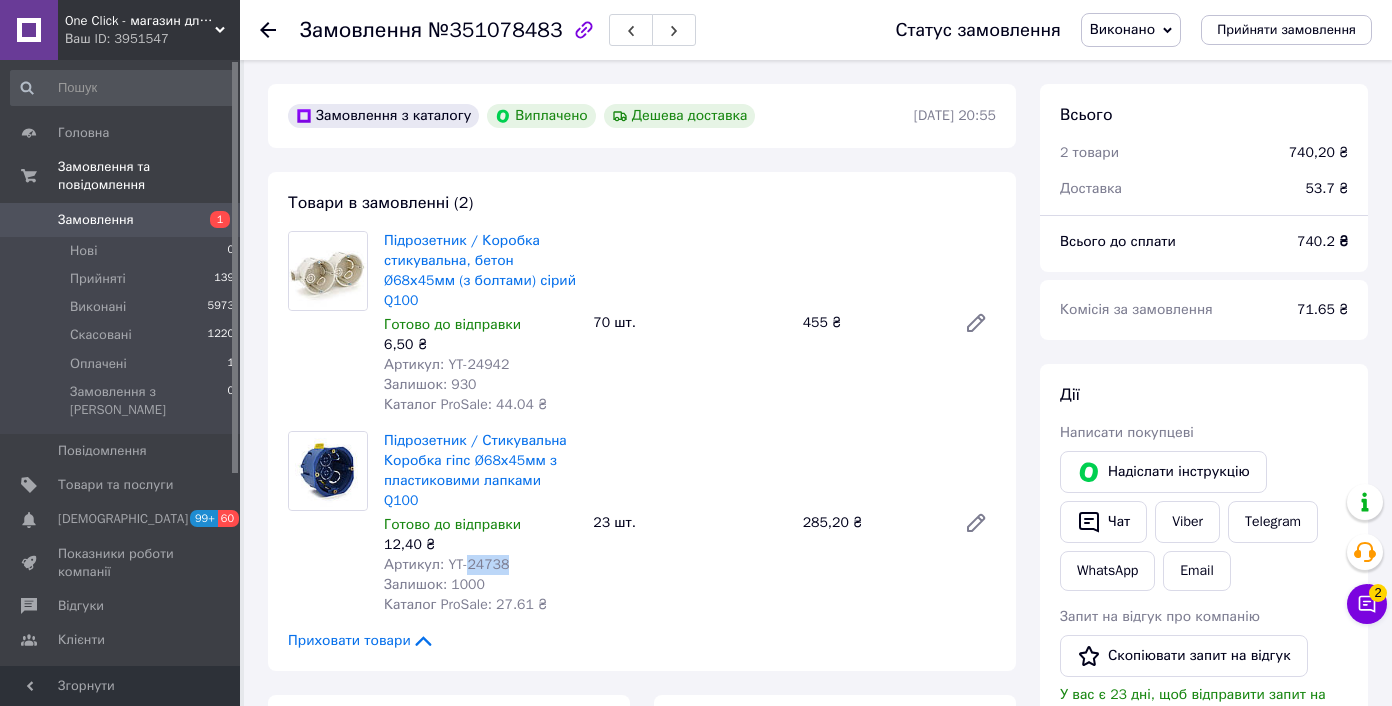 click on "Артикул: YT-24942" at bounding box center [446, 364] 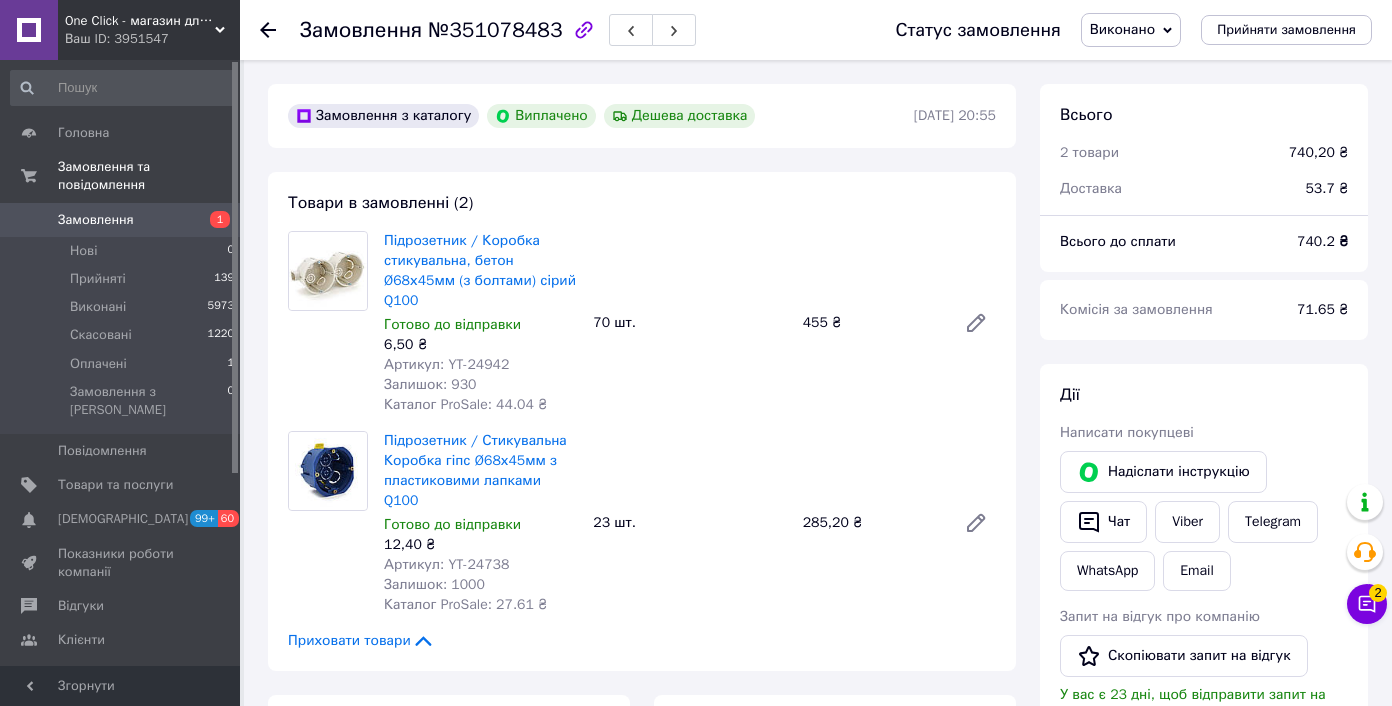 click on "Артикул: YT-24942" at bounding box center [446, 364] 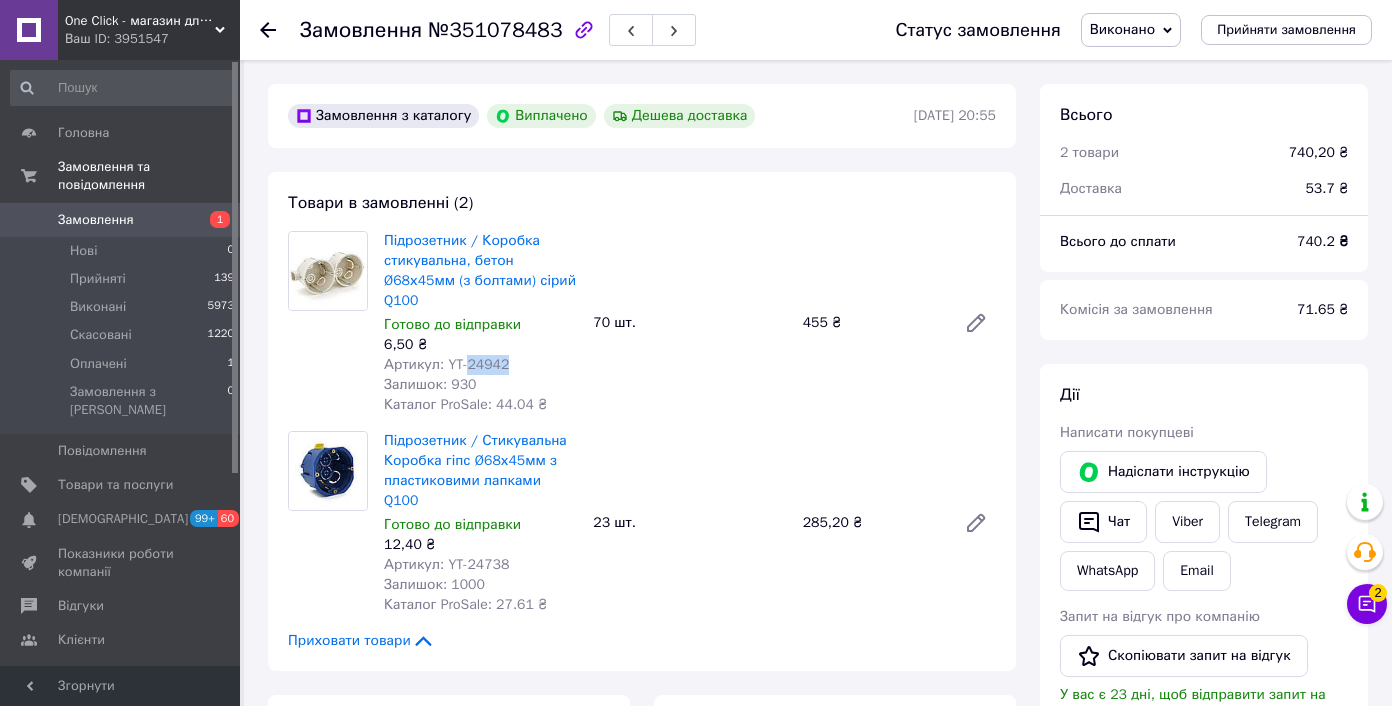 copy on "24942" 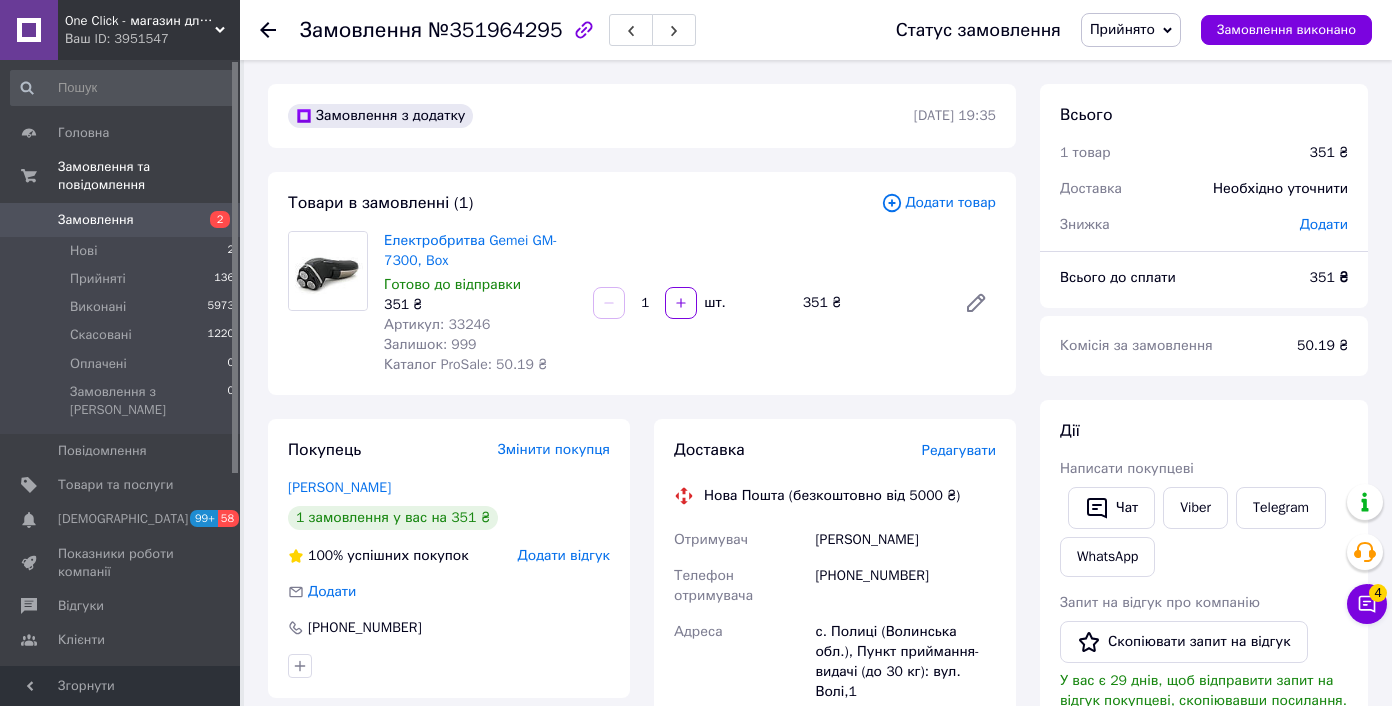 scroll, scrollTop: 0, scrollLeft: 0, axis: both 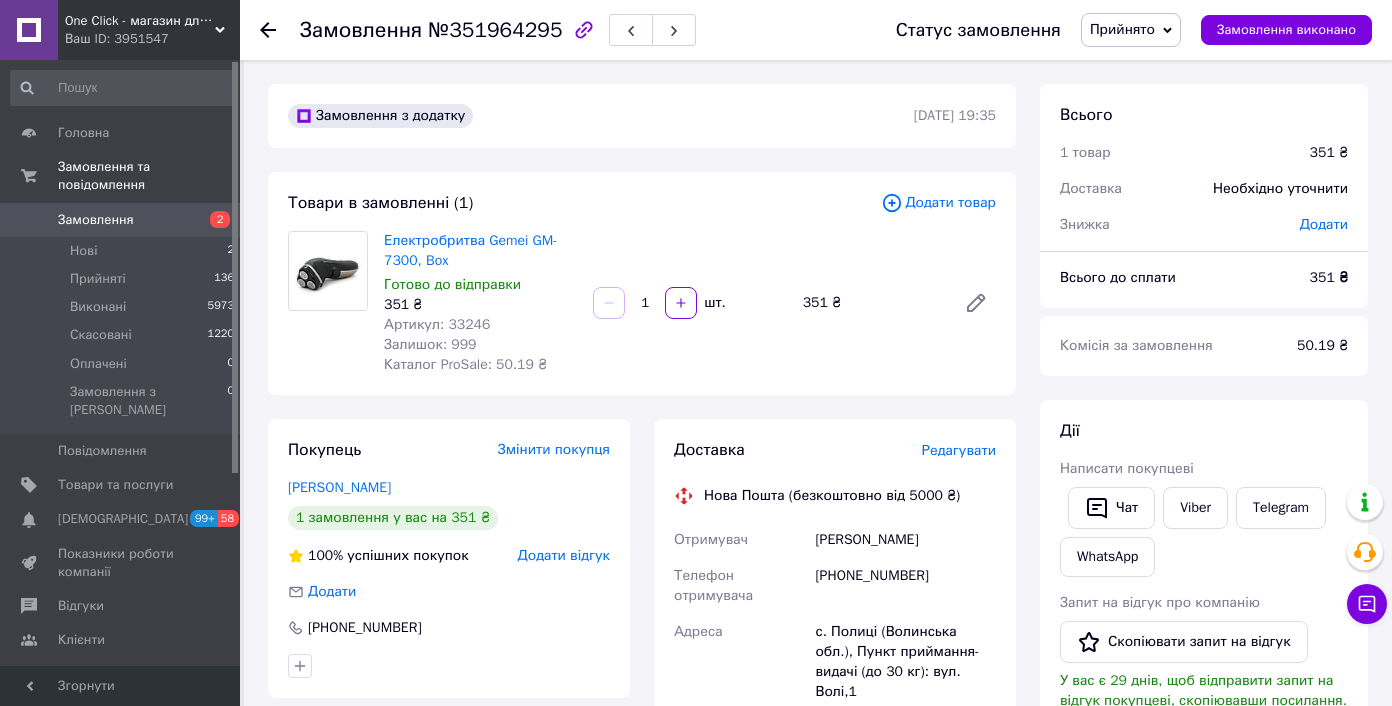 click on "Артикул: 33246" at bounding box center [437, 324] 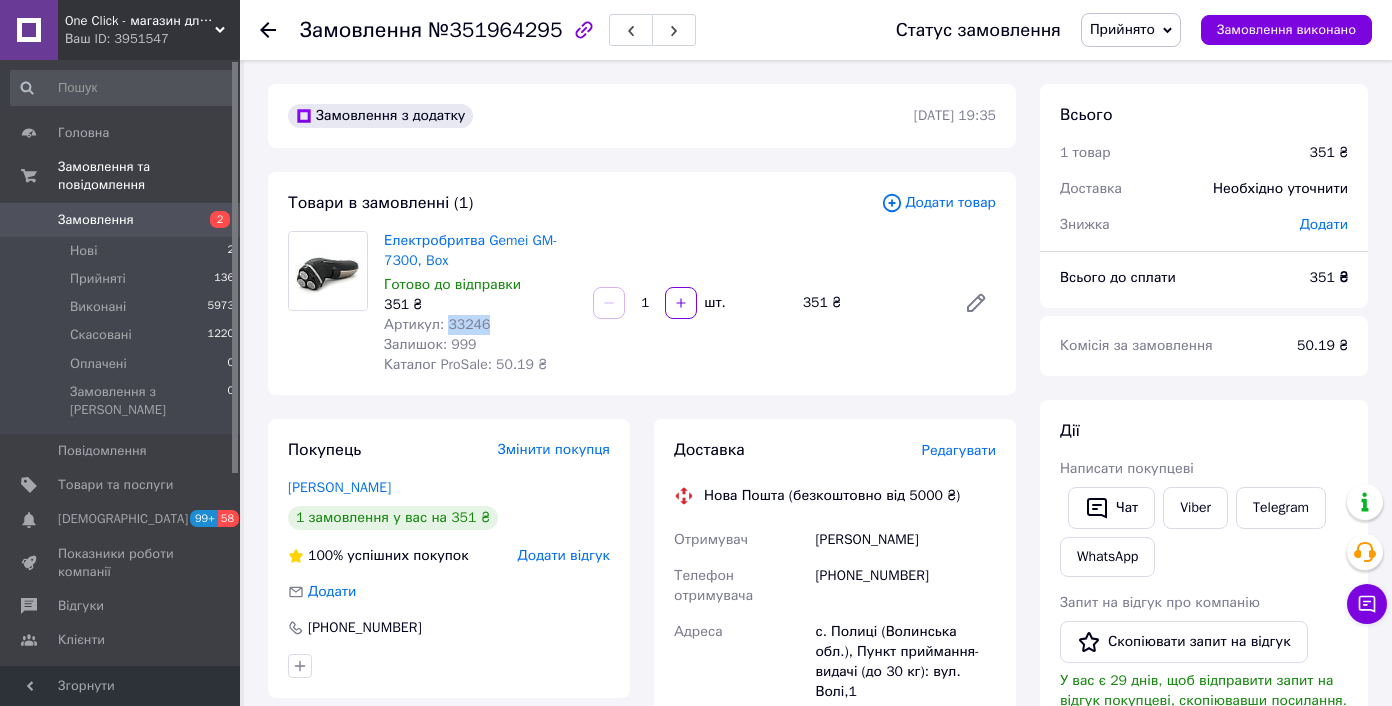 click on "Артикул: 33246" at bounding box center (437, 324) 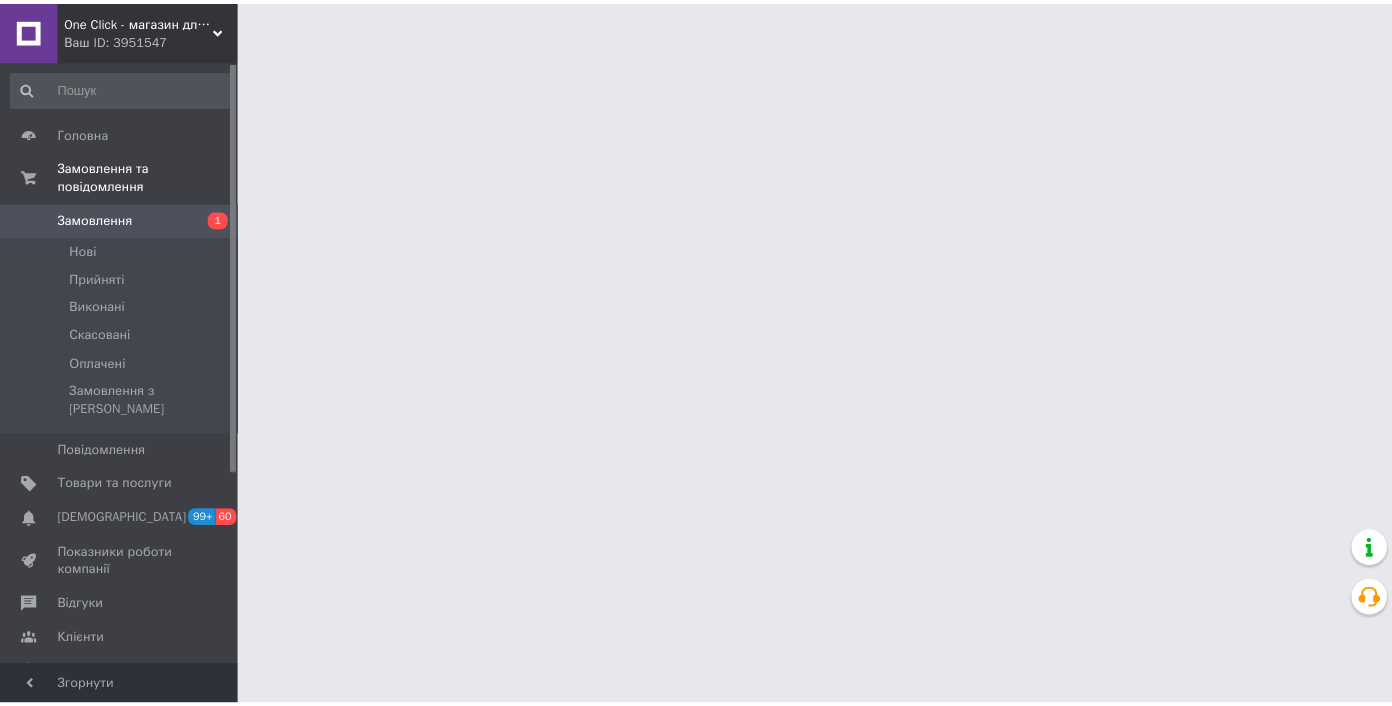 scroll, scrollTop: 0, scrollLeft: 0, axis: both 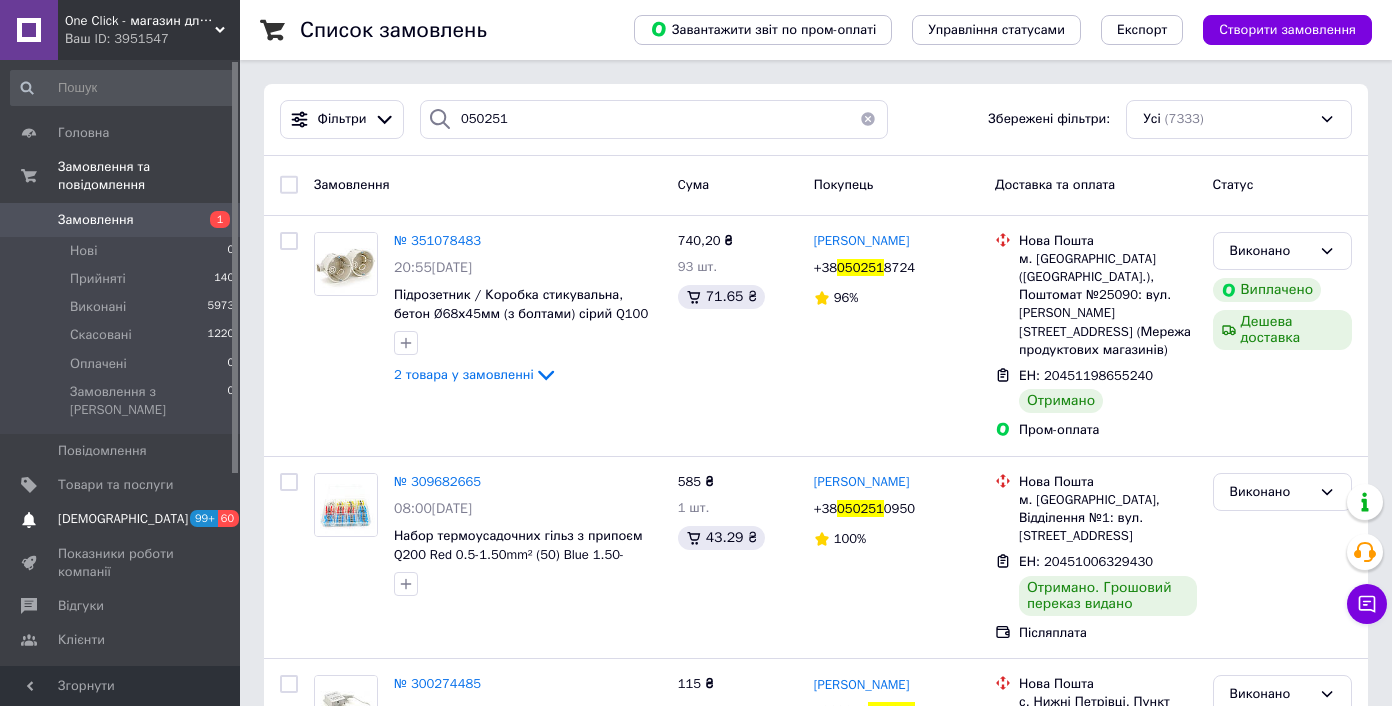 click on "[DEMOGRAPHIC_DATA]" at bounding box center (121, 519) 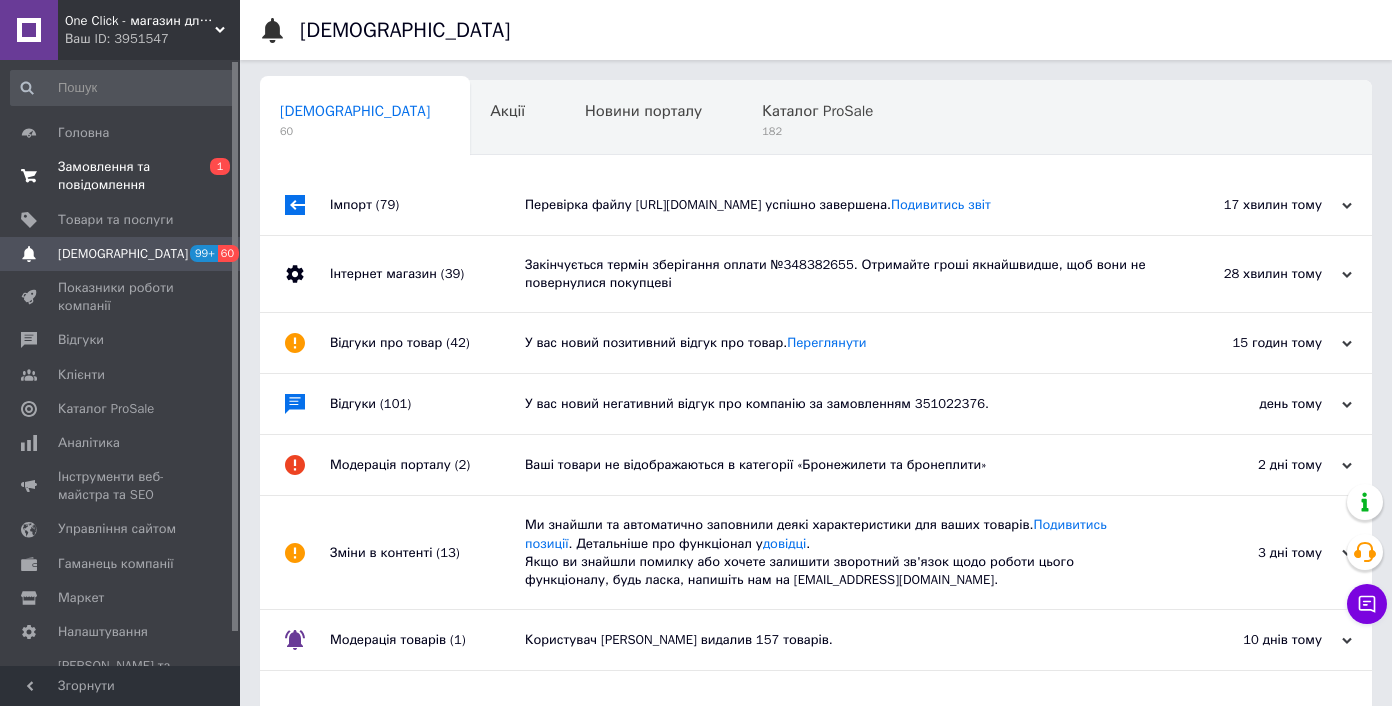 click on "Замовлення та повідомлення" at bounding box center [121, 176] 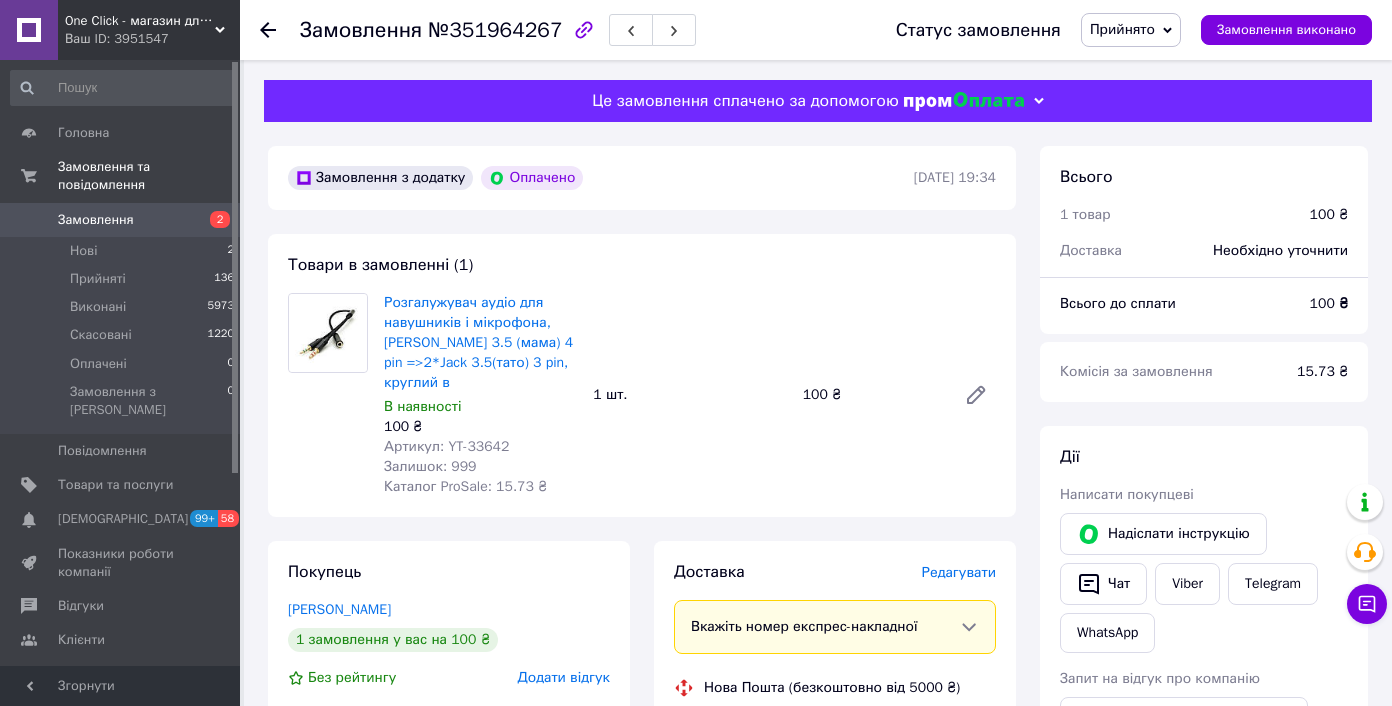 scroll, scrollTop: 0, scrollLeft: 0, axis: both 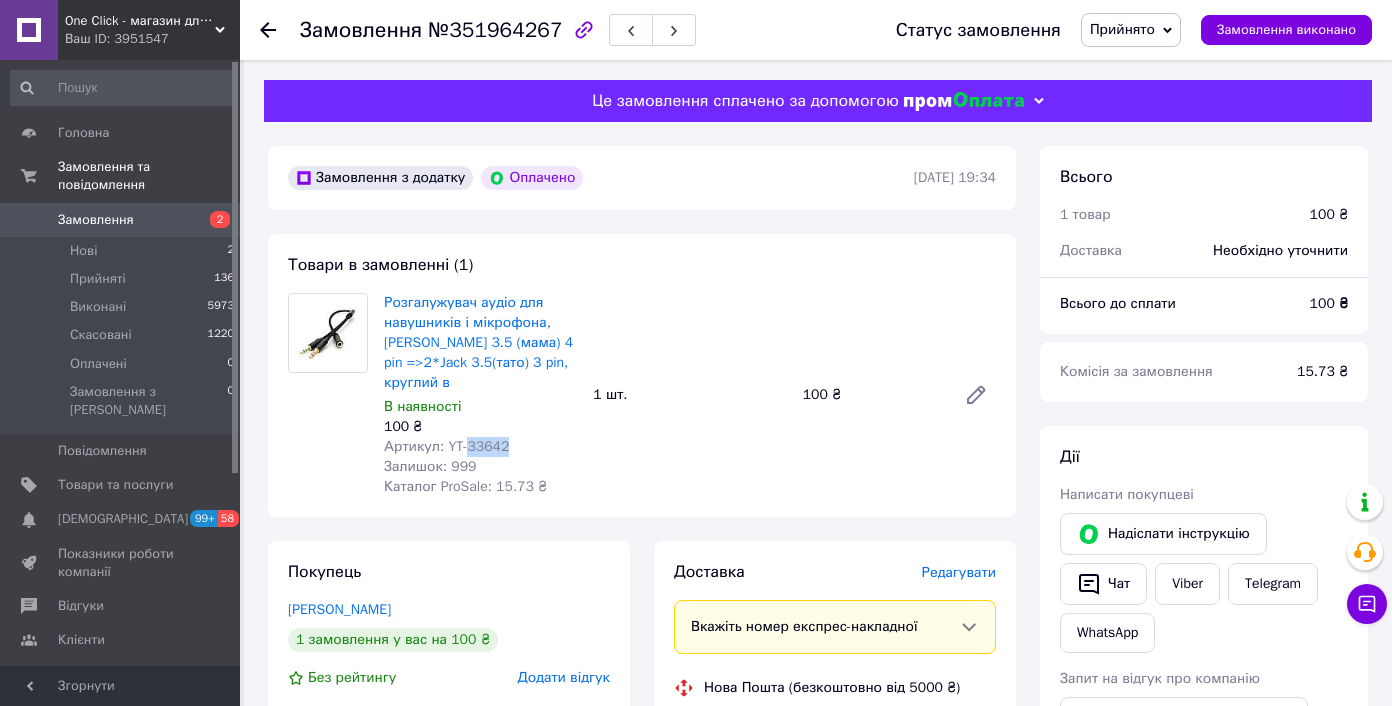 click on "Артикул: YT-33642" at bounding box center (446, 446) 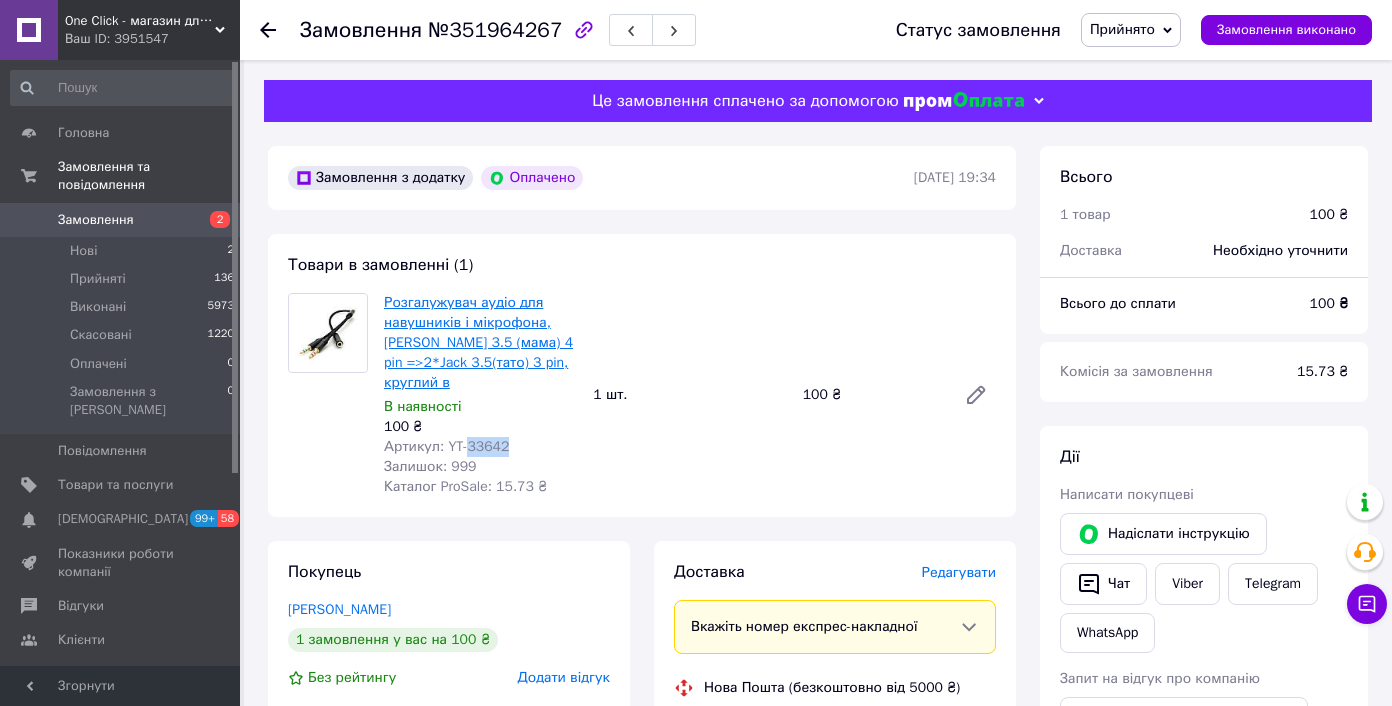 copy on "33642" 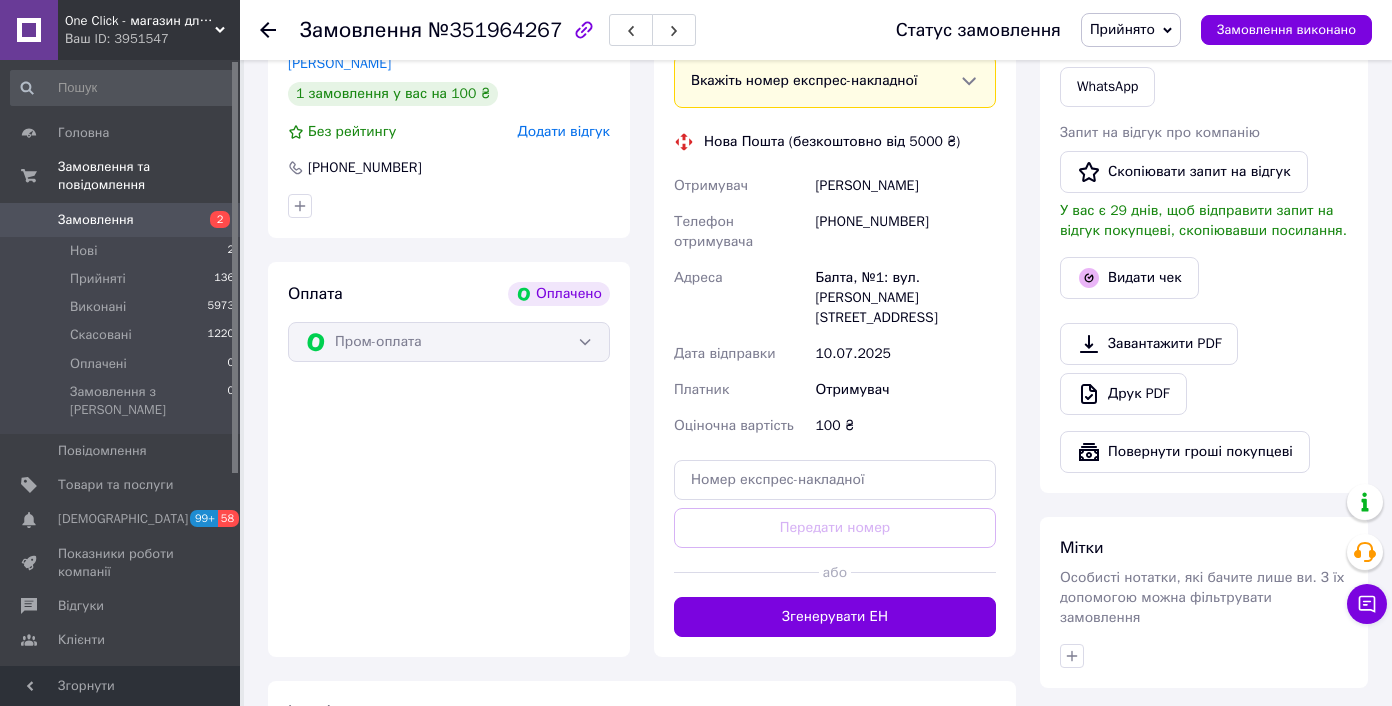 scroll, scrollTop: 675, scrollLeft: 0, axis: vertical 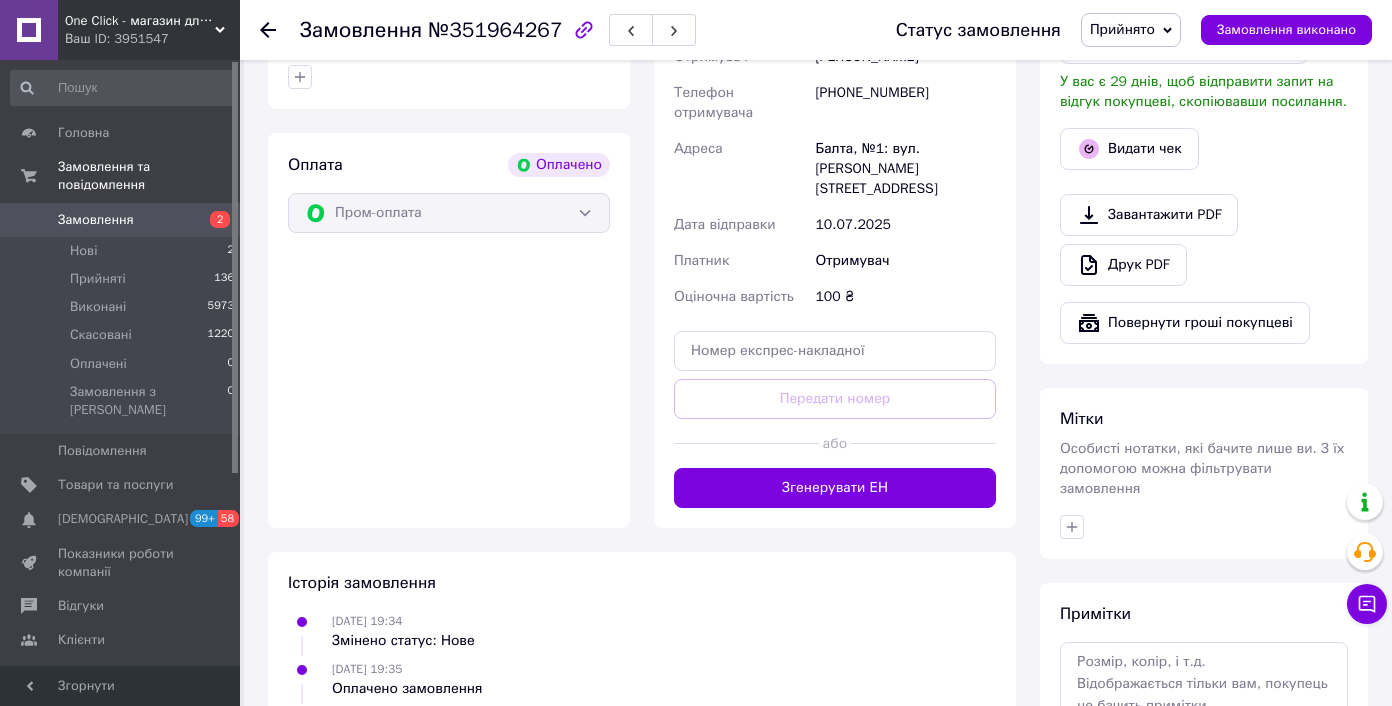 click at bounding box center (923, 443) 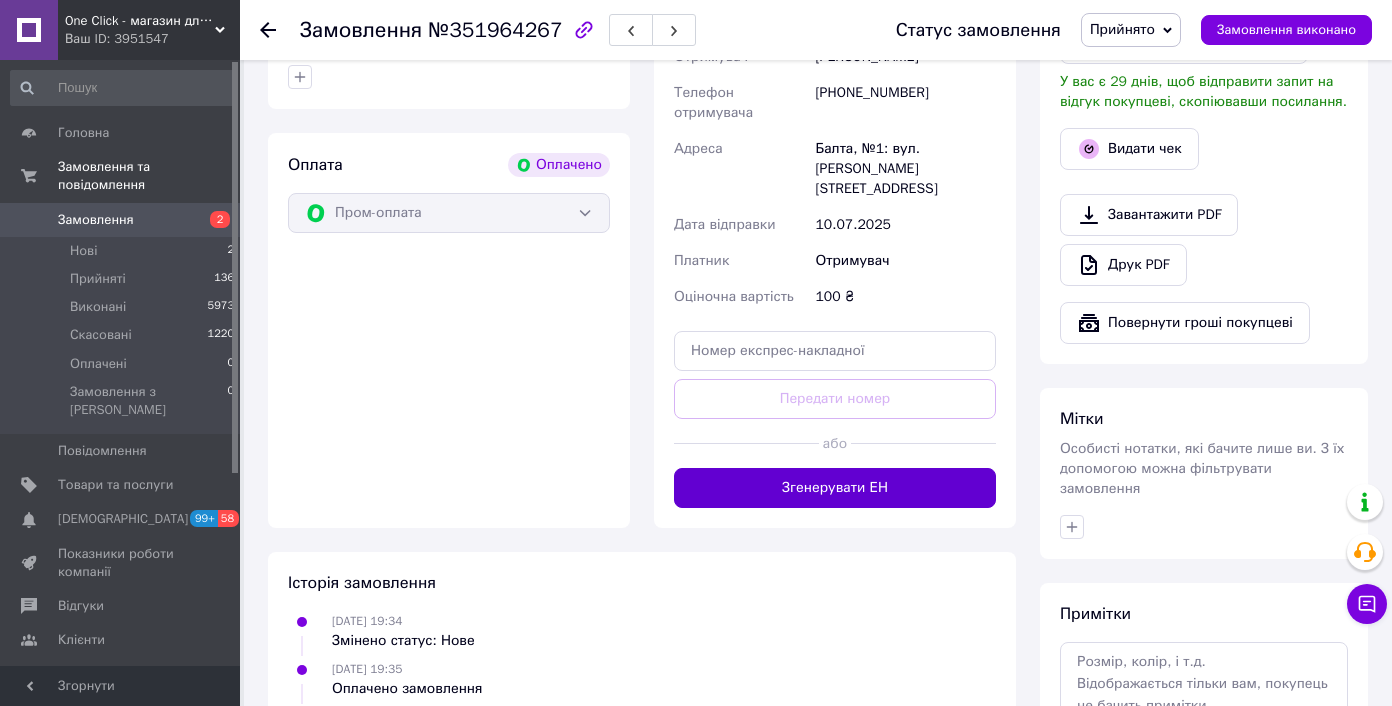 click on "Згенерувати ЕН" at bounding box center (835, 488) 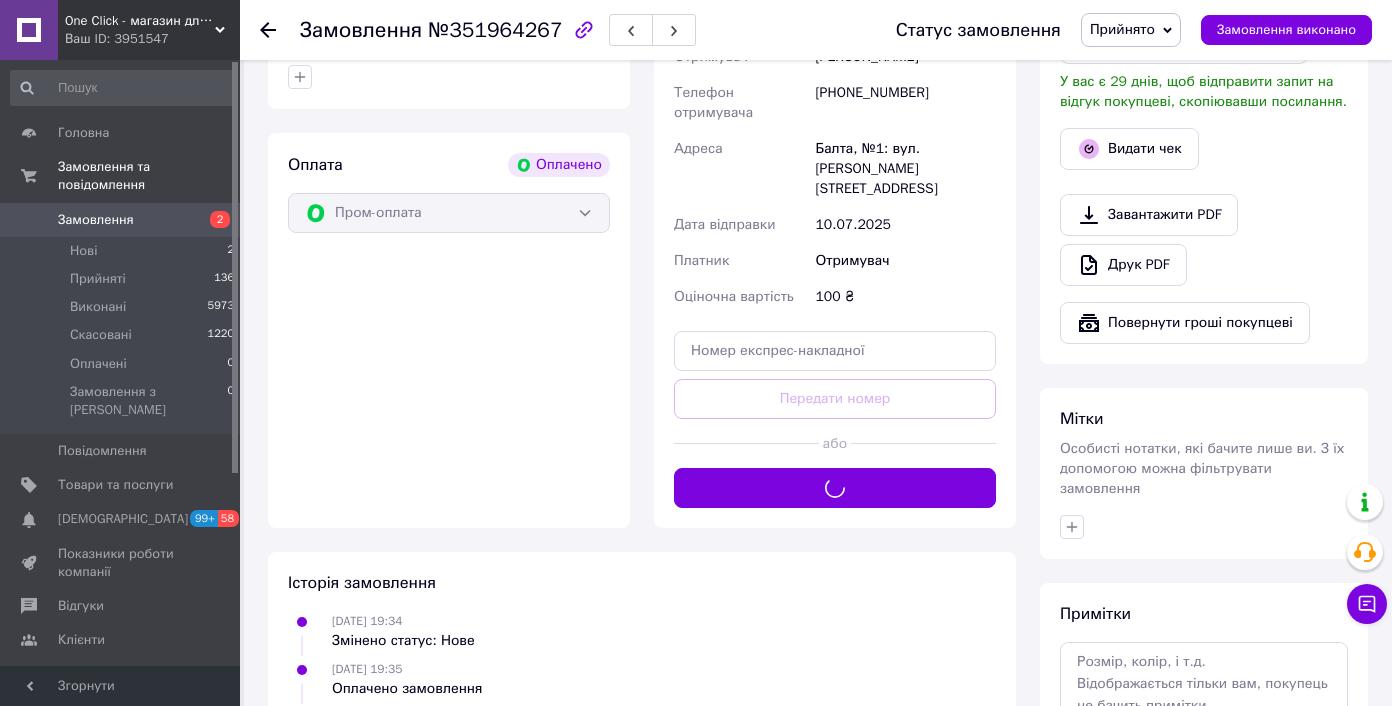 scroll, scrollTop: 256, scrollLeft: 0, axis: vertical 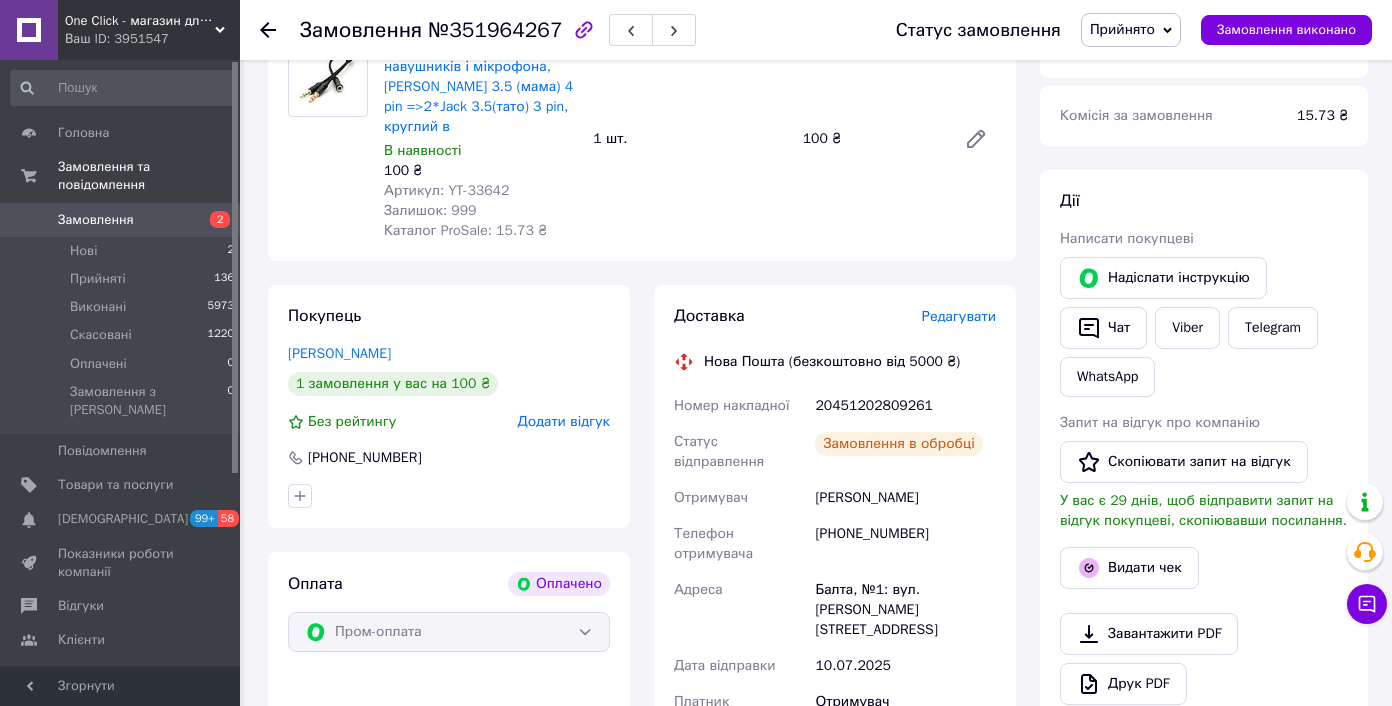 click on "20451202809261" at bounding box center (905, 406) 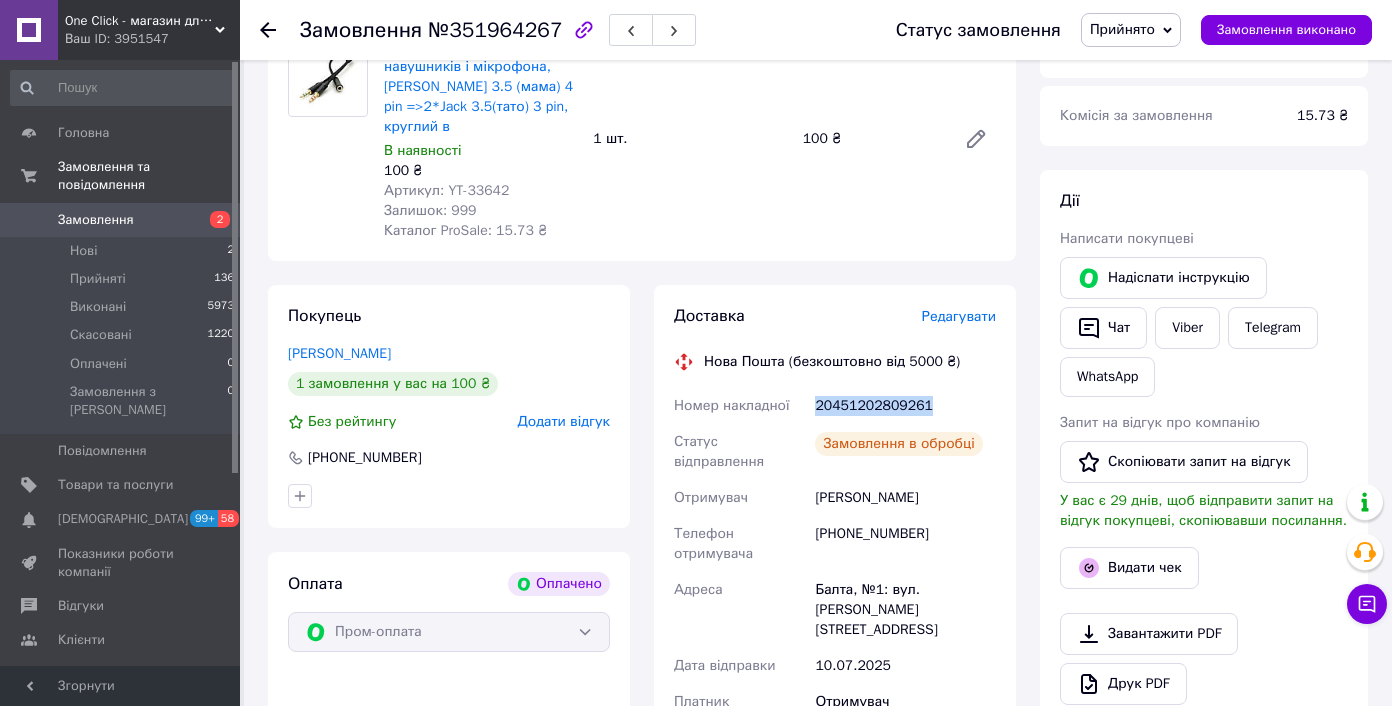 copy on "20451202809261" 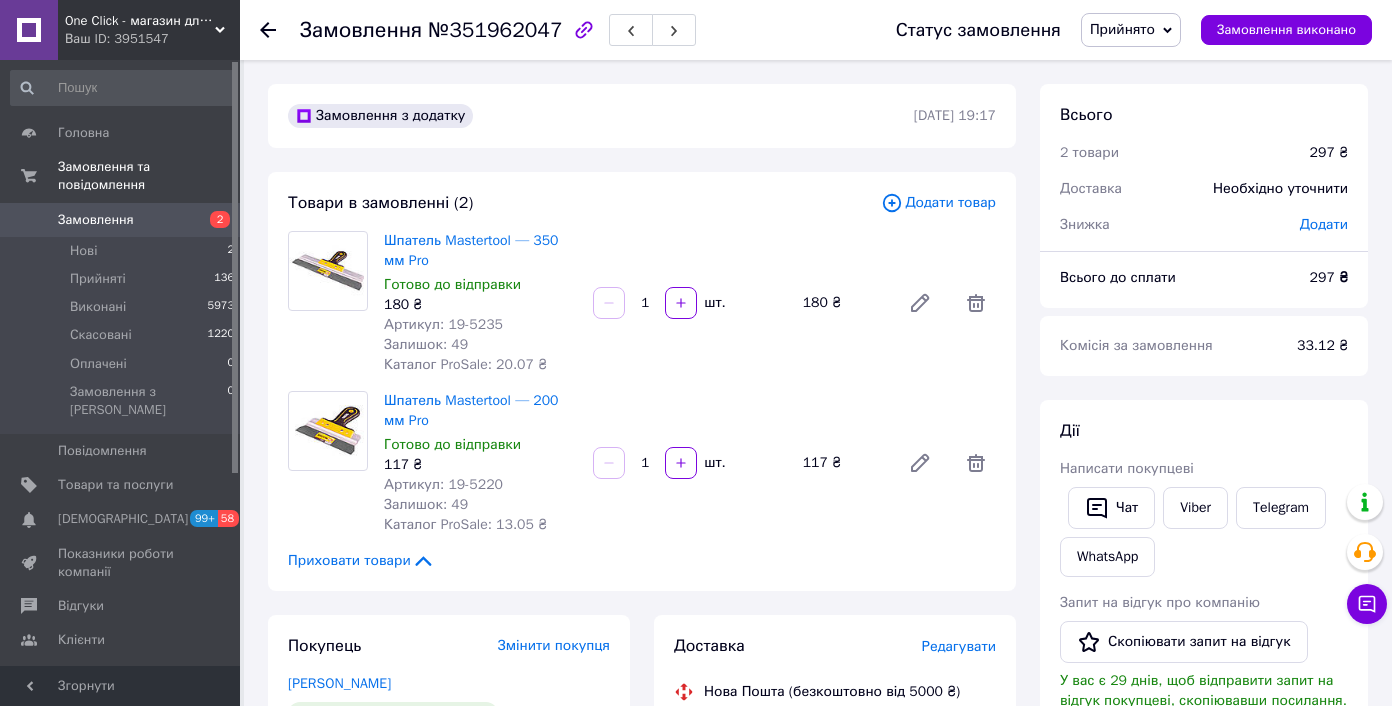 scroll, scrollTop: 0, scrollLeft: 0, axis: both 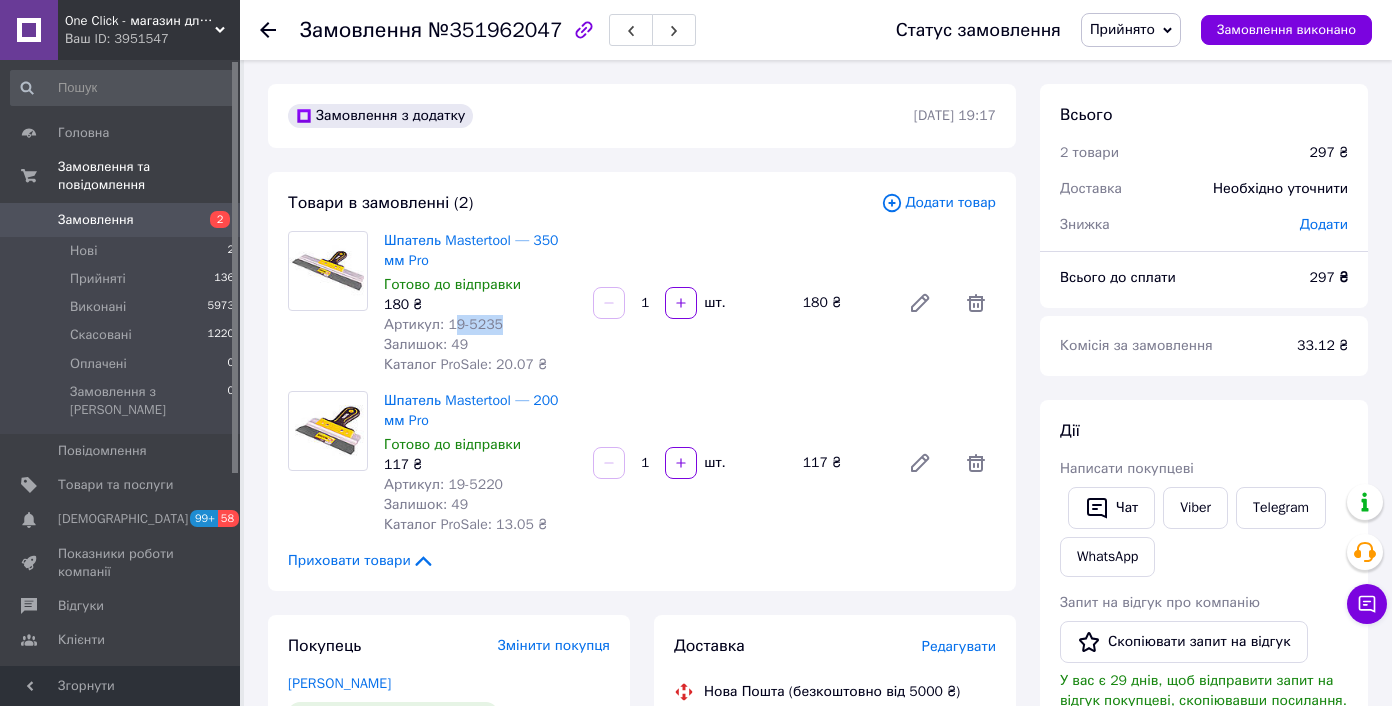 click on "Артикул: 19-5235" at bounding box center (480, 325) 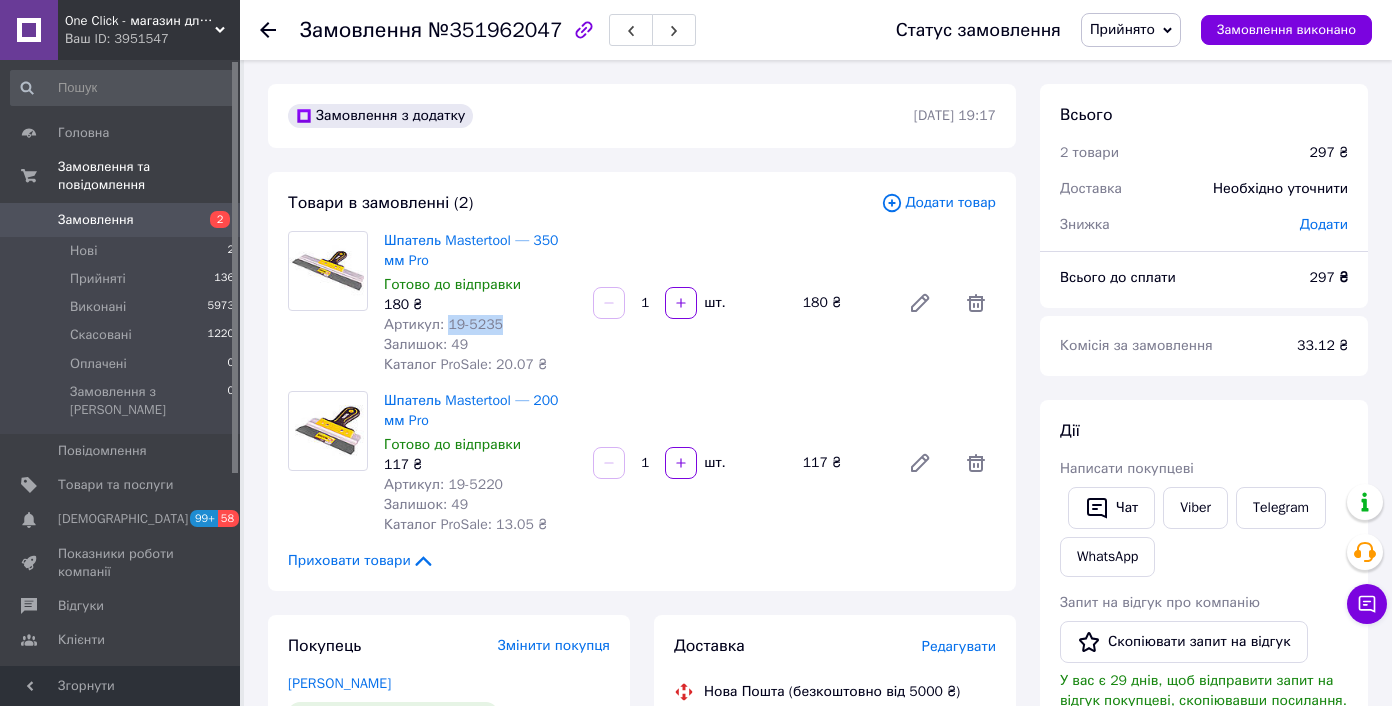 drag, startPoint x: 512, startPoint y: 323, endPoint x: 449, endPoint y: 323, distance: 63 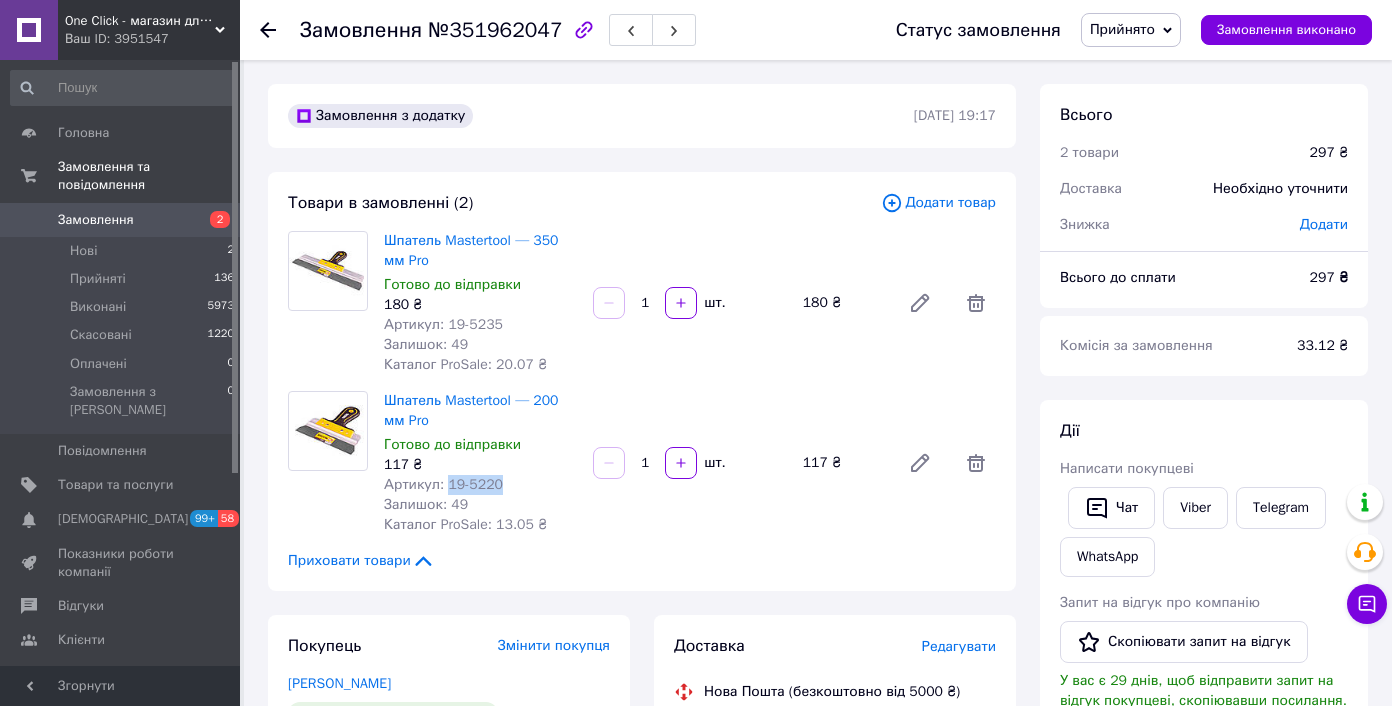 drag, startPoint x: 449, startPoint y: 485, endPoint x: 507, endPoint y: 483, distance: 58.034473 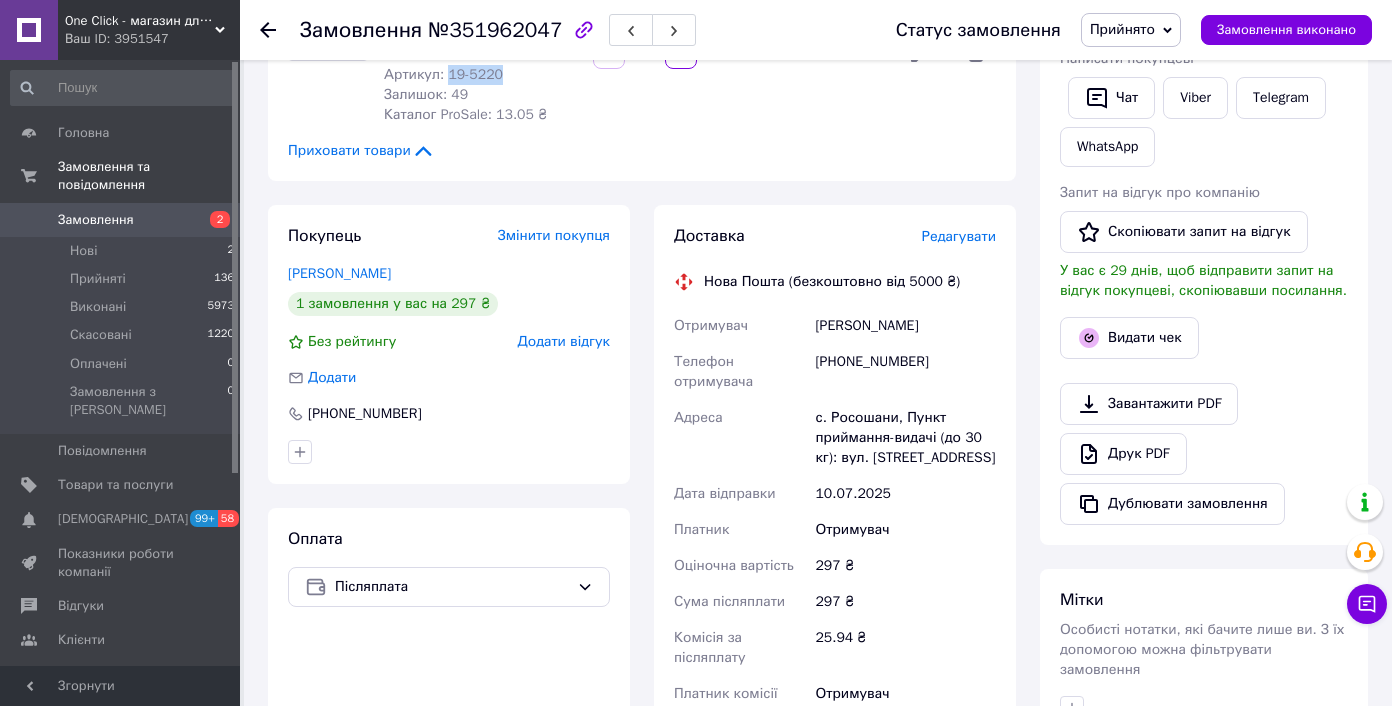 scroll, scrollTop: 578, scrollLeft: 0, axis: vertical 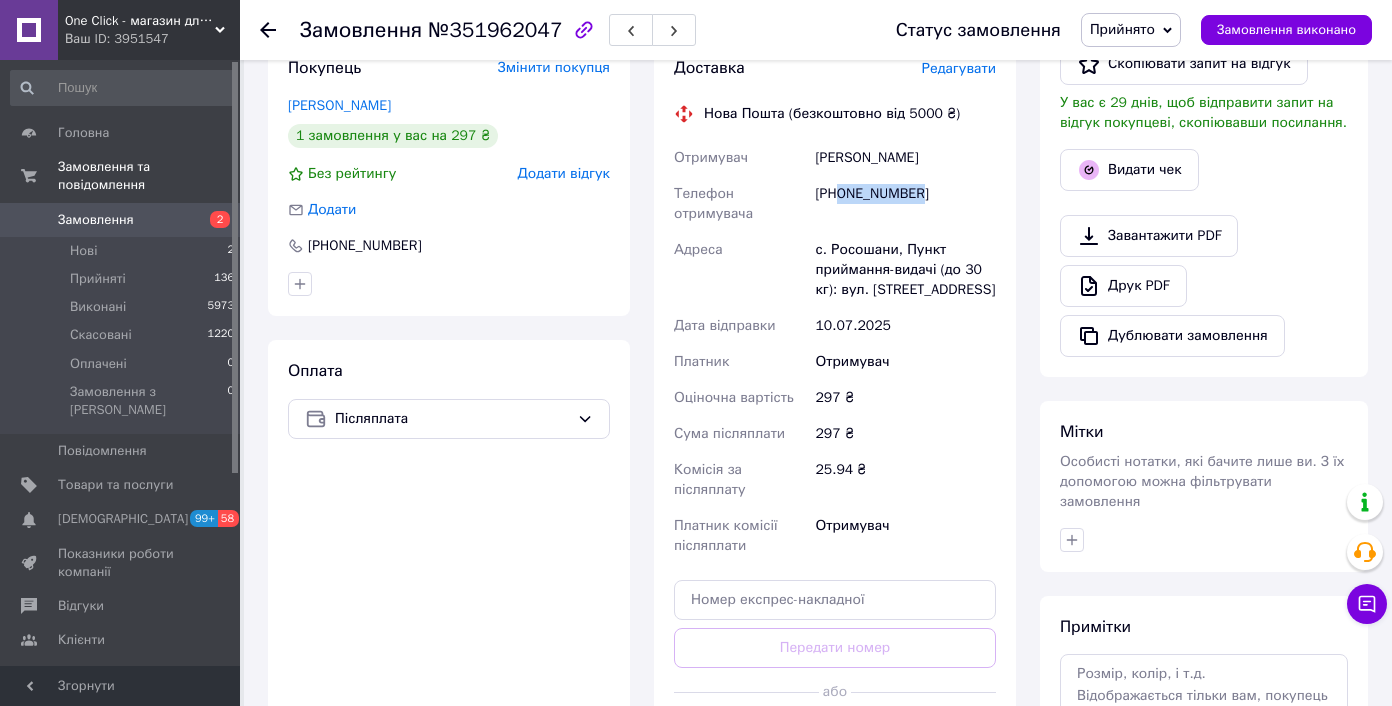 drag, startPoint x: 846, startPoint y: 194, endPoint x: 974, endPoint y: 194, distance: 128 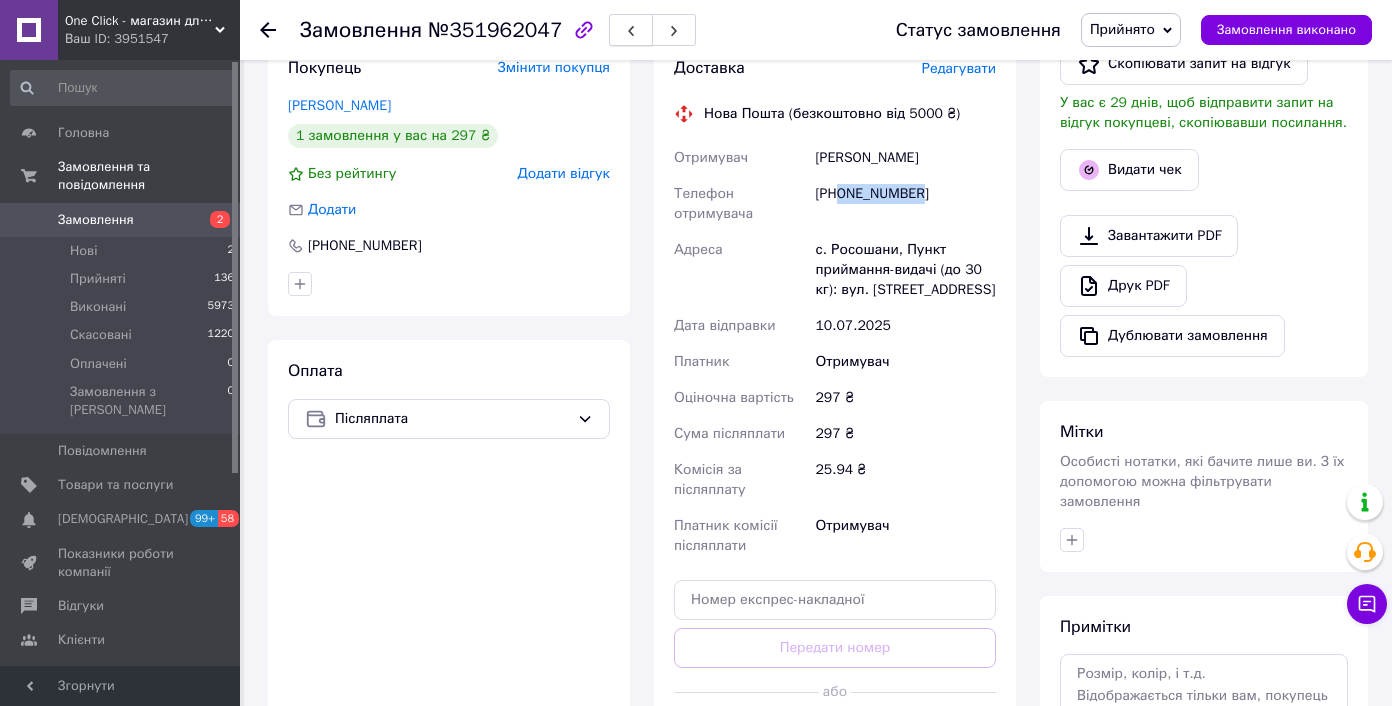 copy on "0679541753" 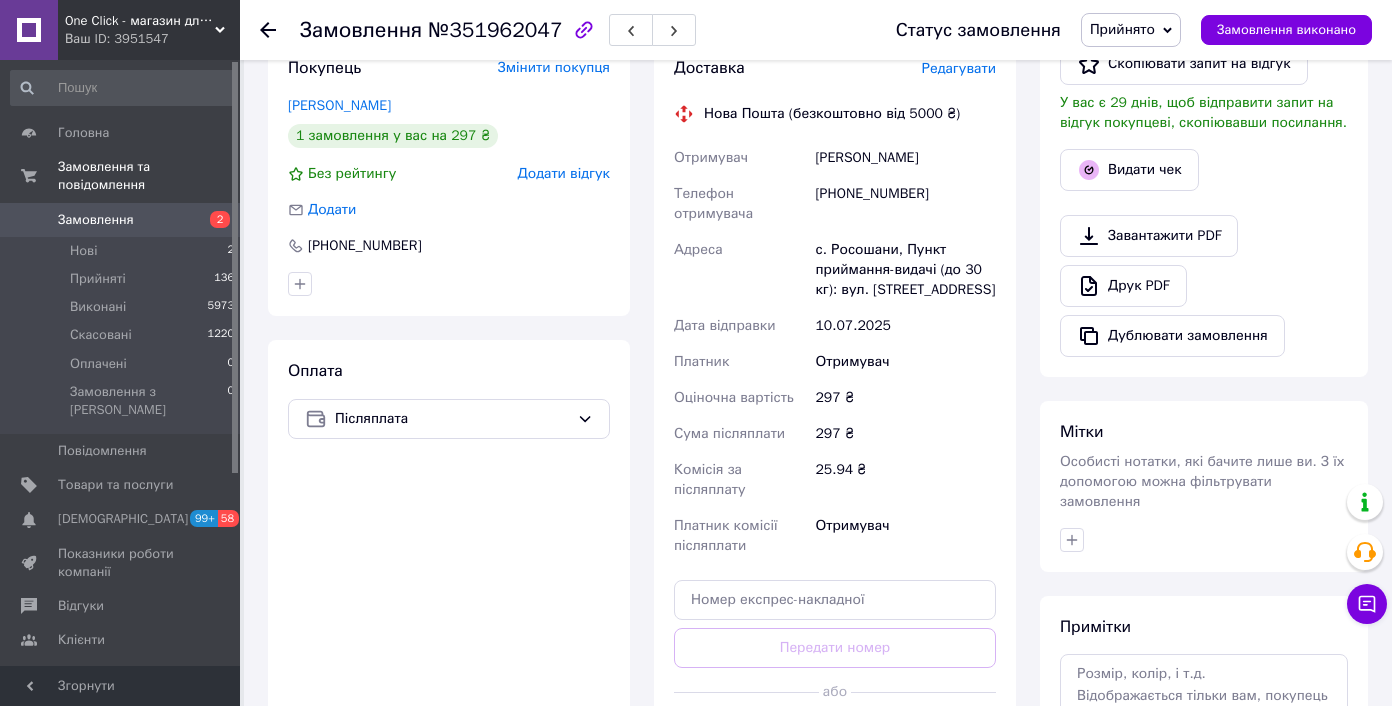 click on "Бурденюк Ігор" at bounding box center (905, 158) 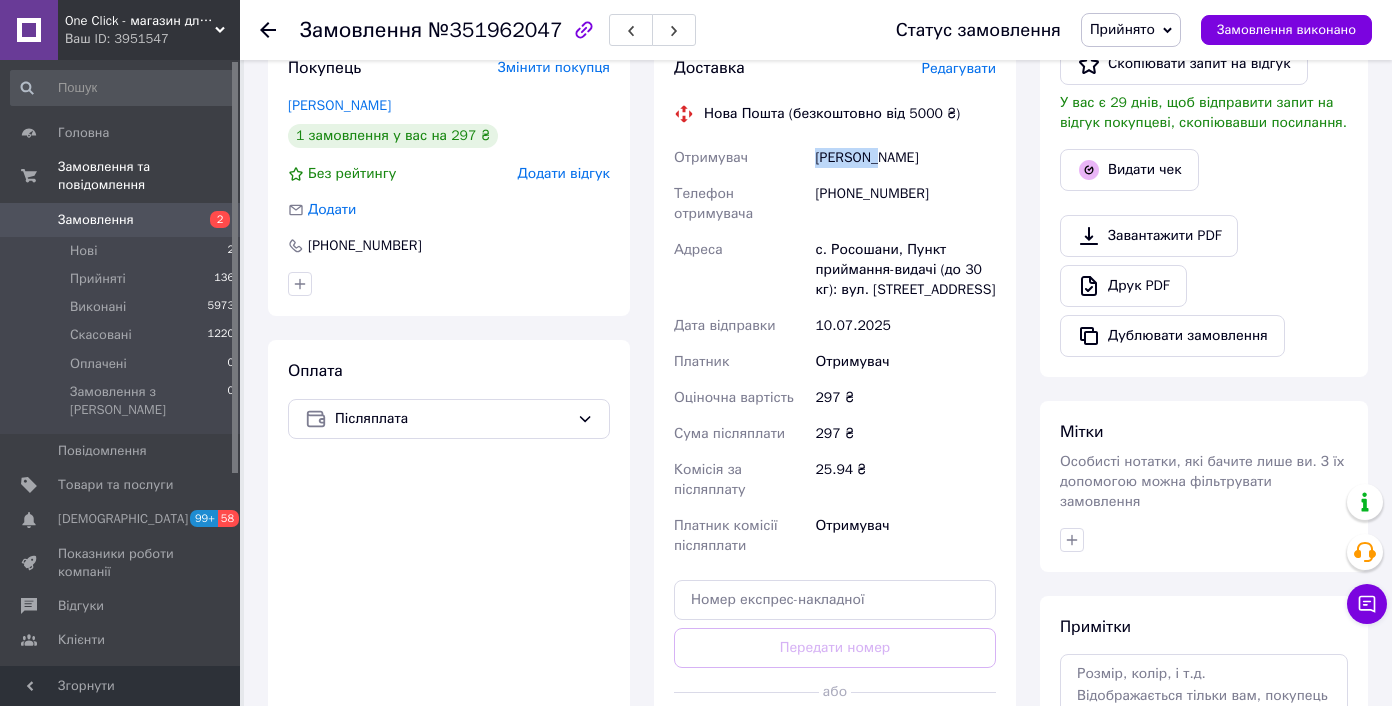 copy on "Бурденюк" 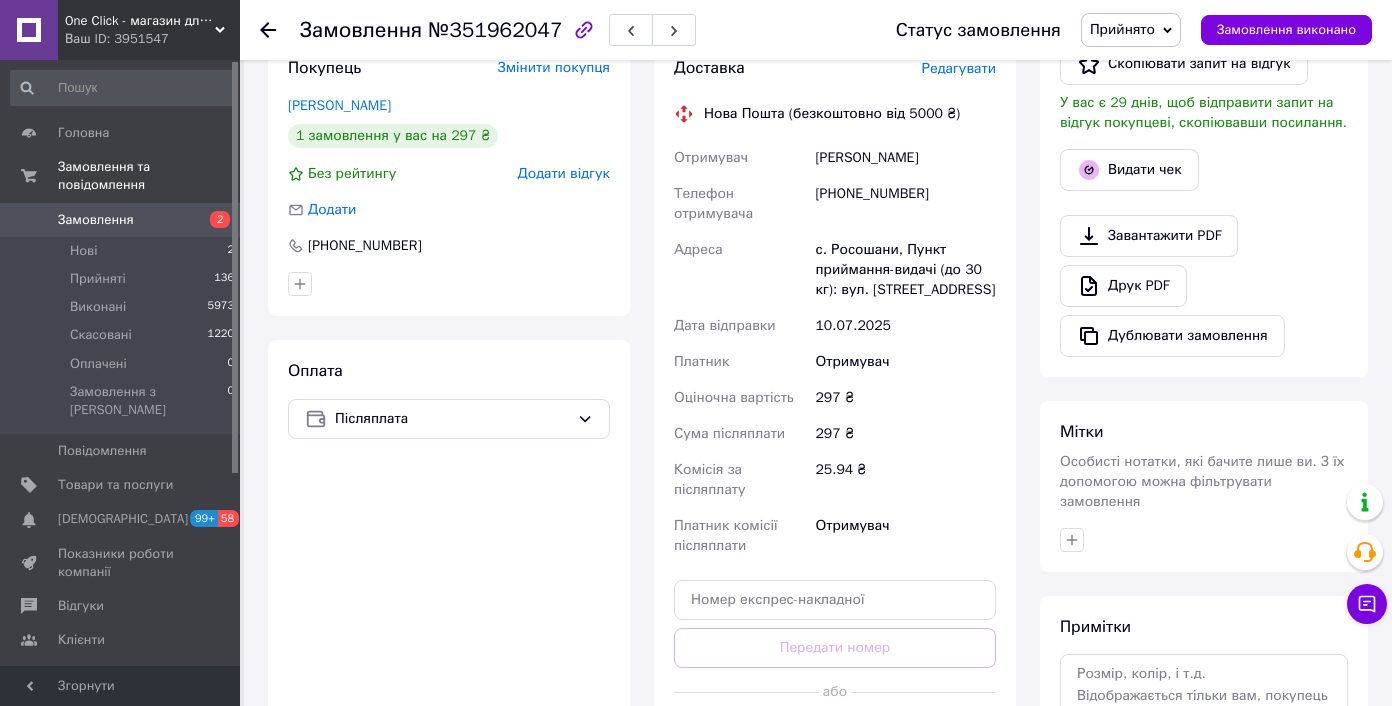 click on "с. Росошани, Пункт приймання-видачі (до 30 кг): вул. Центральна, 41" at bounding box center [905, 270] 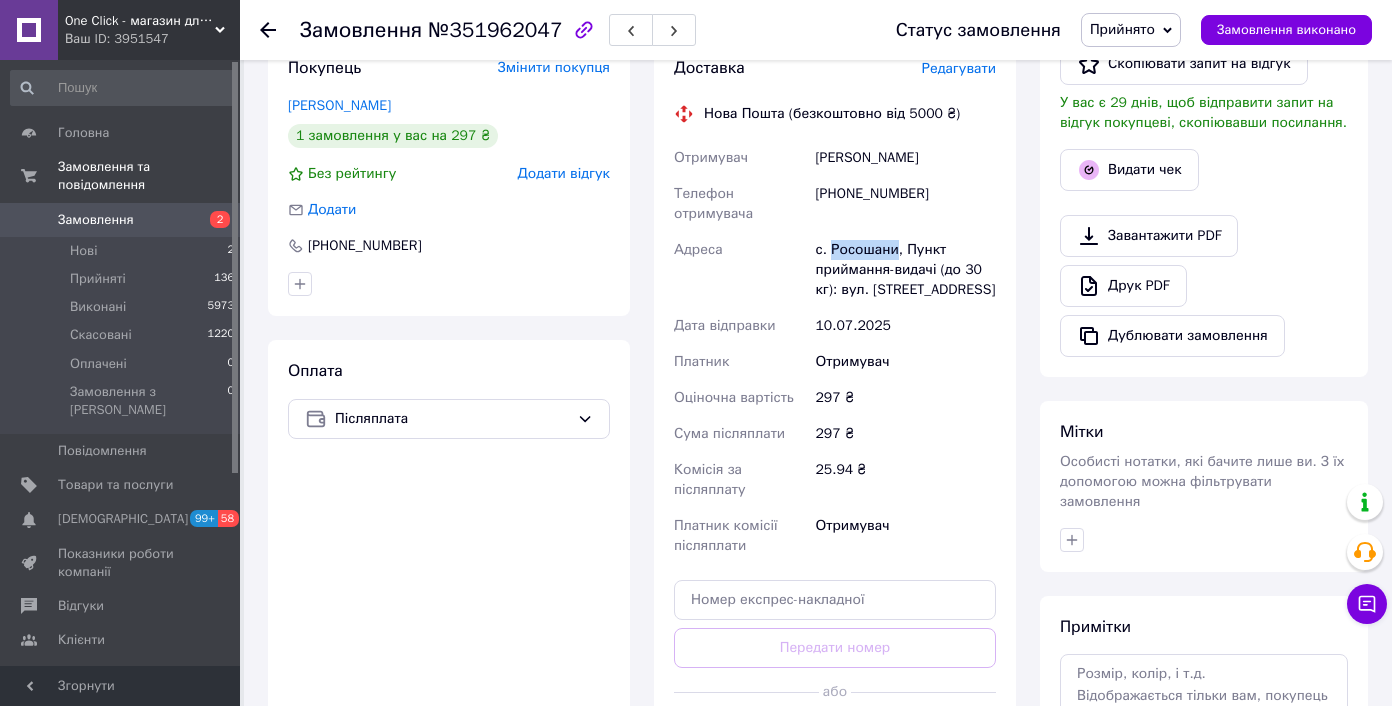 click on "с. Росошани, Пункт приймання-видачі (до 30 кг): вул. Центральна, 41" at bounding box center (905, 270) 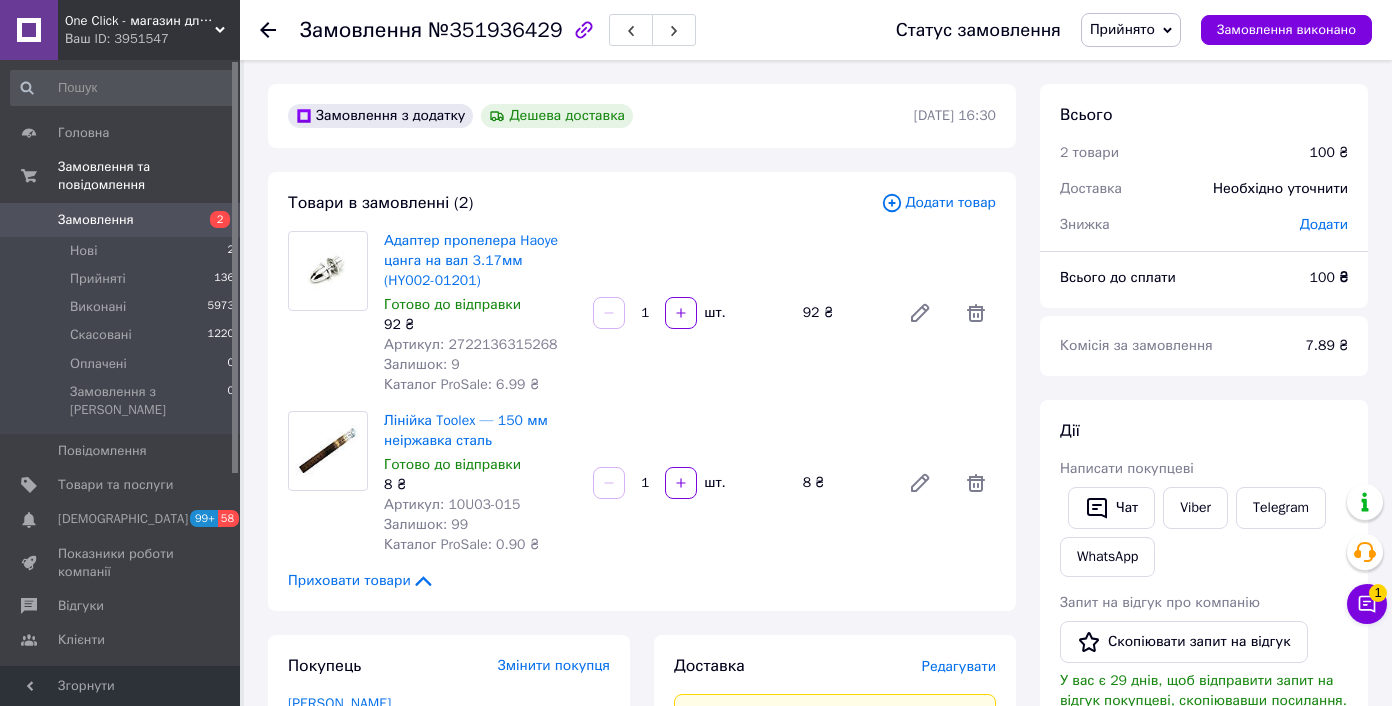 scroll, scrollTop: 0, scrollLeft: 0, axis: both 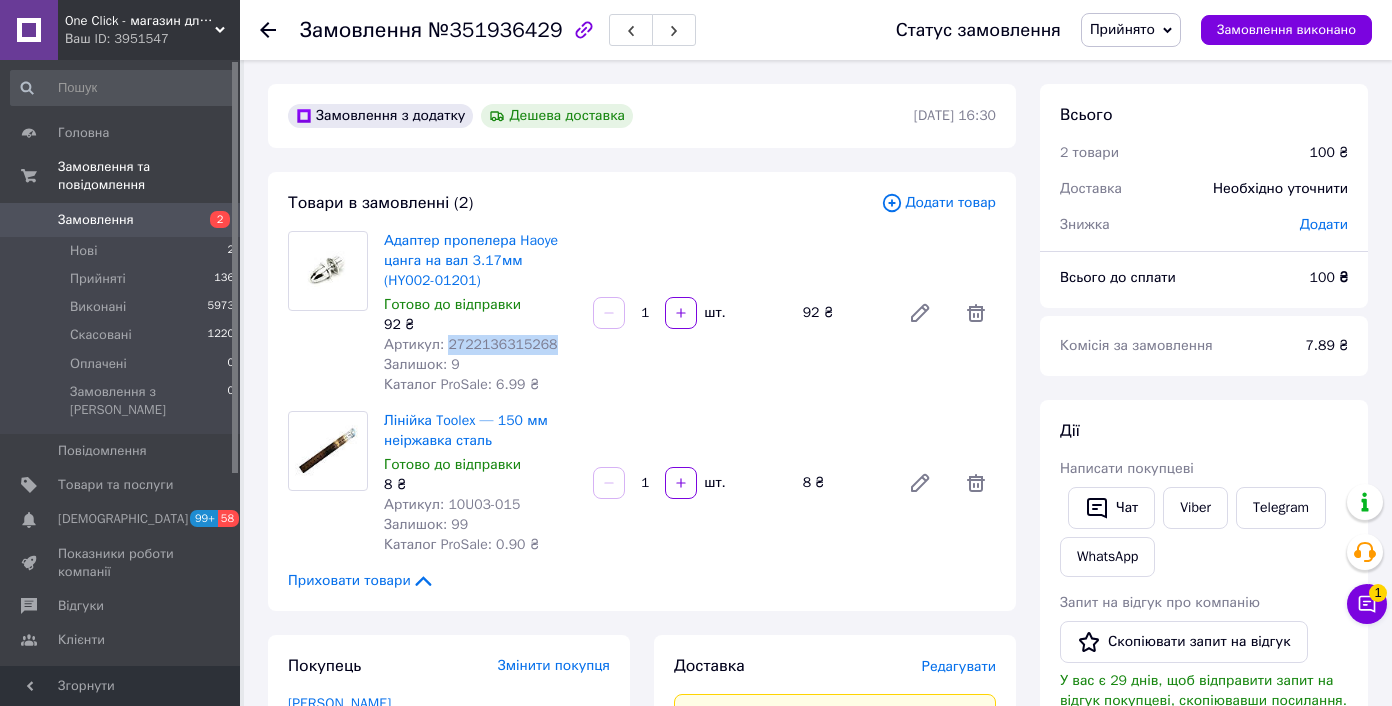 drag, startPoint x: 483, startPoint y: 339, endPoint x: 495, endPoint y: 317, distance: 25.059929 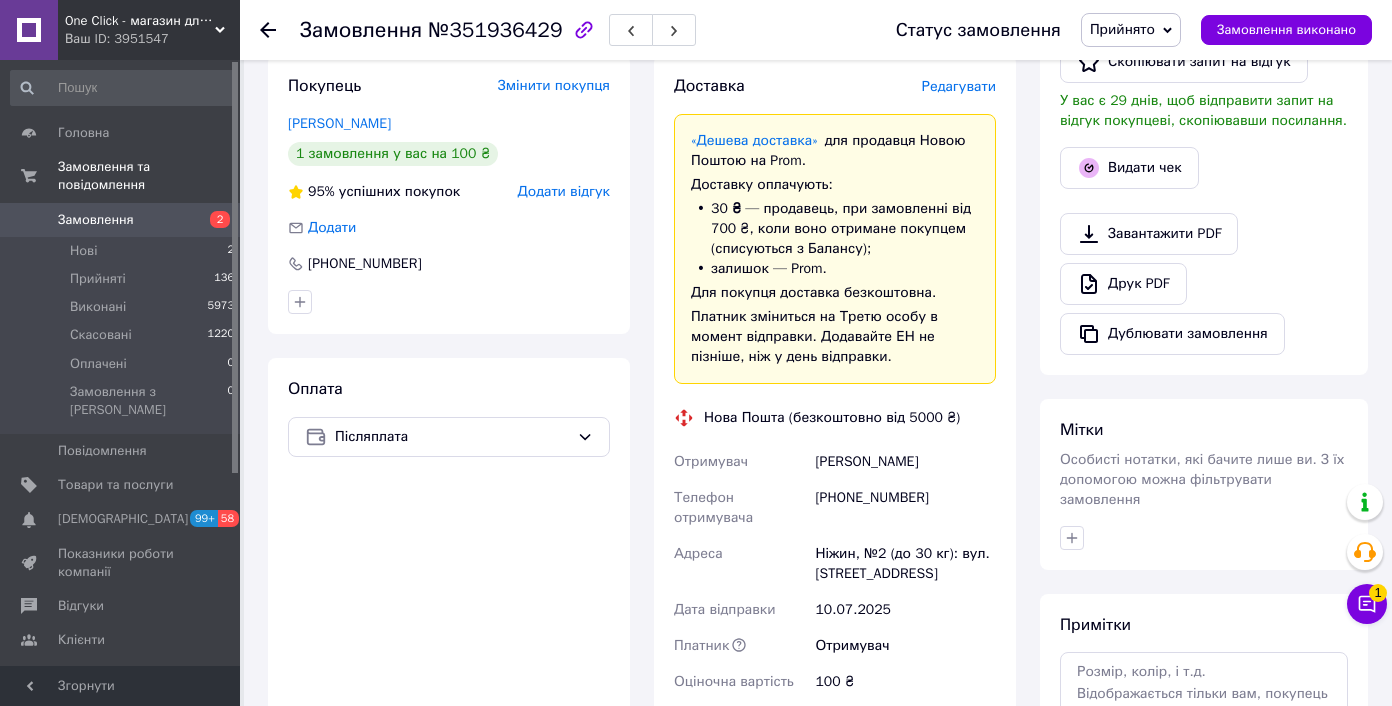 scroll, scrollTop: 757, scrollLeft: 0, axis: vertical 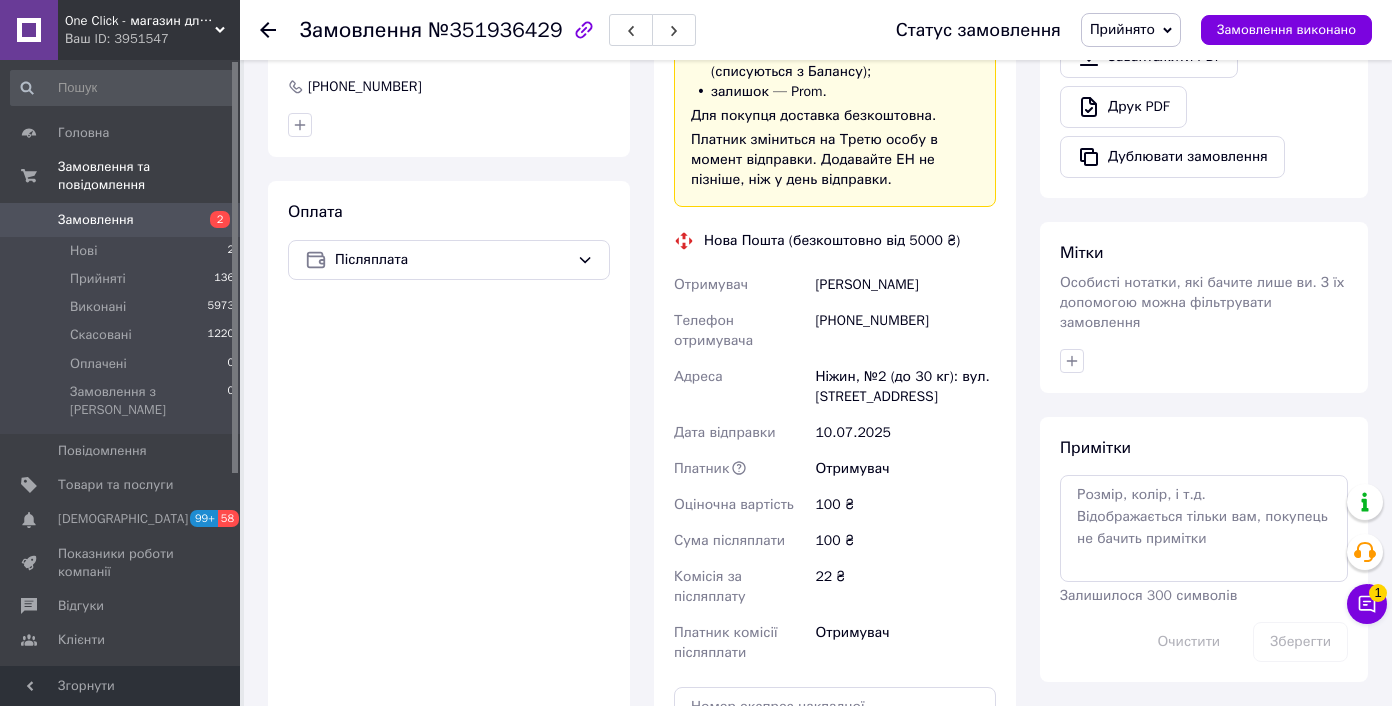 click on "Ющенко Анатолий" at bounding box center [905, 285] 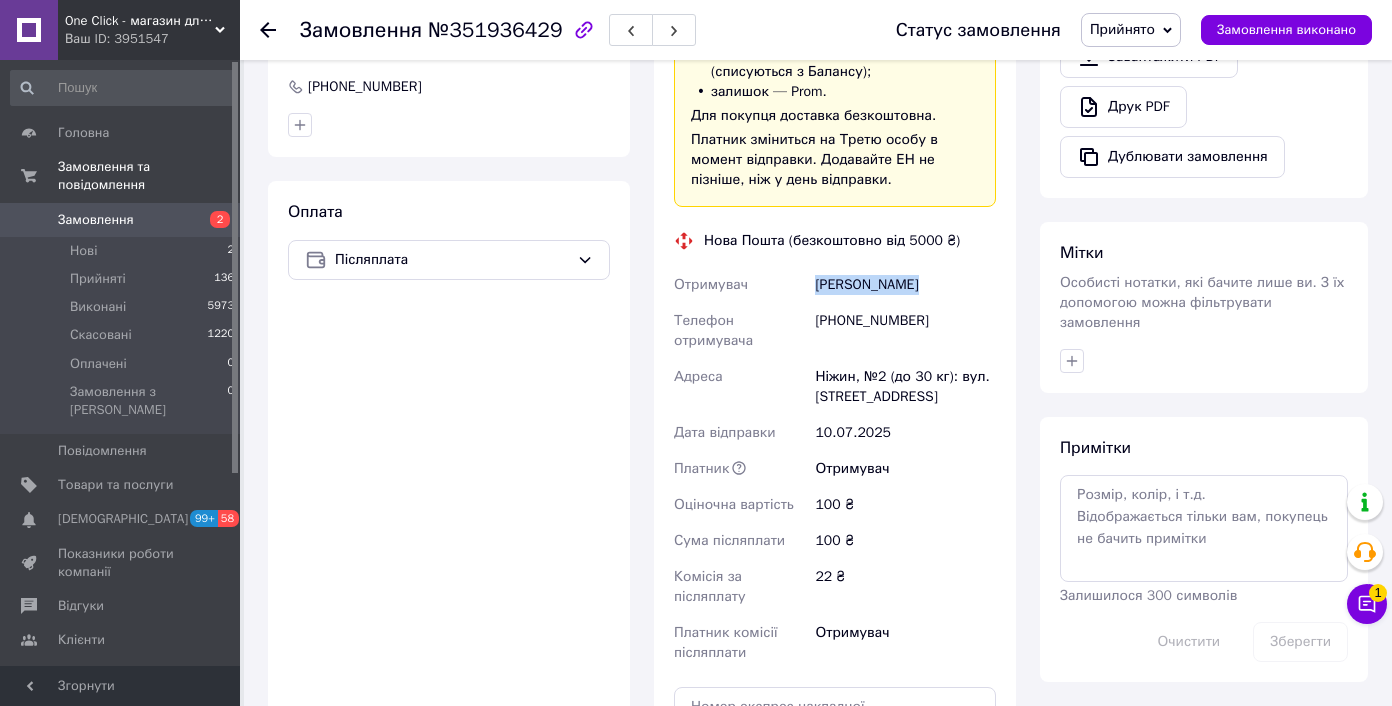 click on "Ющенко Анатолий" at bounding box center [905, 285] 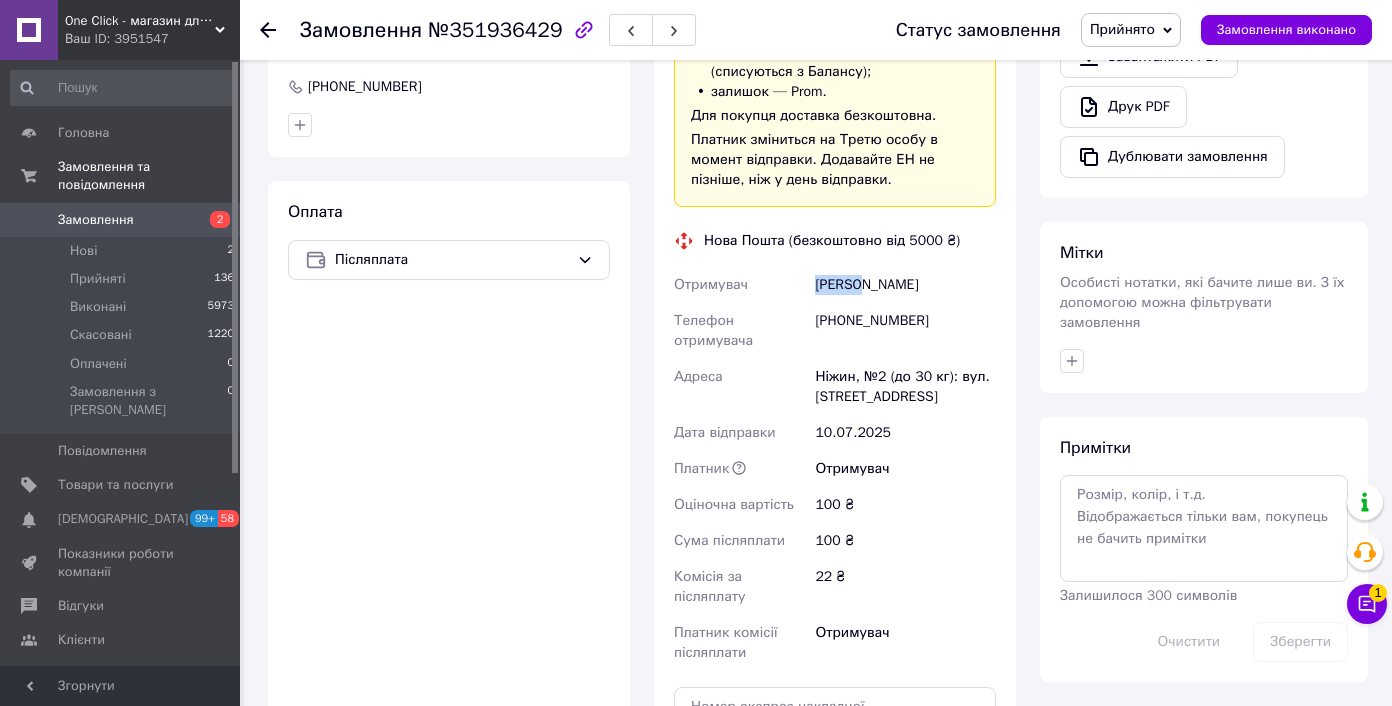 click on "Ющенко Анатолий" at bounding box center [905, 285] 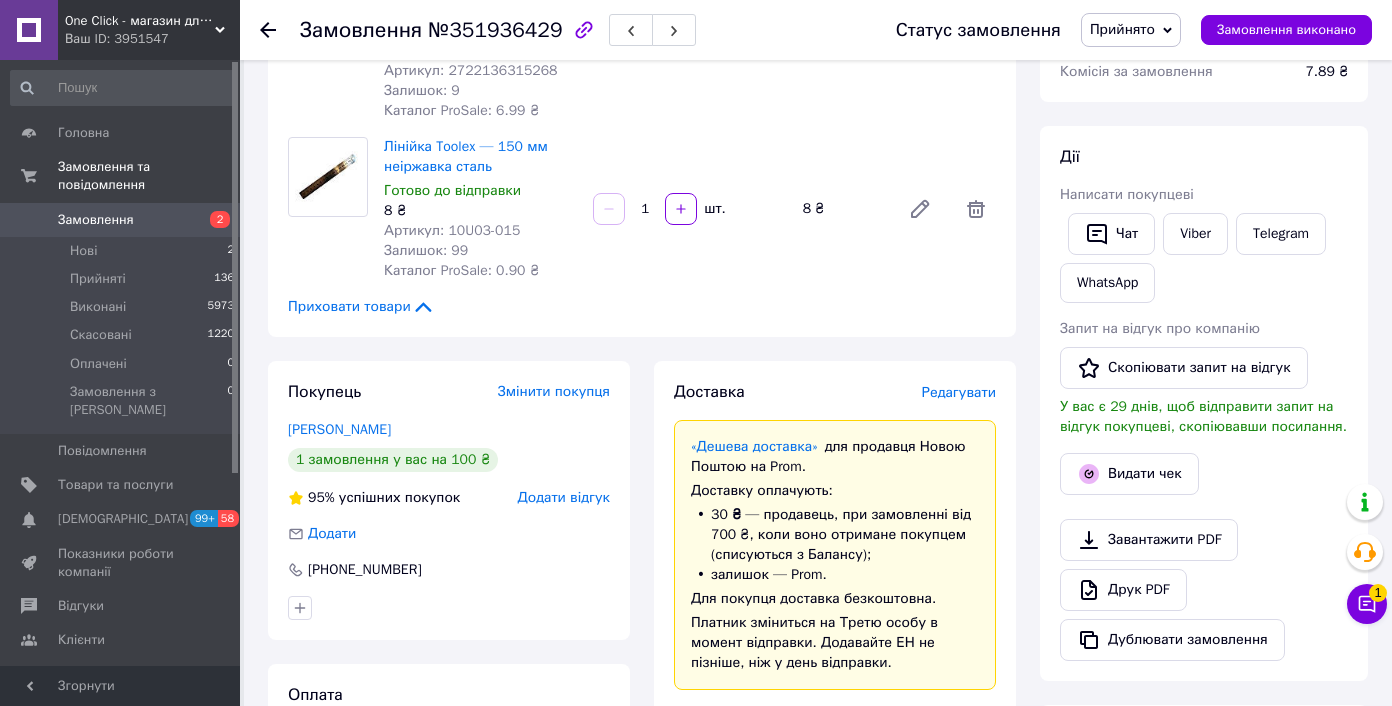 scroll, scrollTop: 593, scrollLeft: 0, axis: vertical 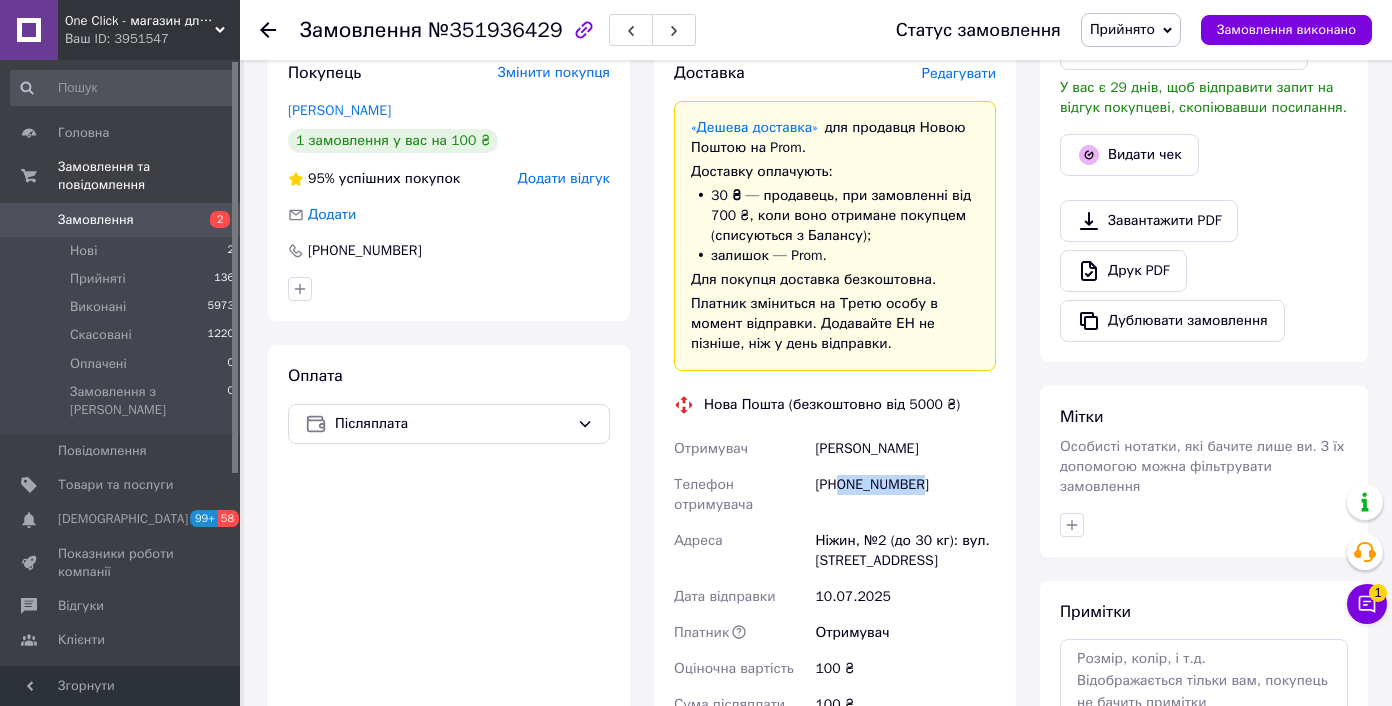 drag, startPoint x: 843, startPoint y: 481, endPoint x: 949, endPoint y: 480, distance: 106.004715 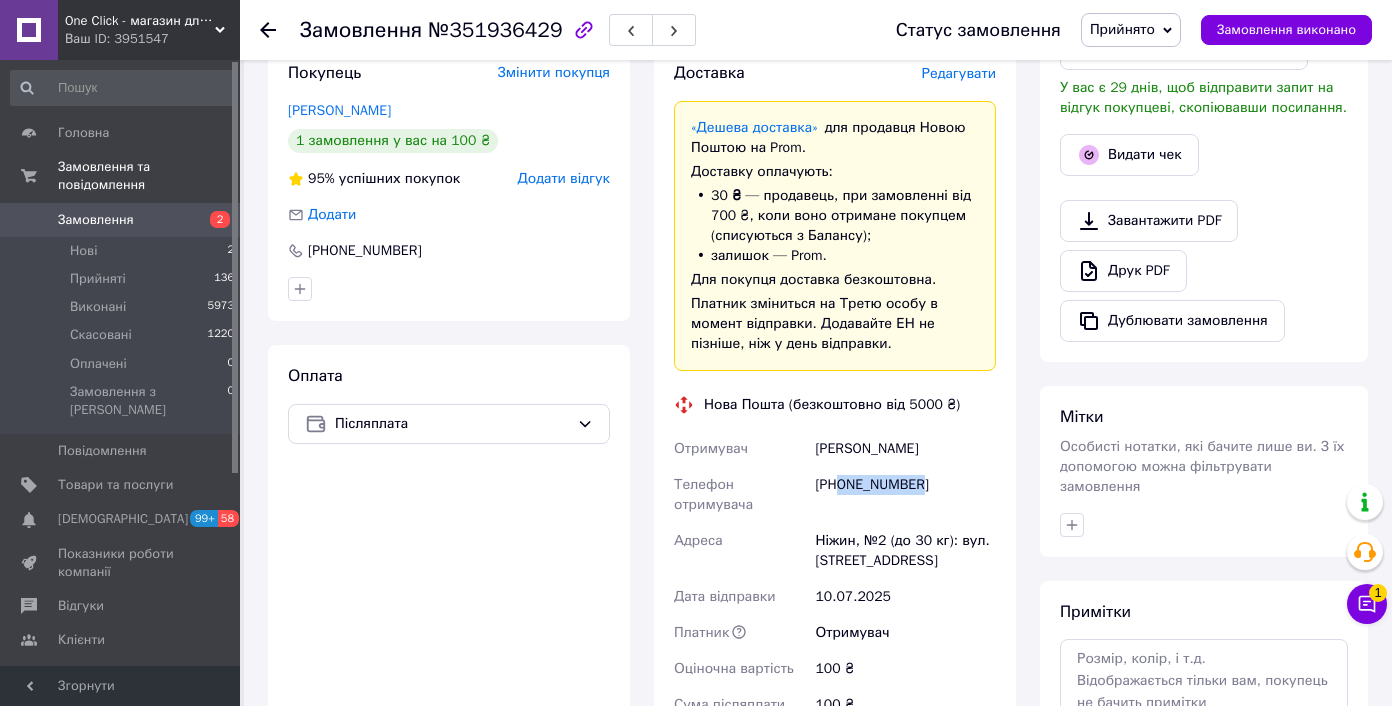 scroll, scrollTop: 0, scrollLeft: 0, axis: both 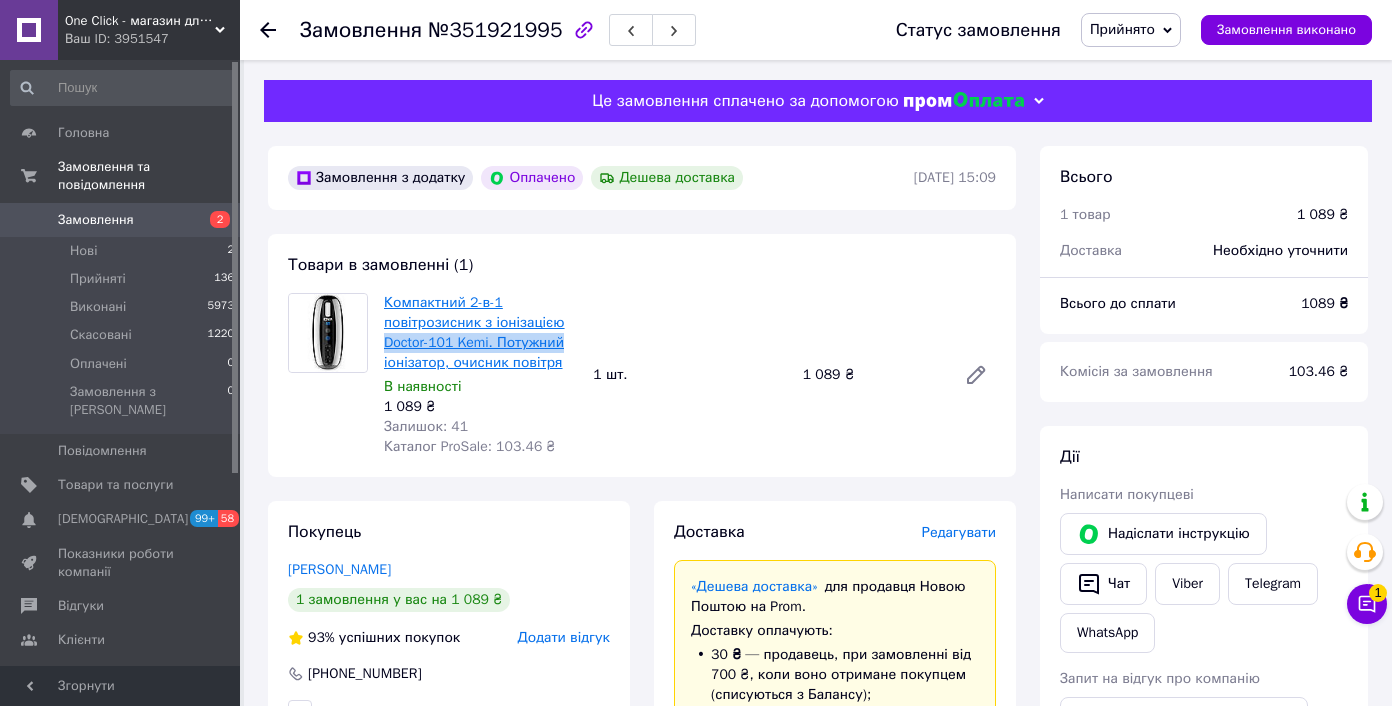 drag, startPoint x: 535, startPoint y: 344, endPoint x: 385, endPoint y: 340, distance: 150.05333 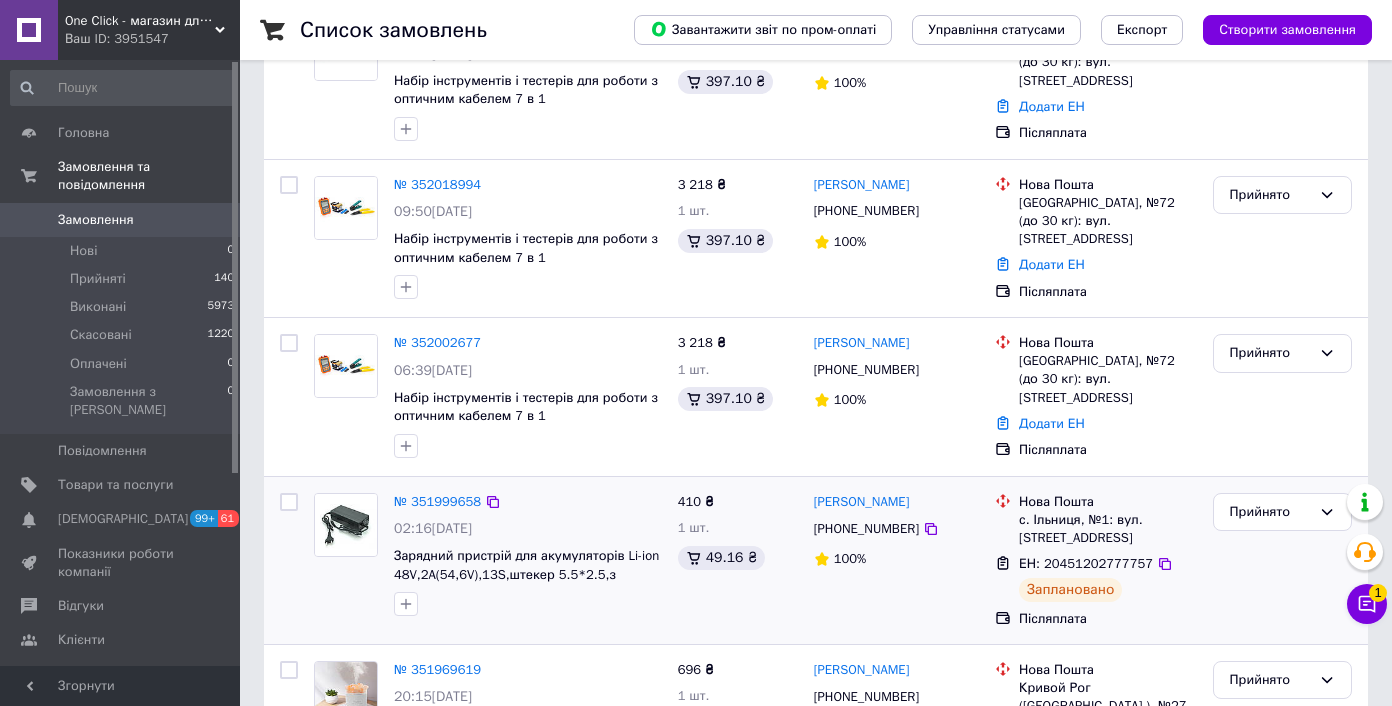 scroll, scrollTop: 711, scrollLeft: 0, axis: vertical 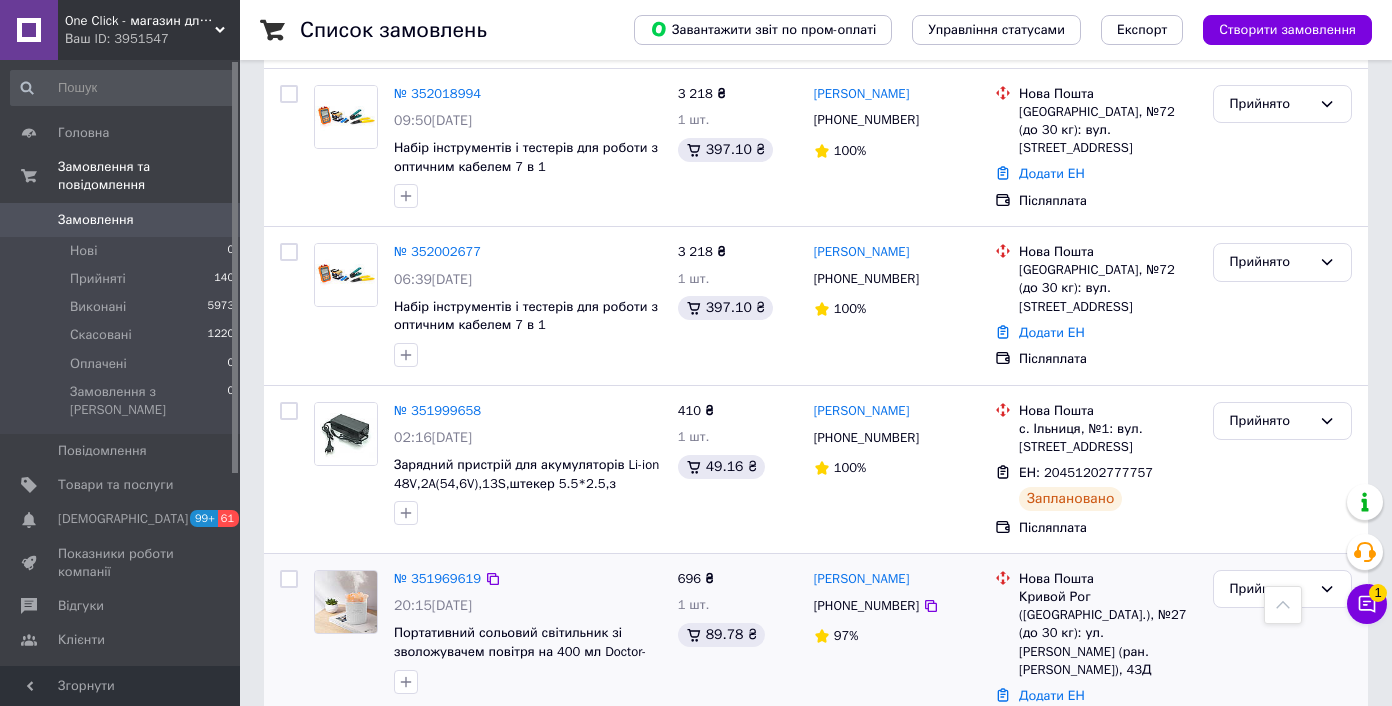 click on "№ 351969619" at bounding box center (437, 579) 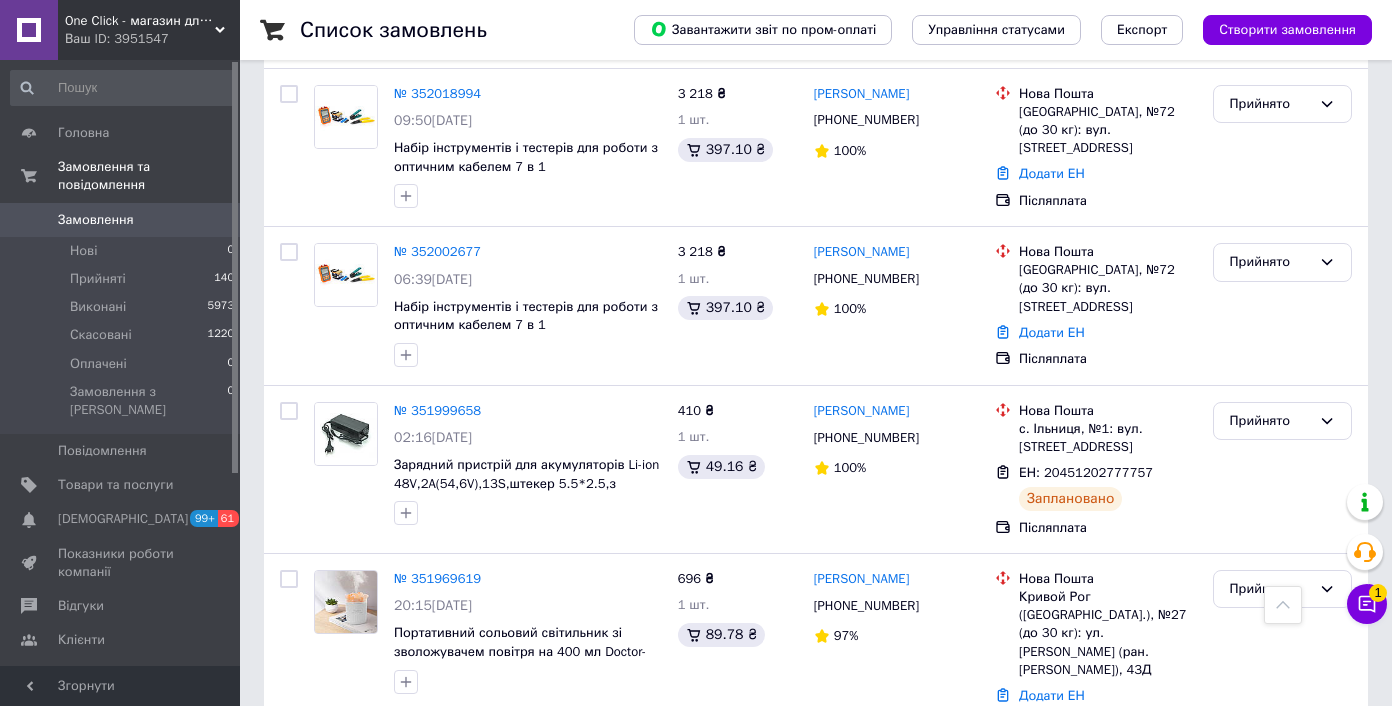 click on "№ 351969619" at bounding box center (437, 578) 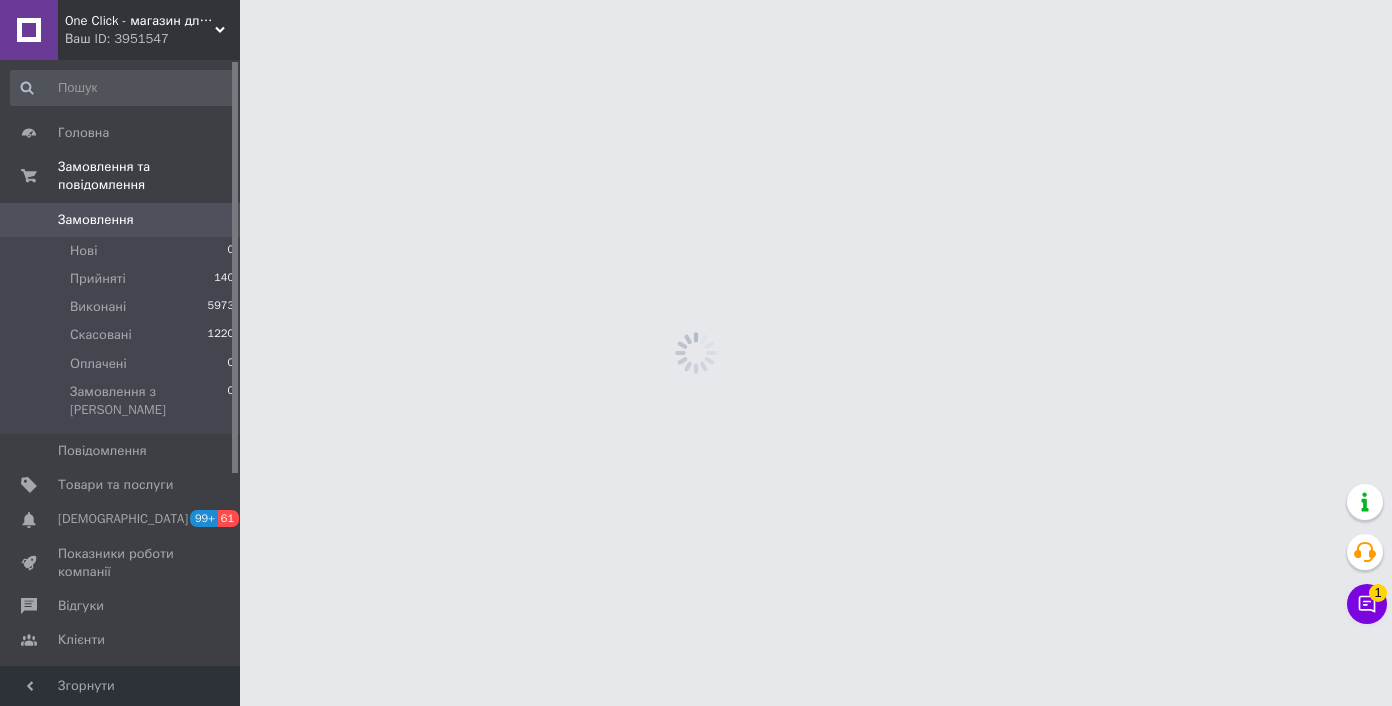 scroll, scrollTop: 0, scrollLeft: 0, axis: both 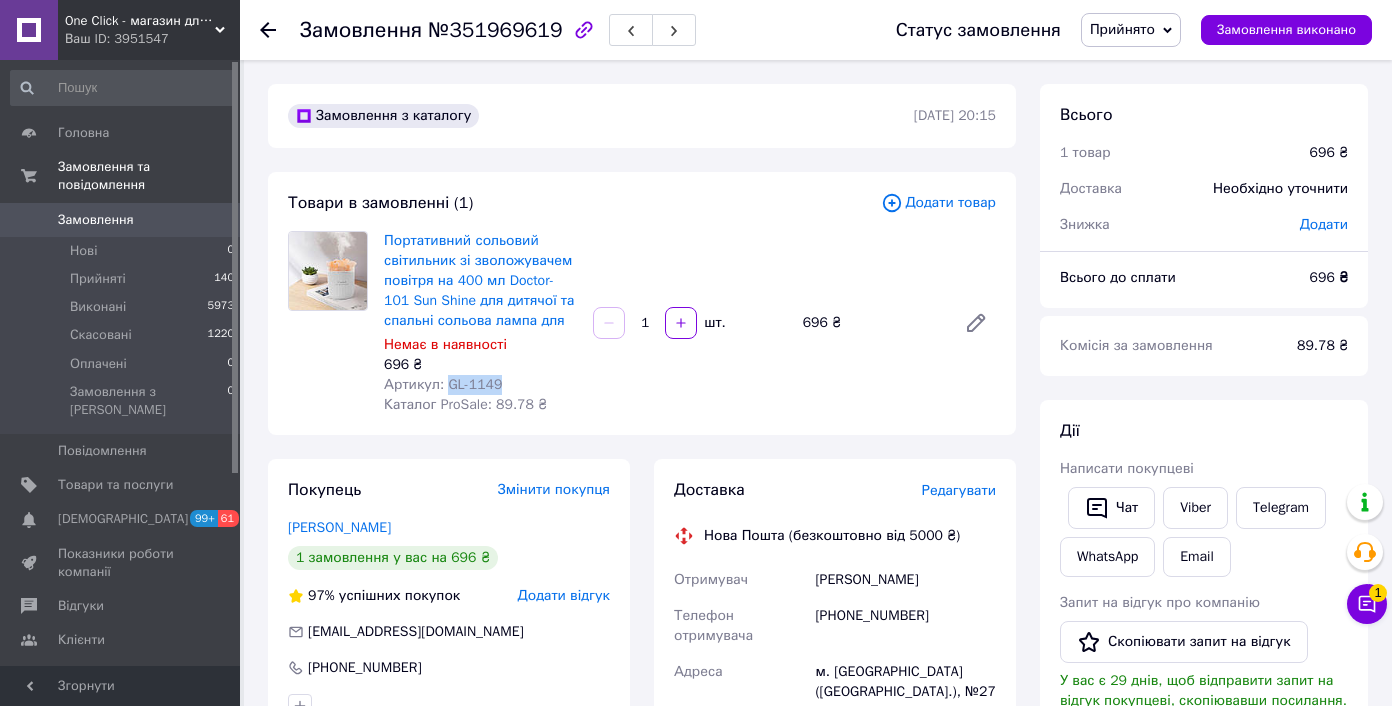 drag, startPoint x: 447, startPoint y: 383, endPoint x: 529, endPoint y: 382, distance: 82.006096 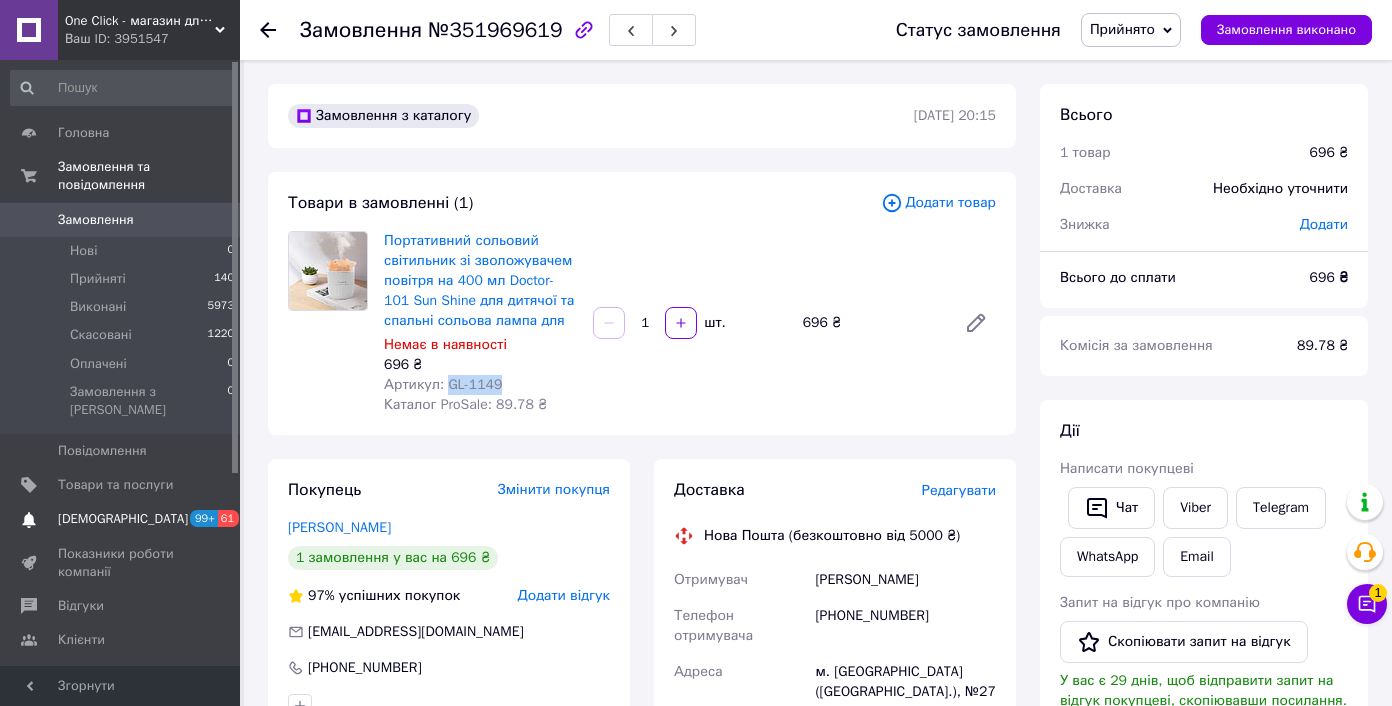 click on "Сповіщення 99+ 61" at bounding box center (123, 519) 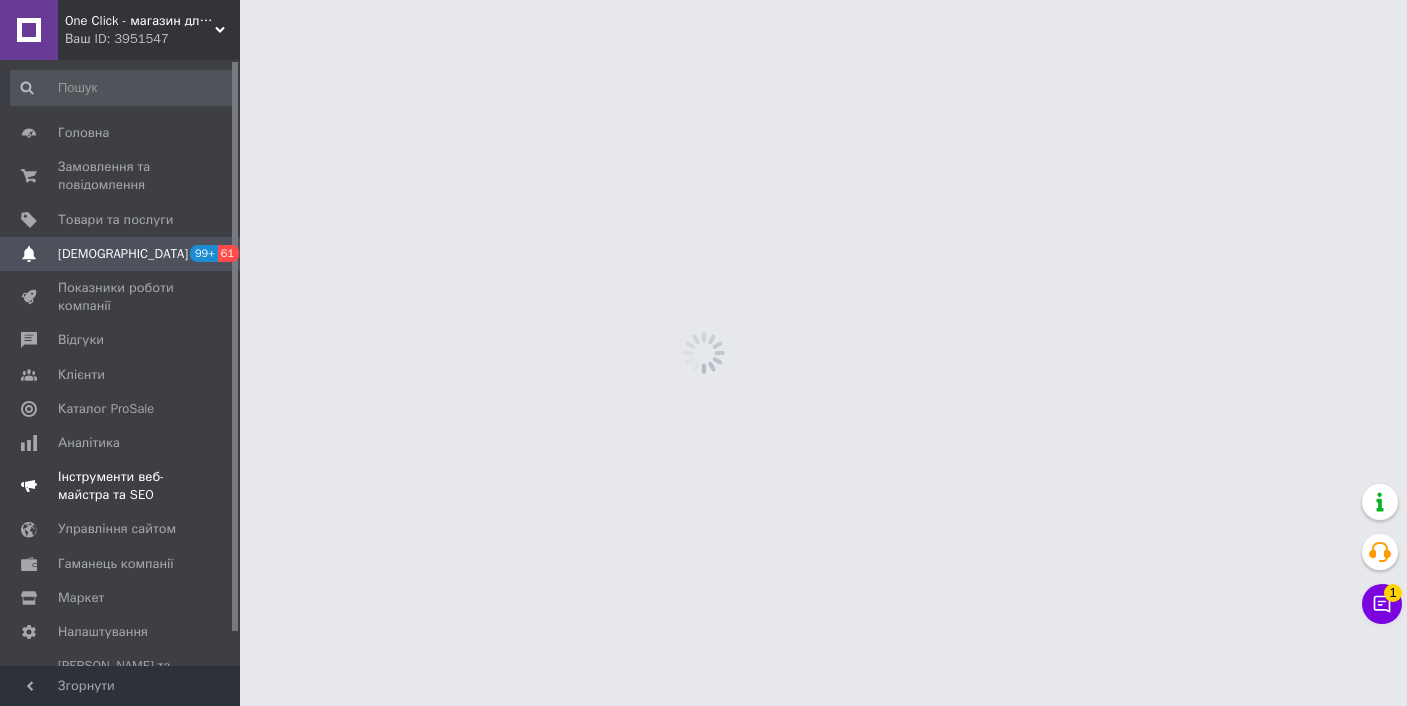 click on "Інструменти веб-майстра та SEO" at bounding box center [123, 486] 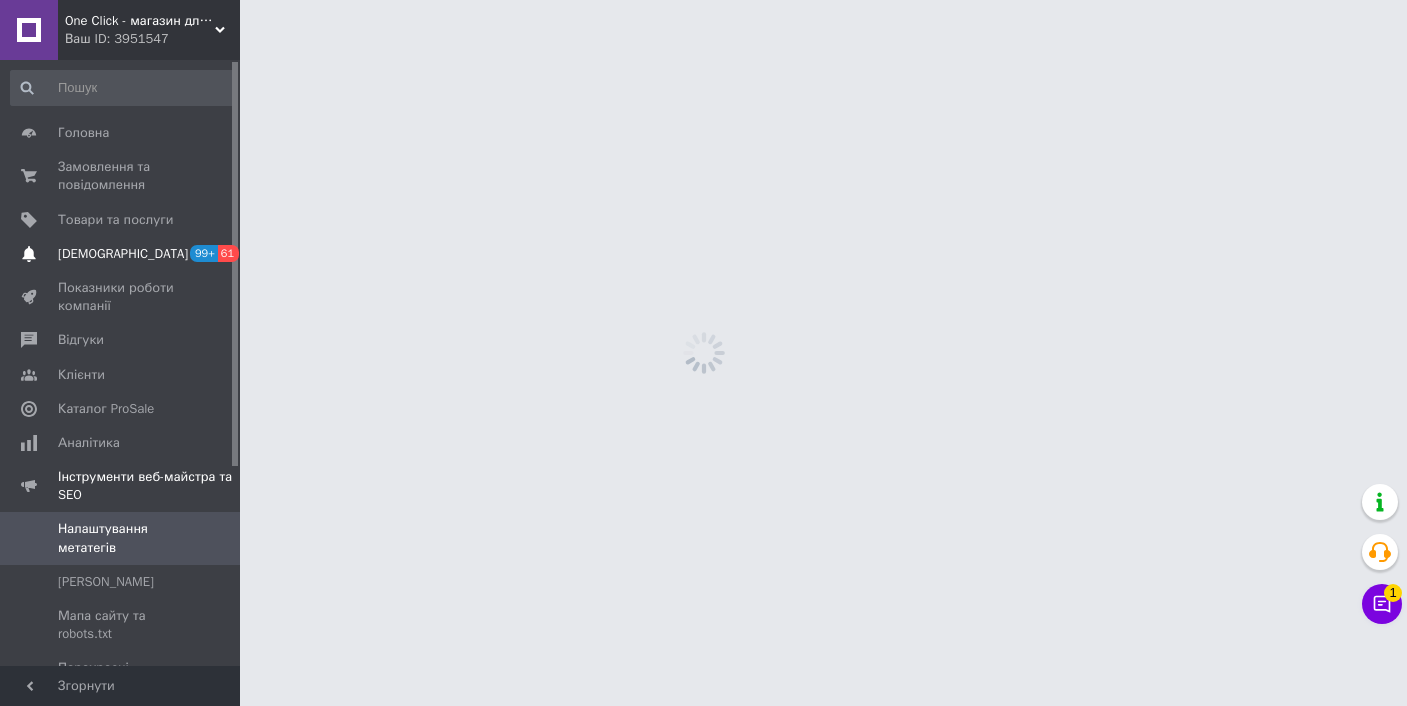 click on "[DEMOGRAPHIC_DATA]" at bounding box center (121, 254) 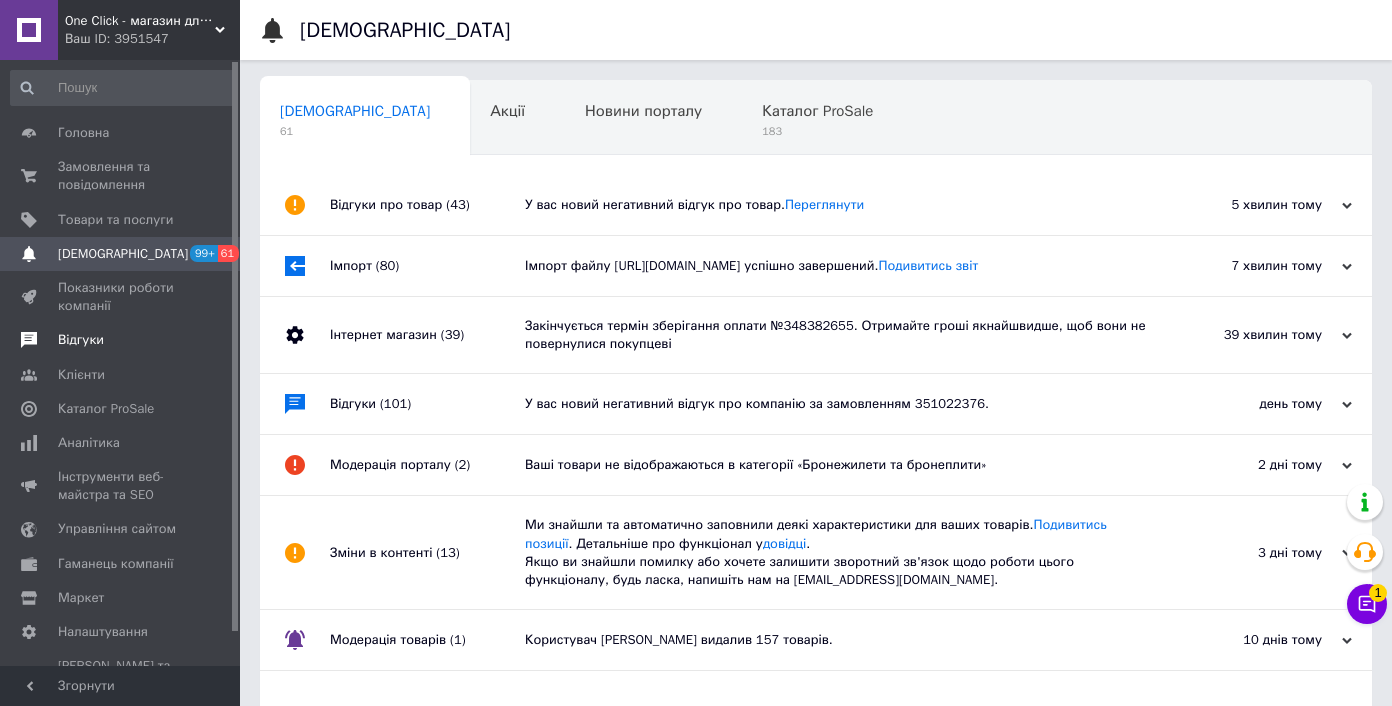 click on "Відгуки" at bounding box center (81, 340) 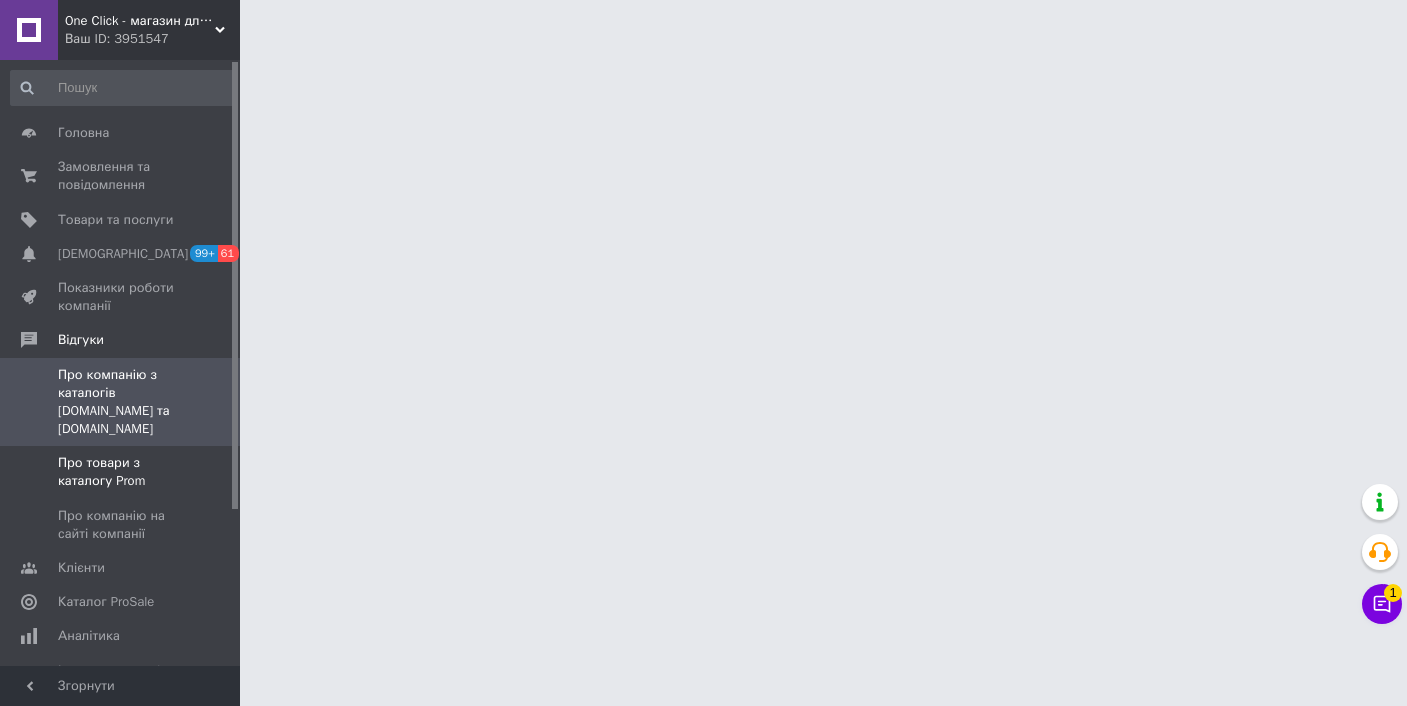 click on "Про товари з каталогу Prom" at bounding box center (121, 472) 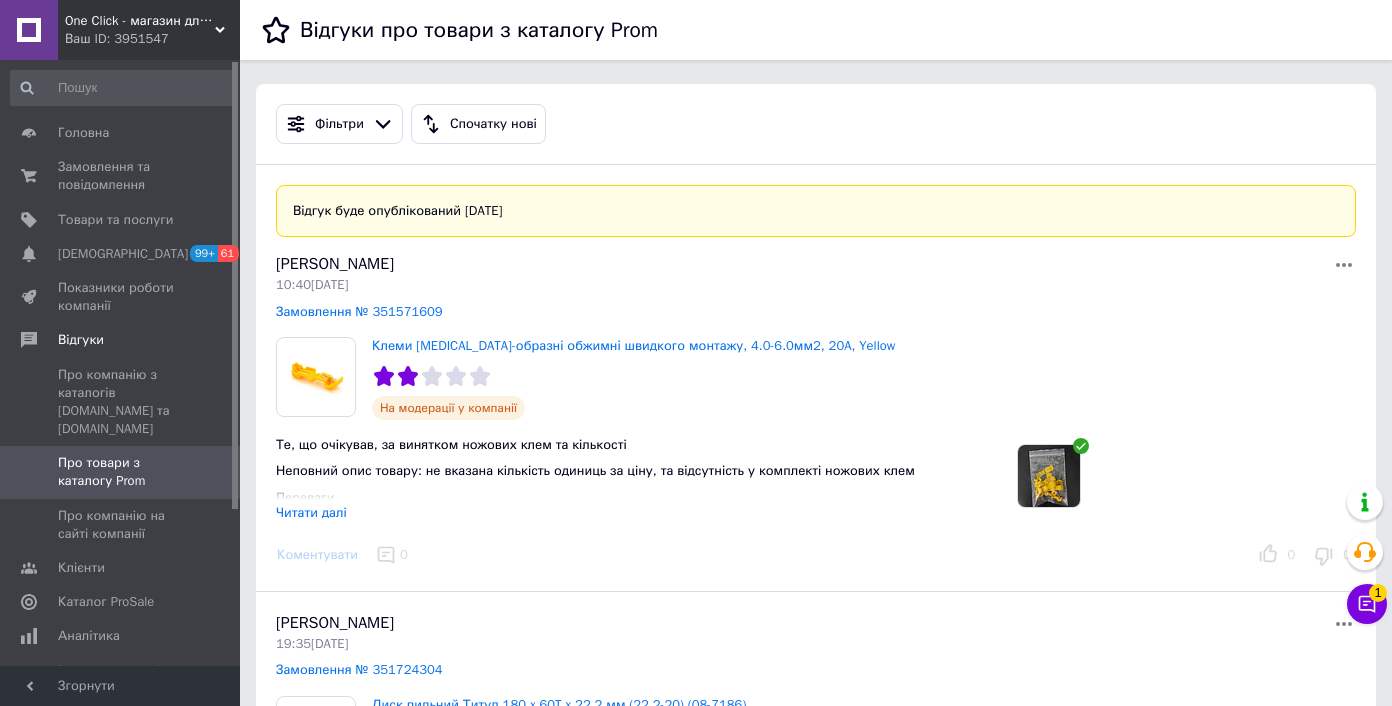 click on "Читати далі" at bounding box center (311, 512) 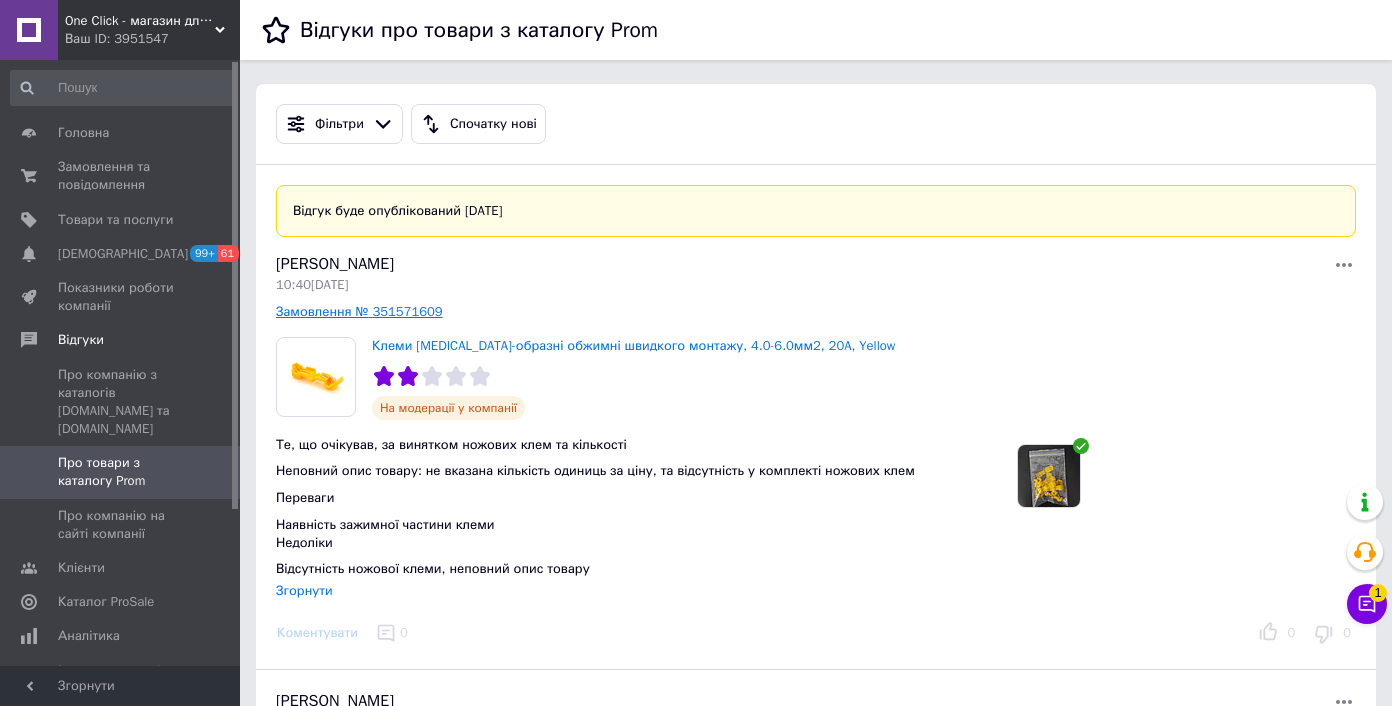 click on "Замовлення №   351571609" at bounding box center [359, 311] 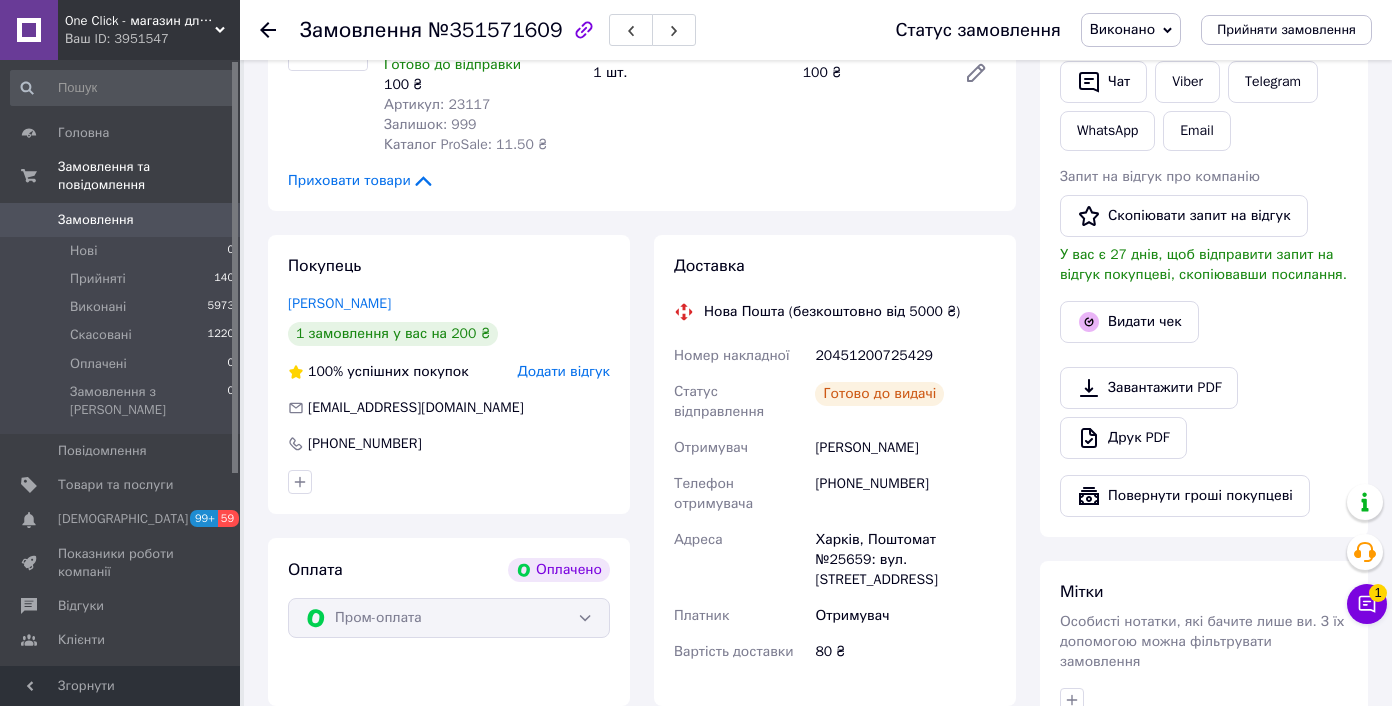 scroll, scrollTop: 504, scrollLeft: 0, axis: vertical 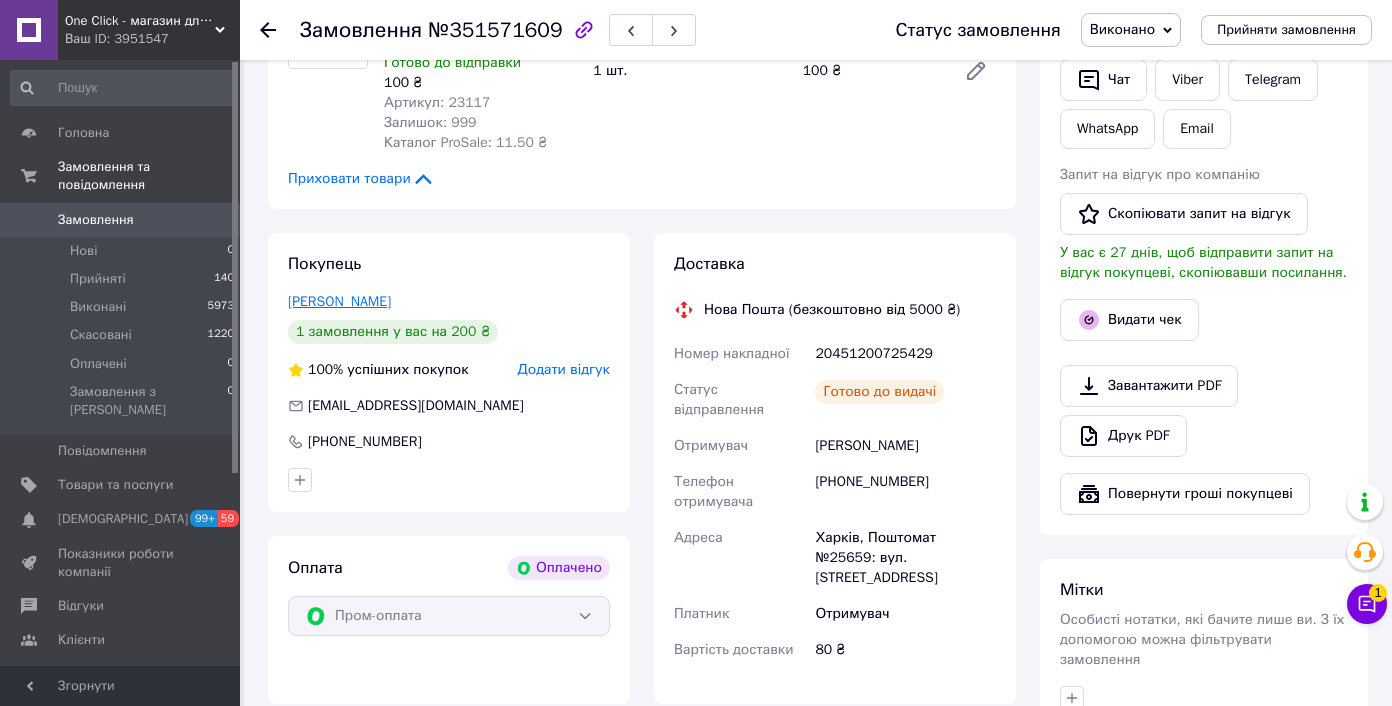 click on "Дьомін Євген" at bounding box center (339, 301) 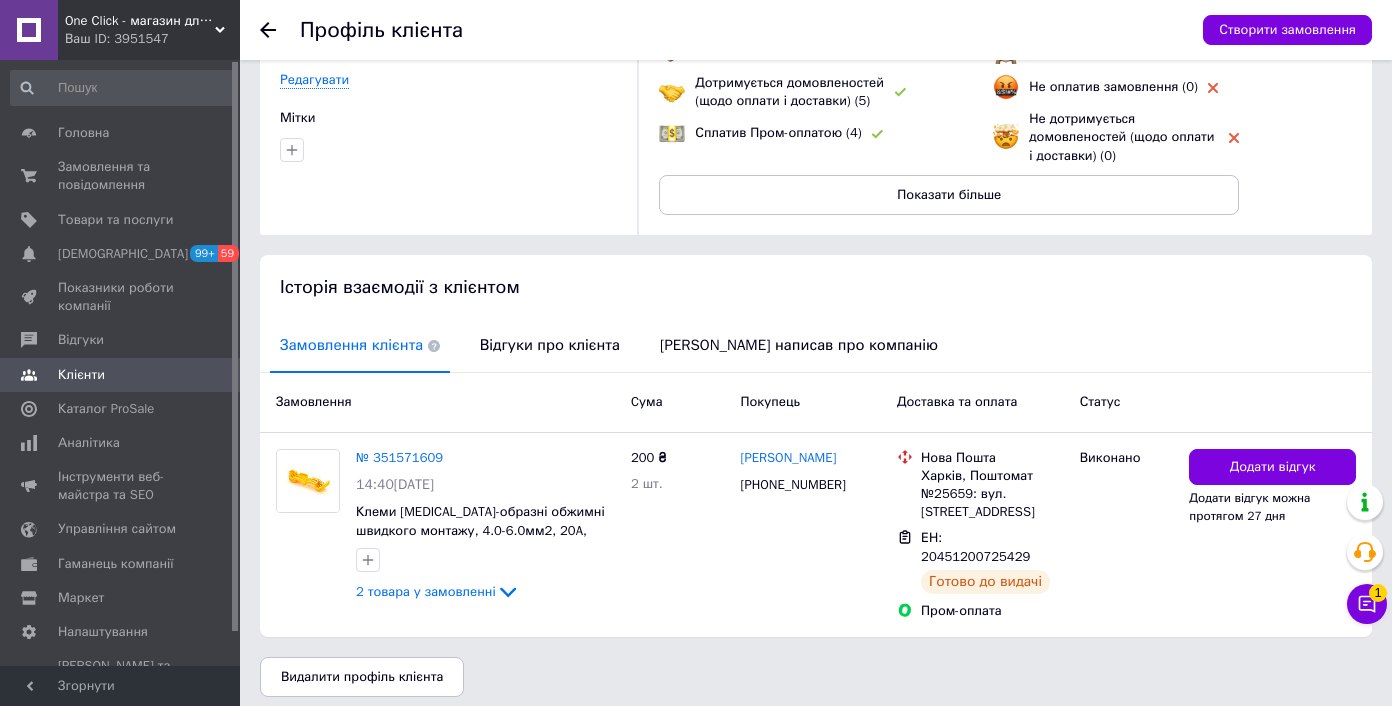 scroll, scrollTop: 229, scrollLeft: 0, axis: vertical 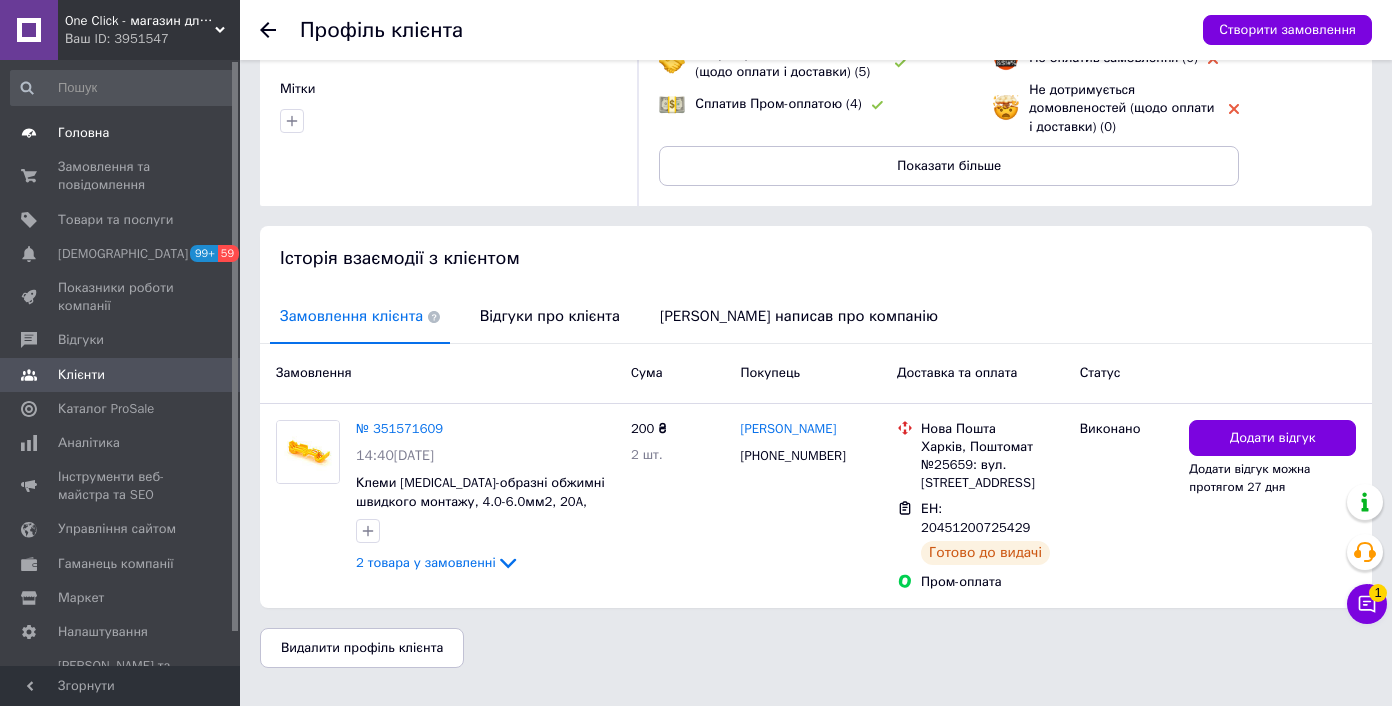 click on "Головна" at bounding box center (123, 133) 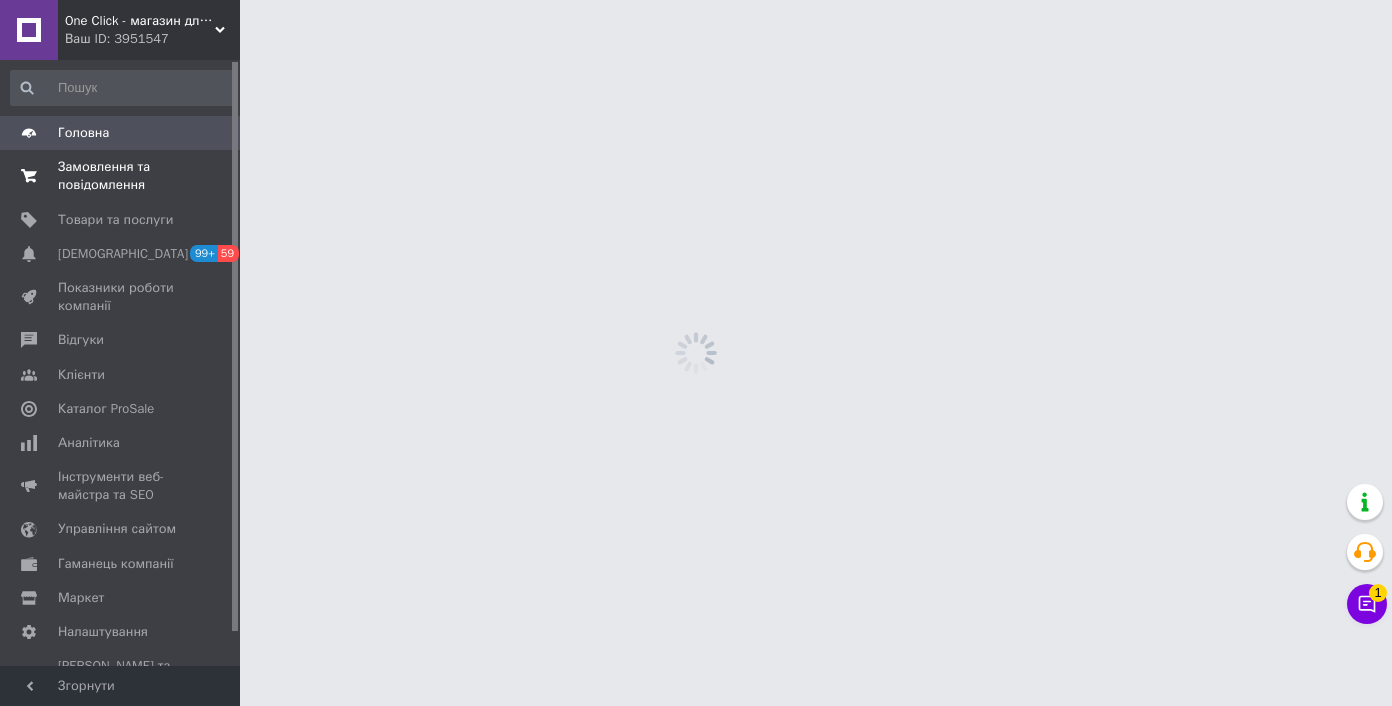 scroll, scrollTop: 0, scrollLeft: 0, axis: both 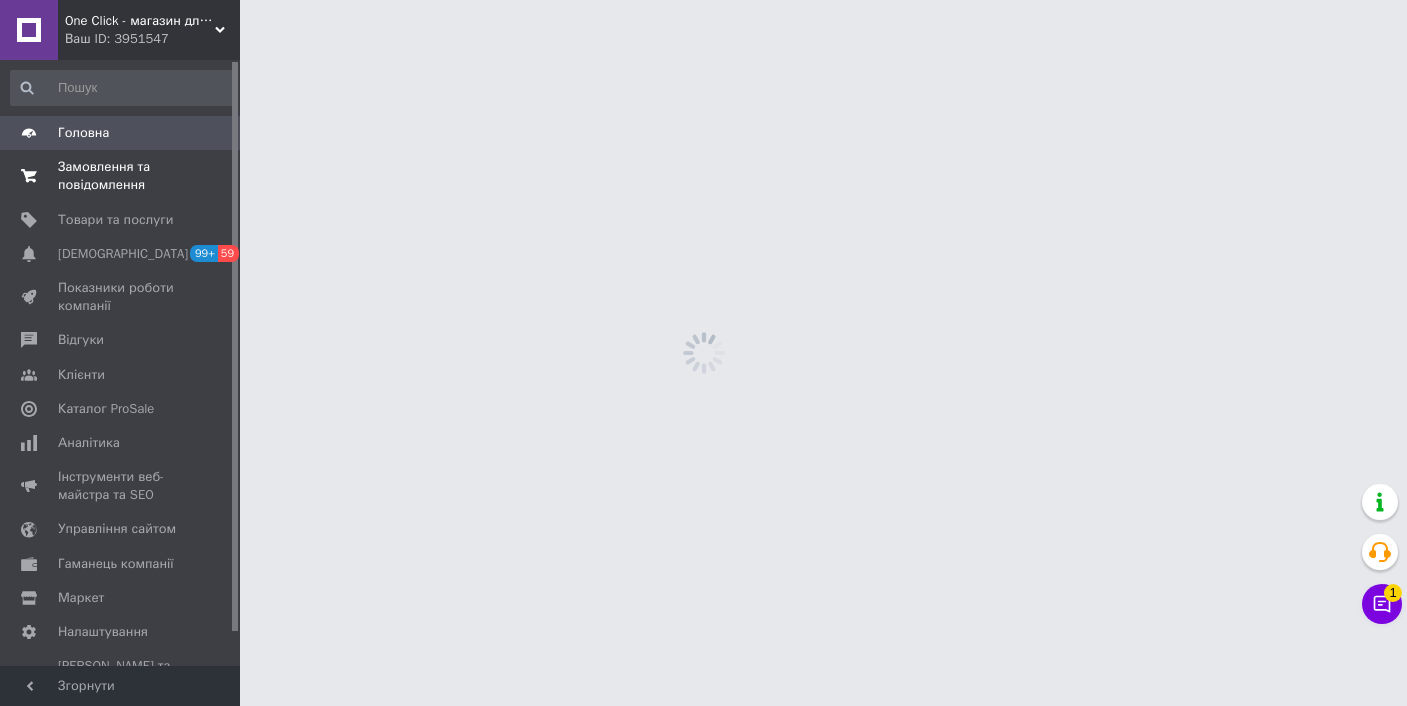 click on "Замовлення та повідомлення" at bounding box center [121, 176] 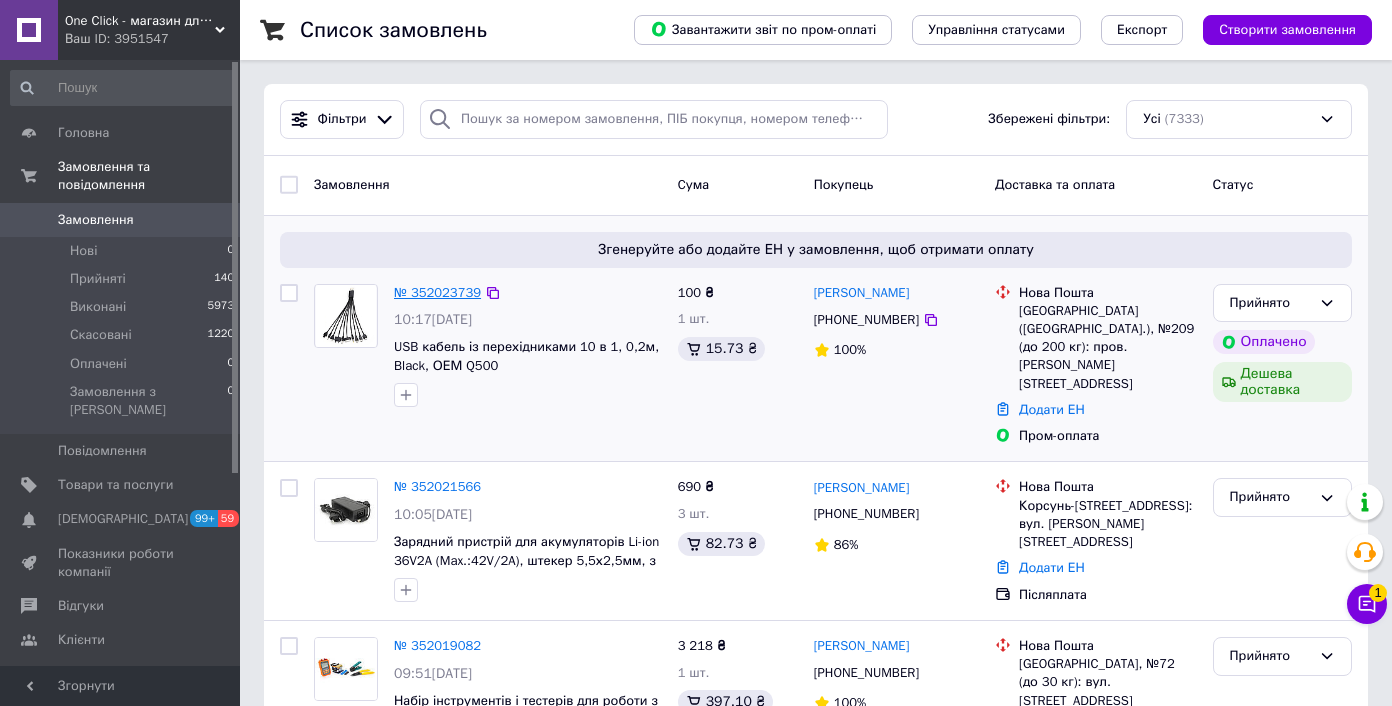 click on "№ 352023739" at bounding box center (437, 292) 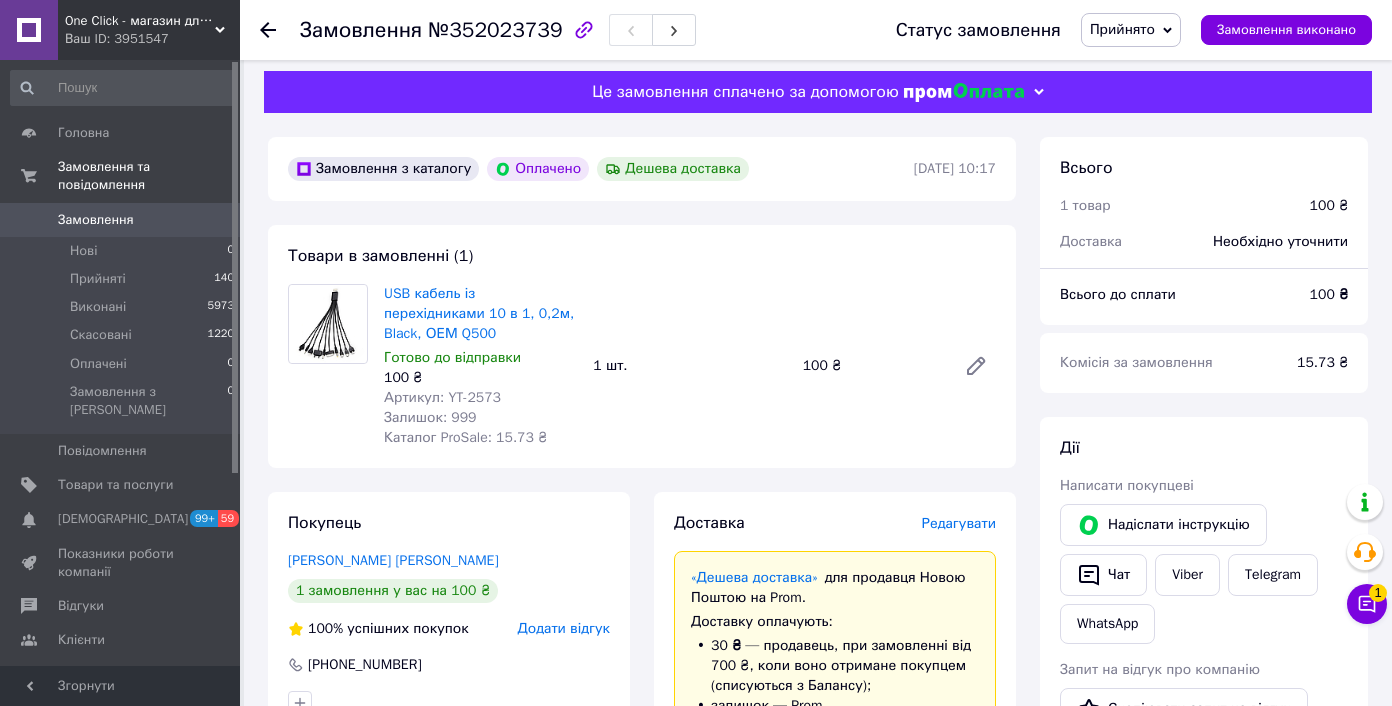 scroll, scrollTop: 5, scrollLeft: 0, axis: vertical 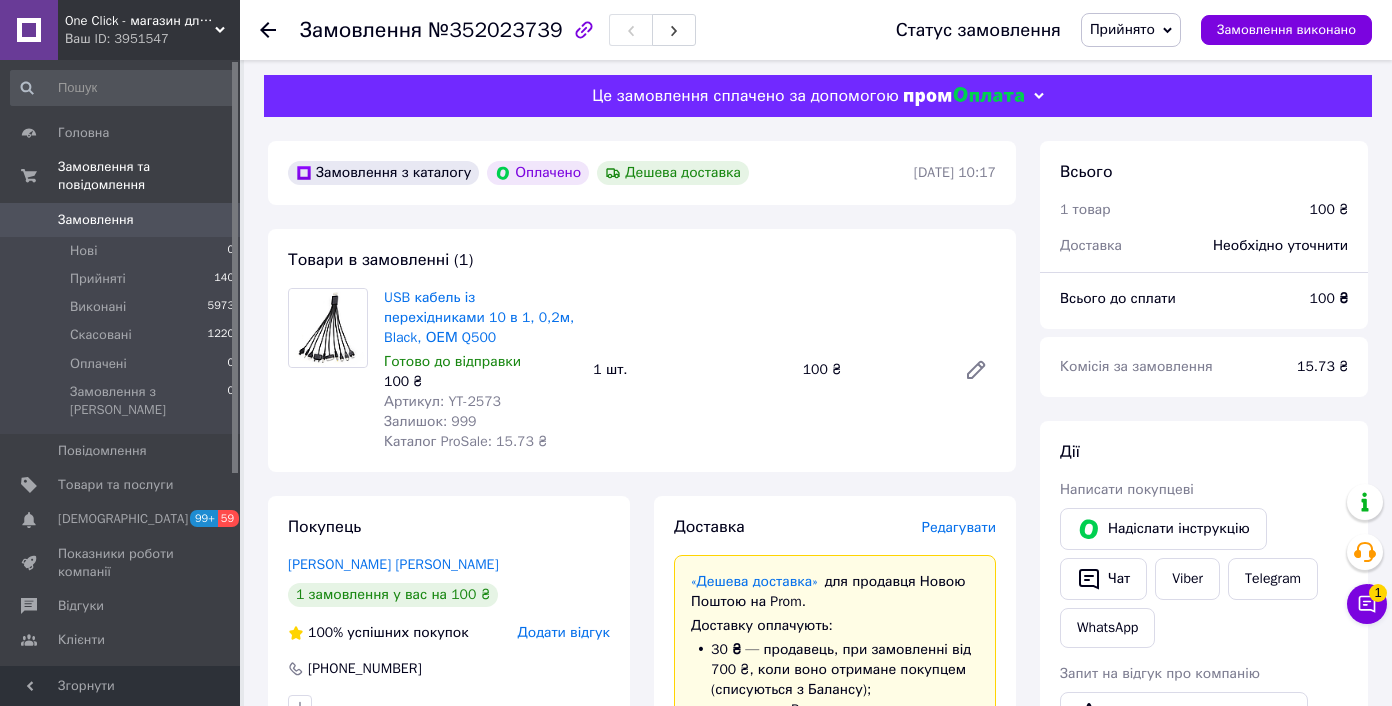 click on "Артикул: YT-2573" at bounding box center [442, 401] 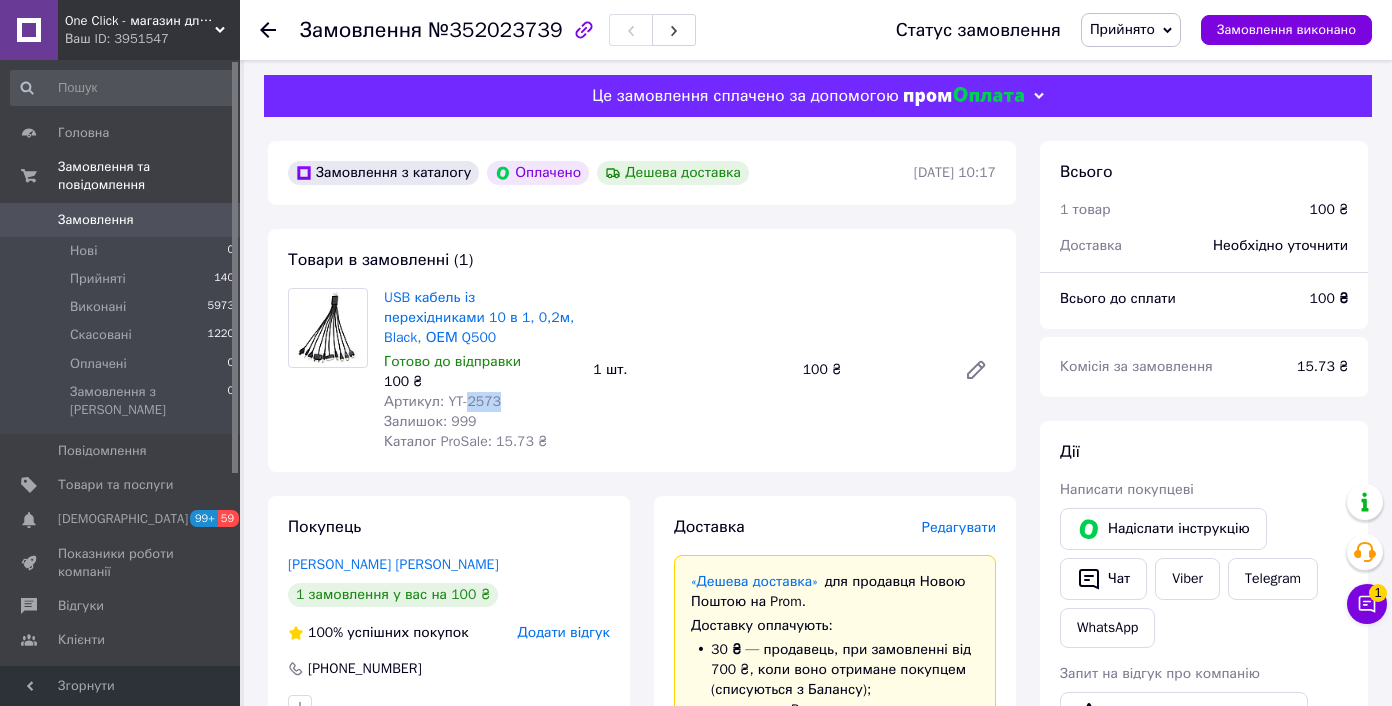 click on "Артикул: YT-2573" at bounding box center (442, 401) 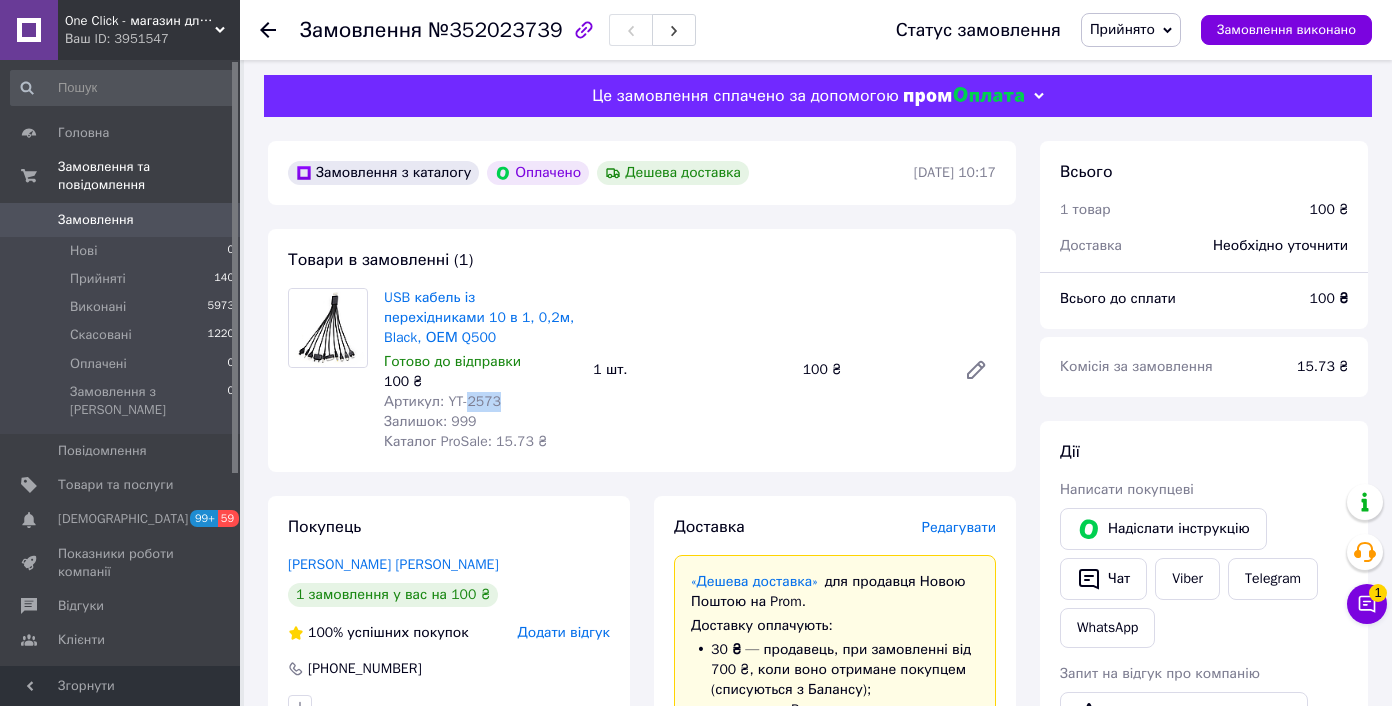 scroll, scrollTop: 680, scrollLeft: 0, axis: vertical 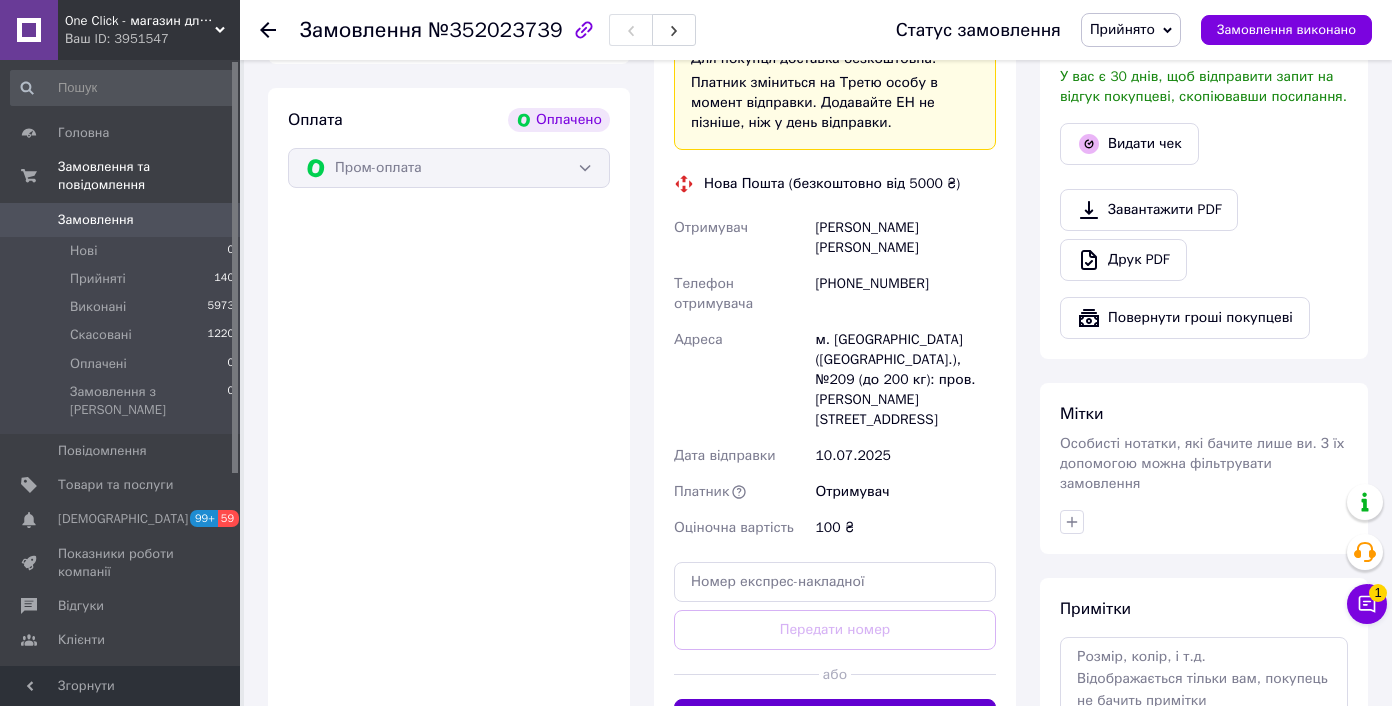 click on "Згенерувати ЕН" at bounding box center [835, 719] 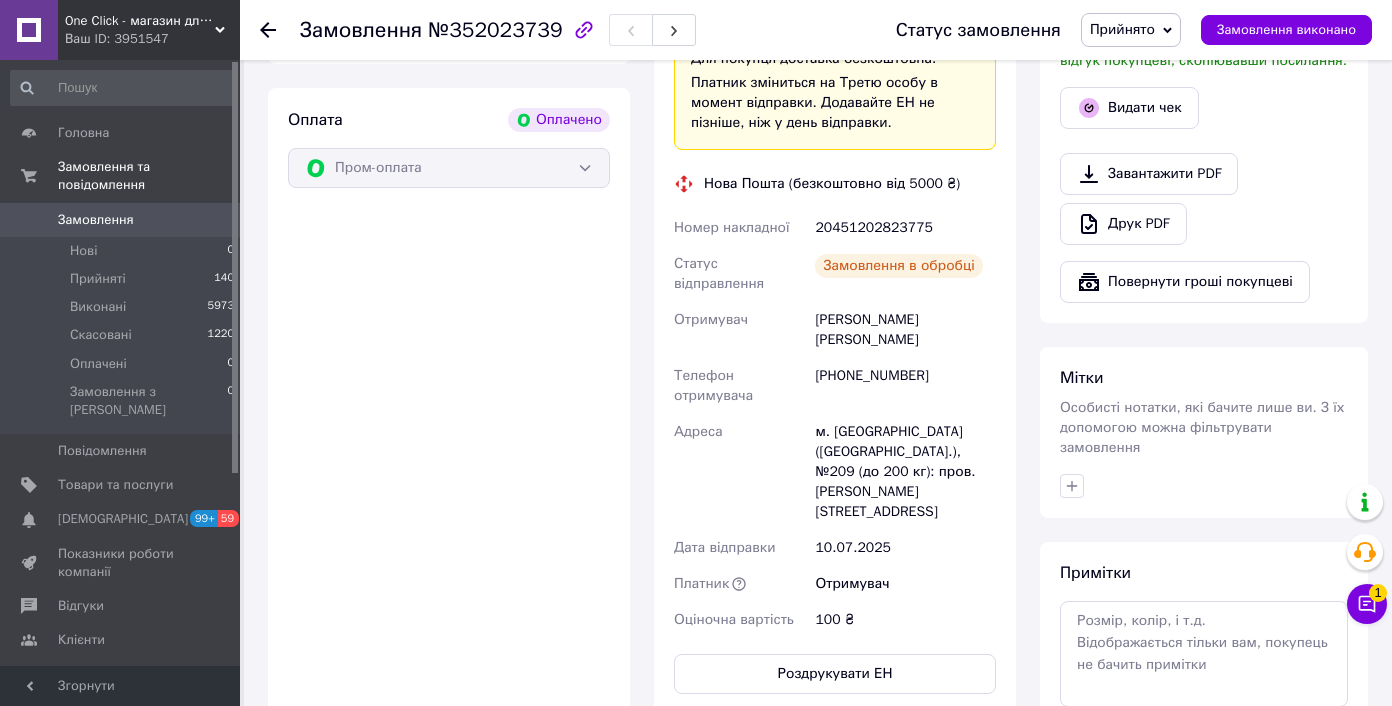 click on "20451202823775" at bounding box center (905, 228) 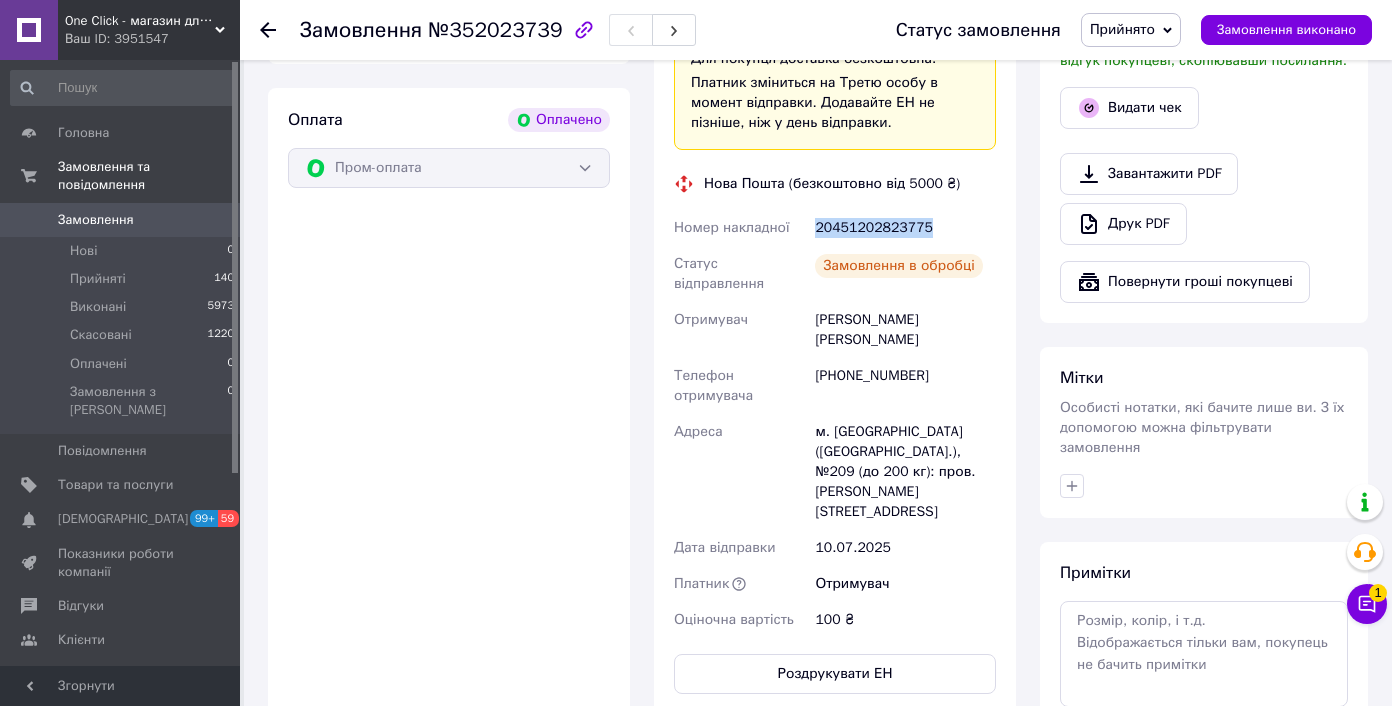click on "20451202823775" at bounding box center [905, 228] 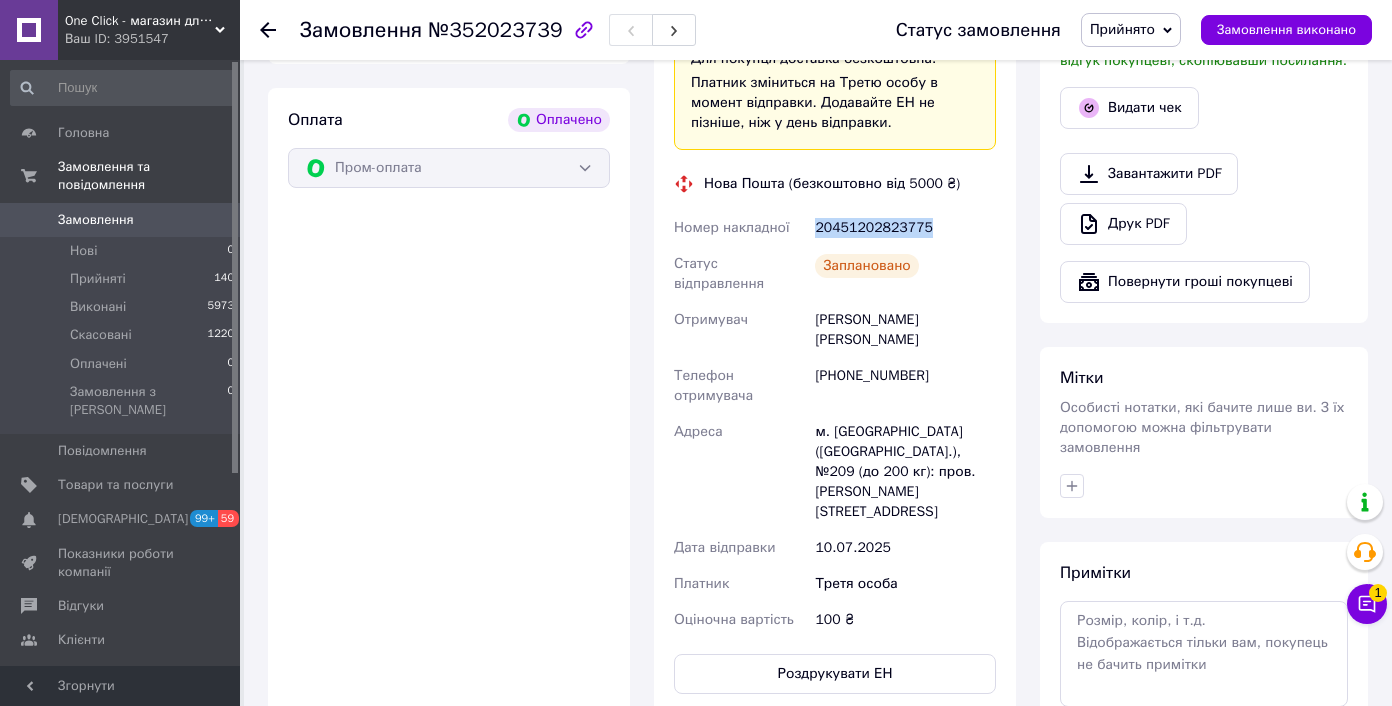 click on "Замовлення" at bounding box center [96, 220] 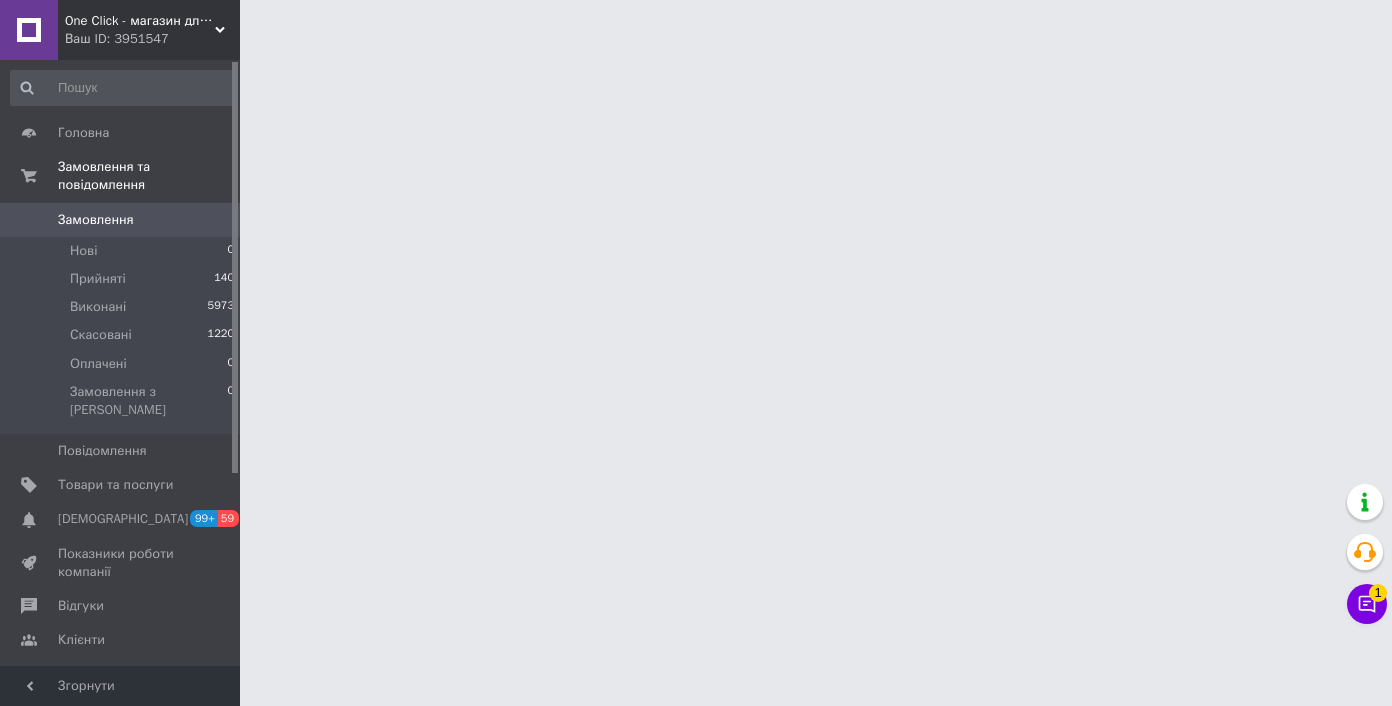 scroll, scrollTop: 0, scrollLeft: 0, axis: both 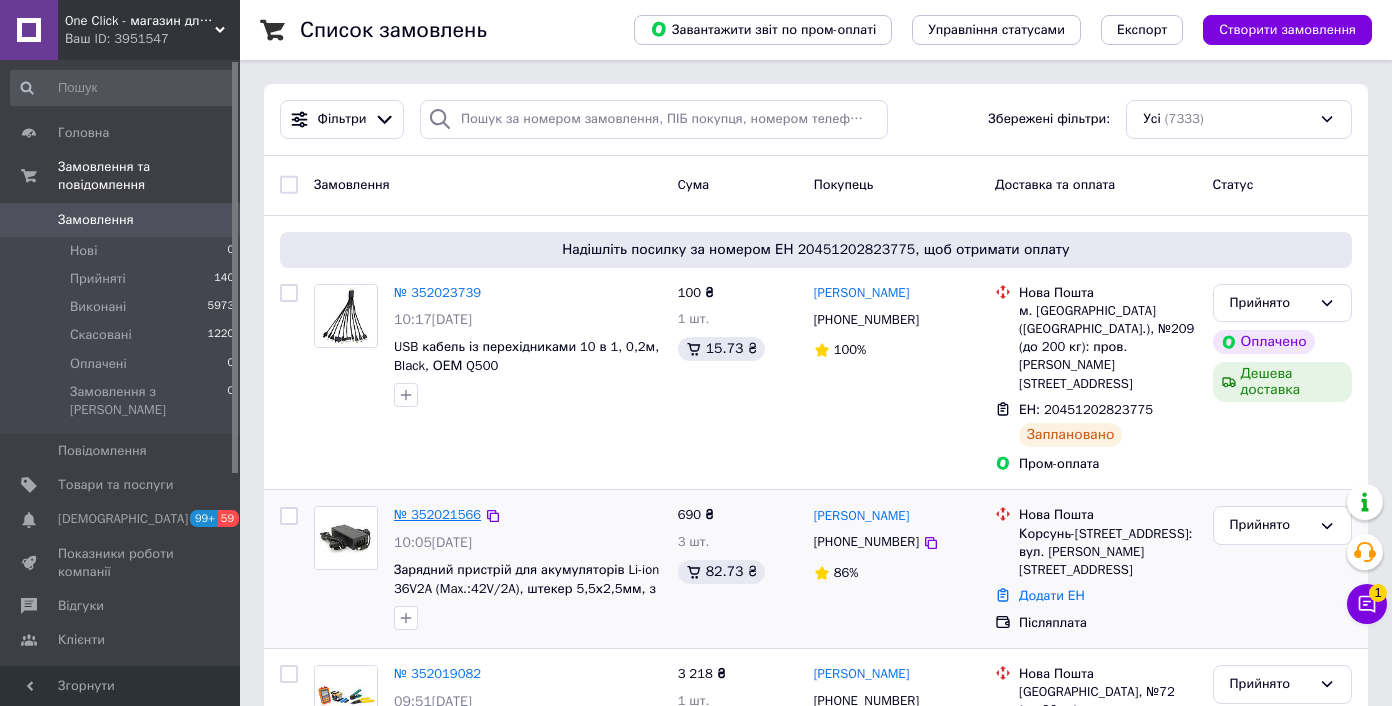 click on "№ 352021566" at bounding box center [437, 514] 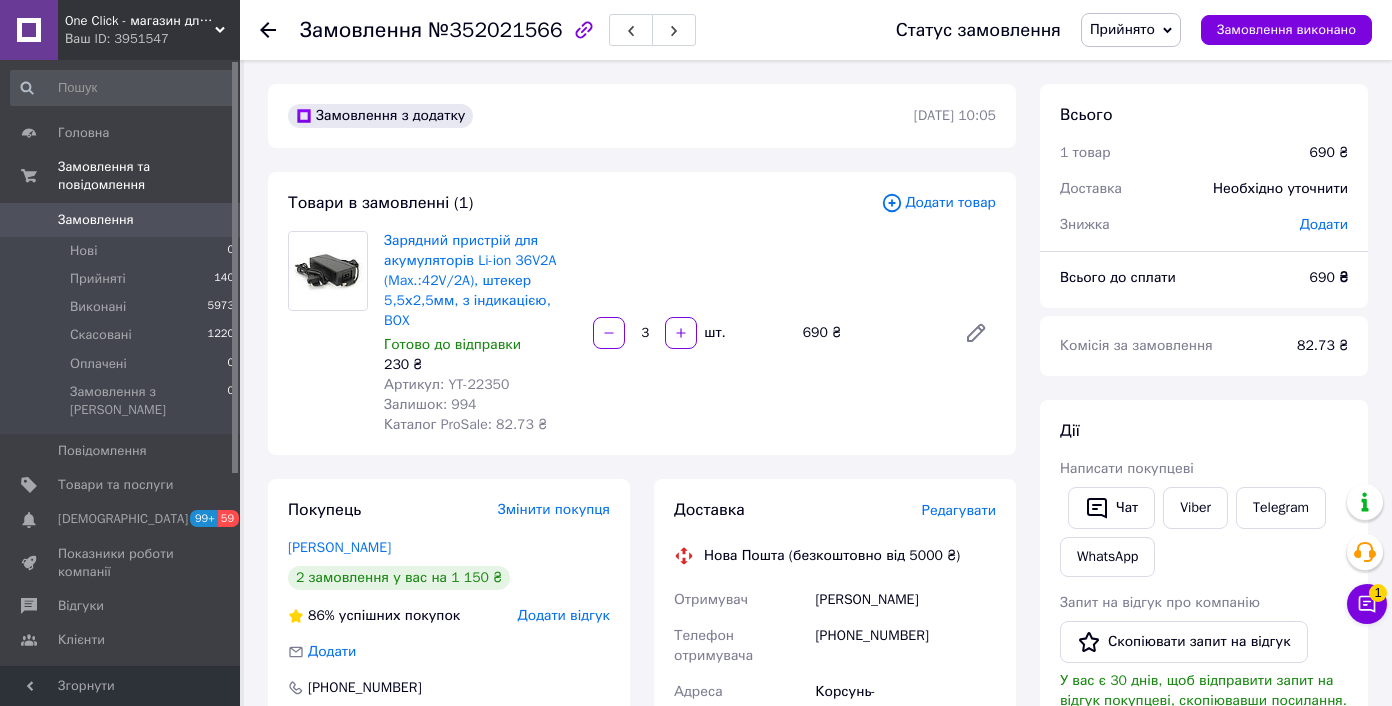 click on "Артикул: YT-22350" at bounding box center (446, 384) 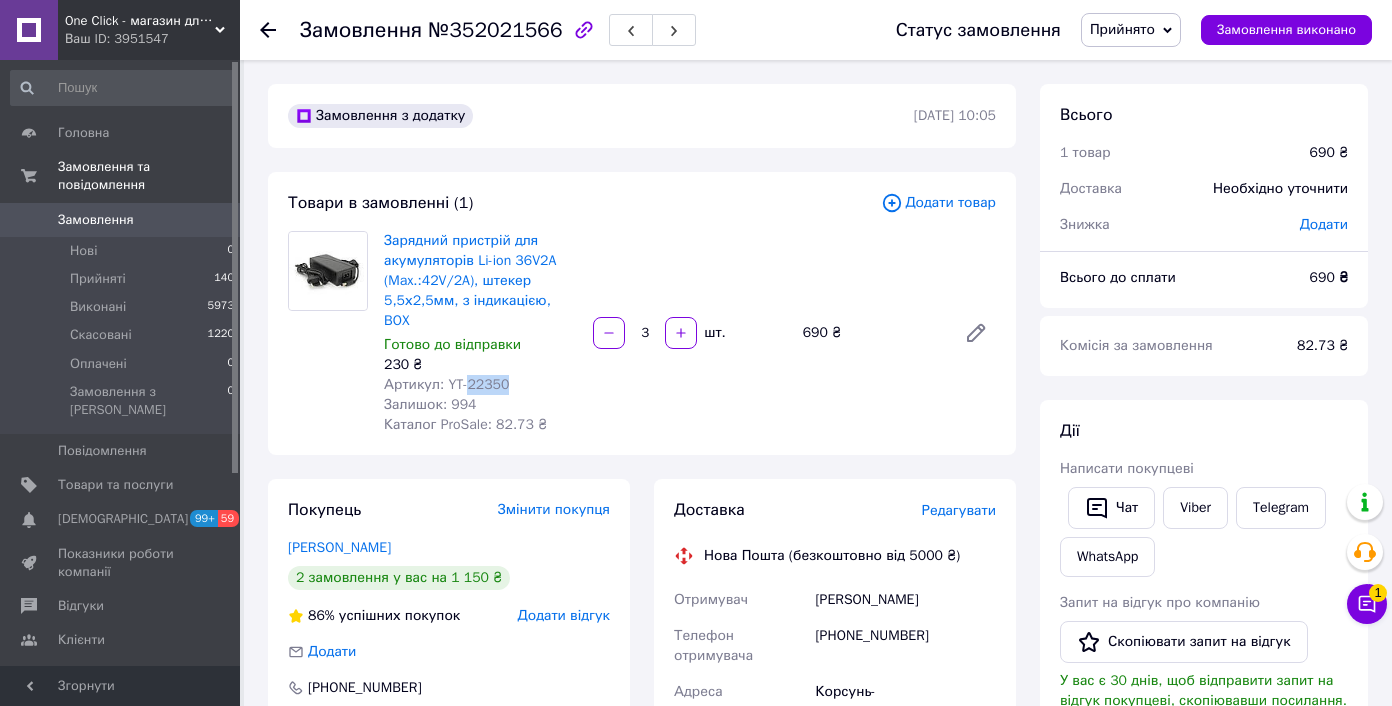 click on "Артикул: YT-22350" at bounding box center (446, 384) 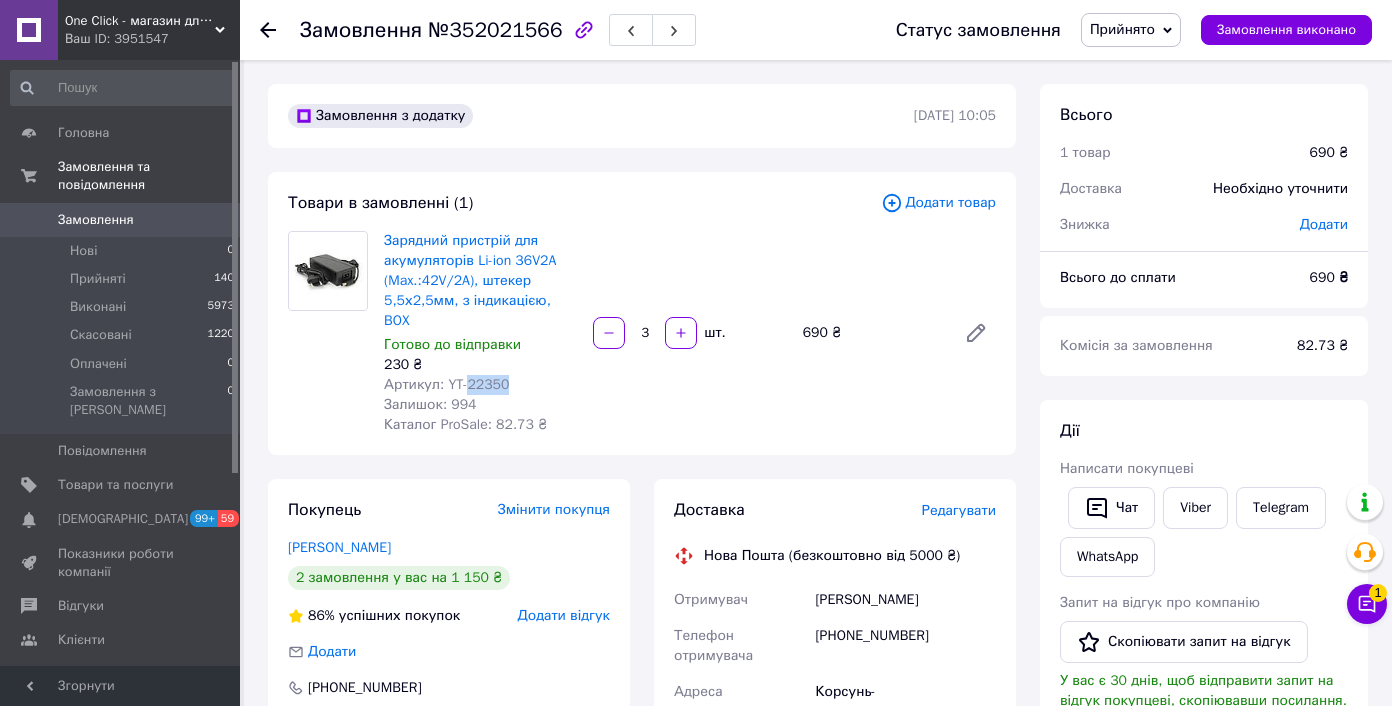 copy on "22350" 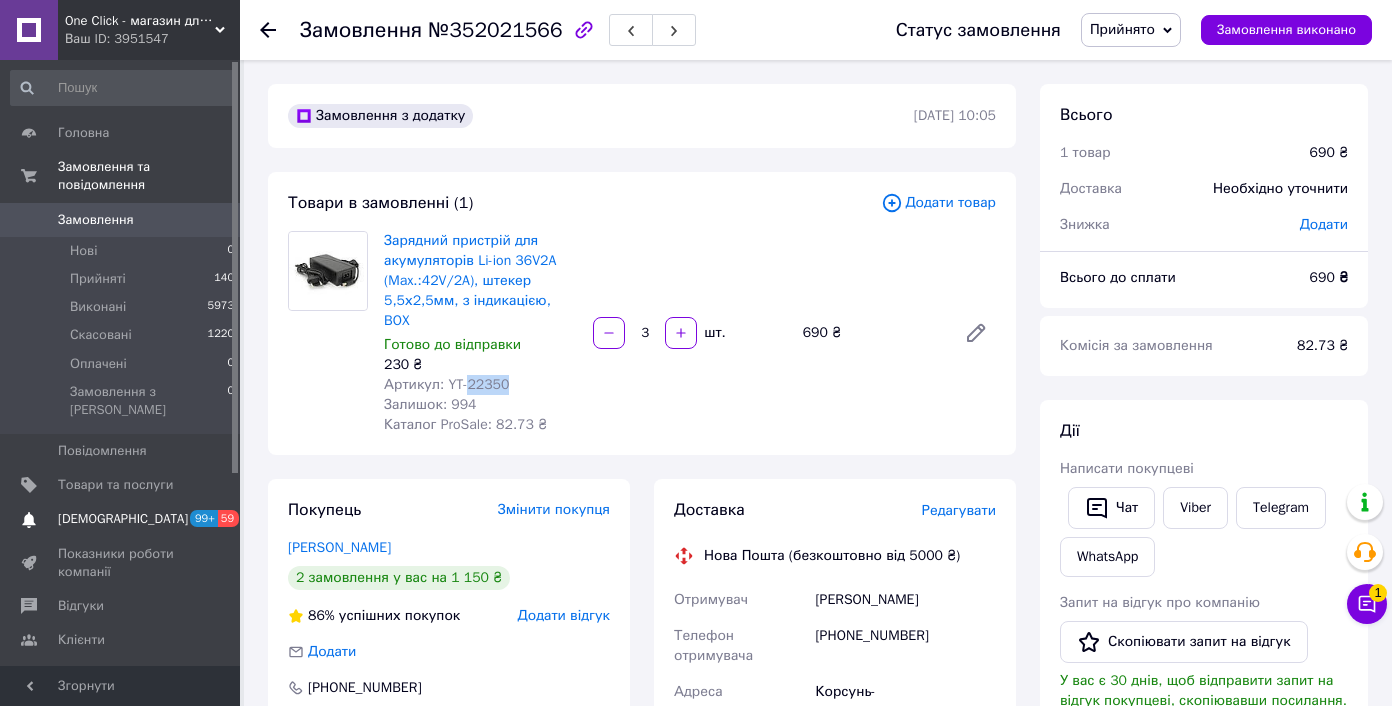 click on "[DEMOGRAPHIC_DATA]" at bounding box center [123, 519] 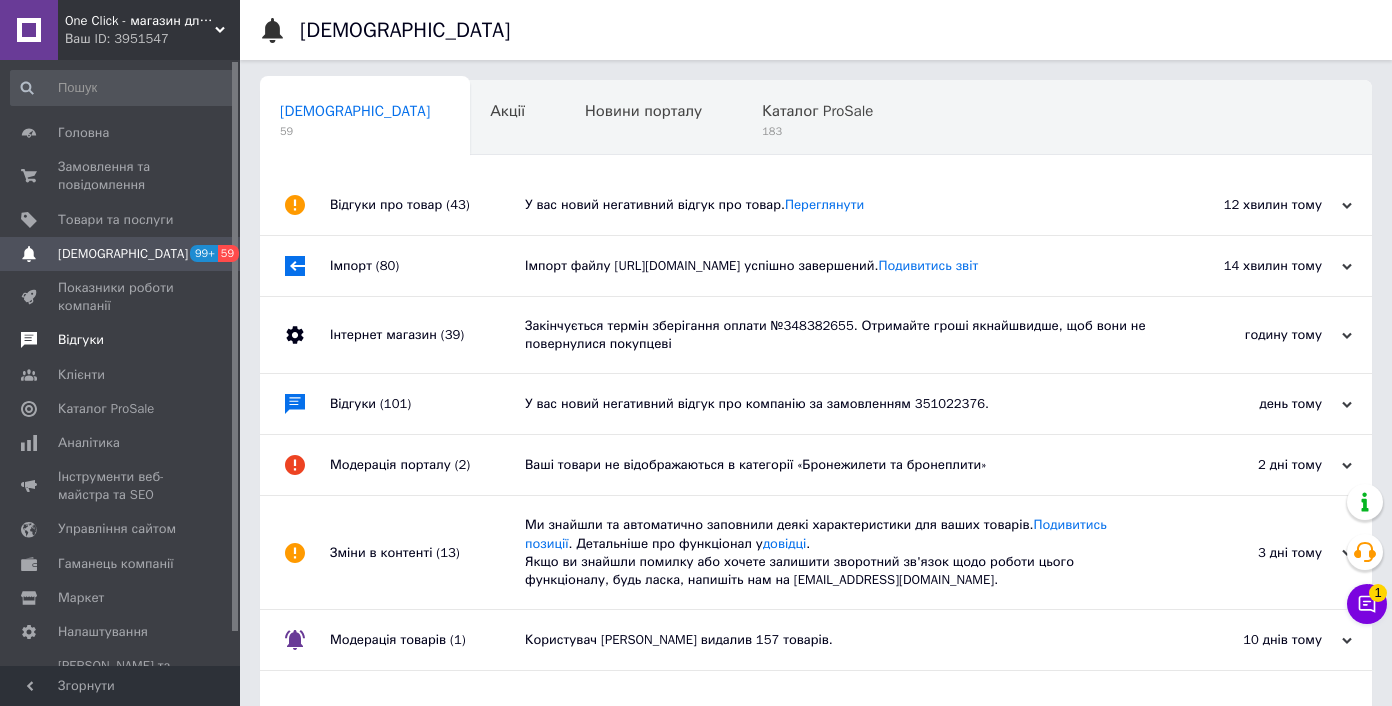 click on "Відгуки" at bounding box center (121, 340) 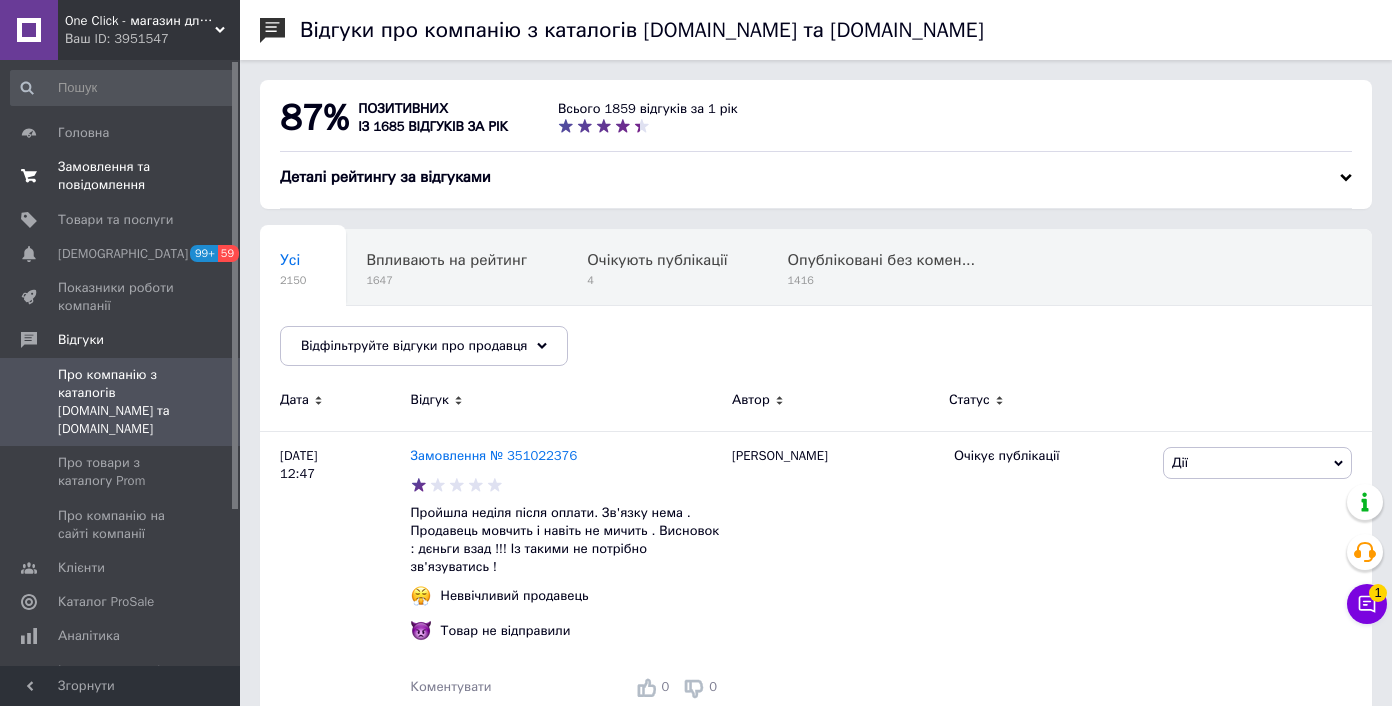 click on "Замовлення та повідомлення" at bounding box center [121, 176] 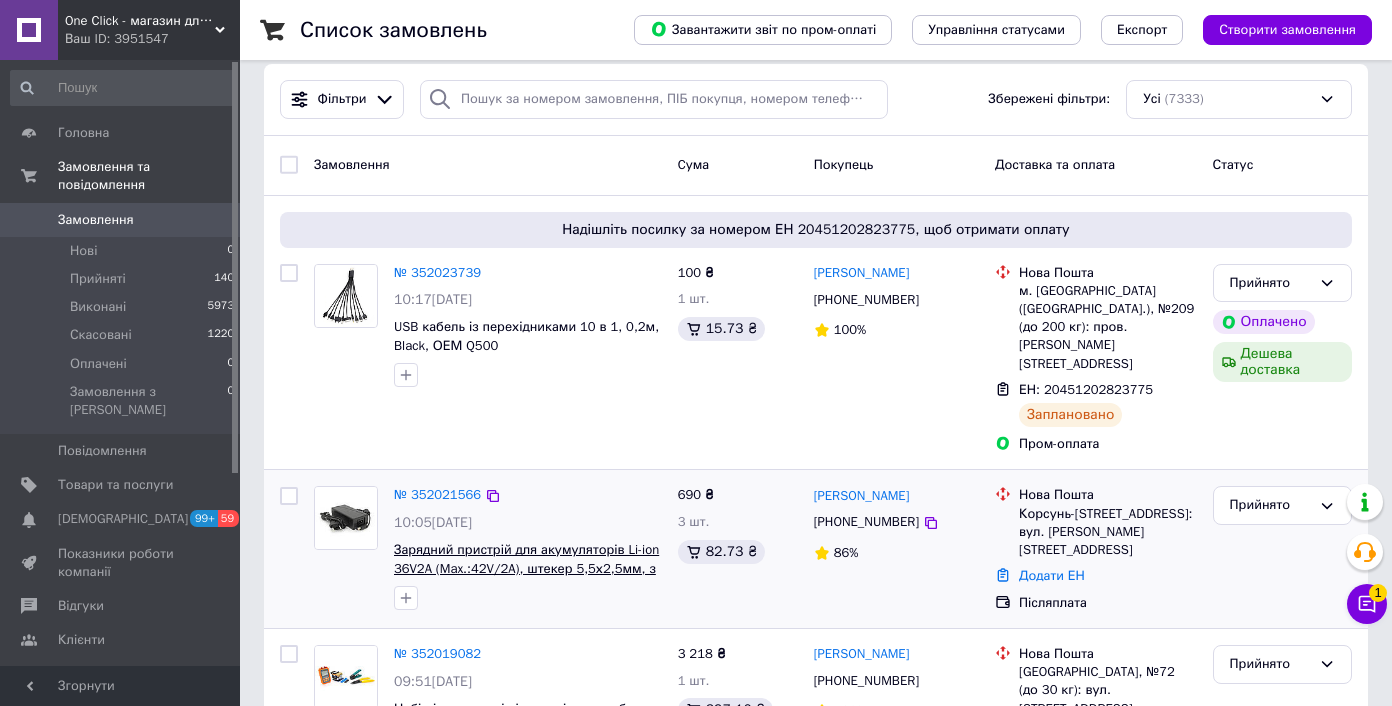 scroll, scrollTop: 41, scrollLeft: 0, axis: vertical 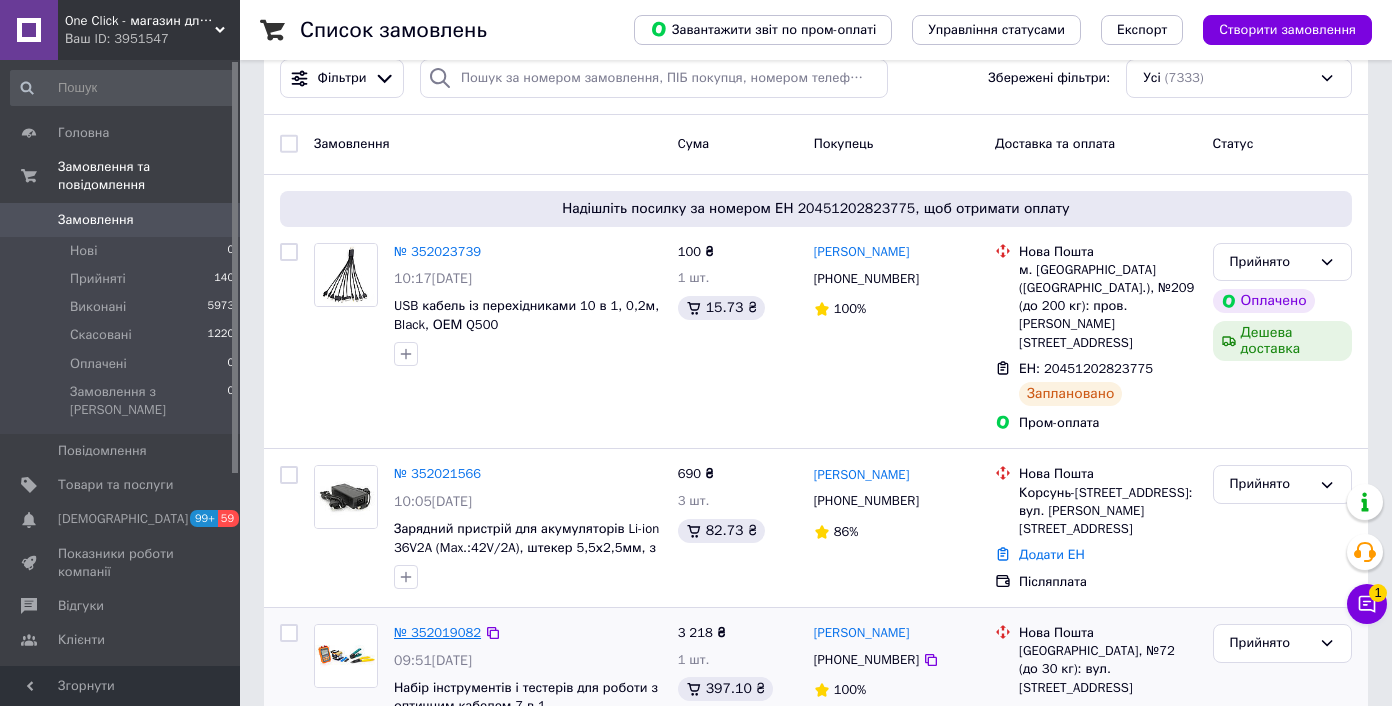 click on "№ 352019082" at bounding box center [437, 632] 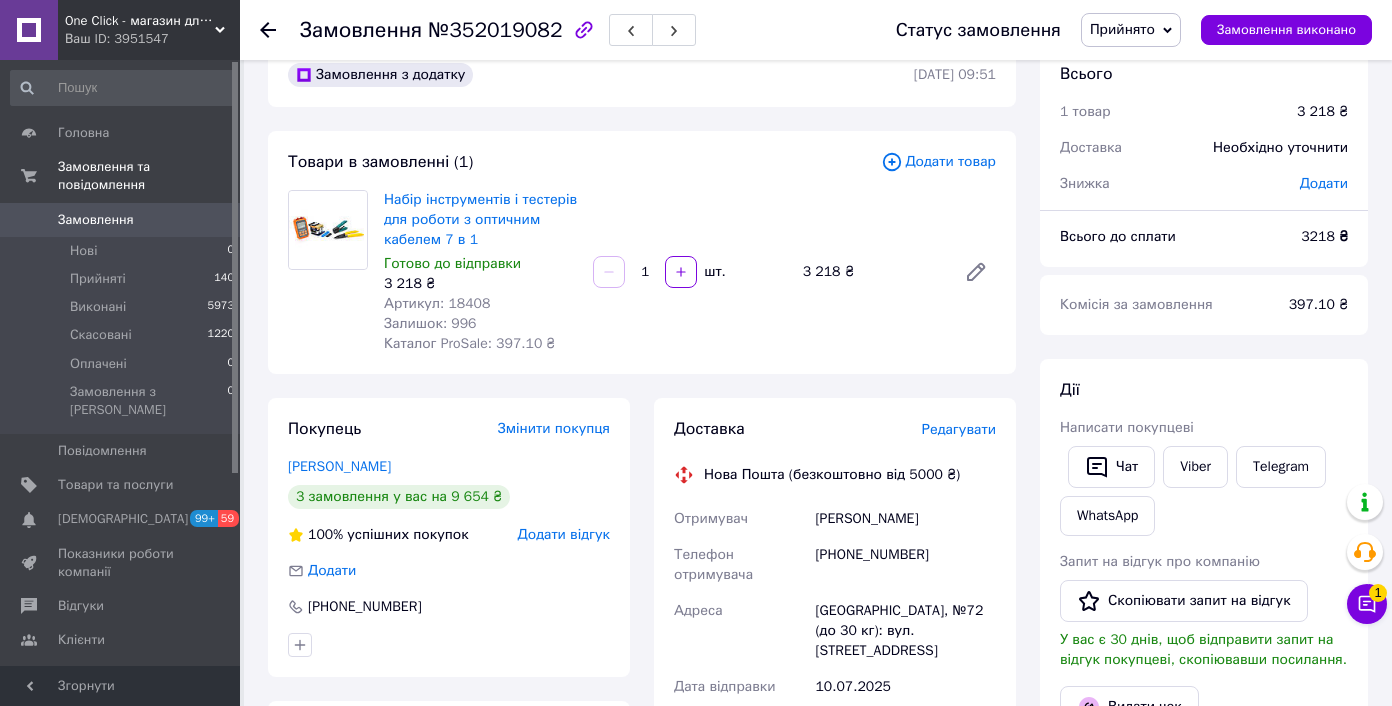 click on "Артикул: 18408" at bounding box center (437, 303) 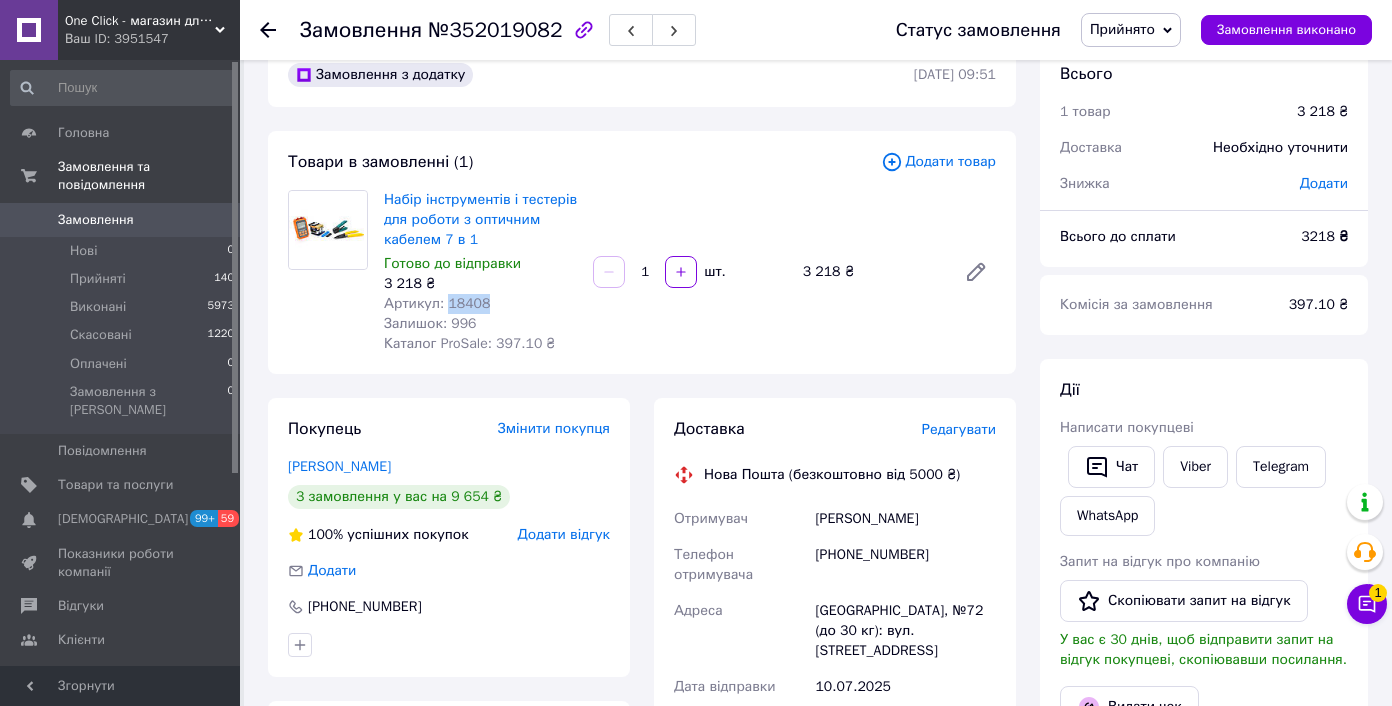 click on "Артикул: 18408" at bounding box center [437, 303] 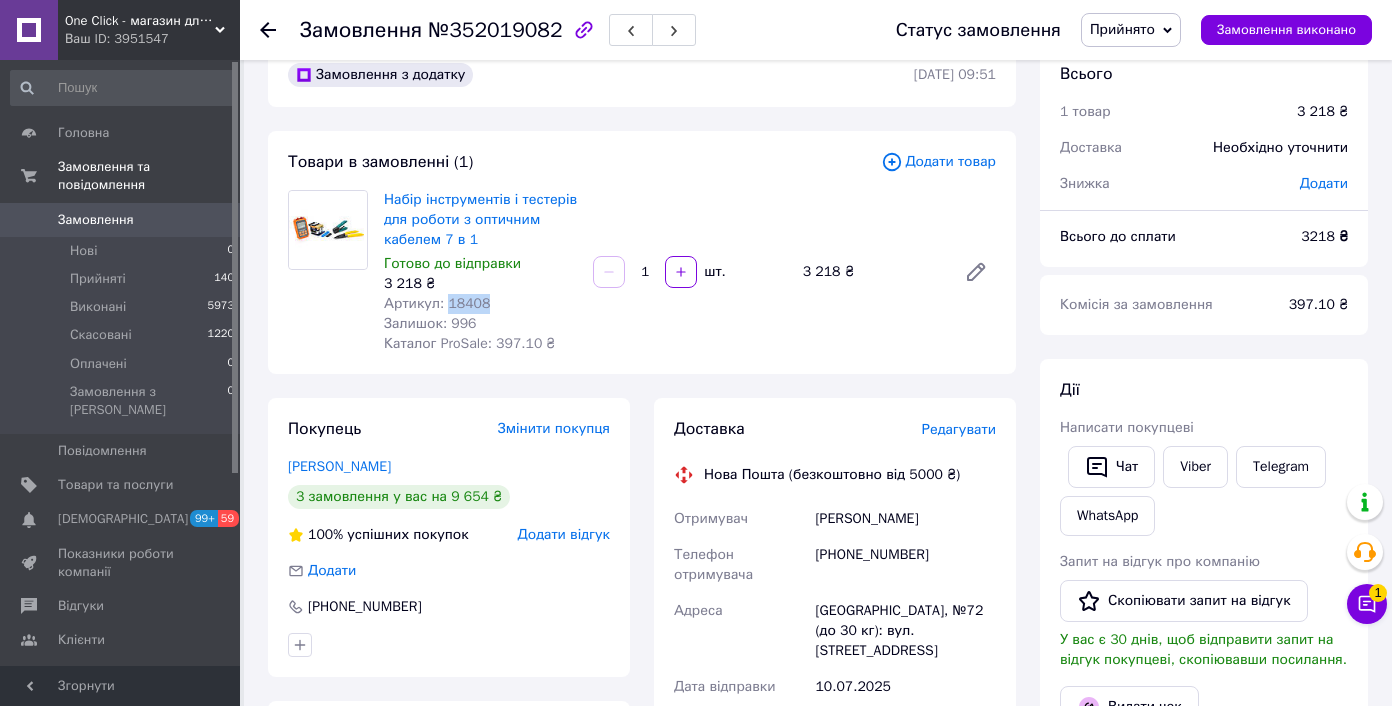 copy on "18408" 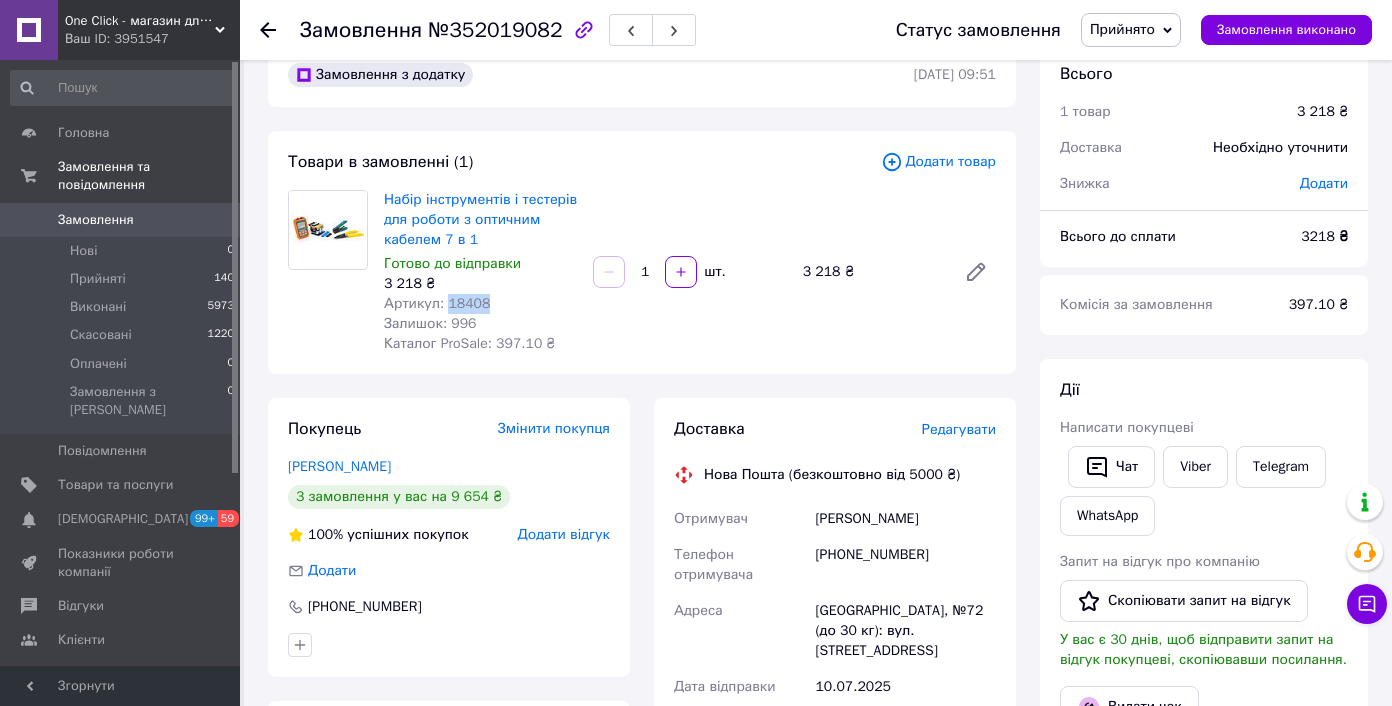 copy on "18408" 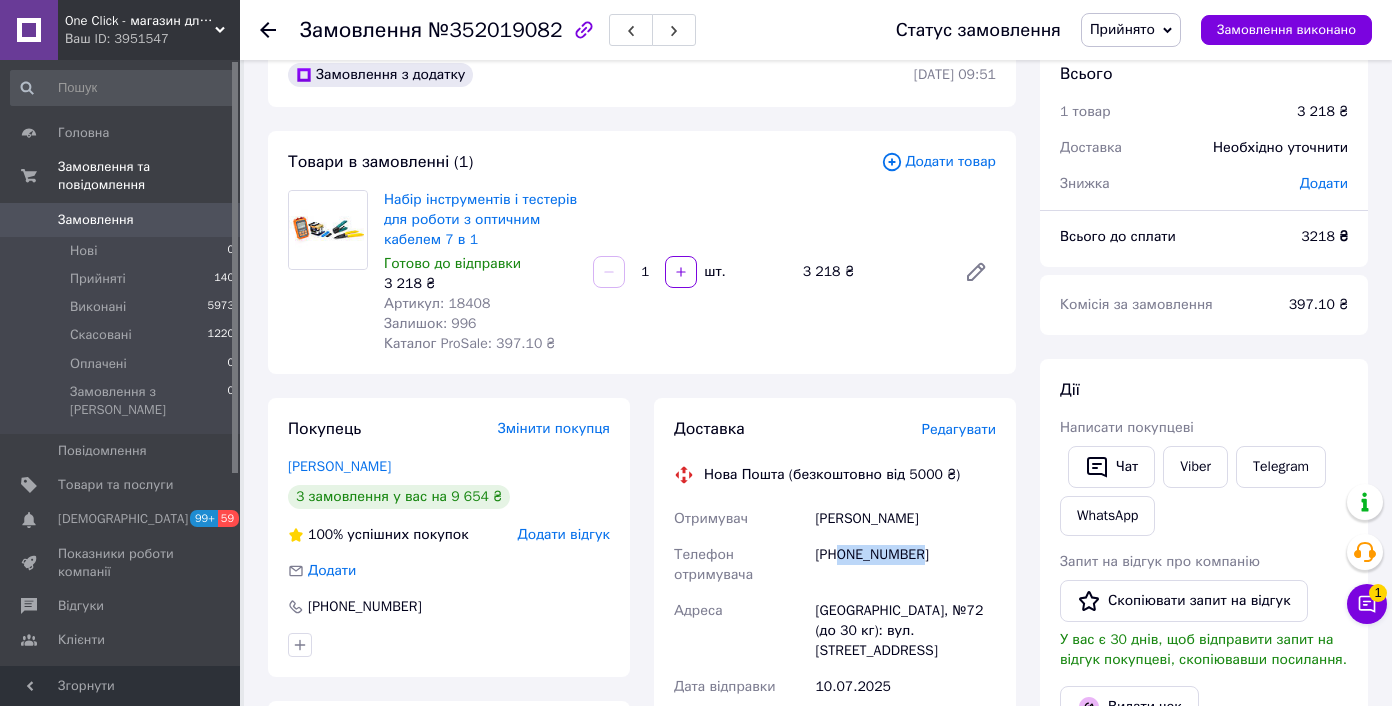drag, startPoint x: 842, startPoint y: 552, endPoint x: 963, endPoint y: 558, distance: 121.14867 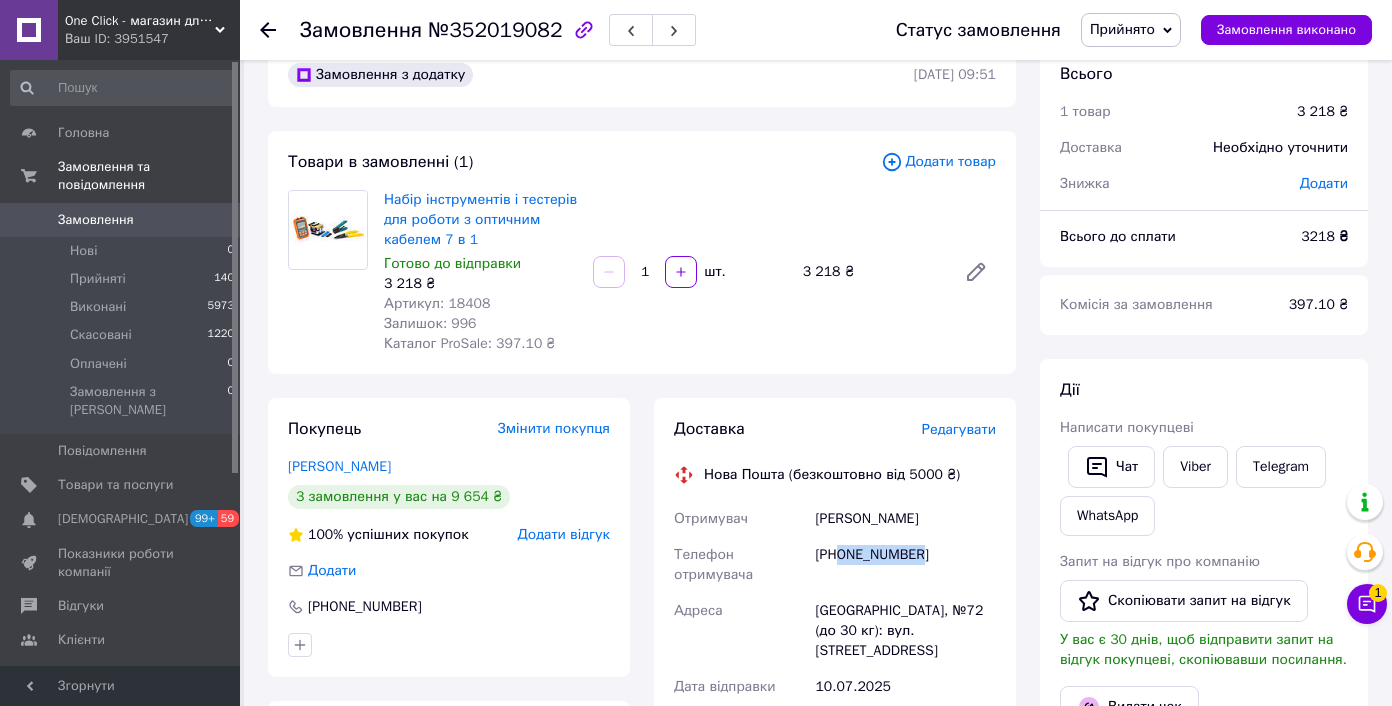 click on "[PHONE_NUMBER]" at bounding box center (905, 565) 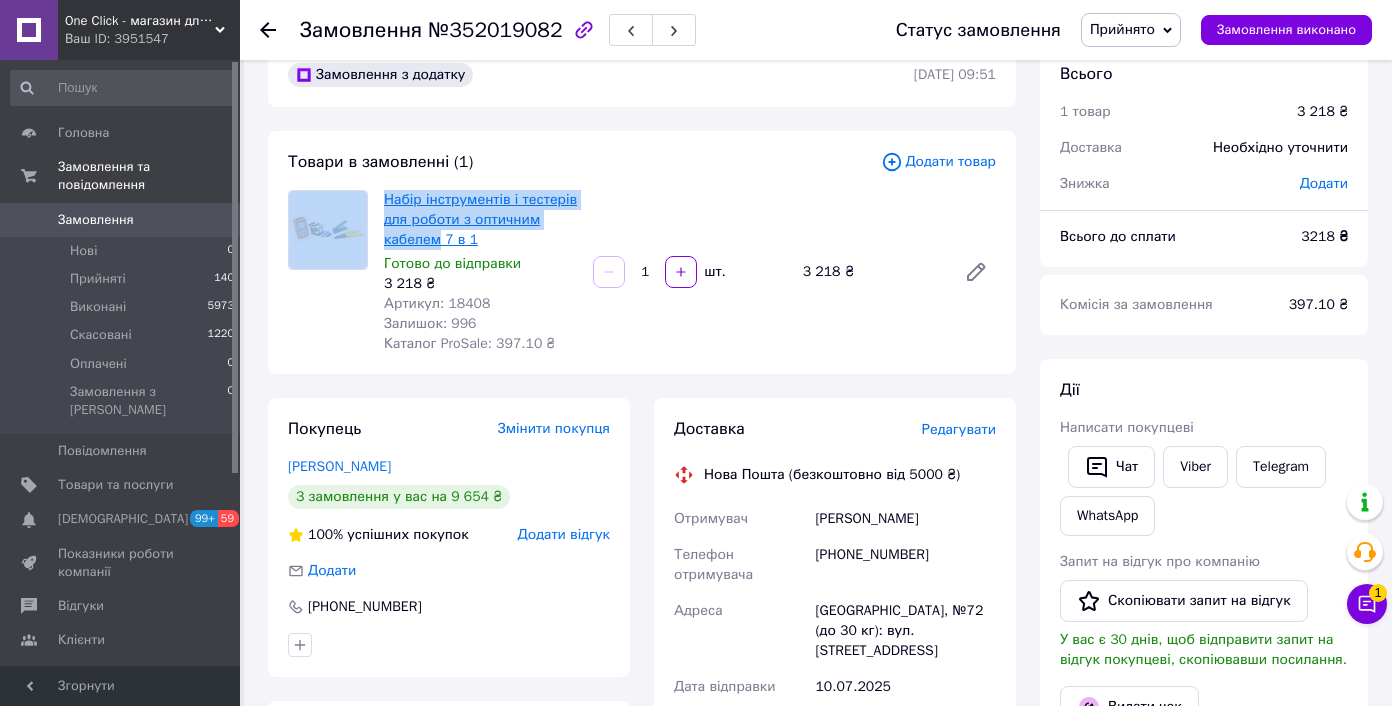 drag, startPoint x: 416, startPoint y: 201, endPoint x: 509, endPoint y: 236, distance: 99.368004 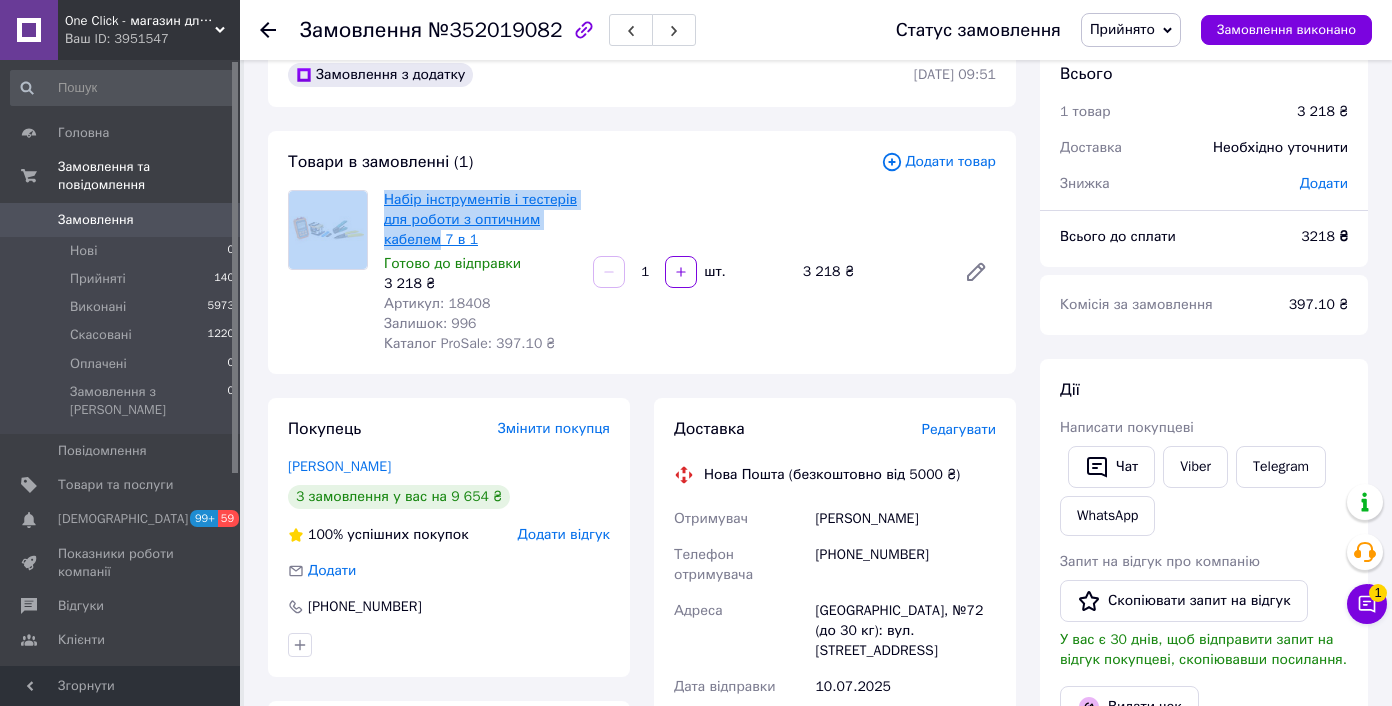 click on "Набір інструментів і тестерів для роботи з оптичним кабелем 7 в 1 Готово до відправки 3 218 ₴ Артикул: 18408 Залишок: 996 Каталог ProSale: 397.10 ₴  1   шт. 3 218 ₴" at bounding box center (642, 272) 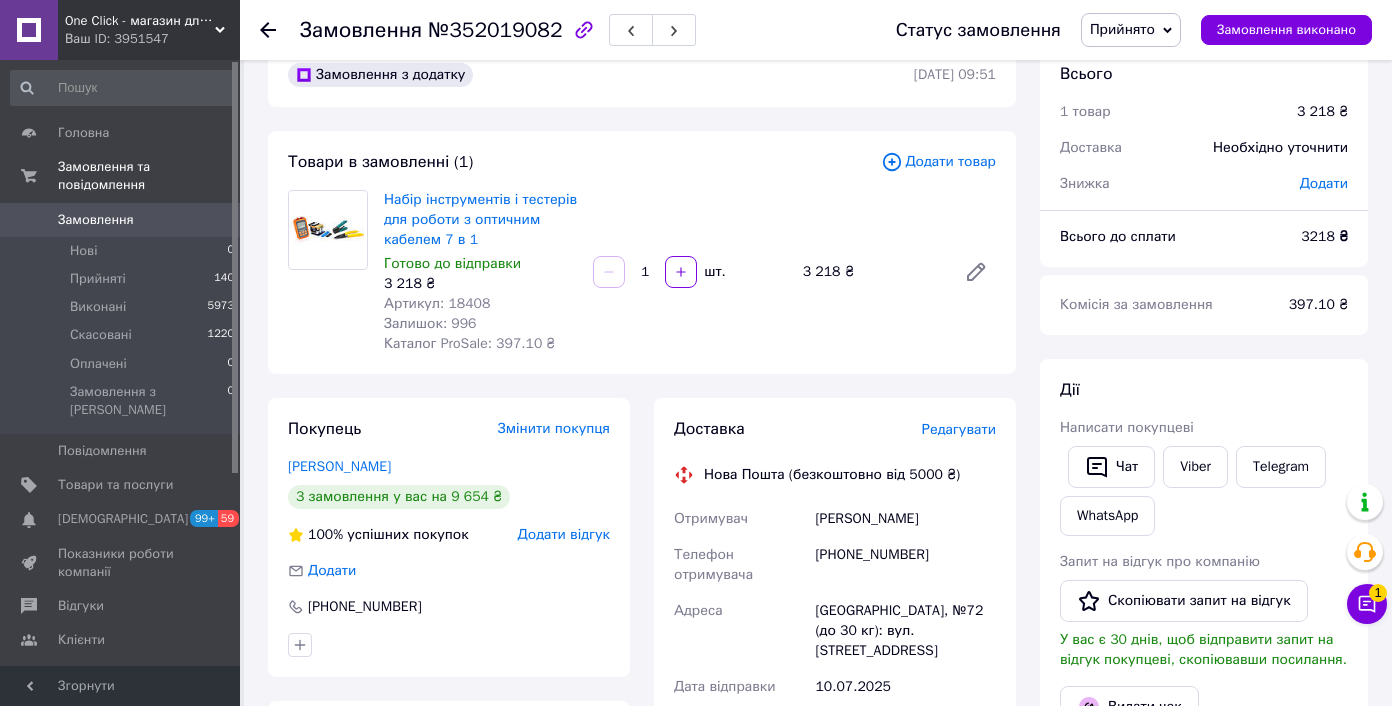 click on "Набір інструментів і тестерів для роботи з оптичним кабелем 7 в 1 Готово до відправки 3 218 ₴ Артикул: 18408 Залишок: 996 Каталог ProSale: 397.10 ₴  1   шт. 3 218 ₴" at bounding box center (690, 272) 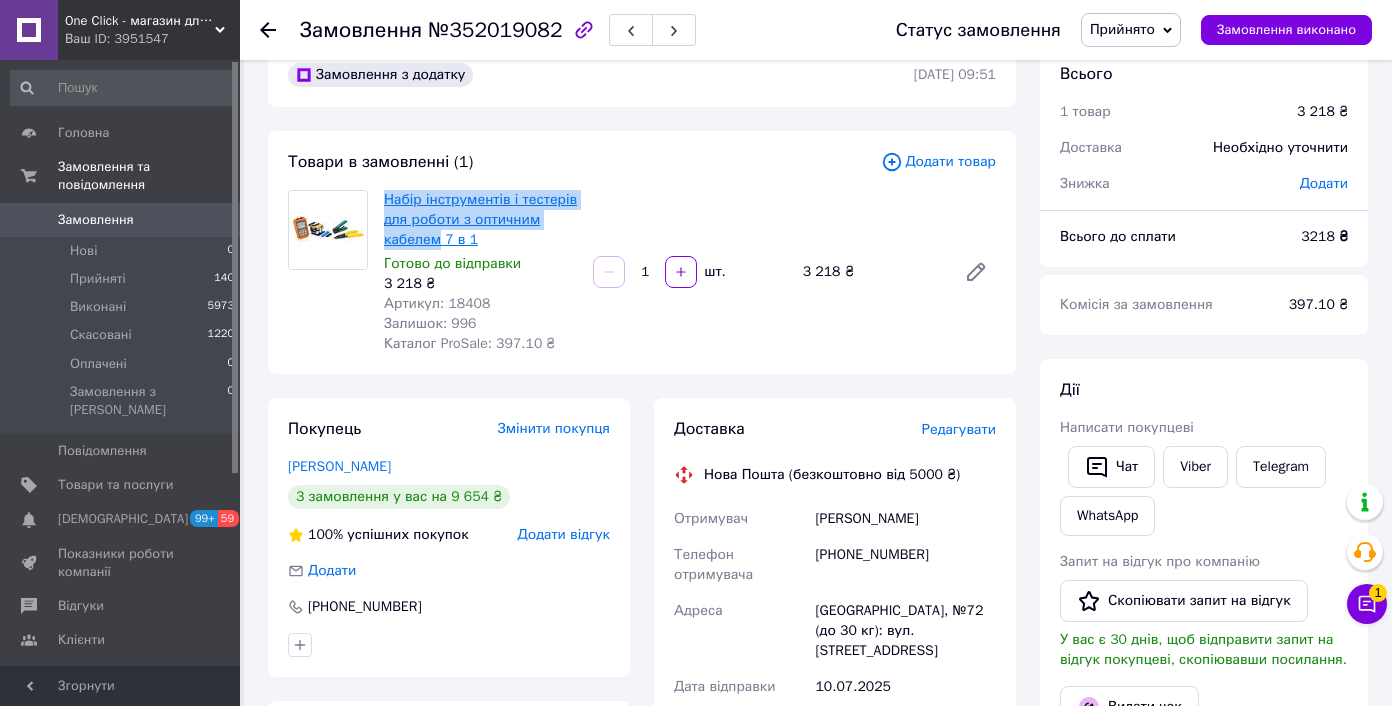 drag, startPoint x: 383, startPoint y: 193, endPoint x: 508, endPoint y: 234, distance: 131.55228 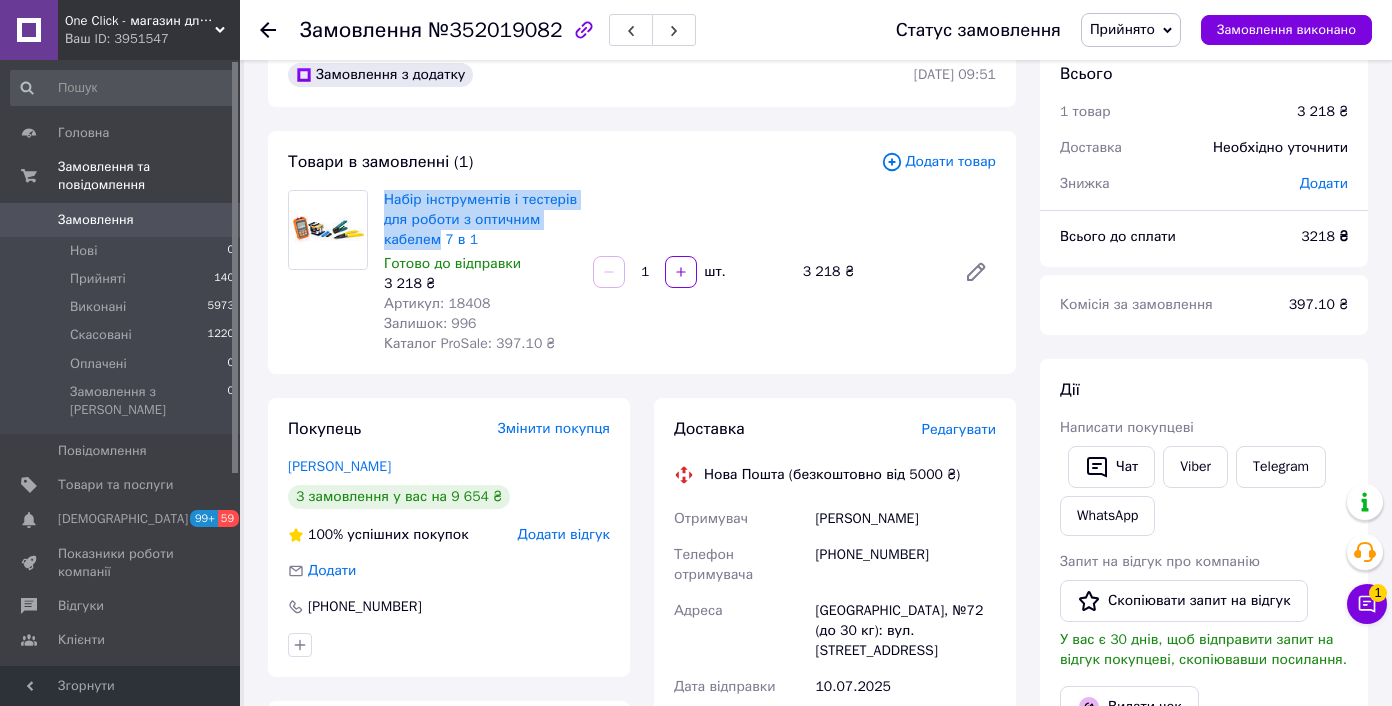 copy on "Набір інструментів і тестерів для роботи з оптичним кабелем" 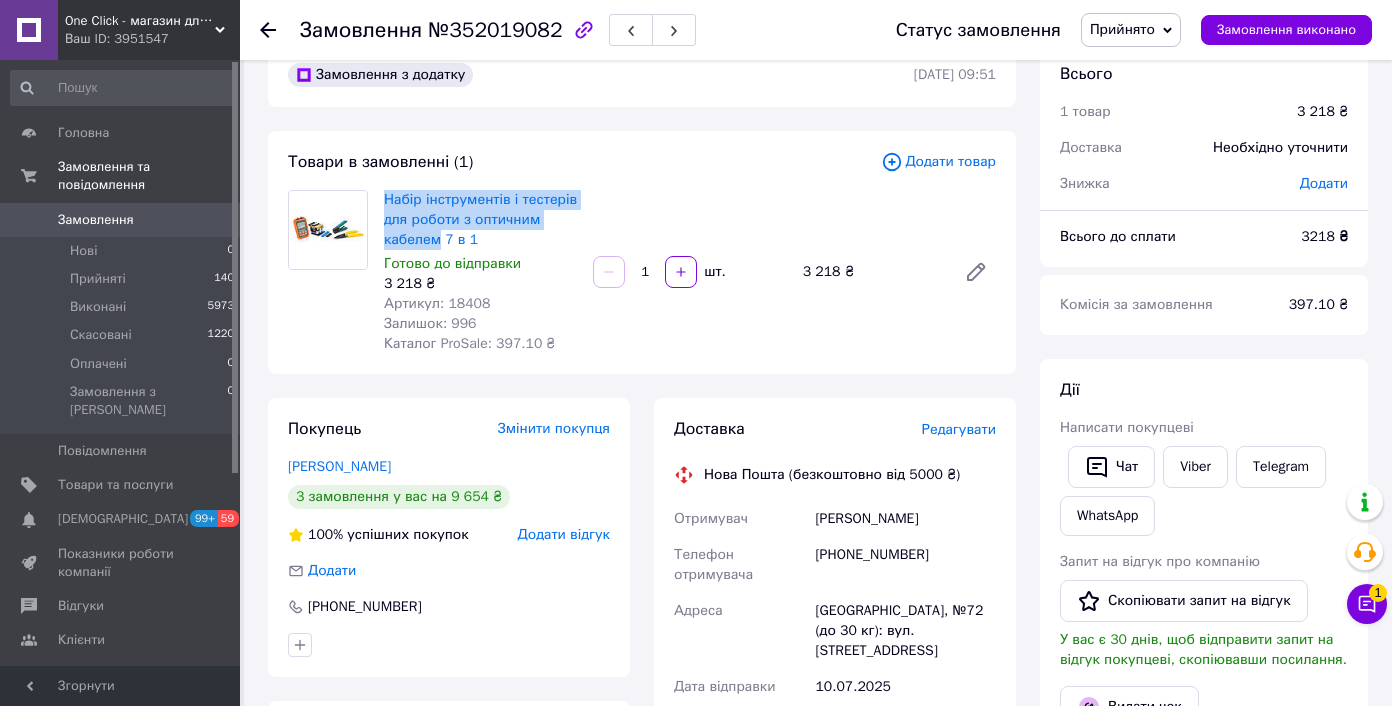 copy on "Набір інструментів і тестерів для роботи з оптичним кабелем" 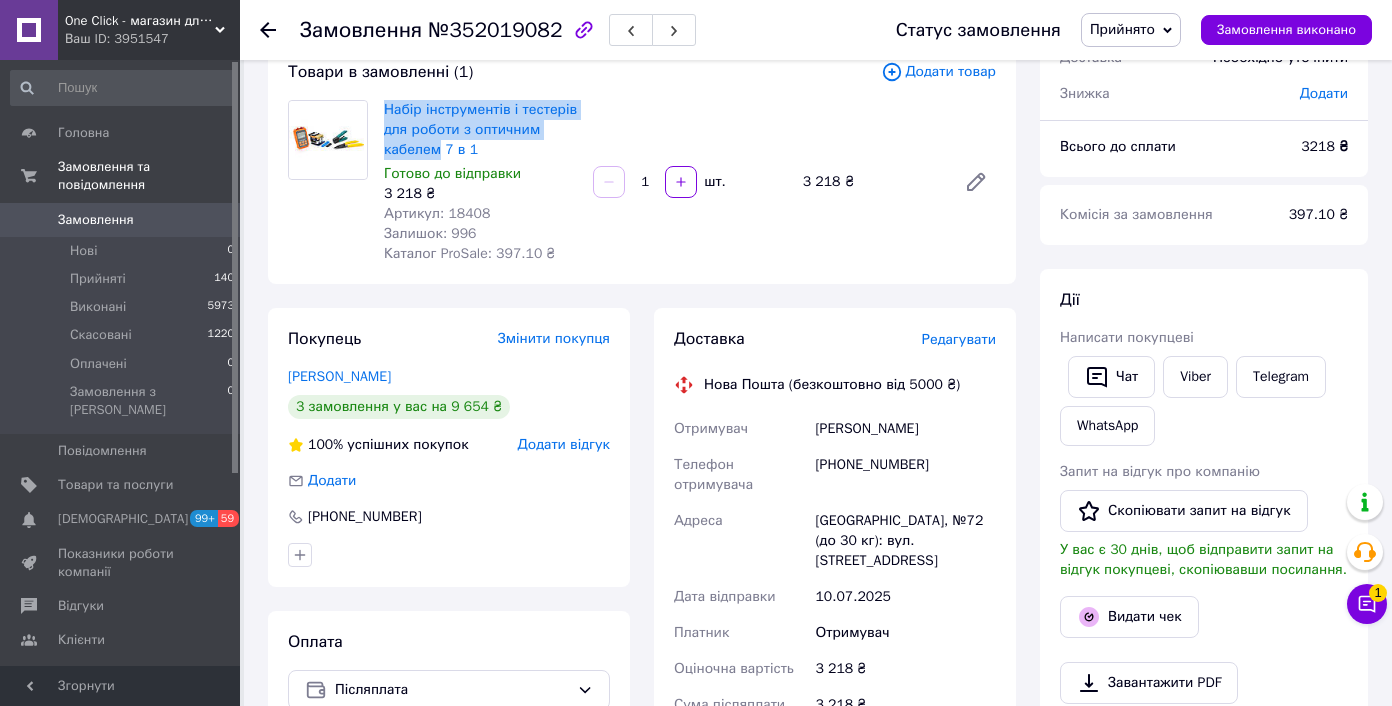 scroll, scrollTop: 144, scrollLeft: 0, axis: vertical 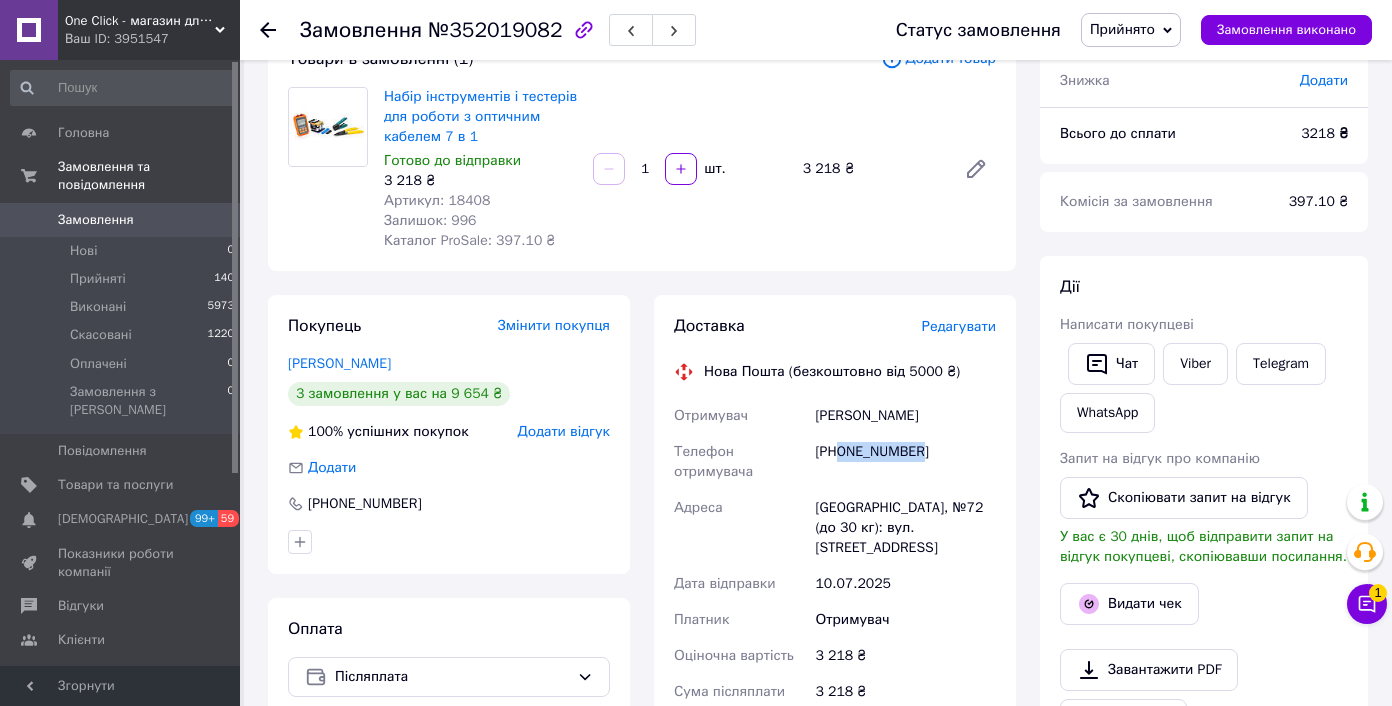 drag, startPoint x: 946, startPoint y: 452, endPoint x: 989, endPoint y: 452, distance: 43 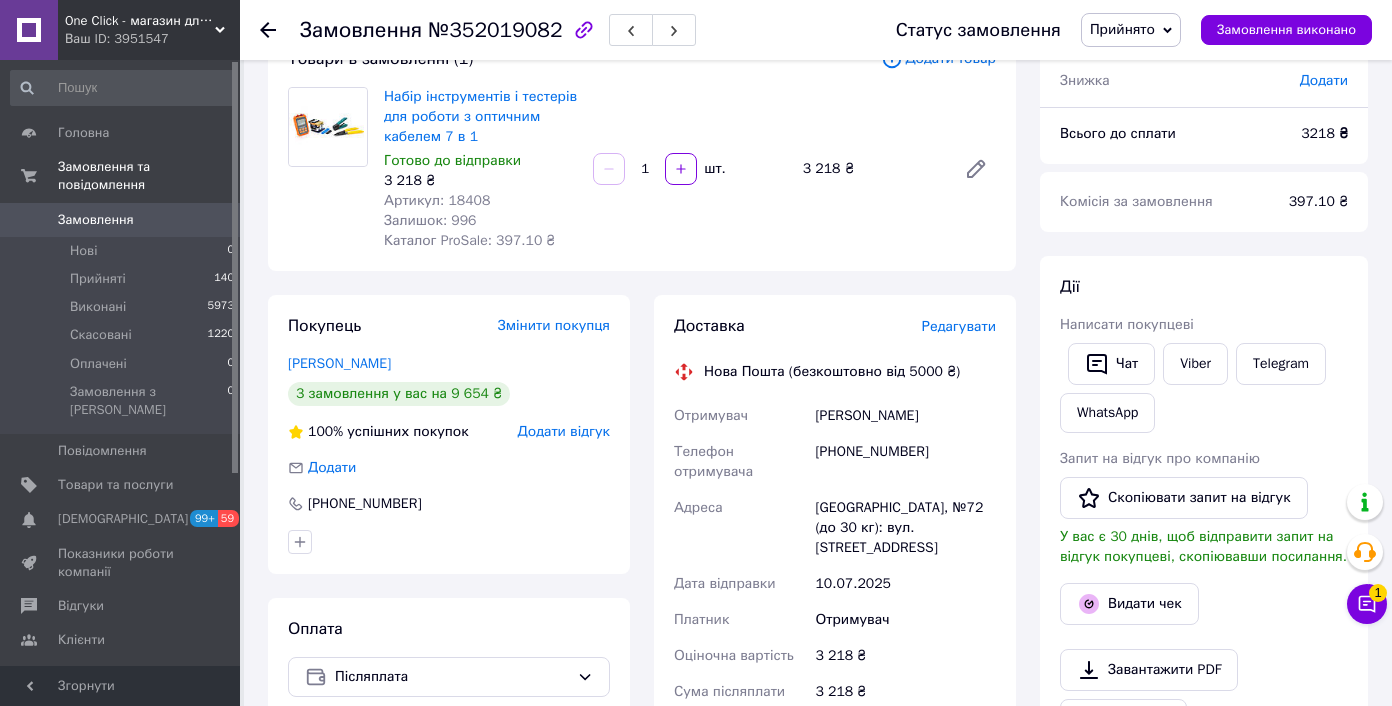 click on "[GEOGRAPHIC_DATA], №72 (до 30 кг): вул. [STREET_ADDRESS]" at bounding box center [905, 528] 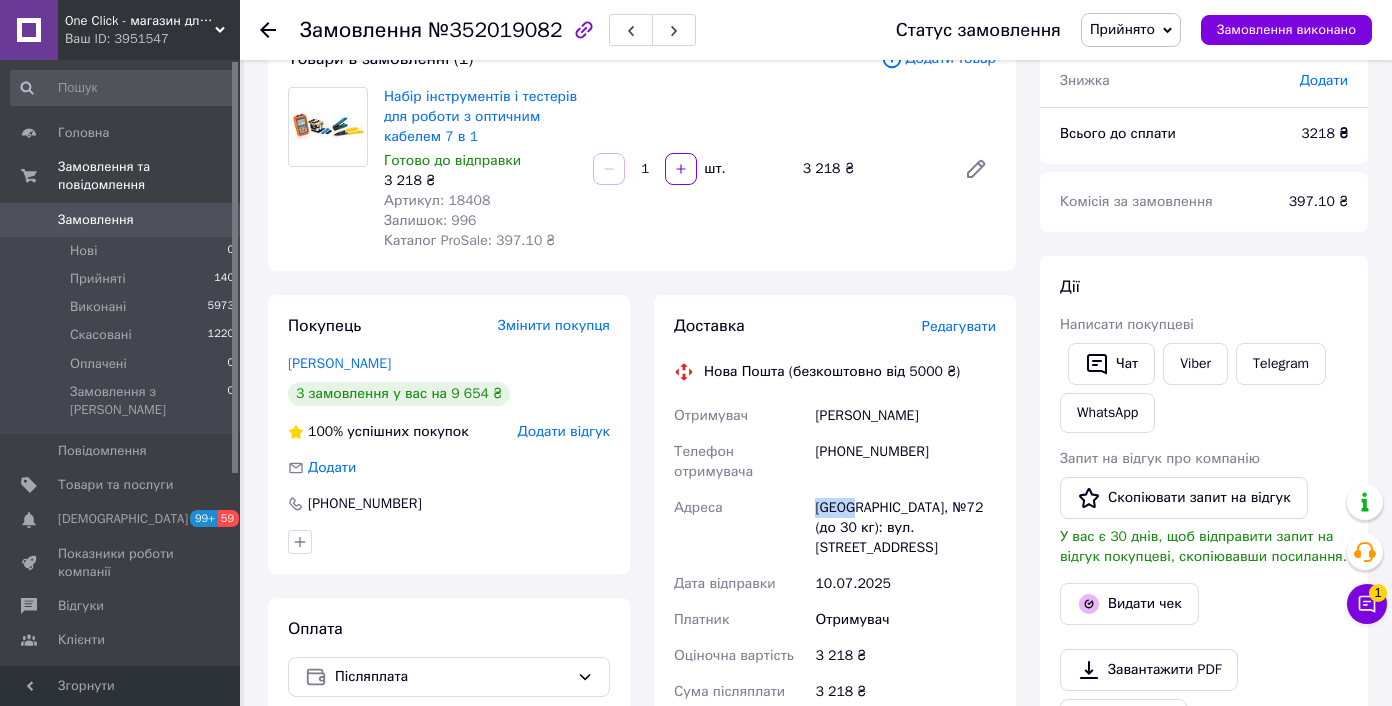 click on "[GEOGRAPHIC_DATA], №72 (до 30 кг): вул. [STREET_ADDRESS]" at bounding box center [905, 528] 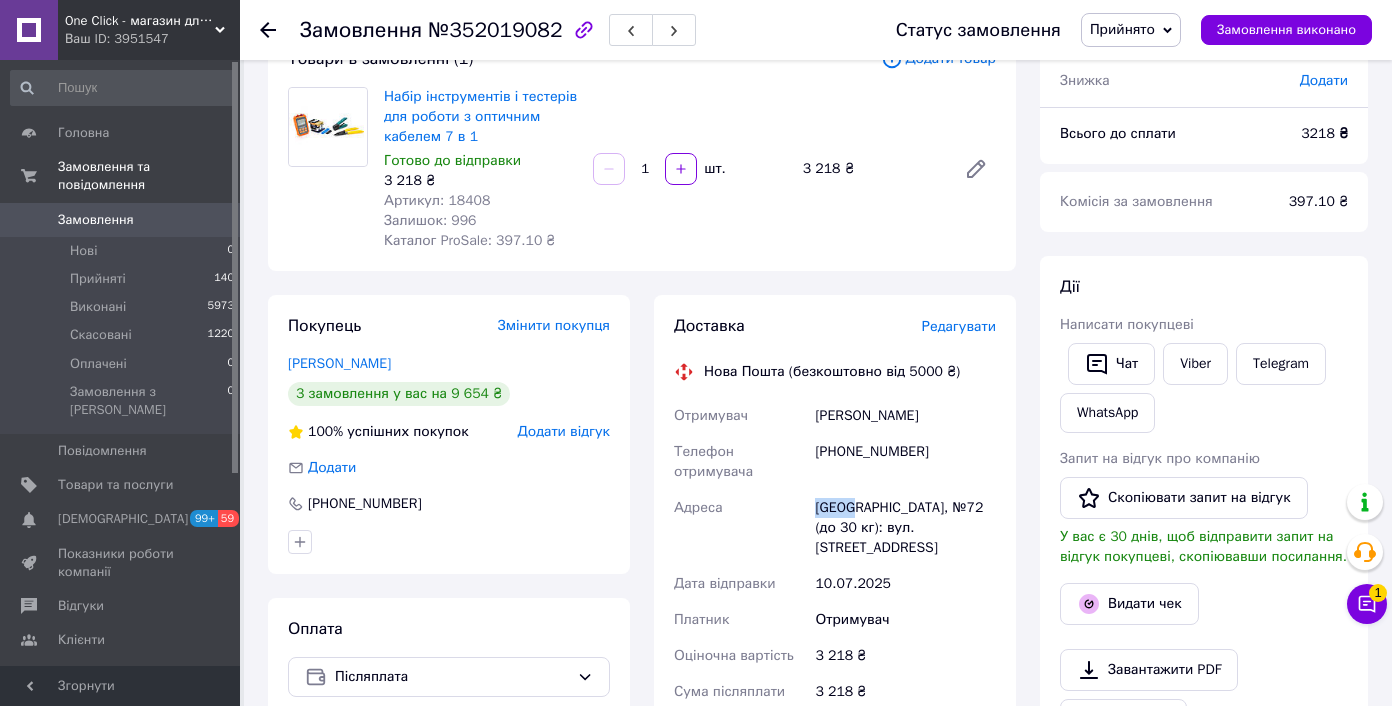 copy on "Одеса" 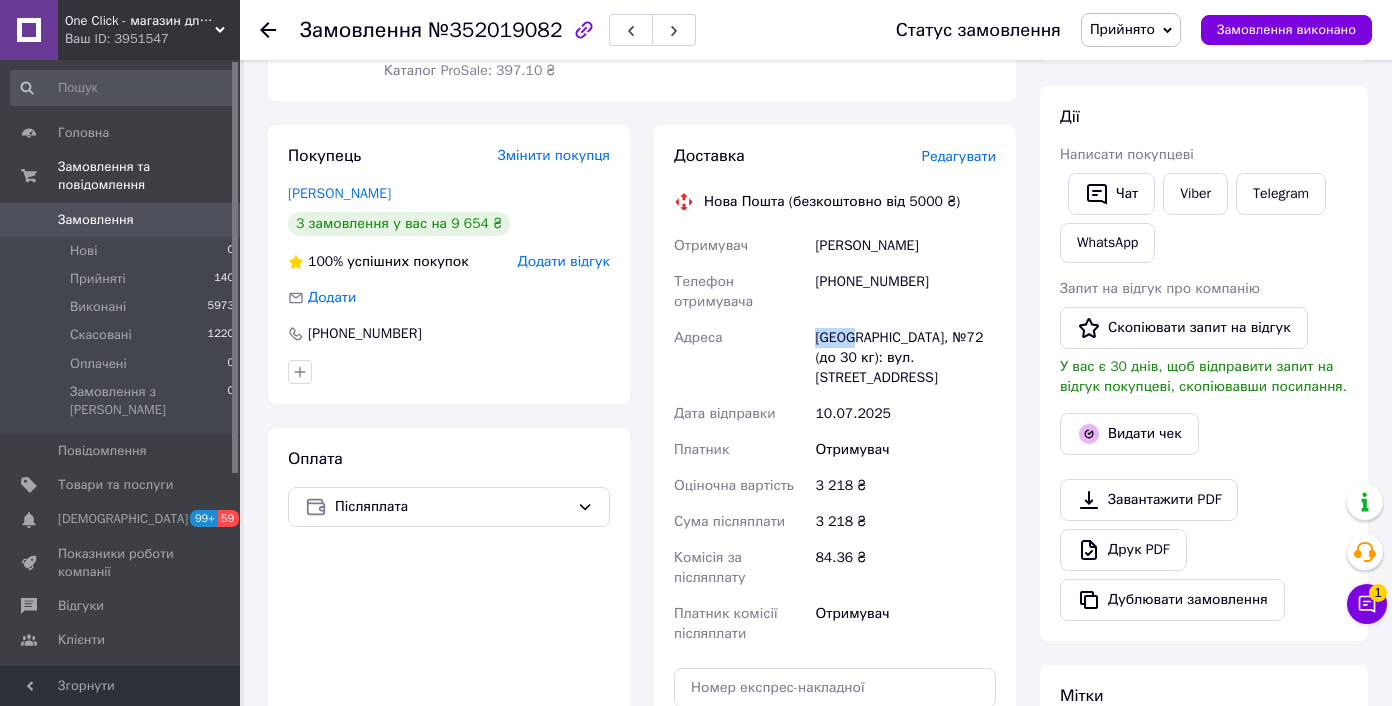scroll, scrollTop: 529, scrollLeft: 0, axis: vertical 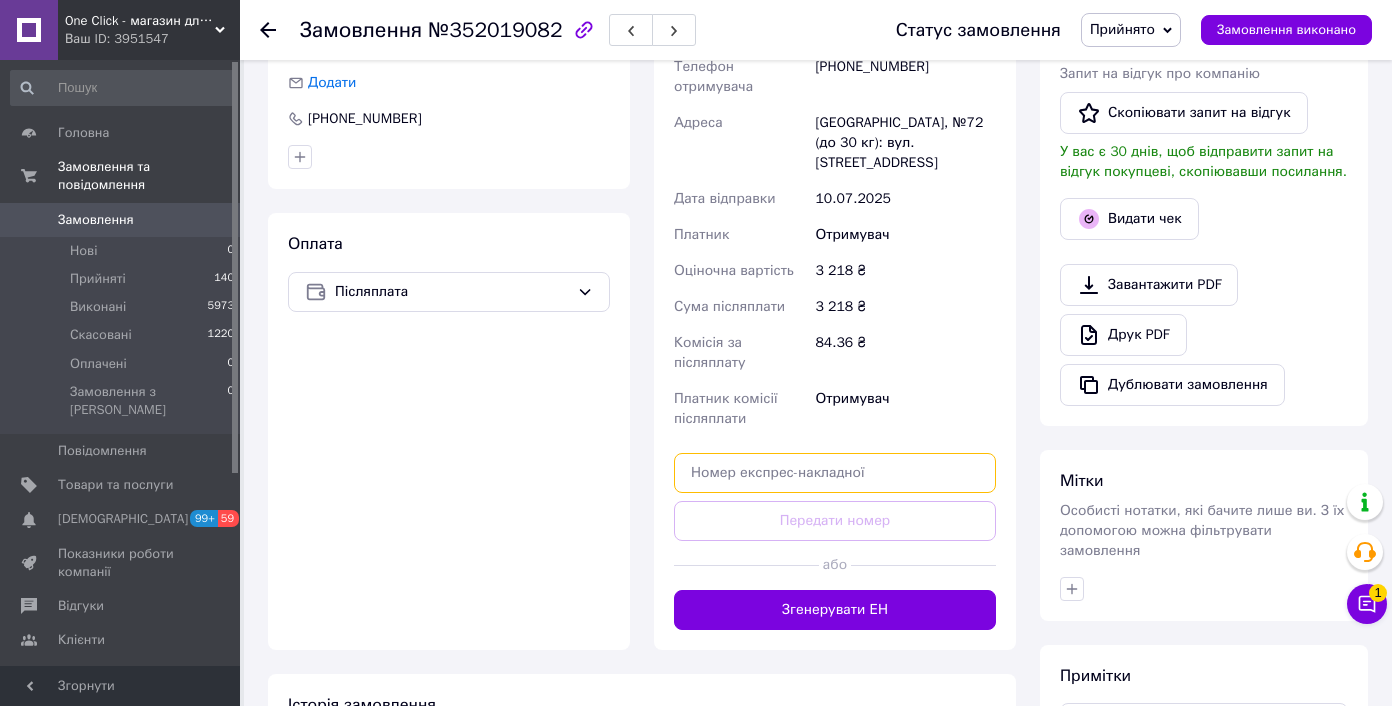click at bounding box center [835, 473] 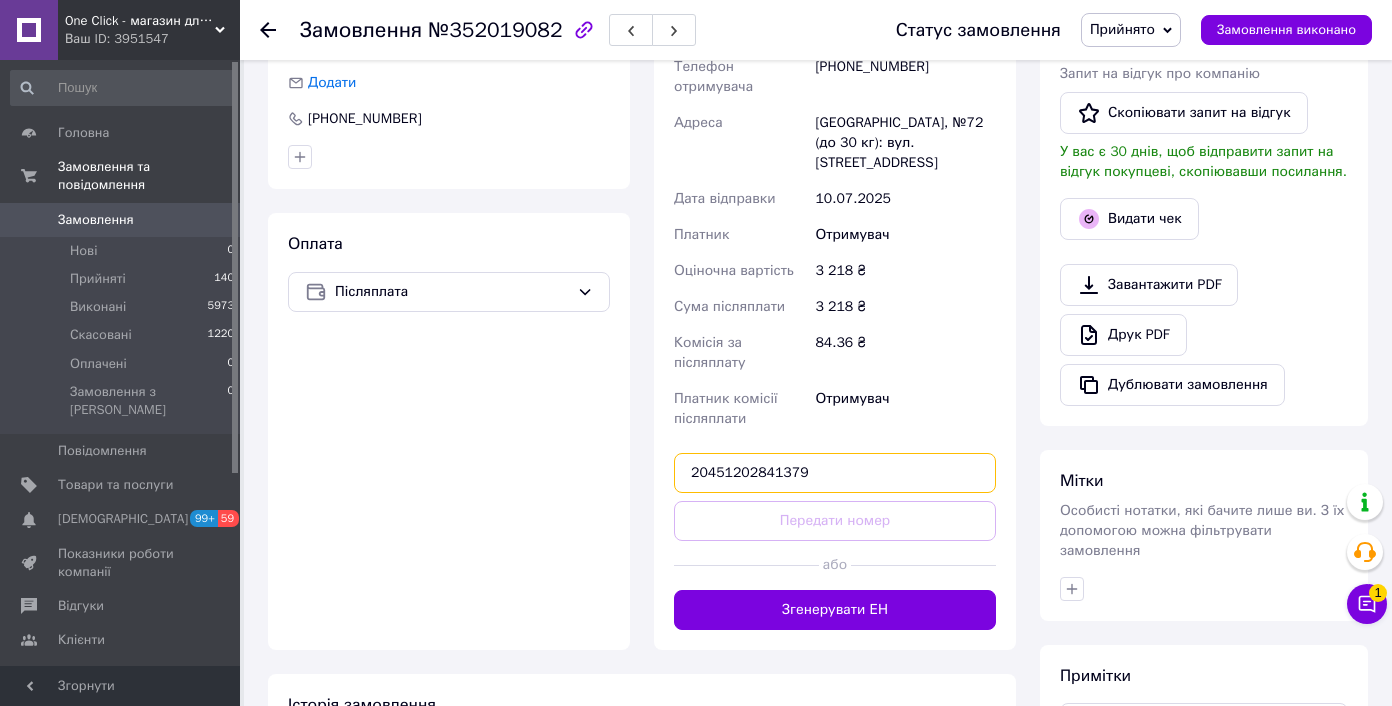 type on "20451202841379" 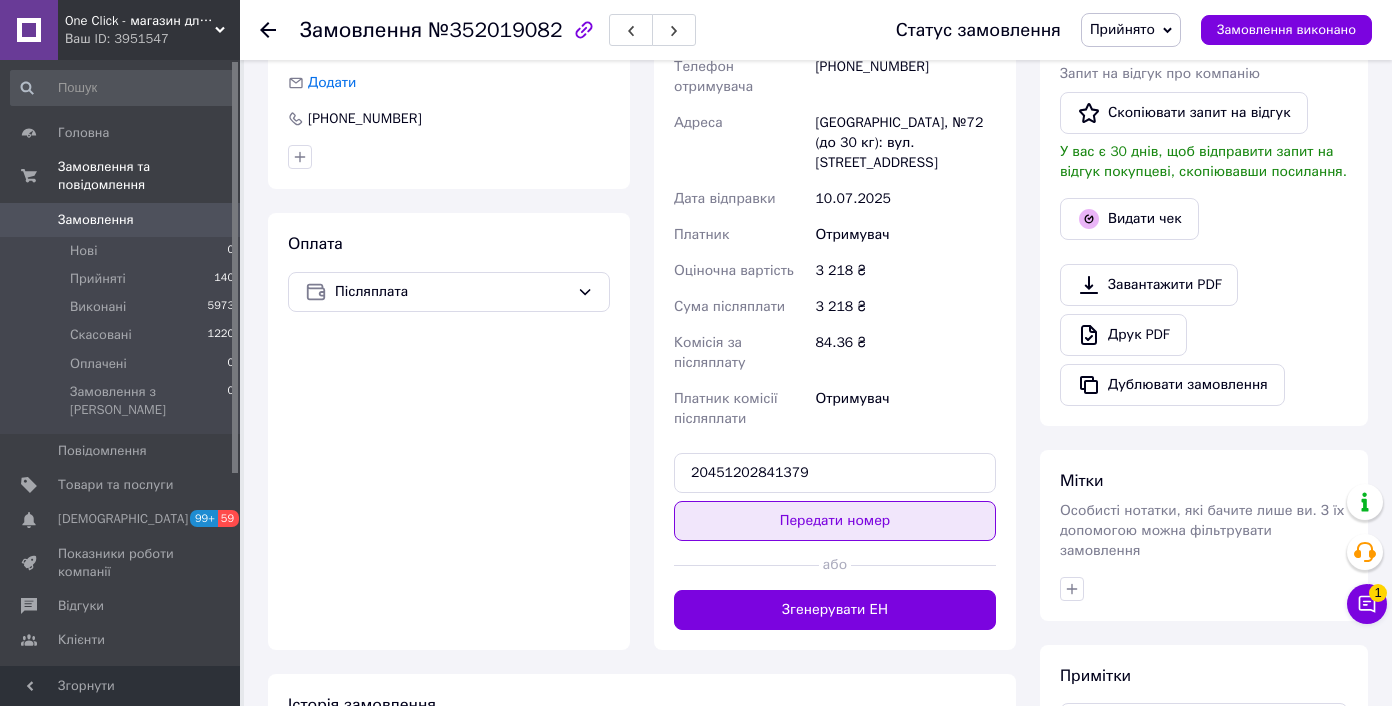 click on "Передати номер" at bounding box center [835, 521] 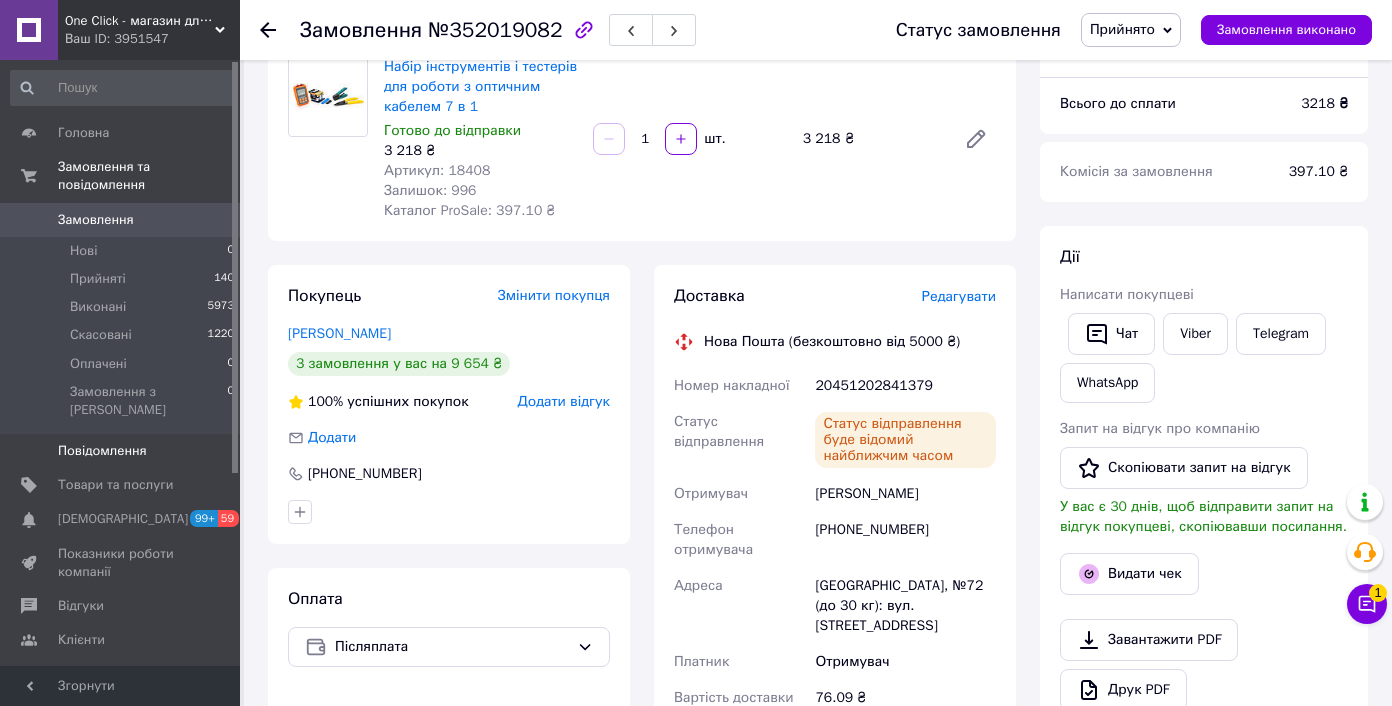 scroll, scrollTop: 110, scrollLeft: 0, axis: vertical 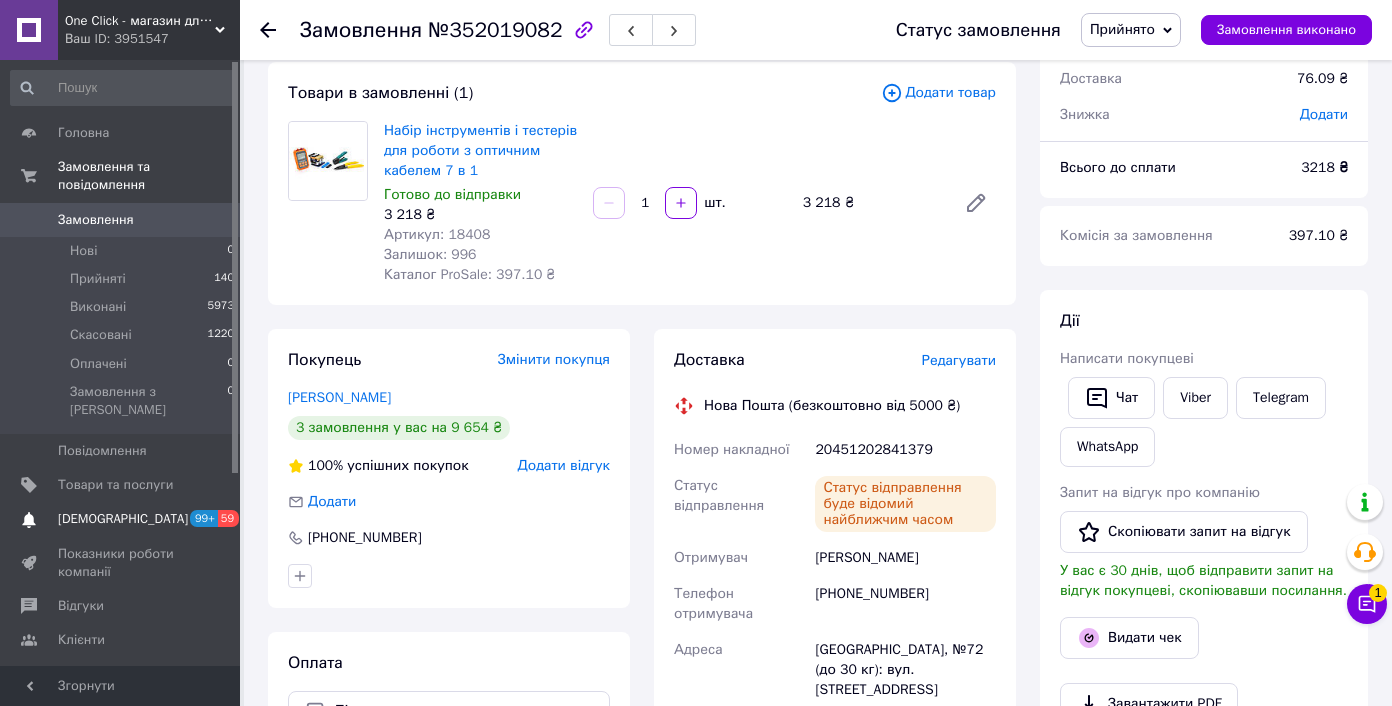 click on "[DEMOGRAPHIC_DATA]" at bounding box center (123, 519) 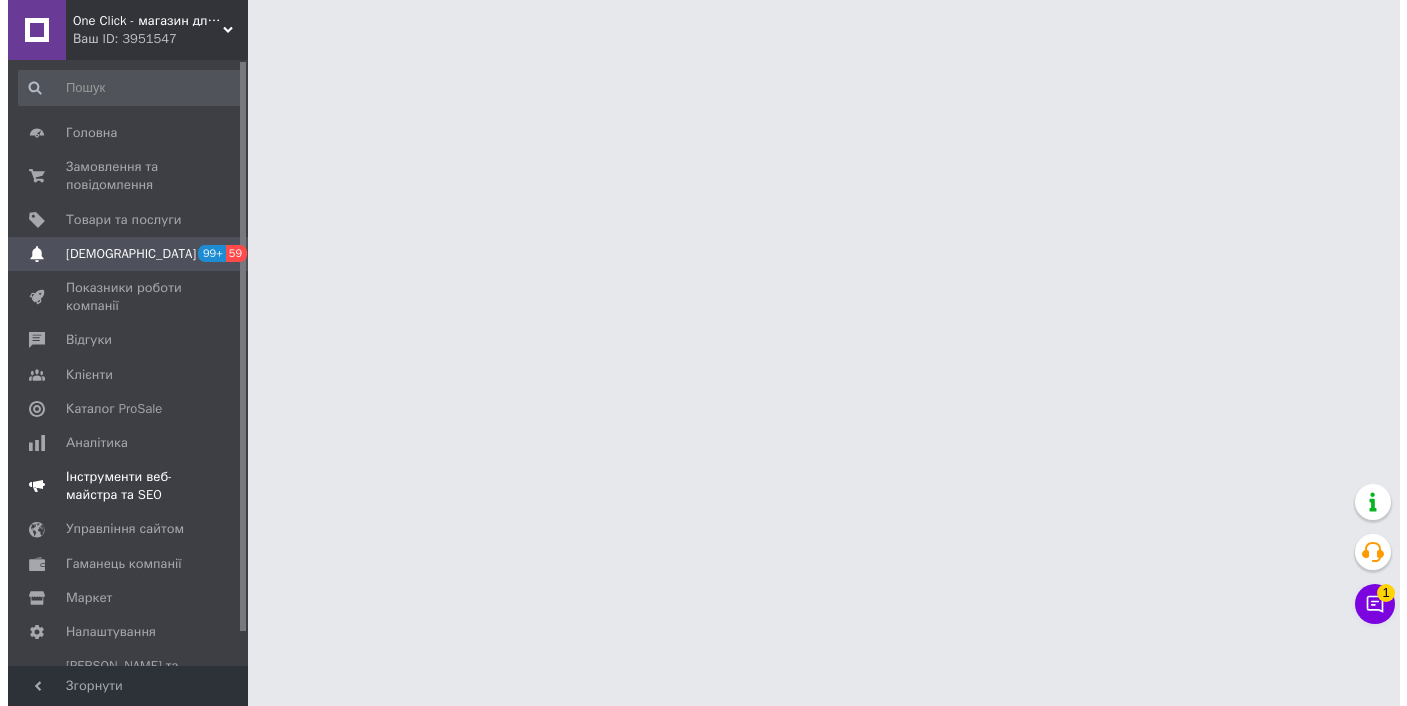 scroll, scrollTop: 0, scrollLeft: 0, axis: both 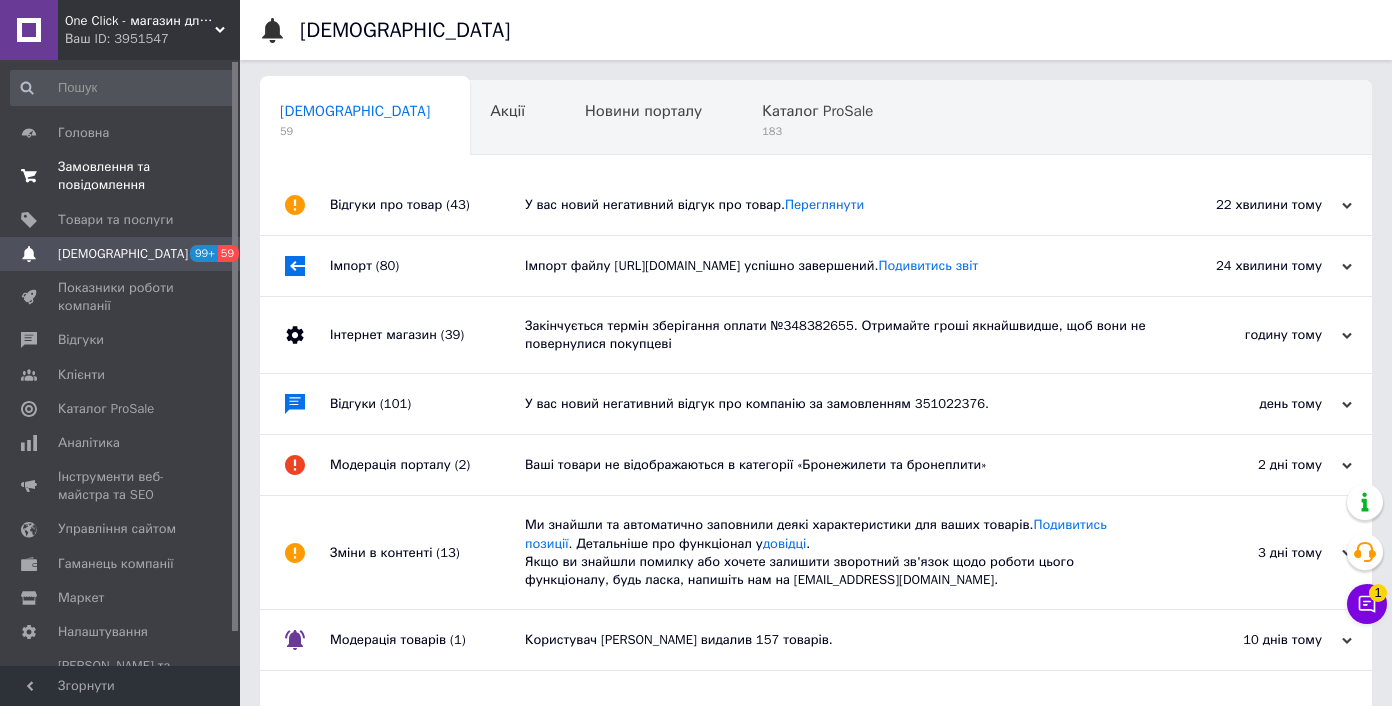 click on "Замовлення та повідомлення" at bounding box center [121, 176] 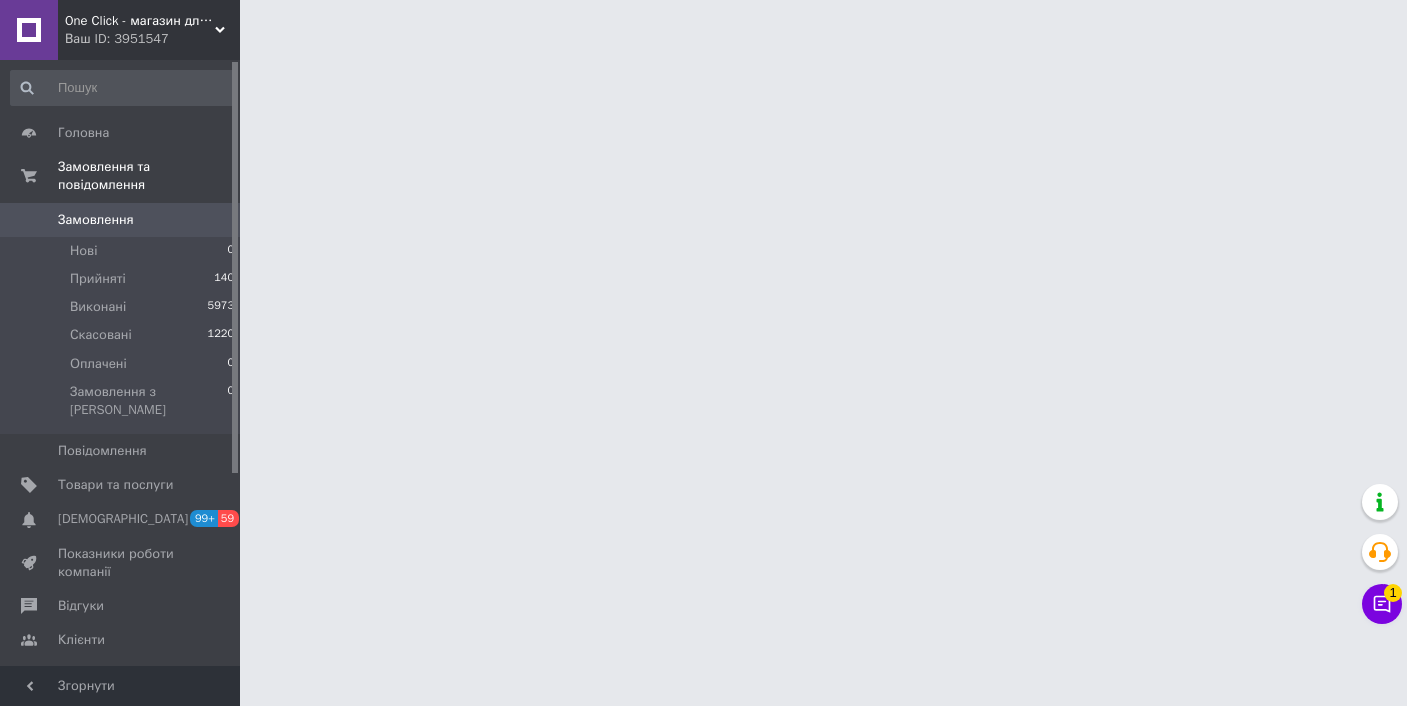 click 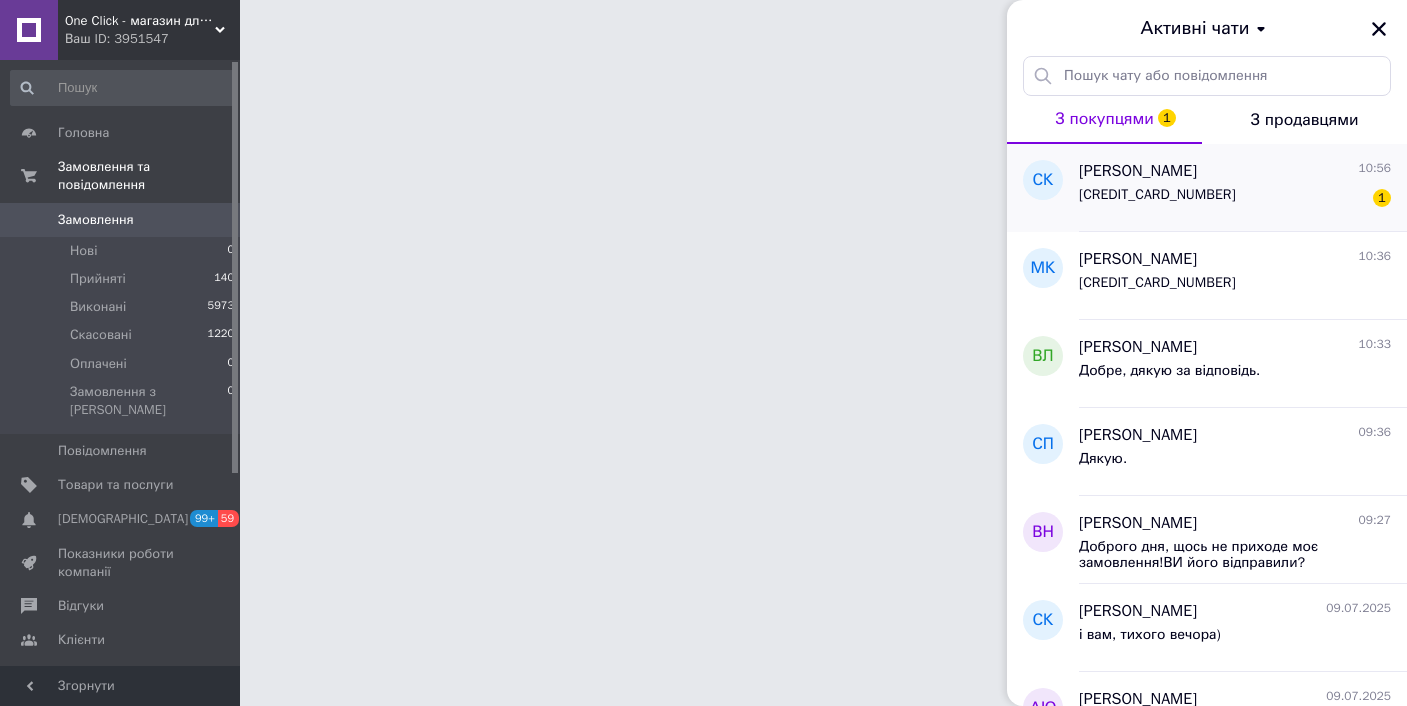 click on "5457082250553984 1" at bounding box center (1235, 199) 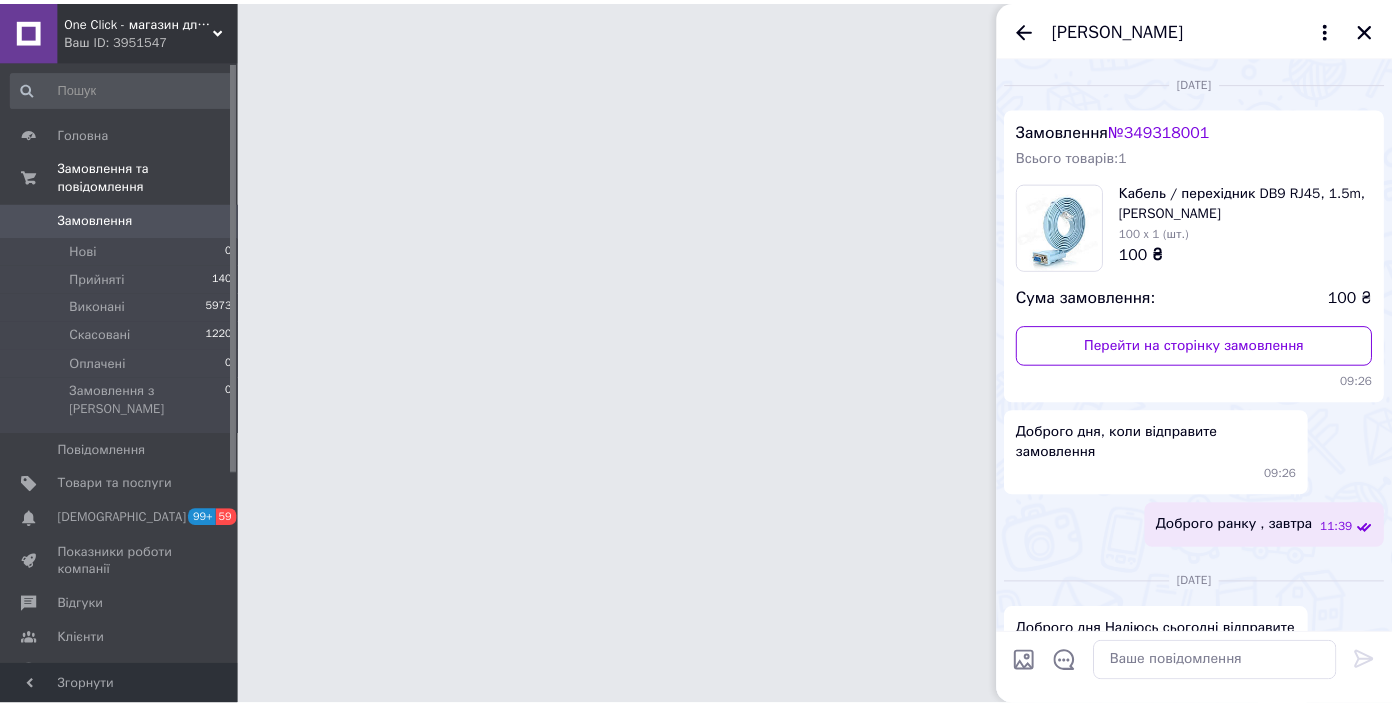 scroll, scrollTop: 1106, scrollLeft: 0, axis: vertical 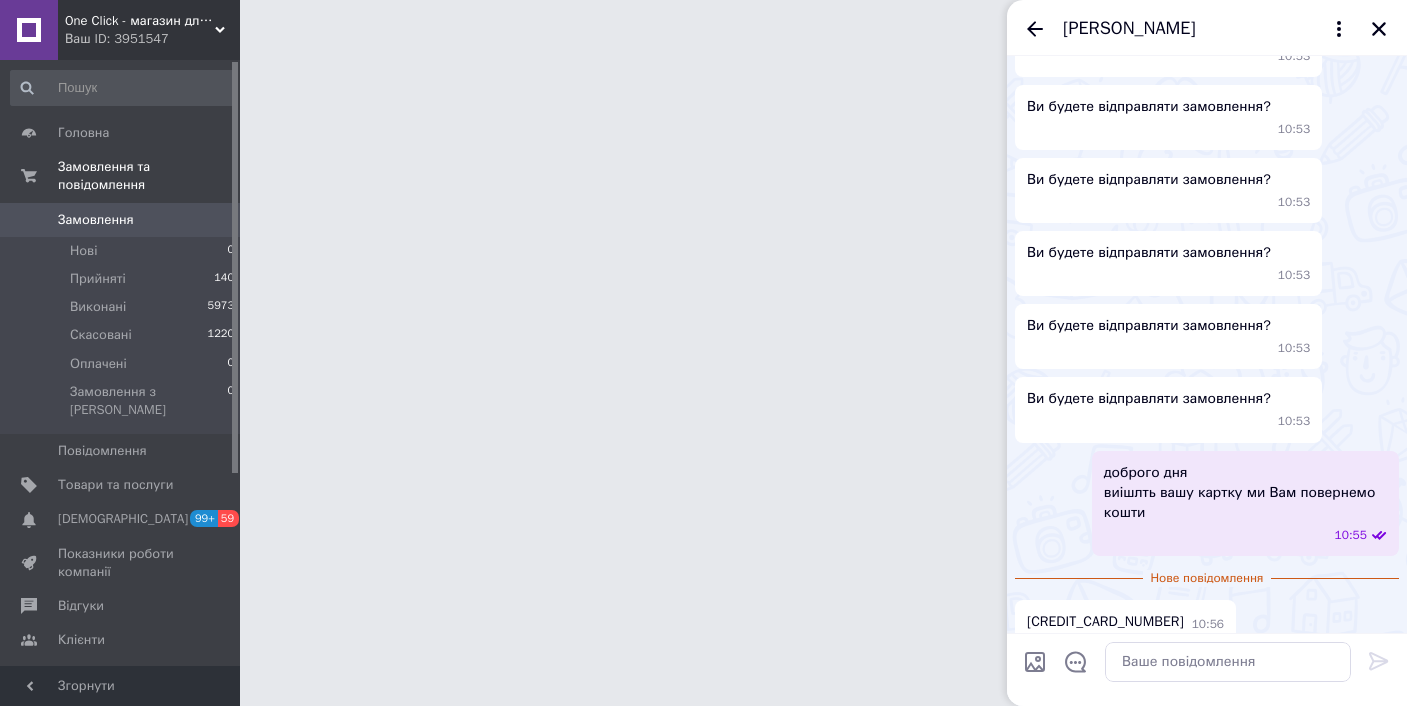 click on "5457082250553984" at bounding box center [1105, 622] 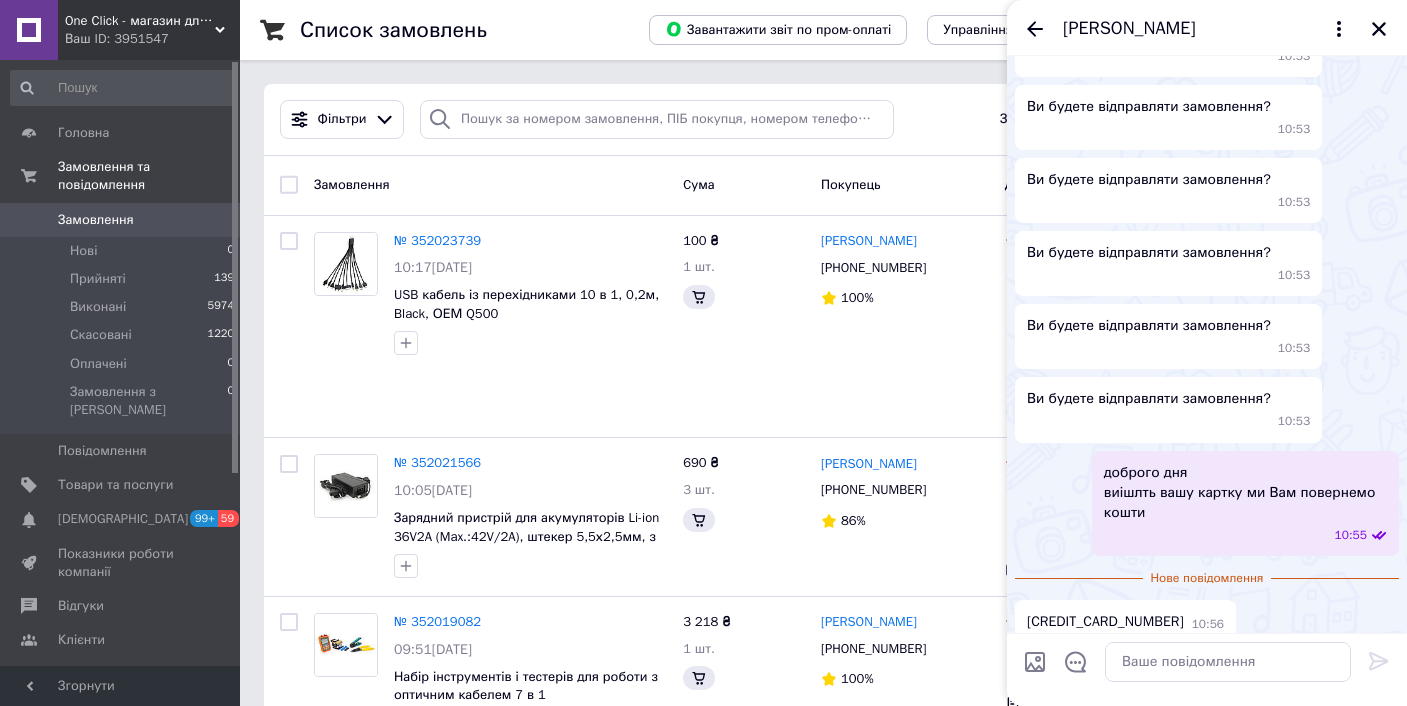 click on "5457082250553984" at bounding box center (1105, 622) 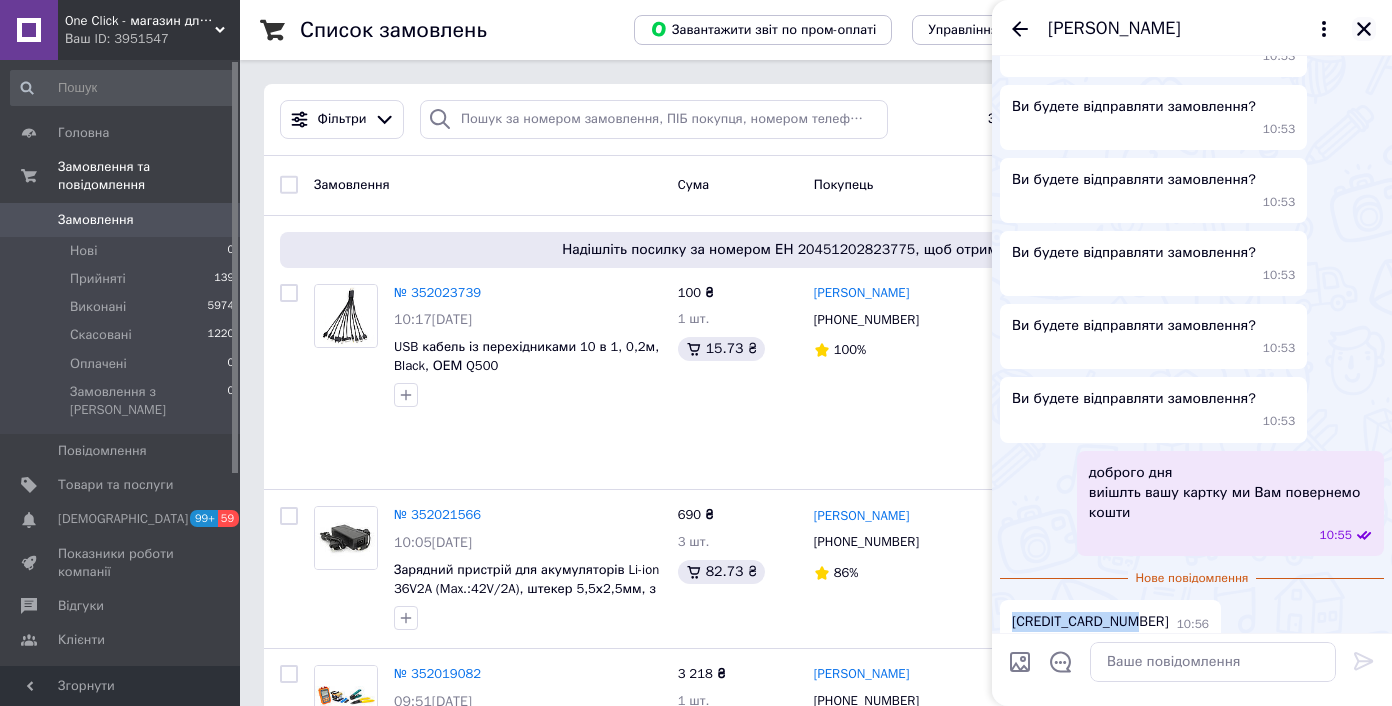 click 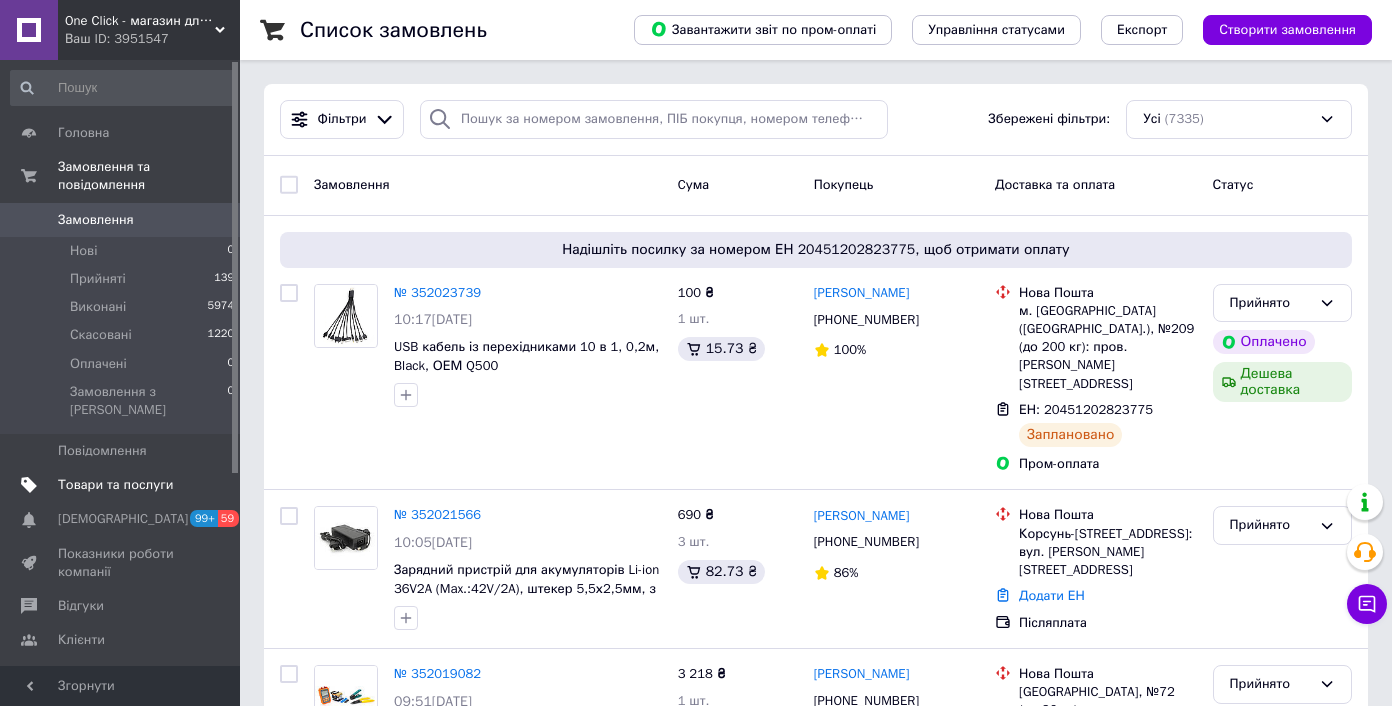 click on "Товари та послуги" at bounding box center [115, 485] 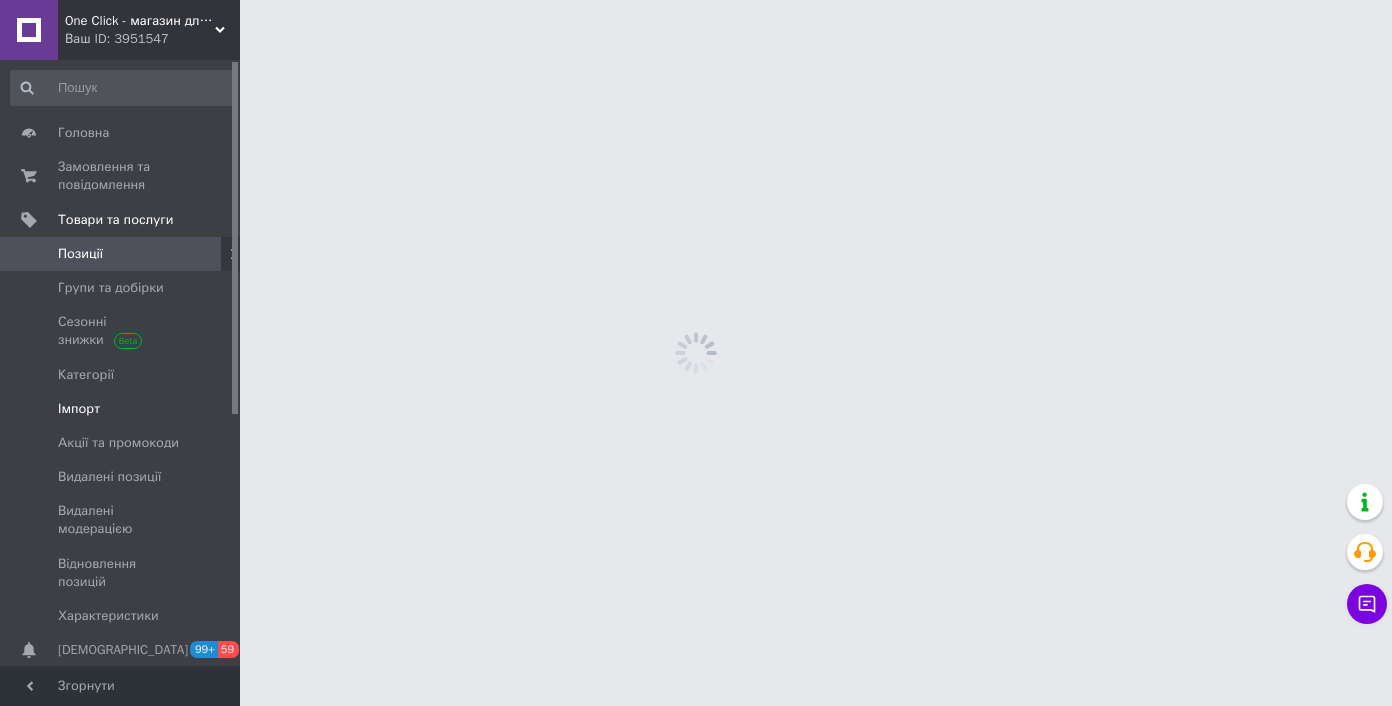 click on "Імпорт" at bounding box center (121, 409) 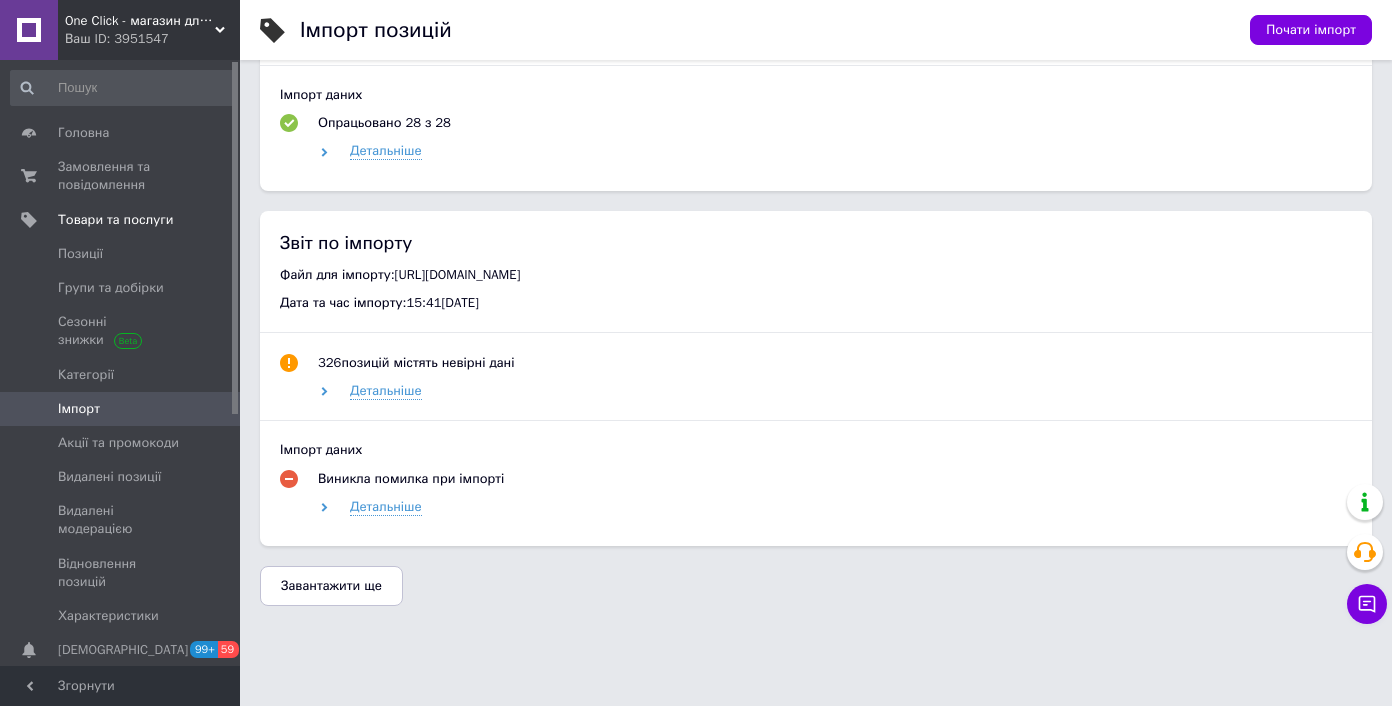 scroll, scrollTop: 1572, scrollLeft: 0, axis: vertical 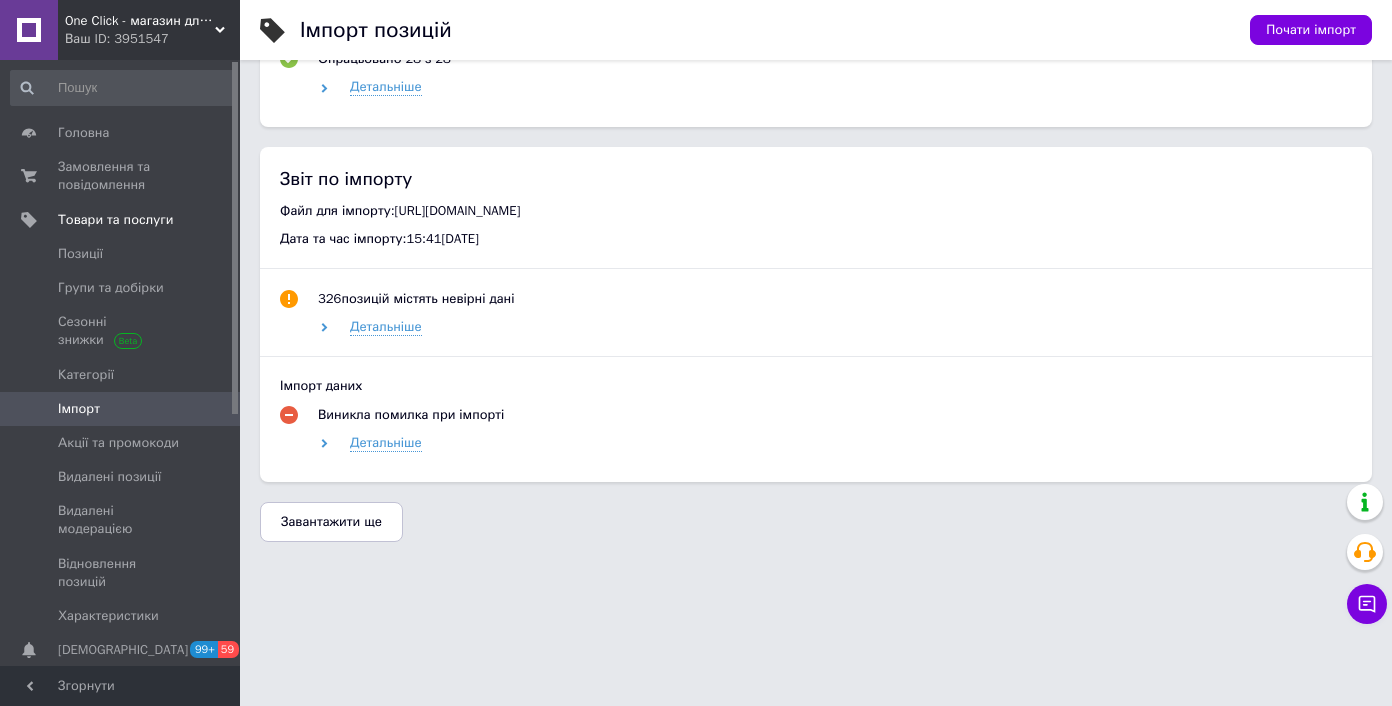 click on "Імпорт позицій Почати імпорт Підготуйте файл імпорту дотримуючись  інструкції Завантажити файл з сервера Завантажити файл з комп'ютера Формат: Google,  XLS, CSV, YML, XML, розміром до 180 МБ,
а також Zip, Gzip архіви. Переконайтеся в тому, що доступ до файлу відкритий. Додати посилання Налаштування імпорту Інформація, яку потрібно оновити Назва Код товару/Артикул Ціна Фото Наявність Кількість Опис Група Пошукові запити Характеристики Знижки Особисті нотатки Код маркування (GTIN) Номер пристрою (MPN) Переклади Загальні налаштування Оновити примусово     Залишити без змін" at bounding box center [816, -455] 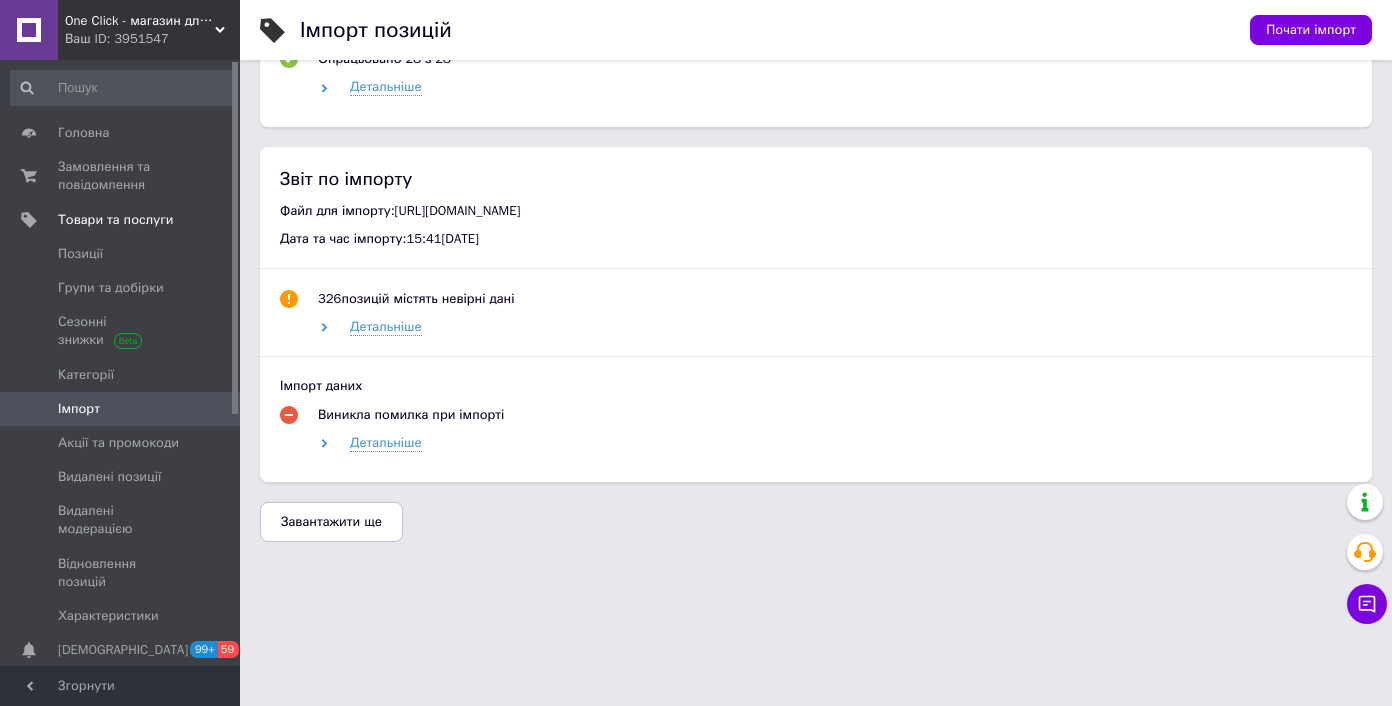 click on "Завантажити ще" at bounding box center (331, 522) 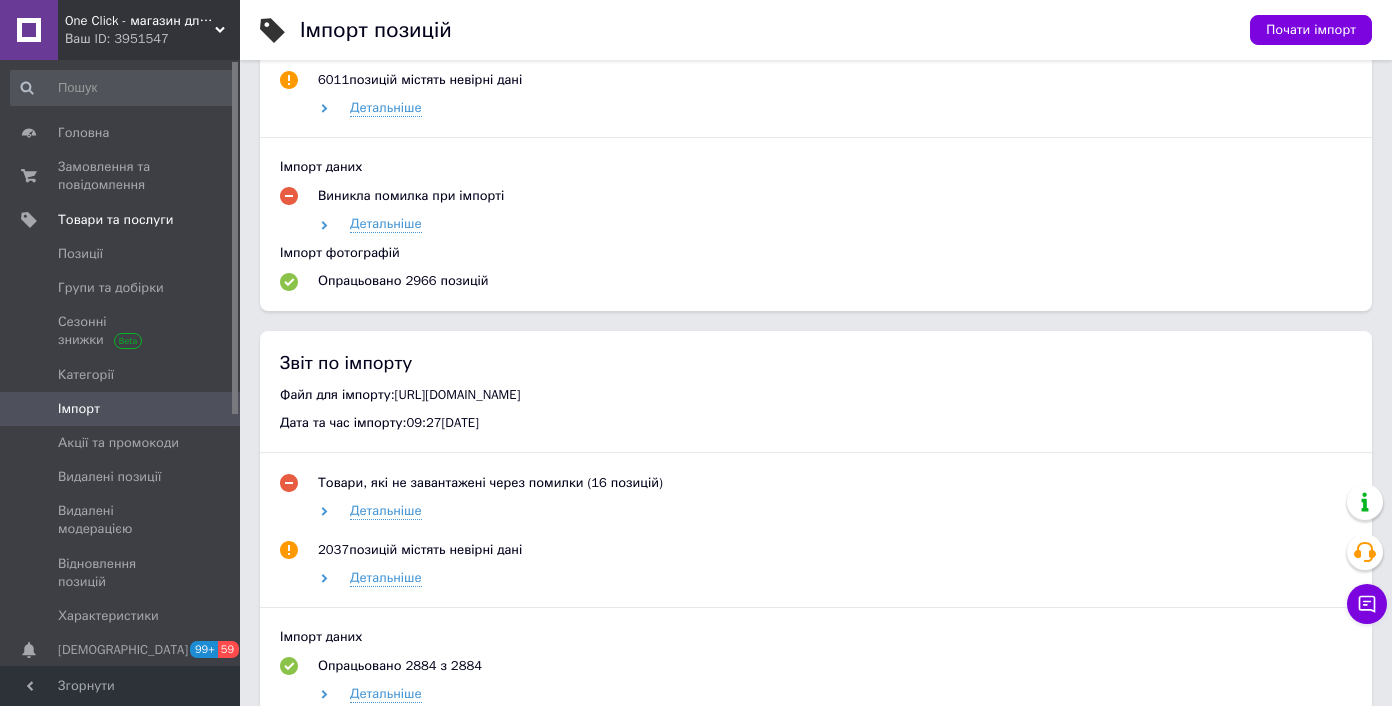 scroll, scrollTop: 2854, scrollLeft: 0, axis: vertical 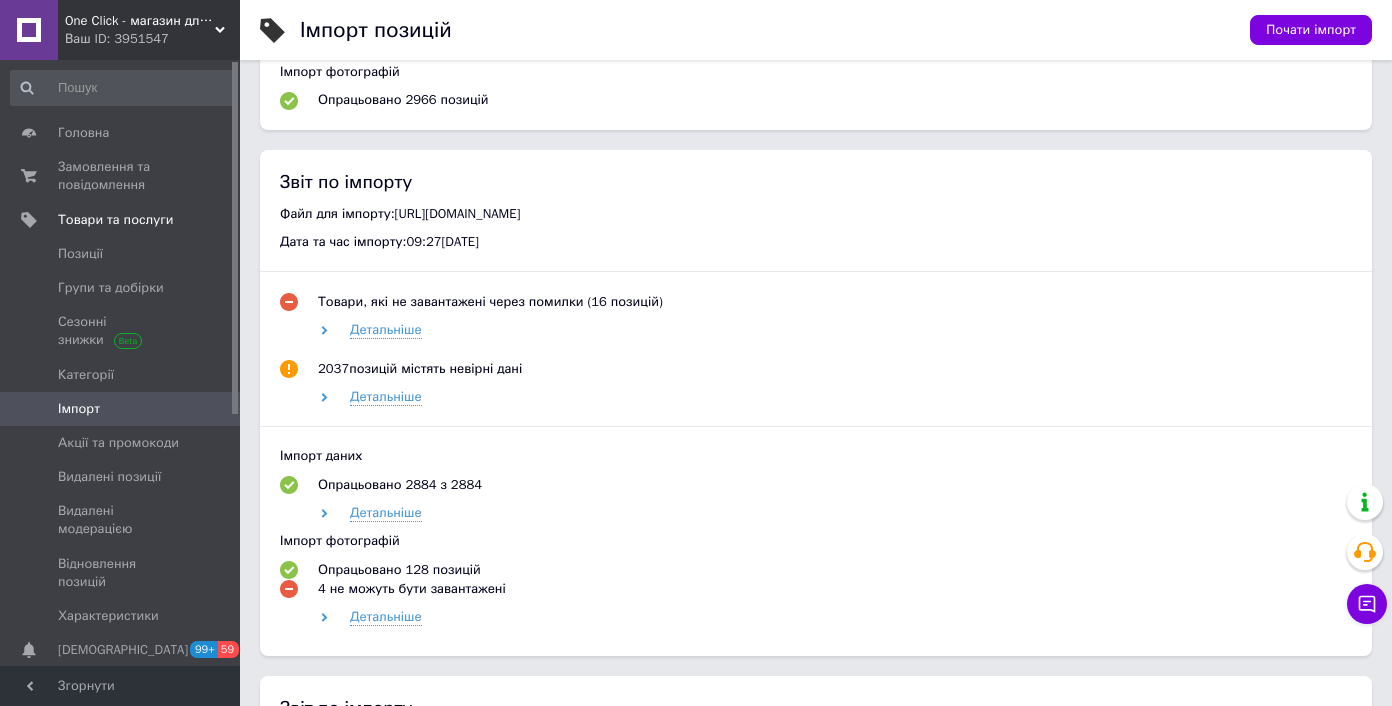 drag, startPoint x: 404, startPoint y: 263, endPoint x: 776, endPoint y: 266, distance: 372.0121 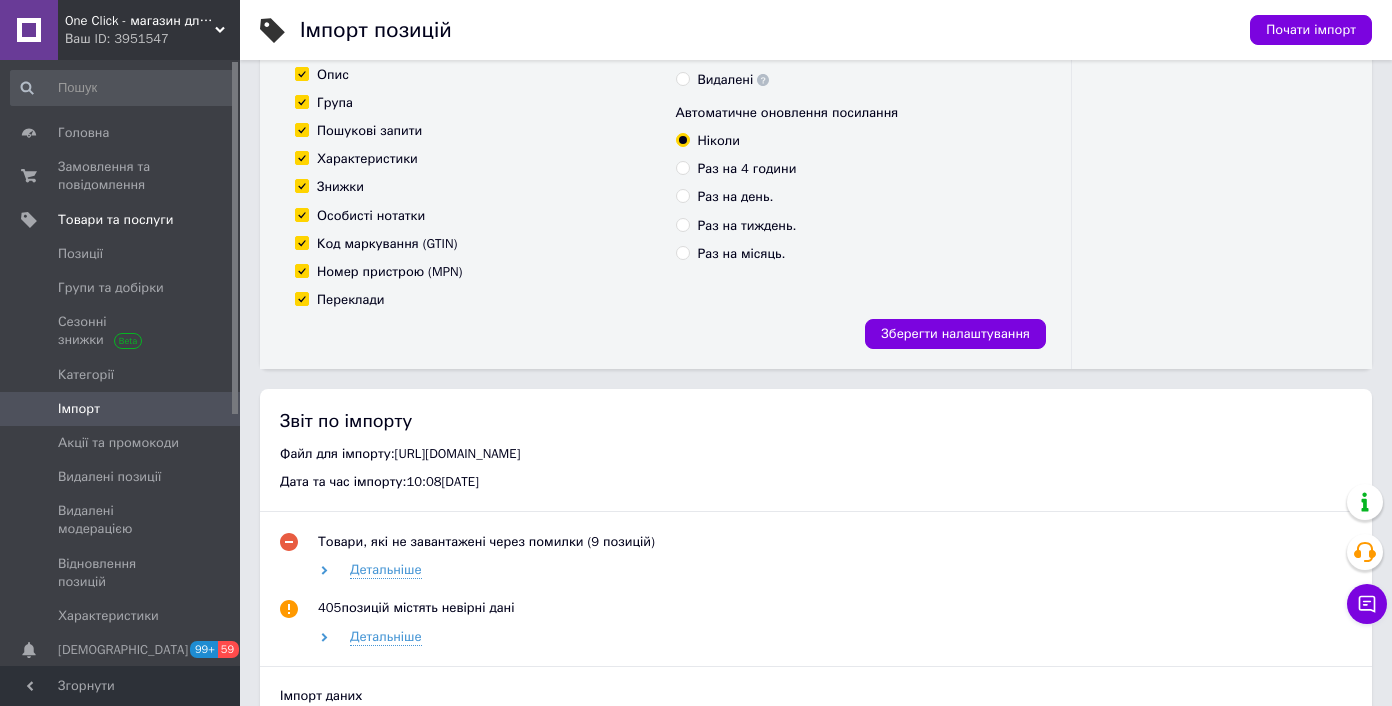 scroll, scrollTop: 0, scrollLeft: 0, axis: both 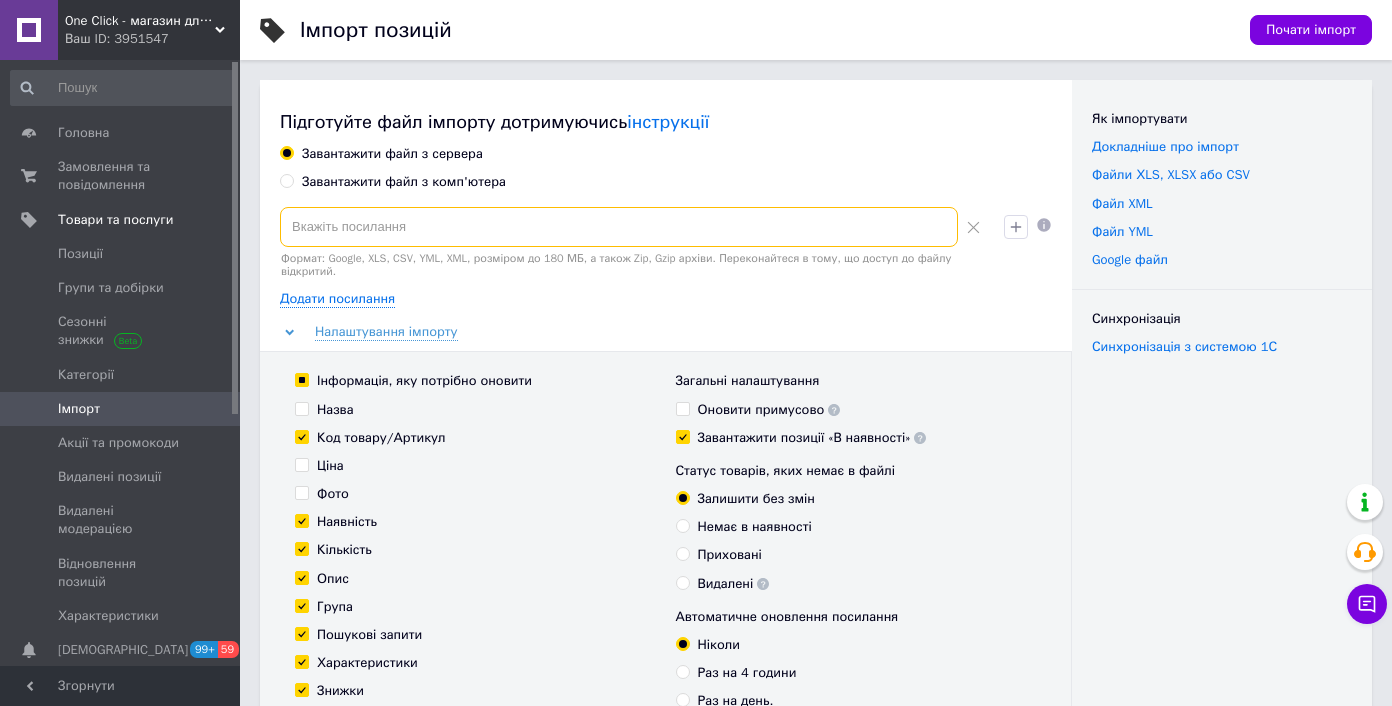 click at bounding box center (619, 227) 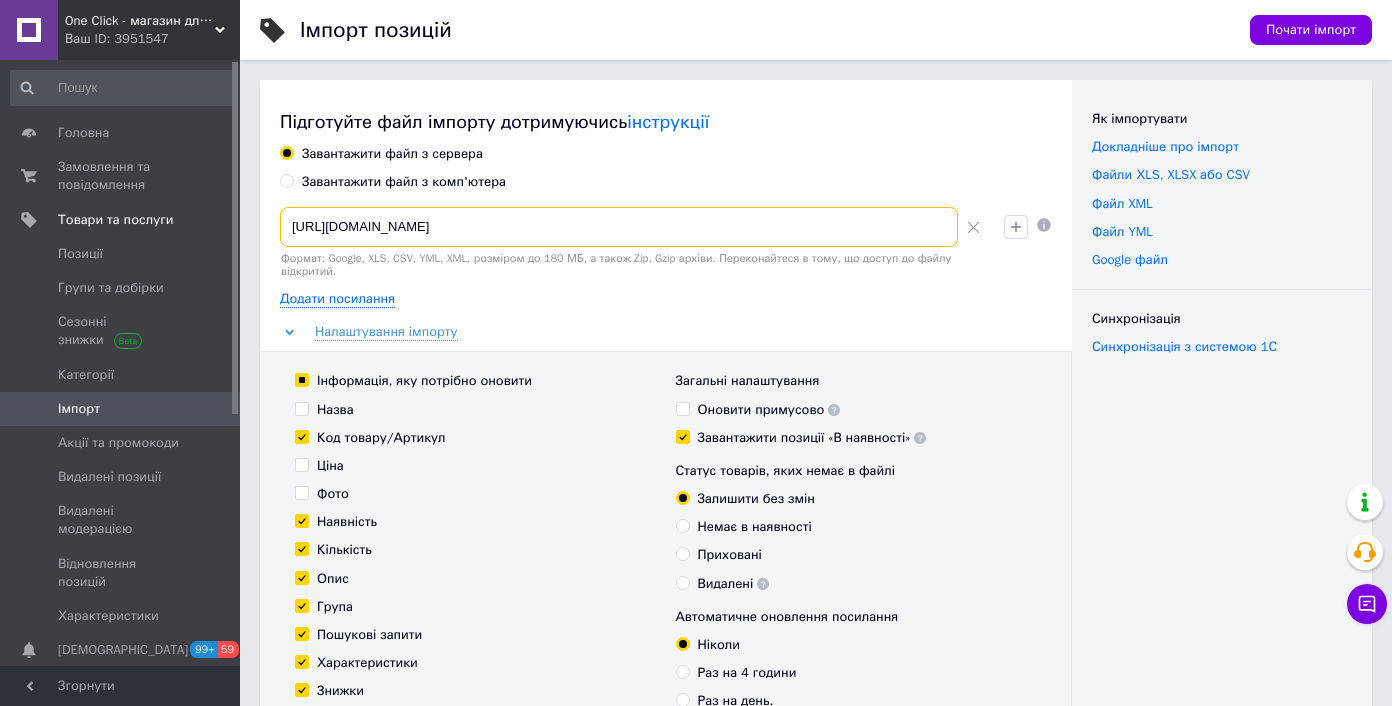type on "http://b2b.yugtorg.com/upload/prom_yml_679.xml" 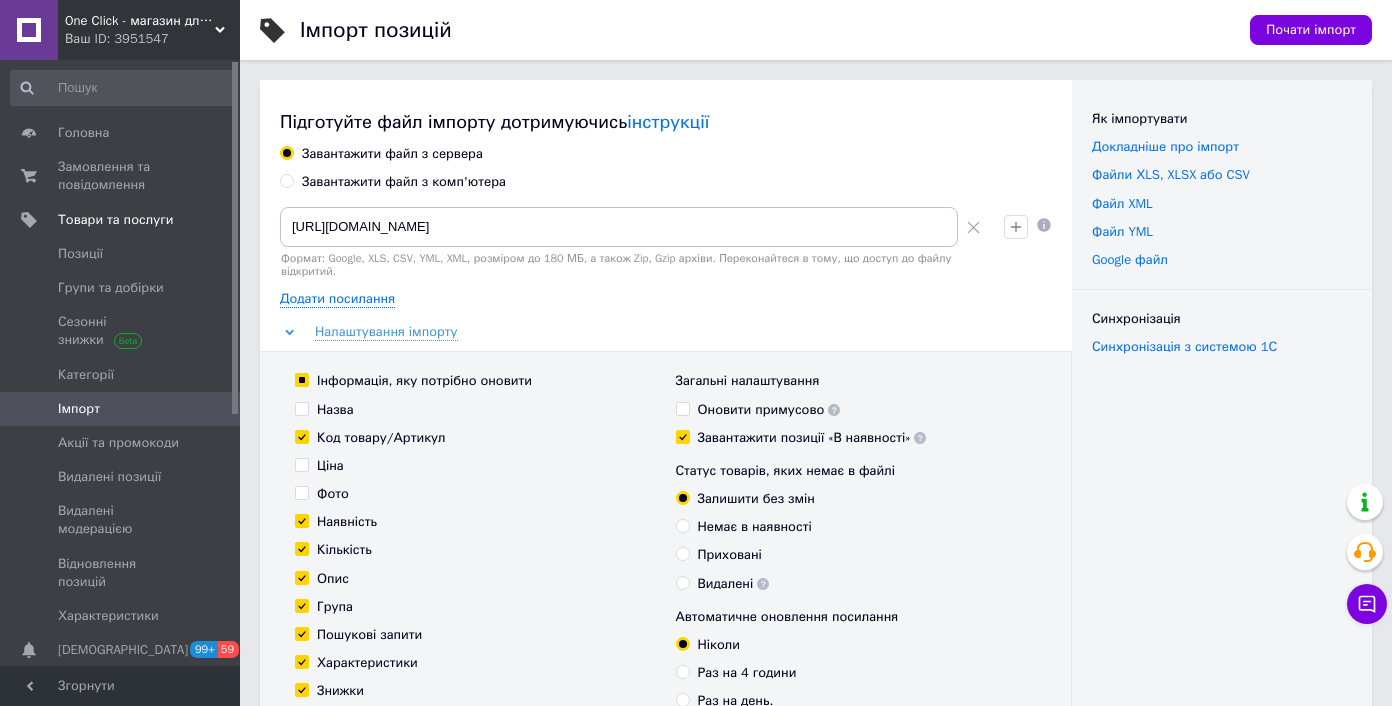 click on "Інформація, яку потрібно оновити" at bounding box center [424, 381] 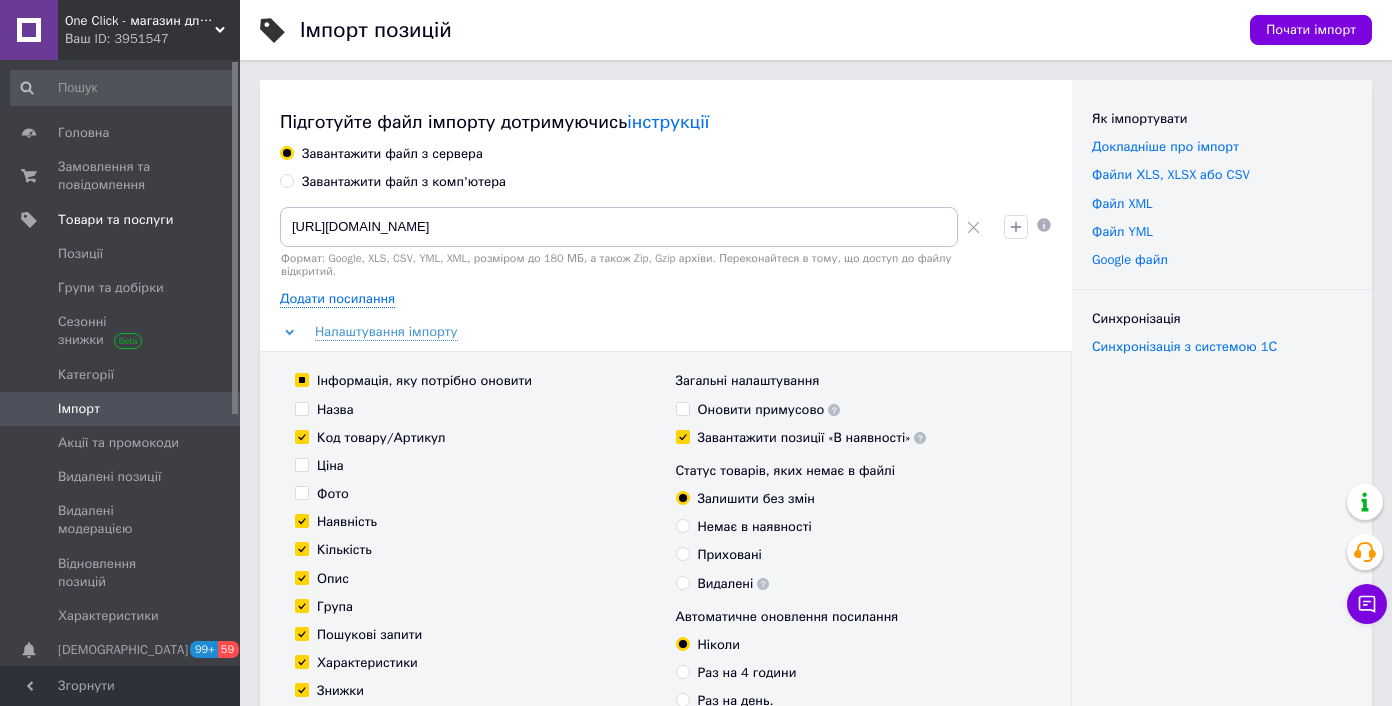 click on "Інформація, яку потрібно оновити" at bounding box center (301, 379) 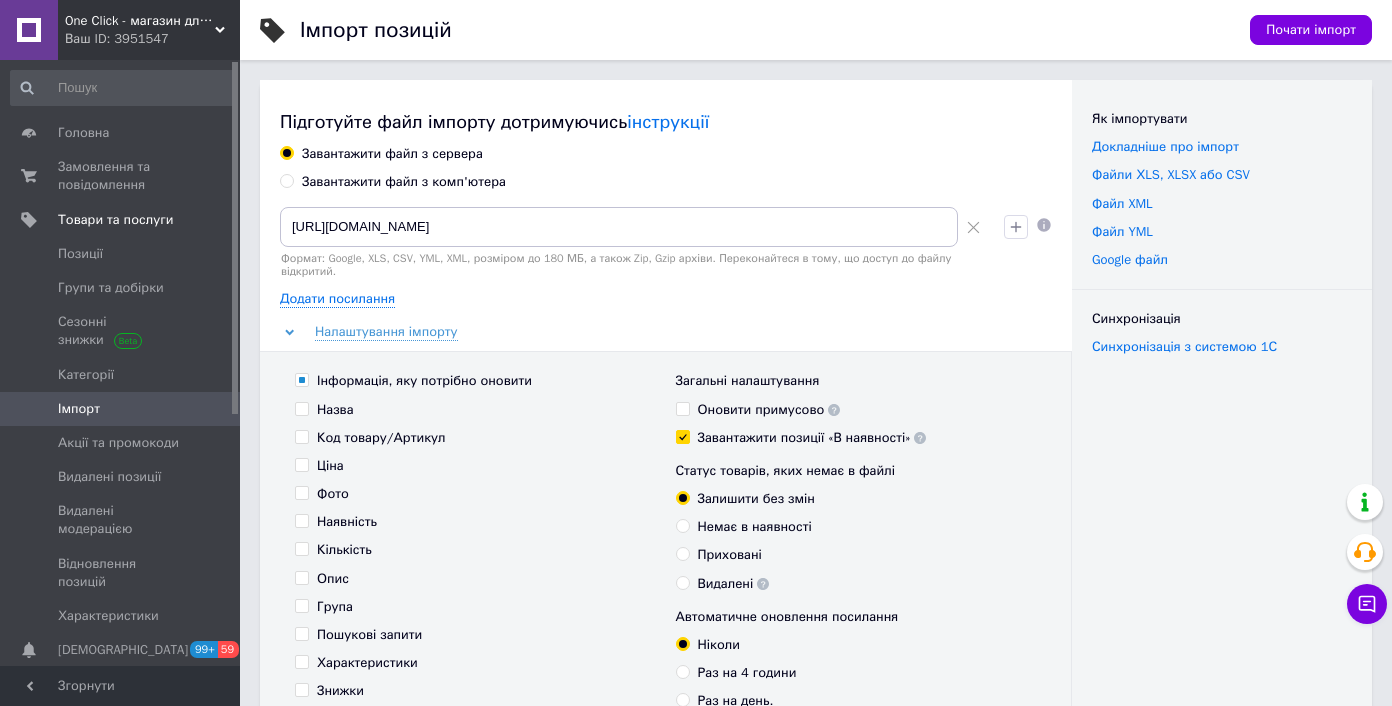 checkbox on "false" 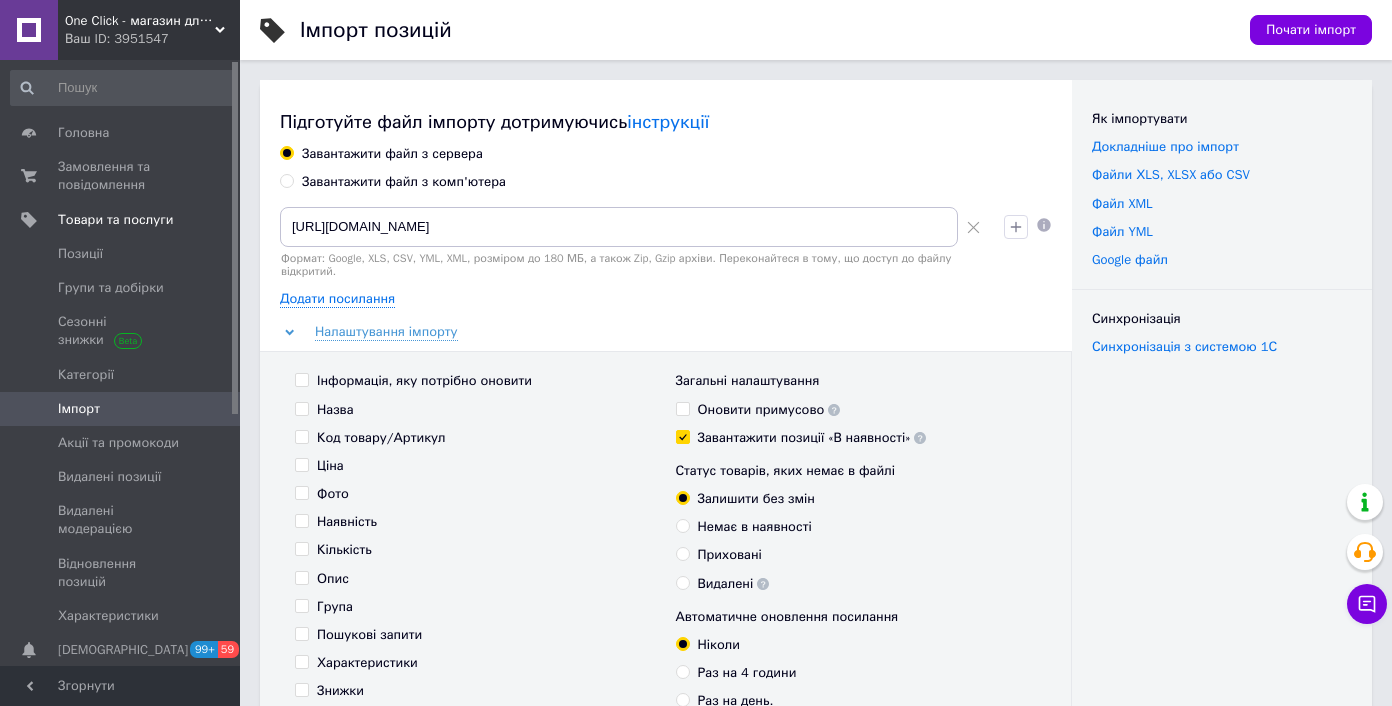 click on "Ціна" at bounding box center (330, 466) 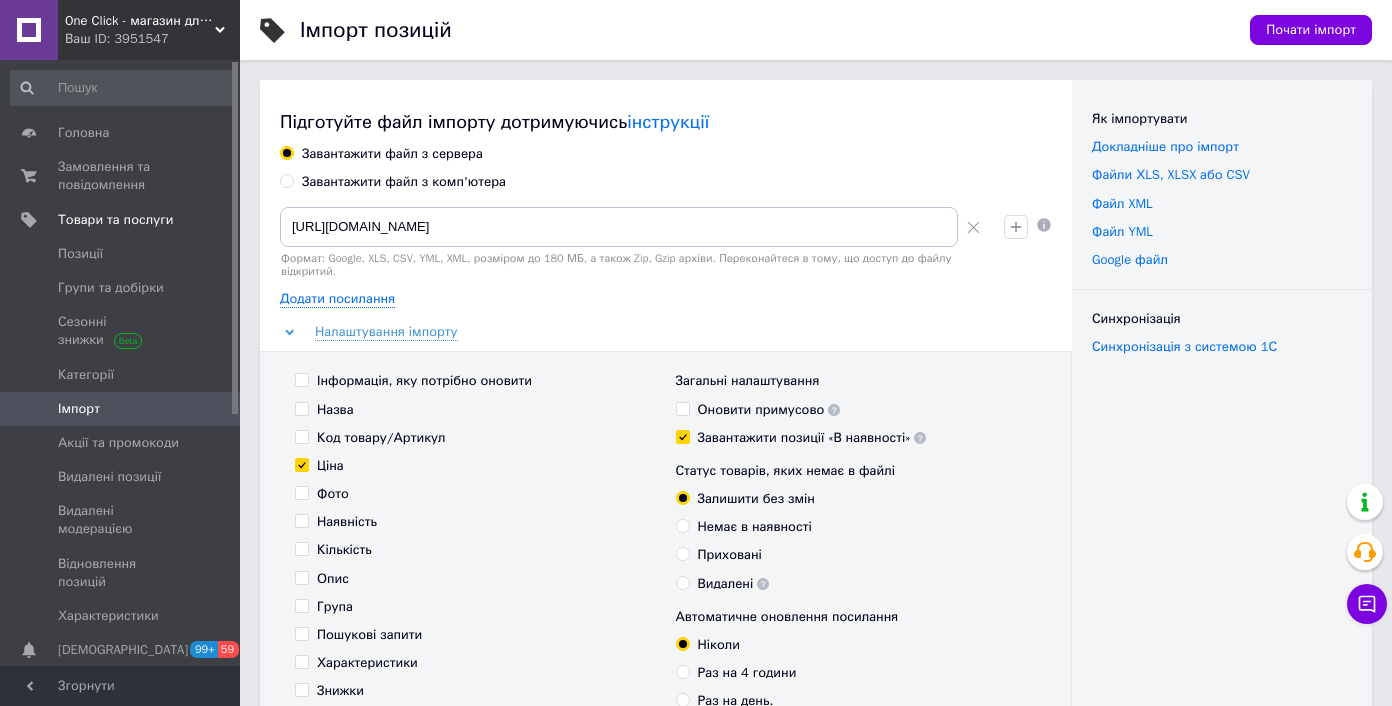 checkbox on "true" 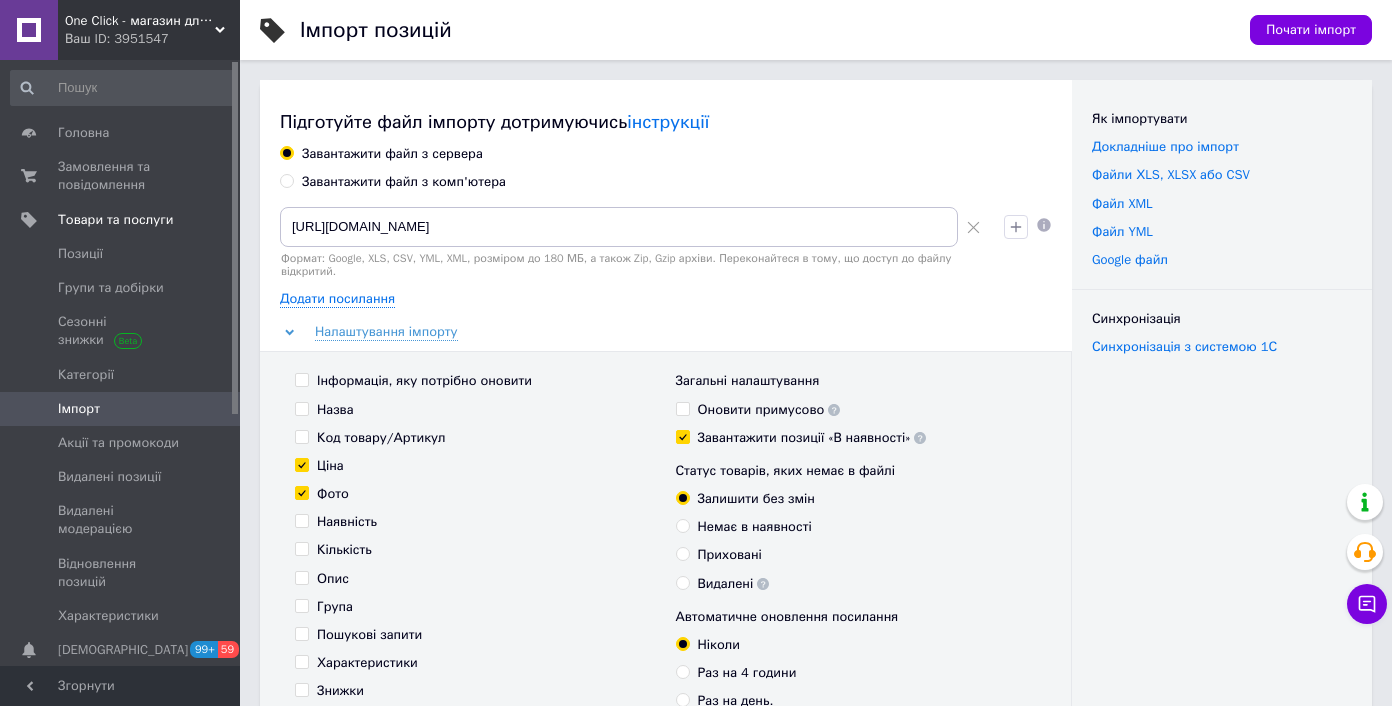 checkbox on "true" 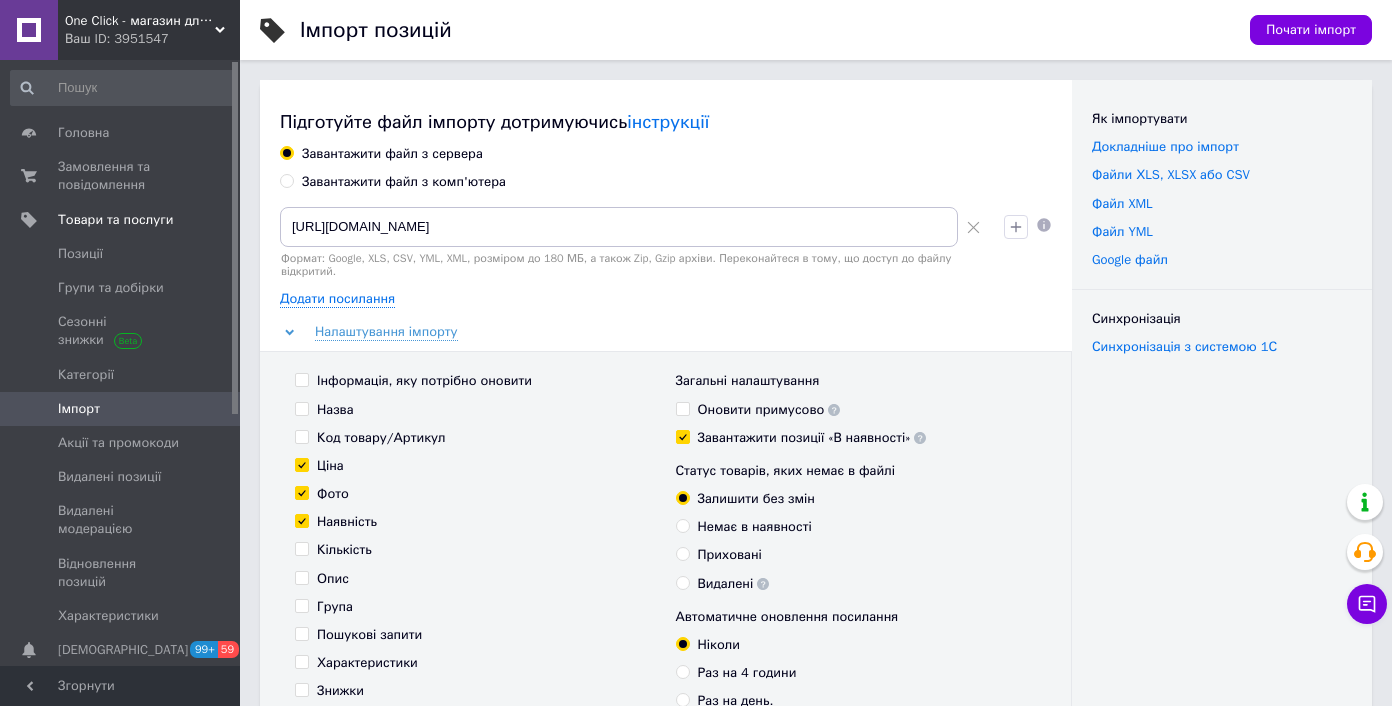 checkbox on "true" 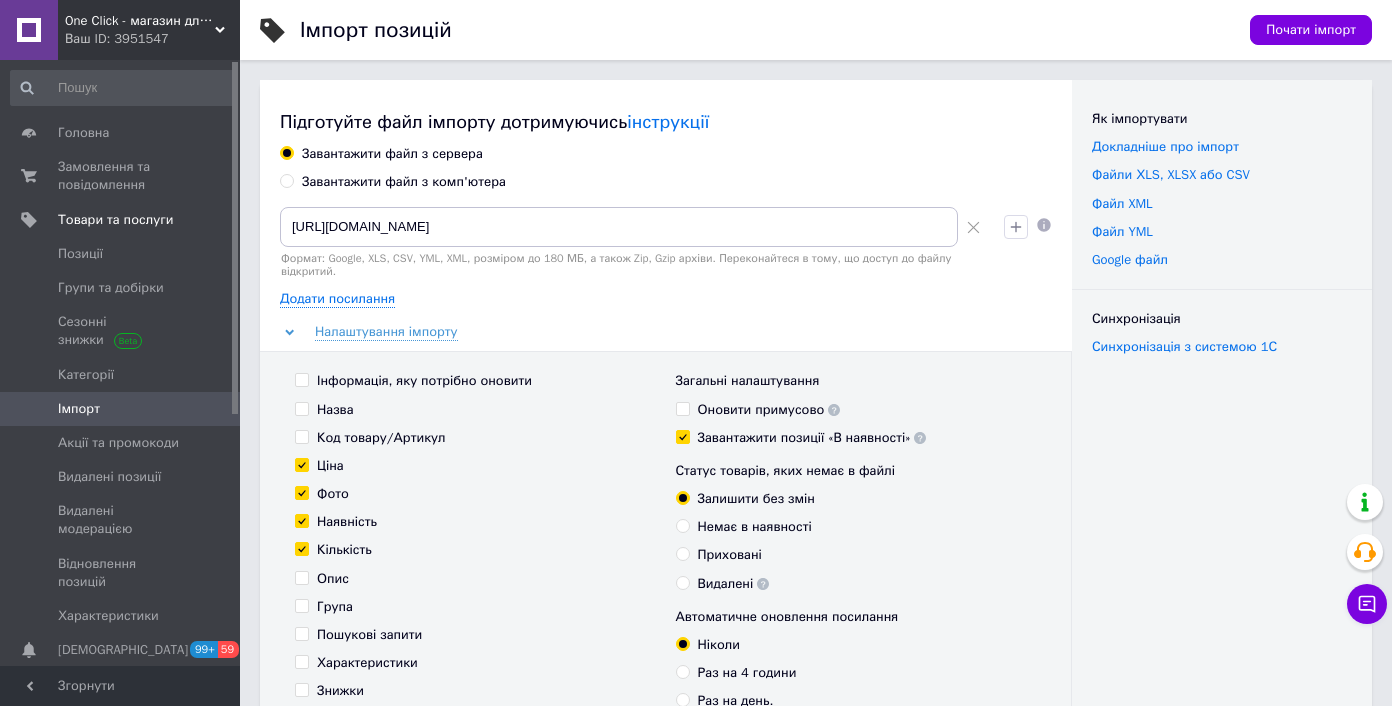 checkbox on "true" 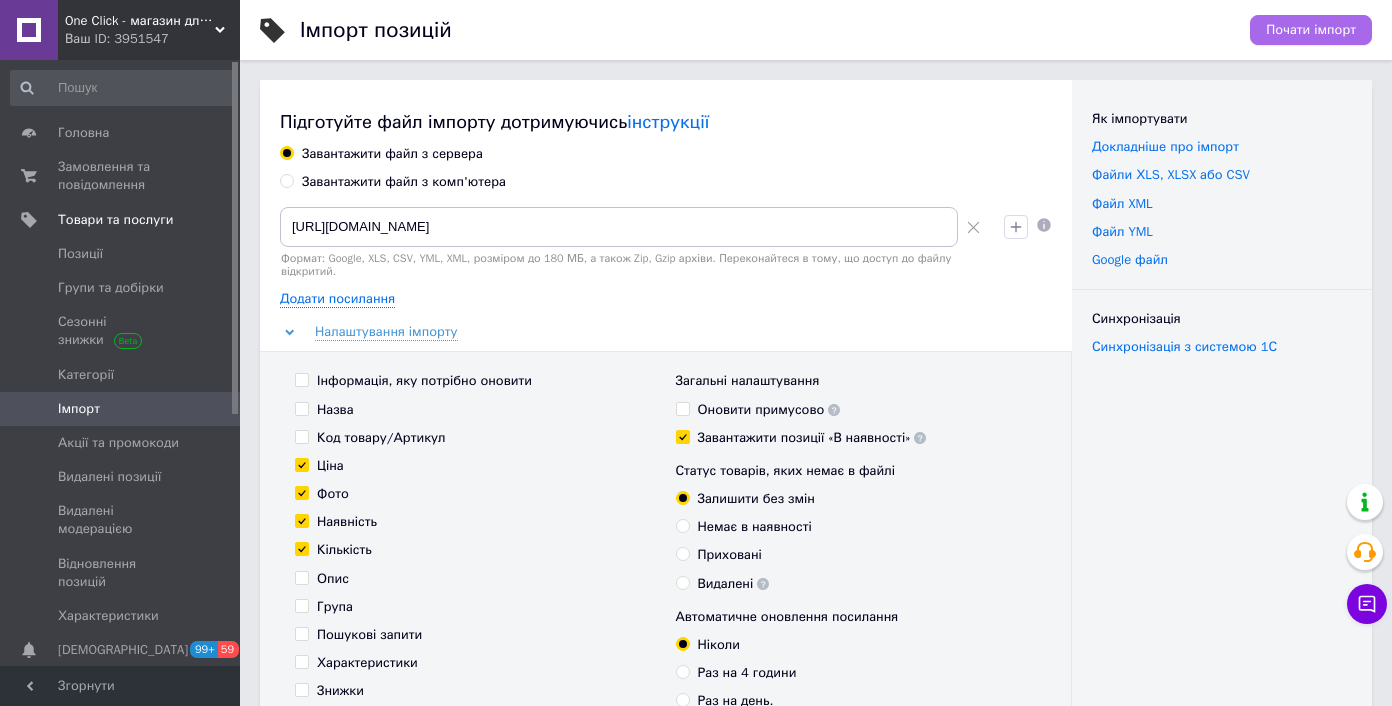 click on "Почати імпорт" at bounding box center (1311, 30) 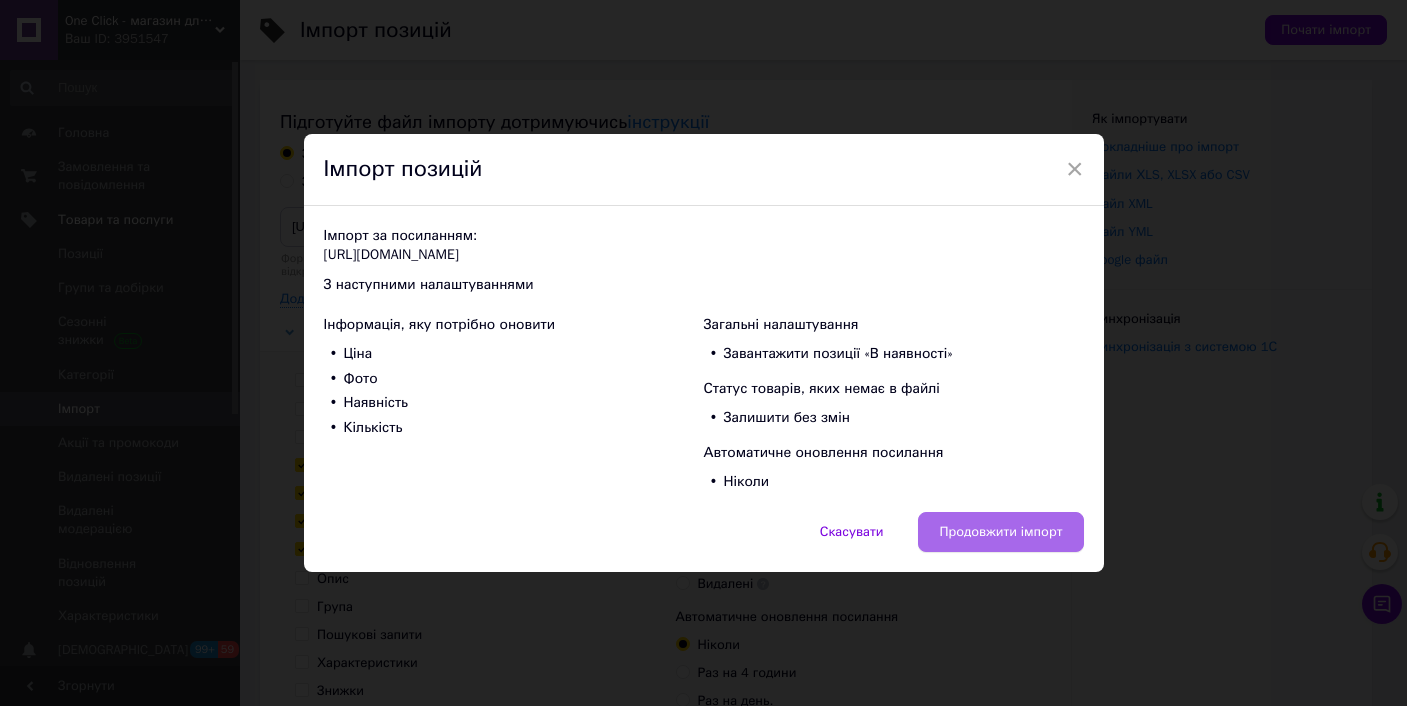 click on "Продовжити імпорт" at bounding box center [1000, 532] 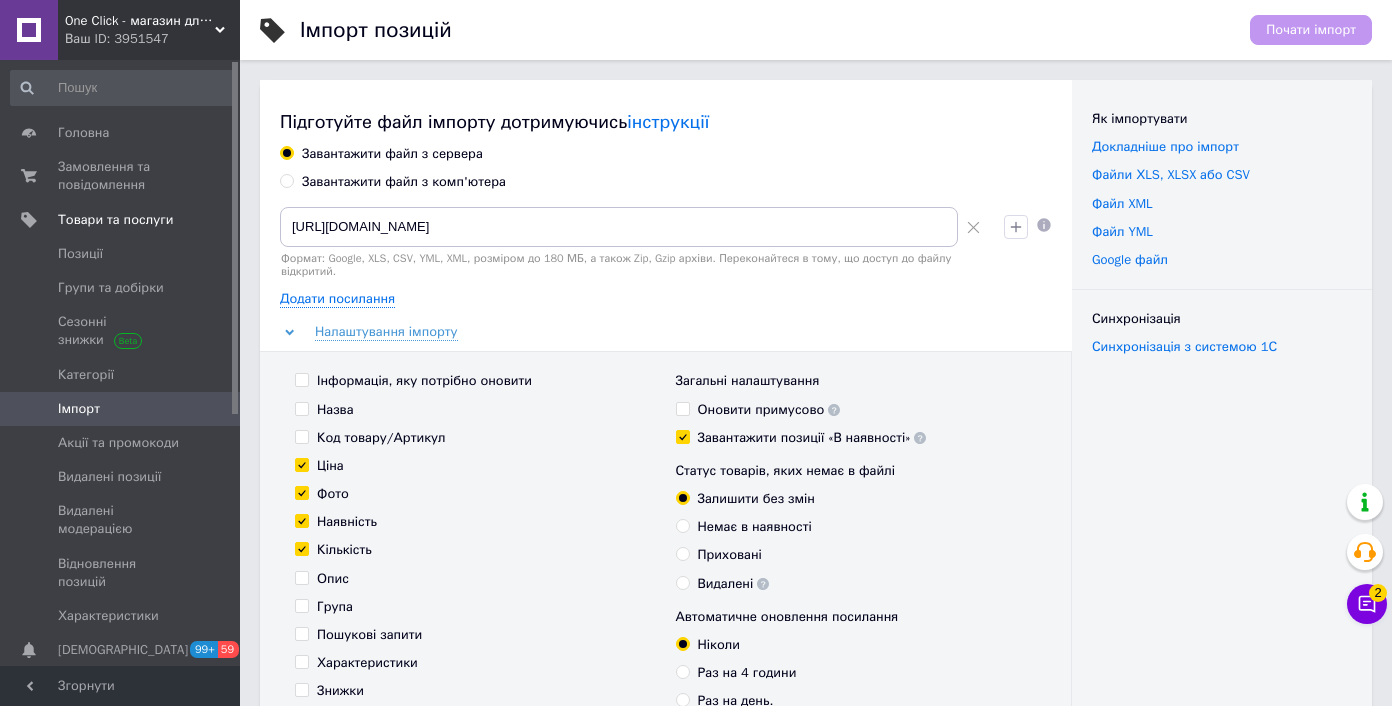 scroll, scrollTop: 673, scrollLeft: 0, axis: vertical 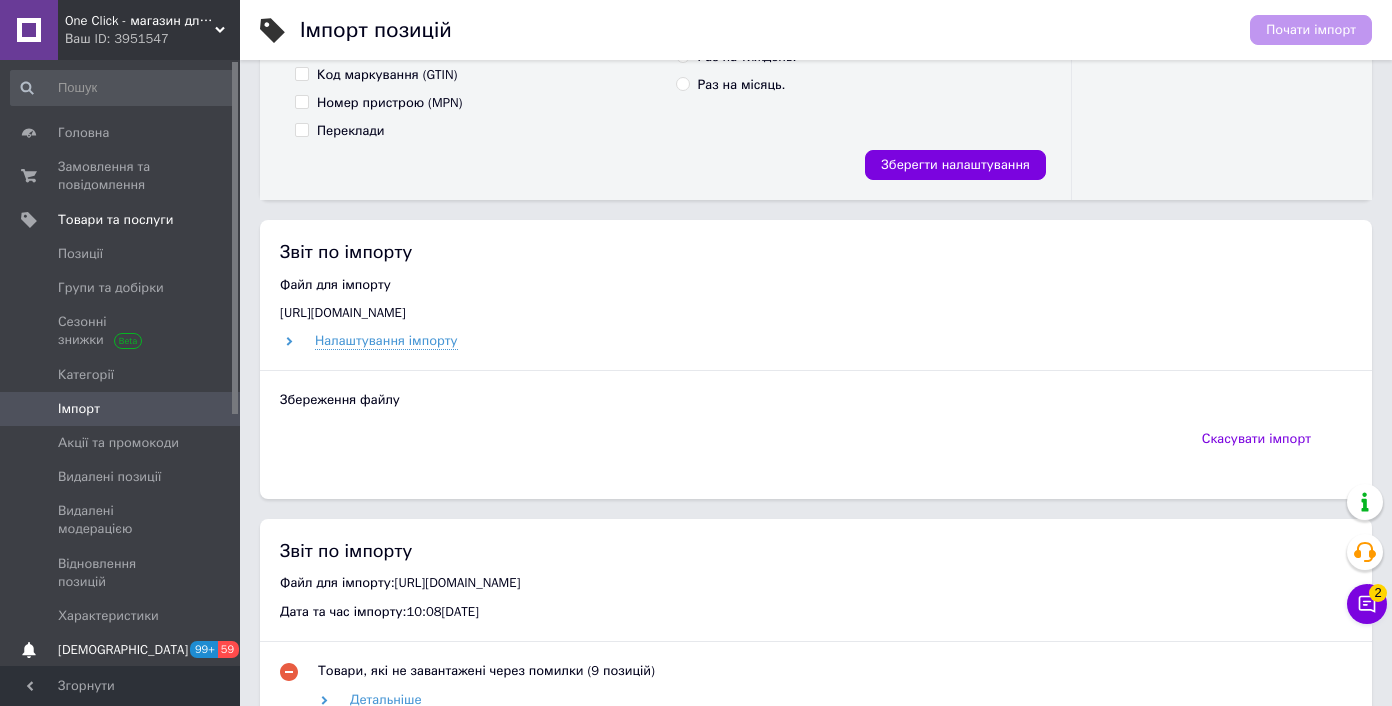 click on "[DEMOGRAPHIC_DATA]" at bounding box center (123, 650) 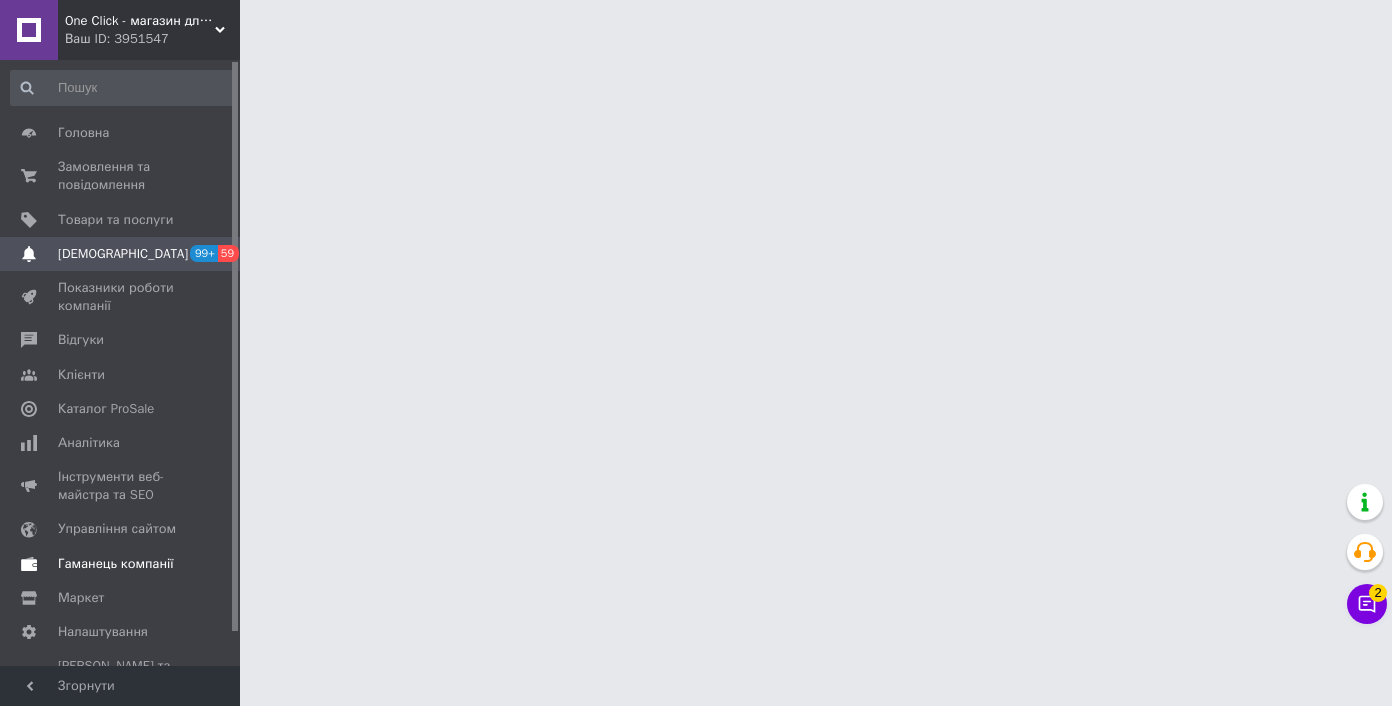 scroll, scrollTop: 0, scrollLeft: 0, axis: both 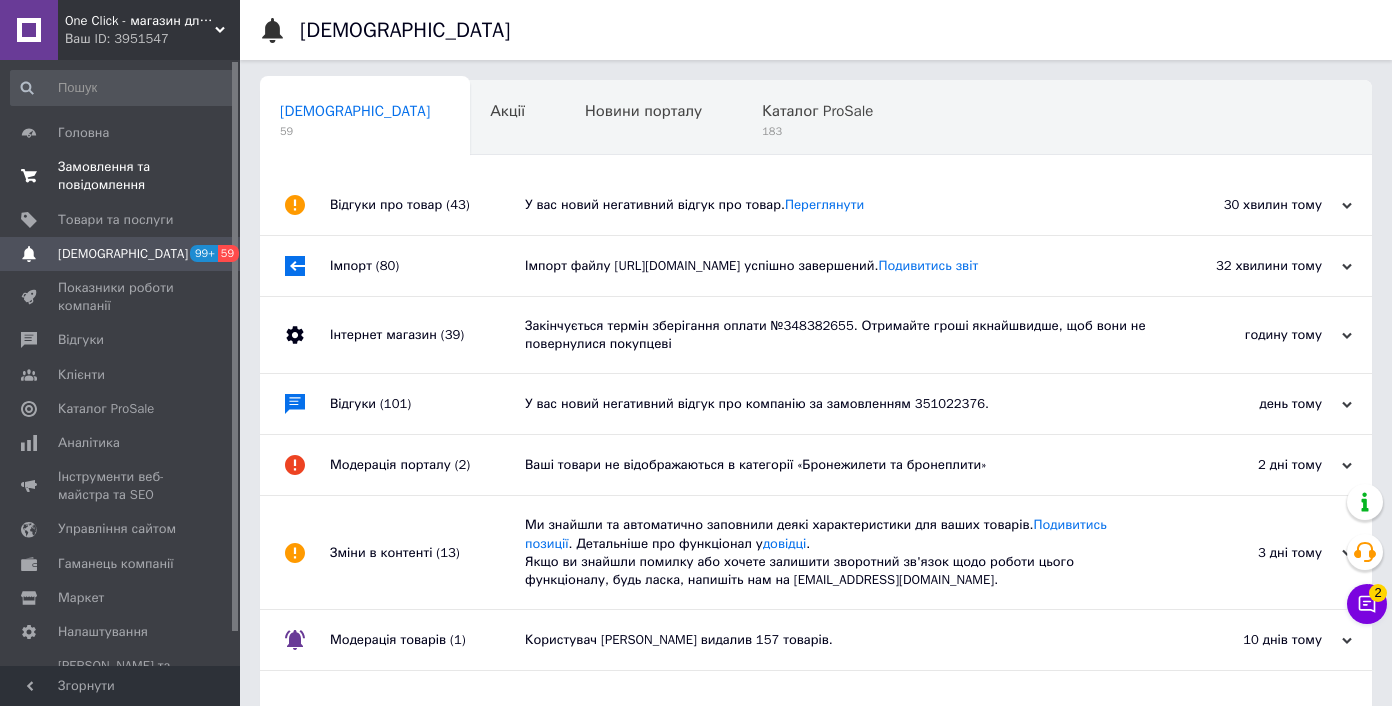 click on "Замовлення та повідомлення" at bounding box center (121, 176) 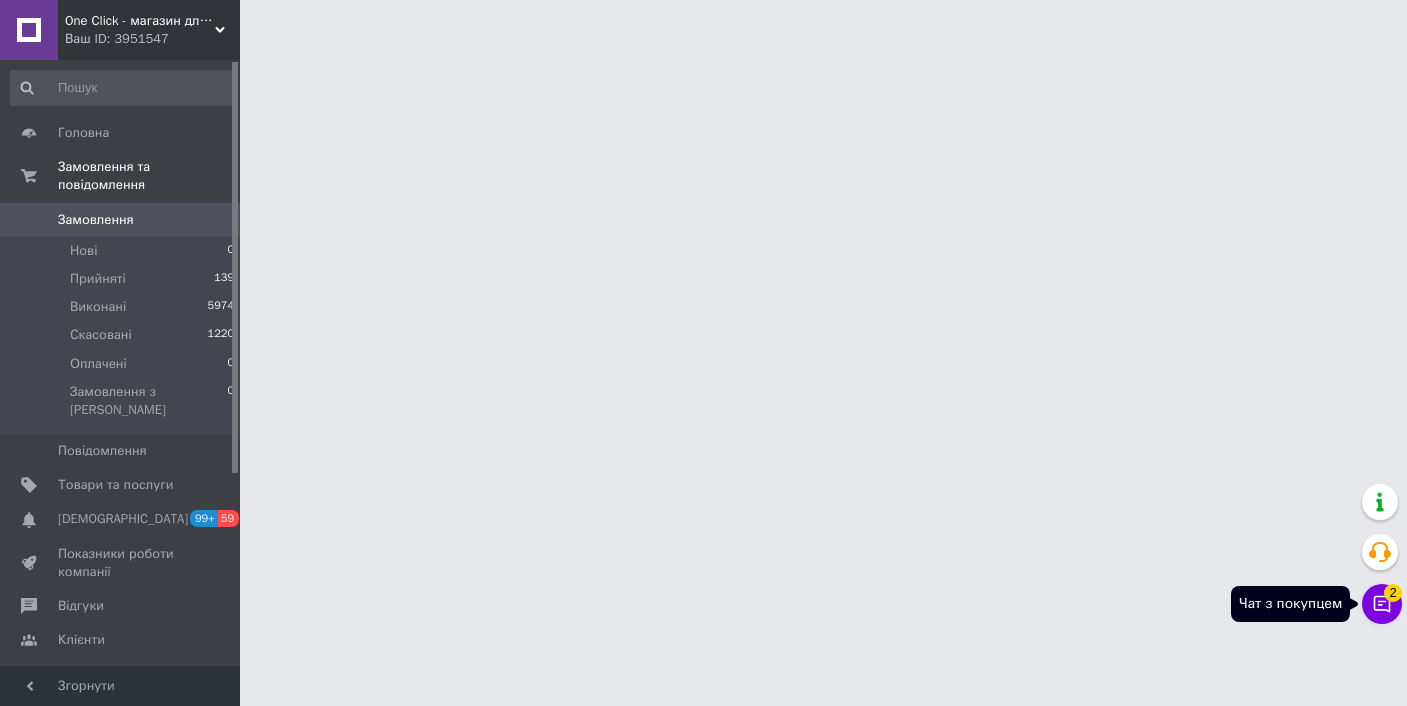 drag, startPoint x: 1369, startPoint y: 604, endPoint x: 1403, endPoint y: 512, distance: 98.0816 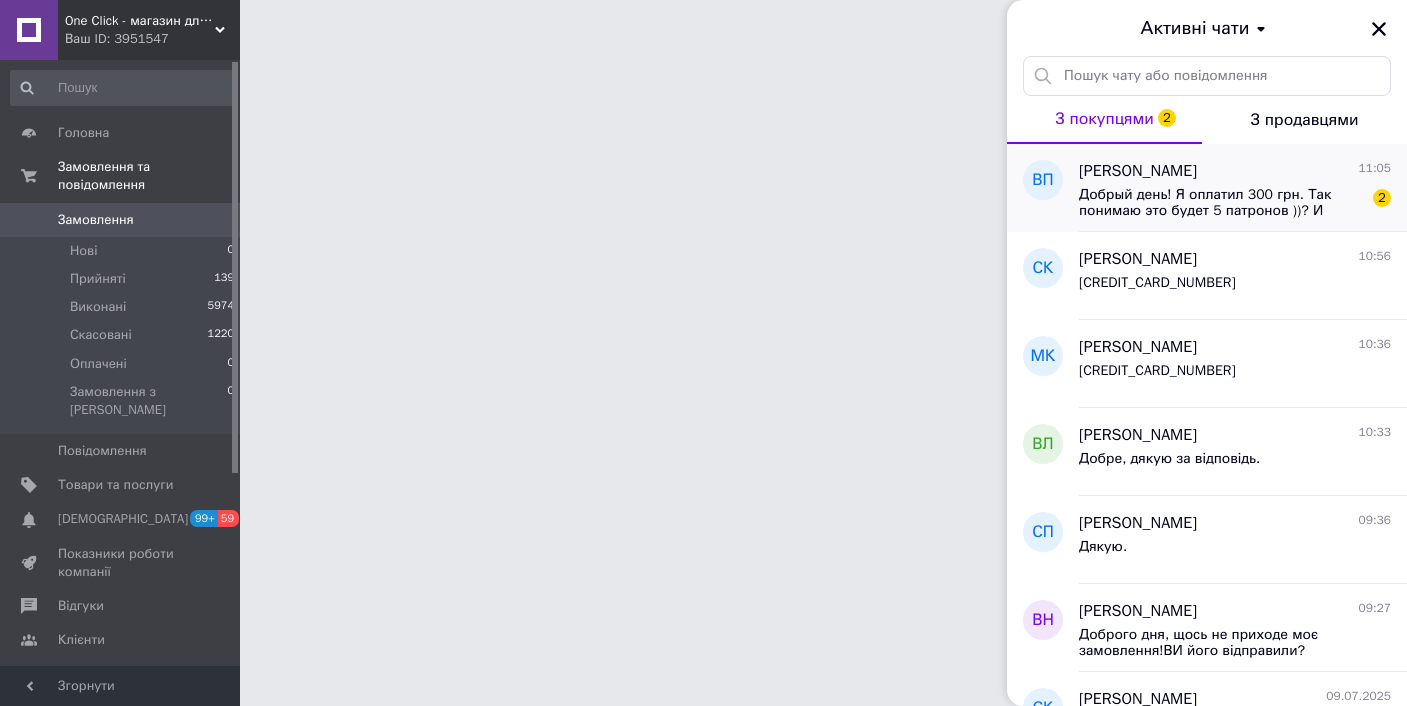 click on "Добрый день!
Я оплатил 300 грн. Так понимаю это будет 5 патронов ))?
И когда можно ожидать доставку? Спасибо." at bounding box center (1221, 203) 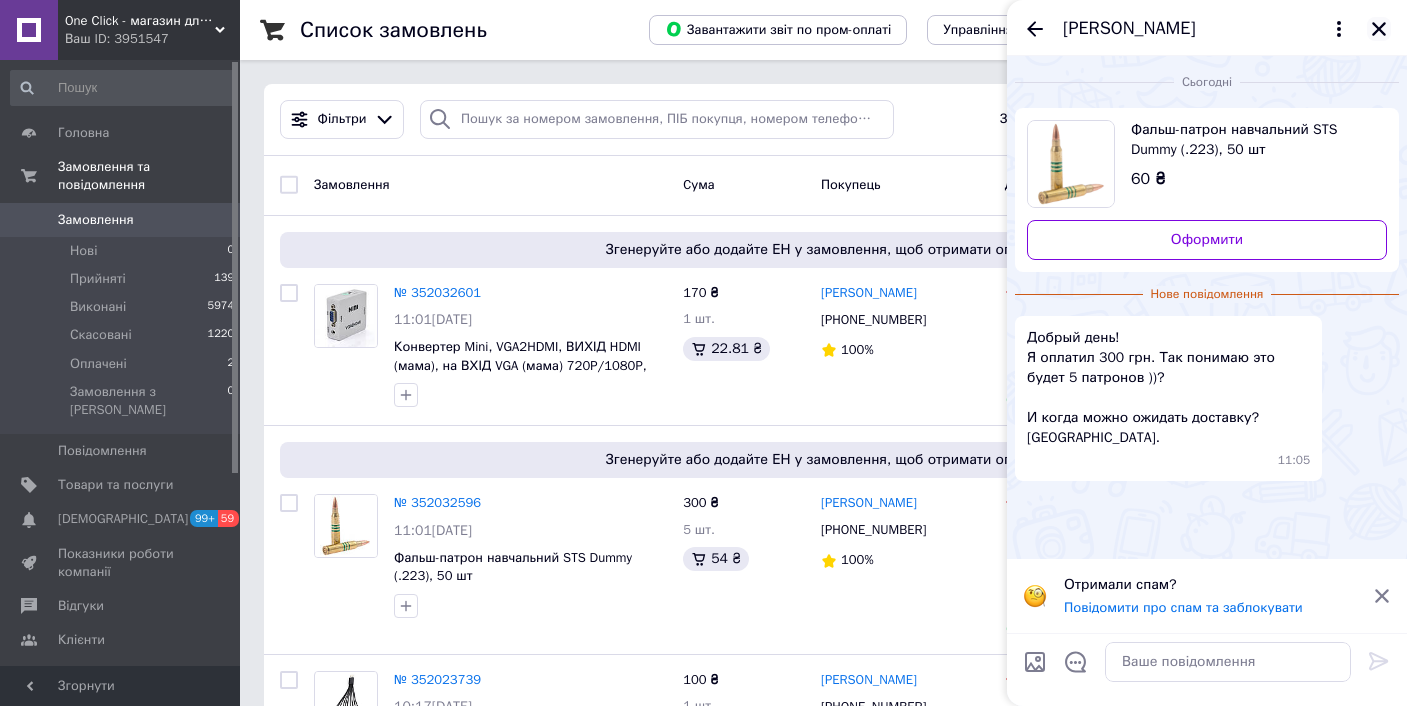 click 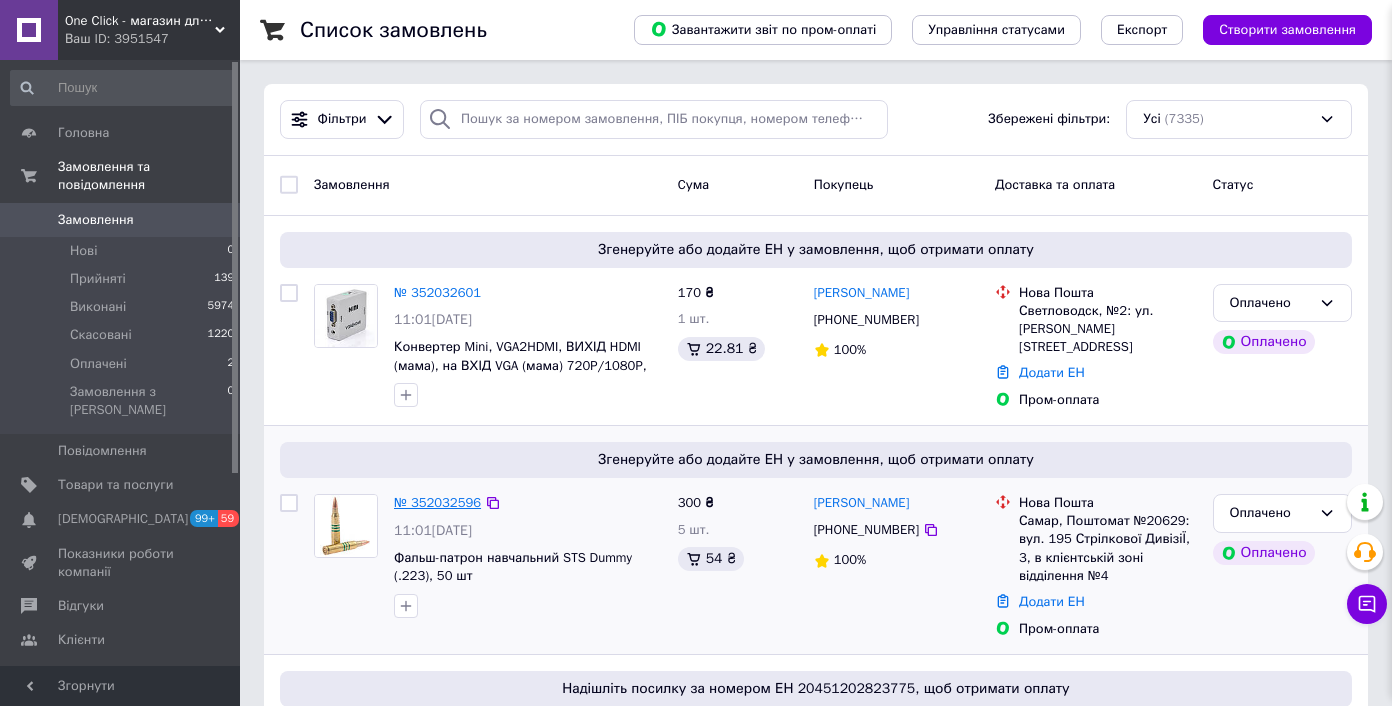 click on "№ 352032596" at bounding box center (437, 502) 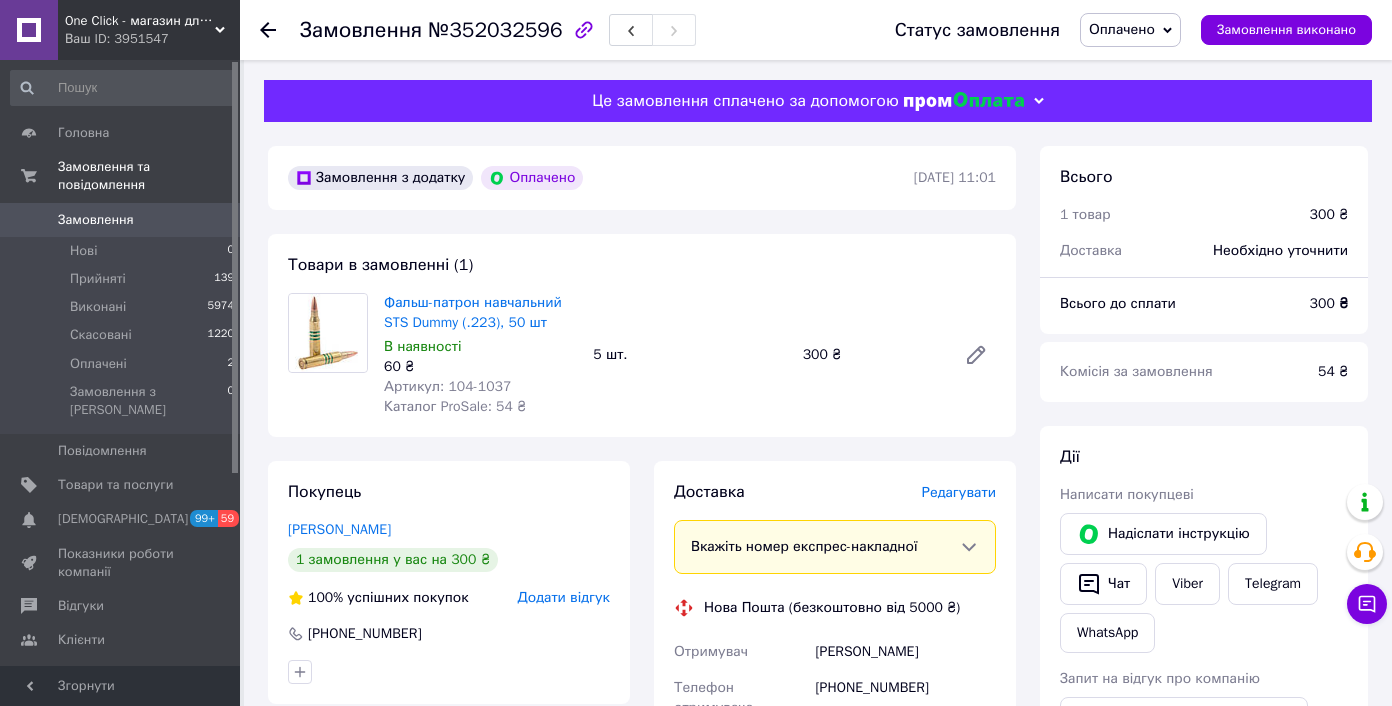 click on "Оплачено" at bounding box center [1122, 29] 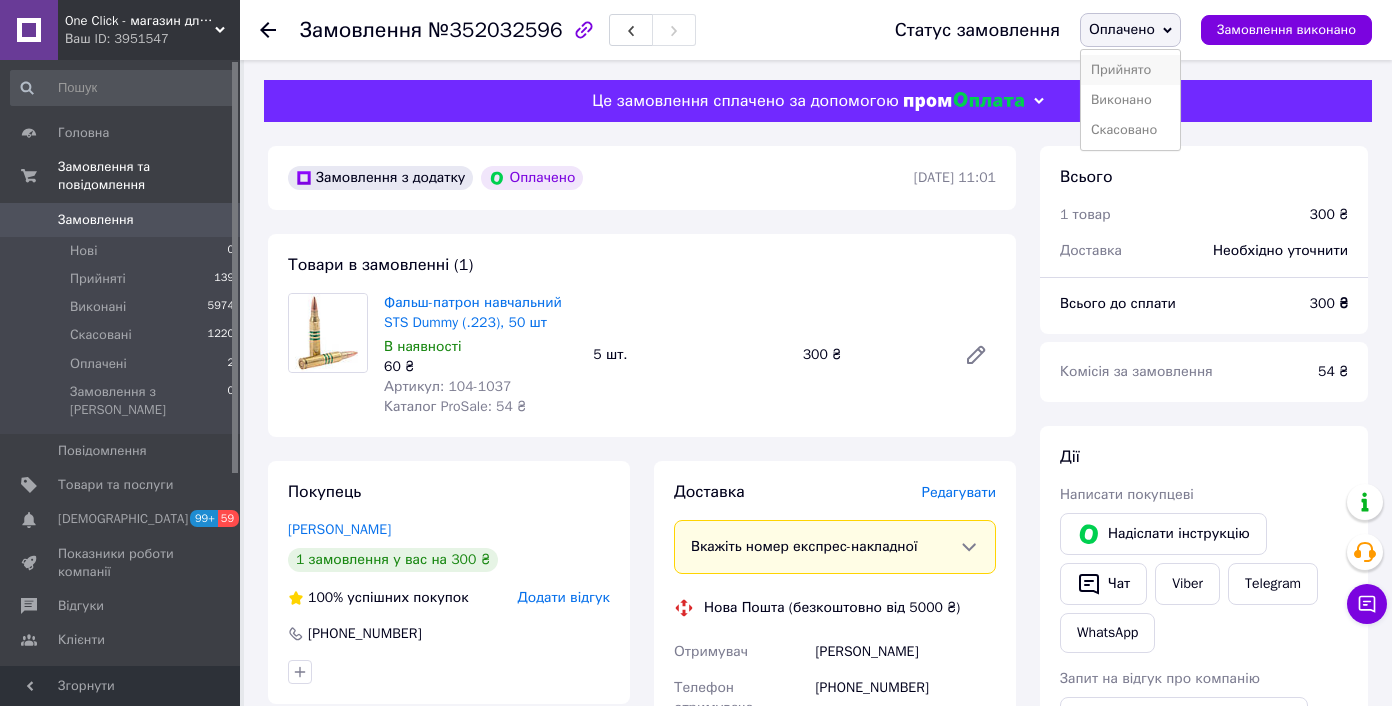 click on "Прийнято" at bounding box center [1130, 70] 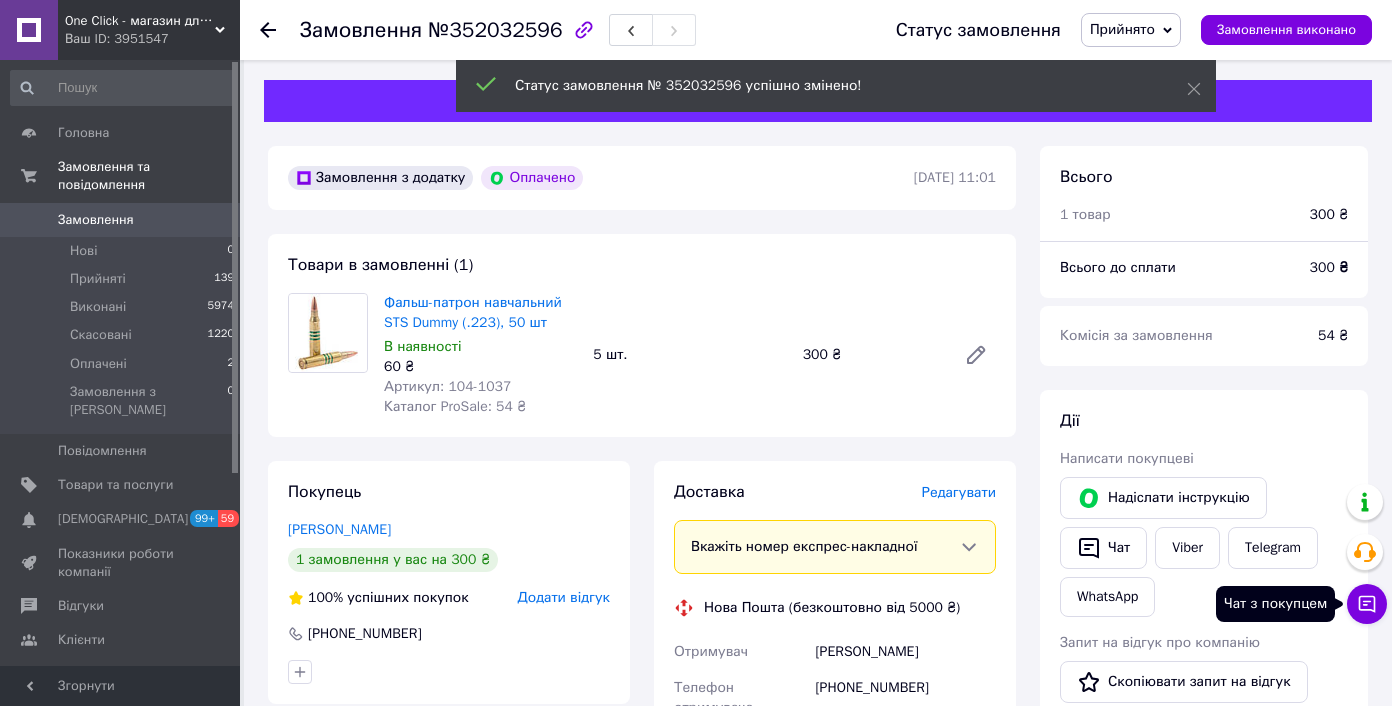 click 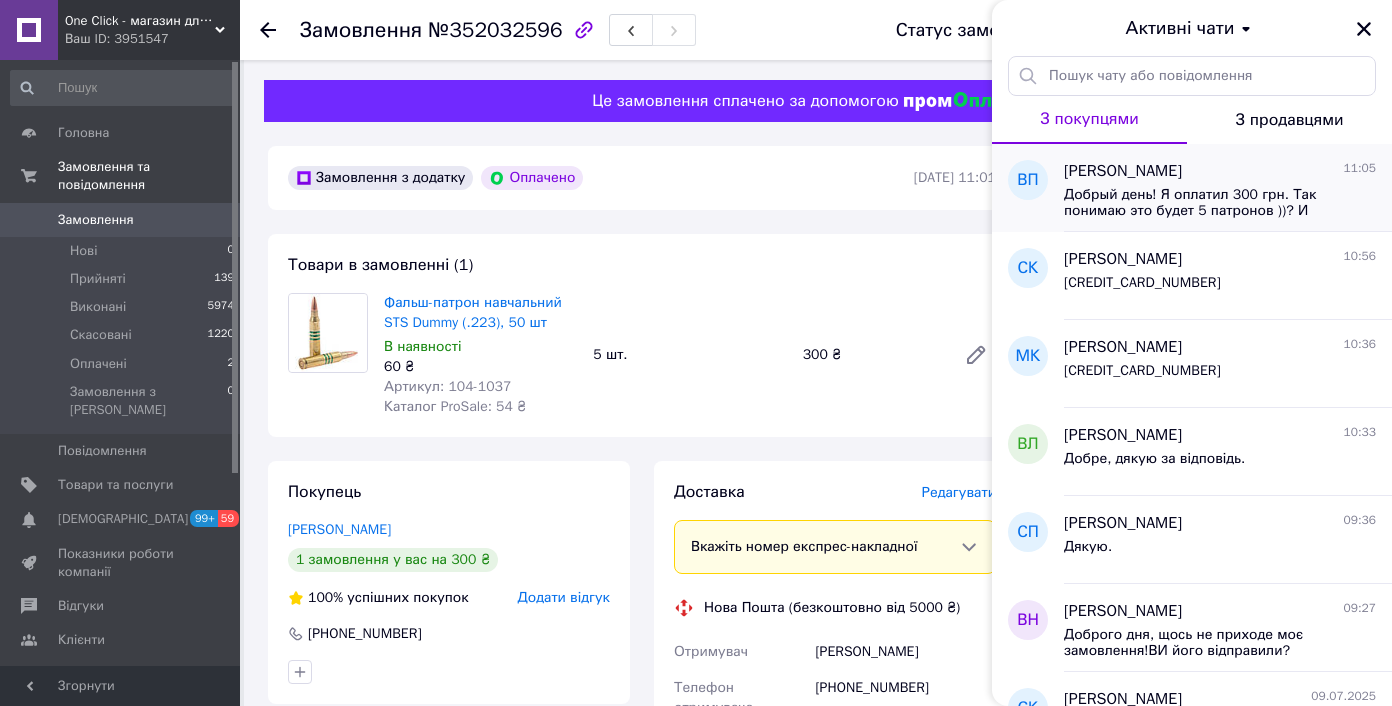 click on "Добрый день!
Я оплатил 300 грн. Так понимаю это будет 5 патронов ))?
И когда можно ожидать доставку? Спасибо." at bounding box center [1206, 203] 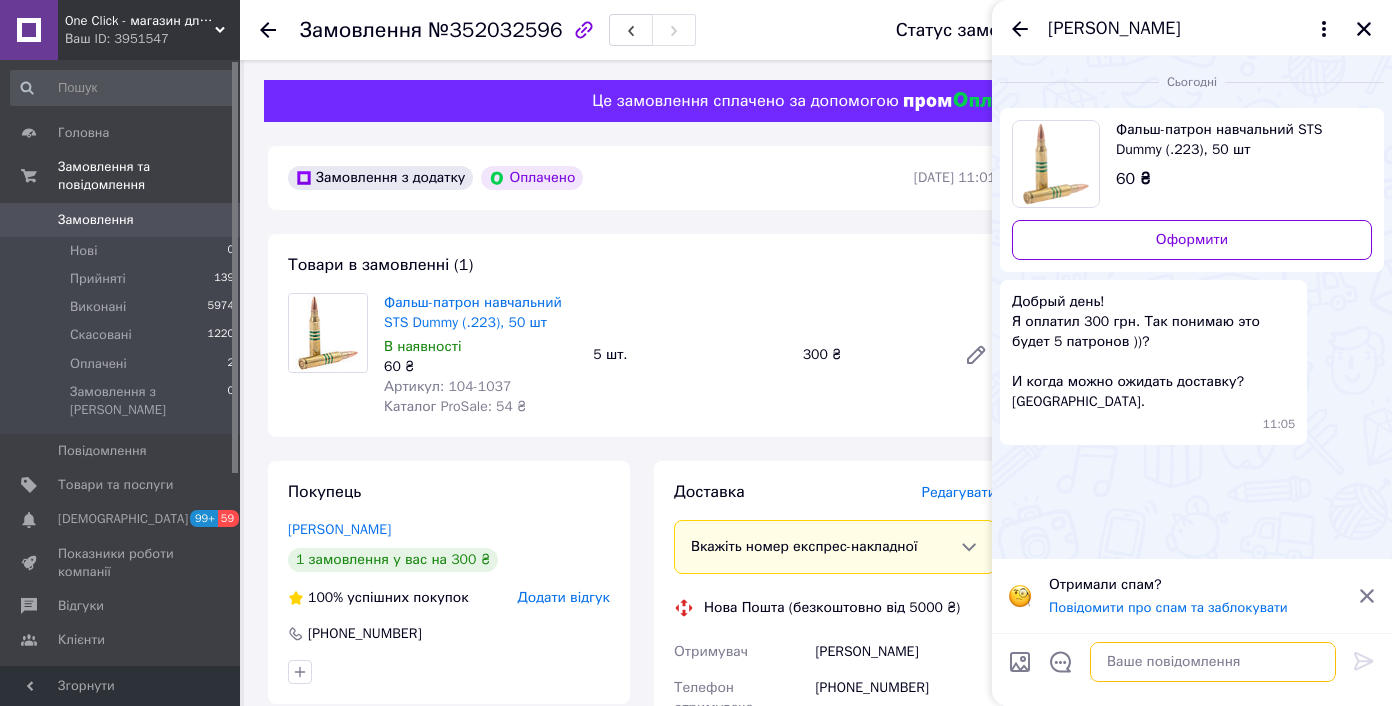click at bounding box center (1213, 662) 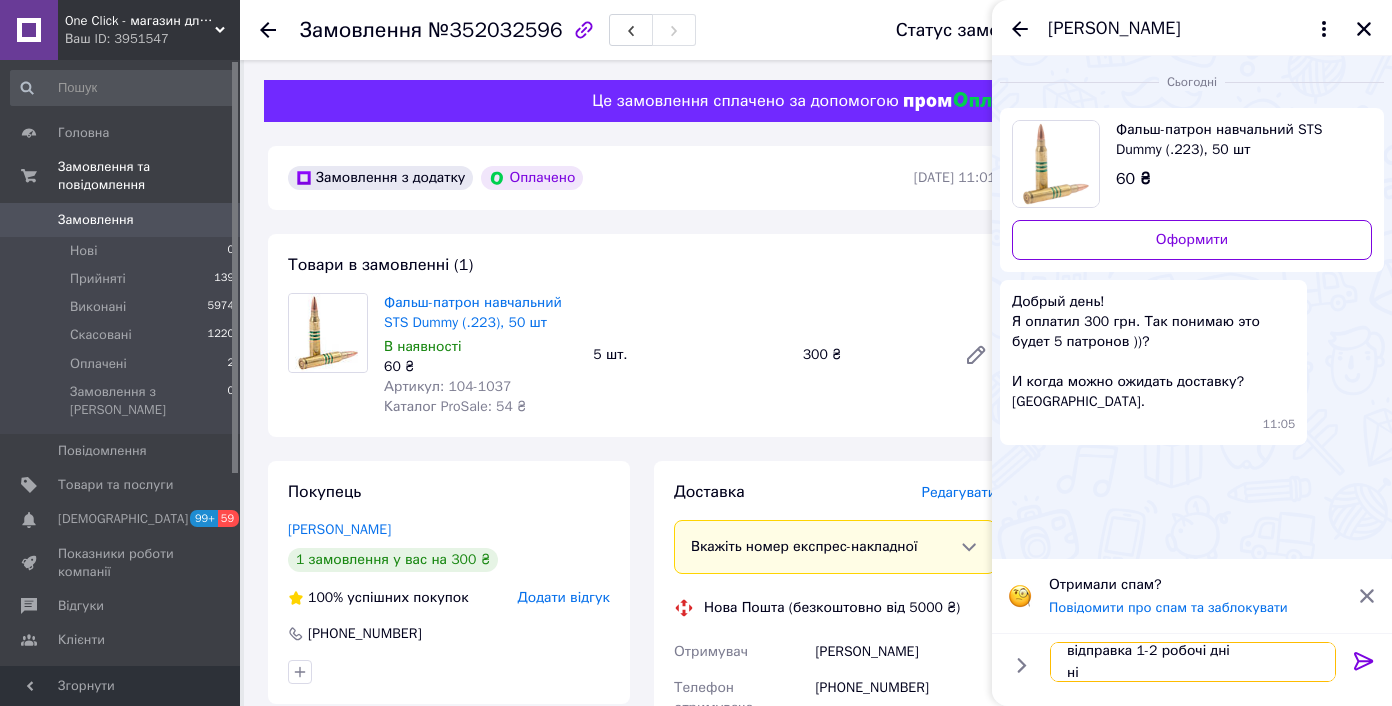 scroll, scrollTop: 24, scrollLeft: 0, axis: vertical 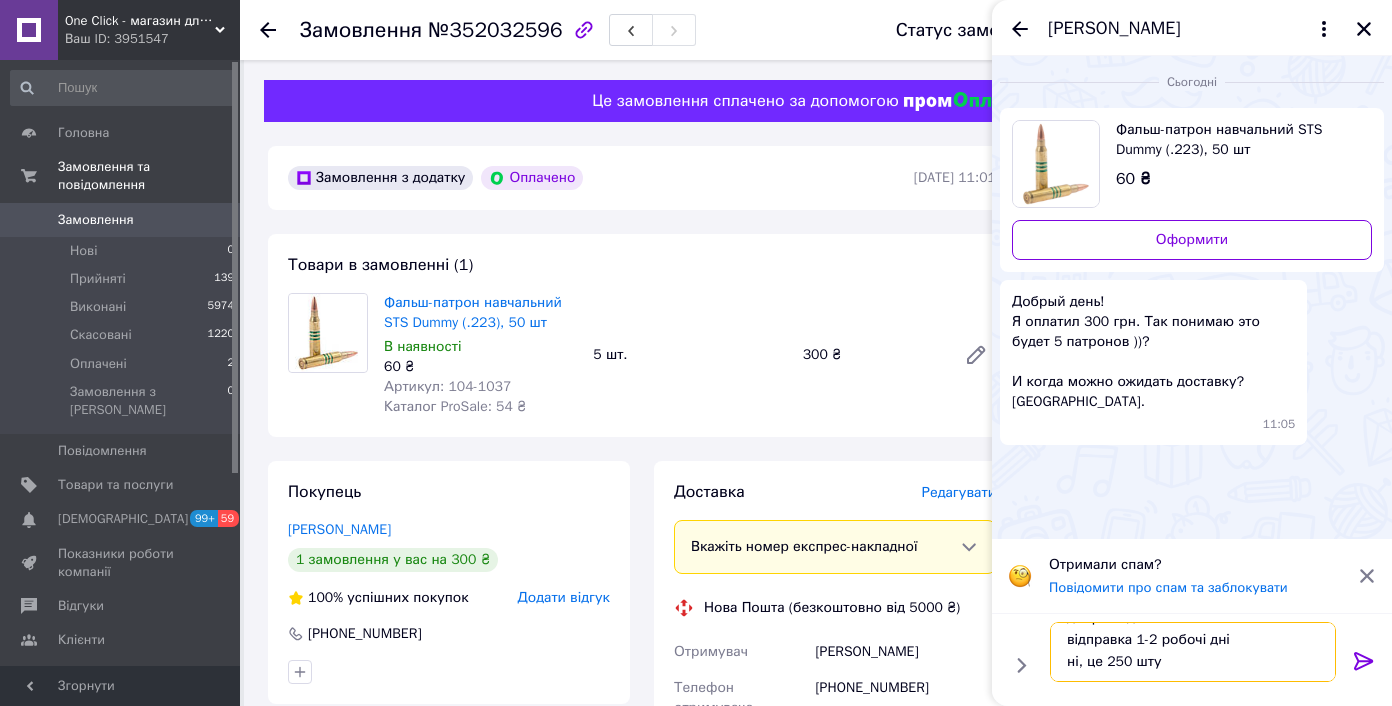 type on "доброго дня
відправка 1-2 робочі дні
ні, це 250 штук" 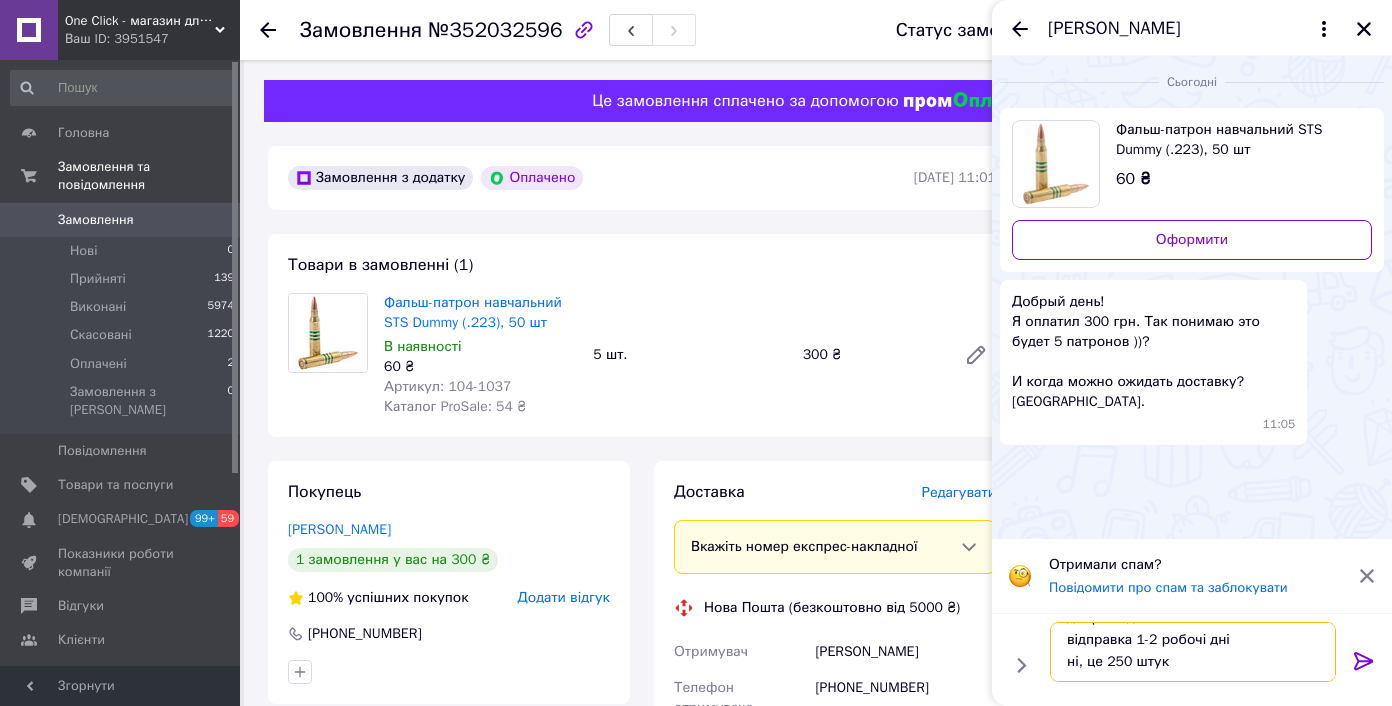 type 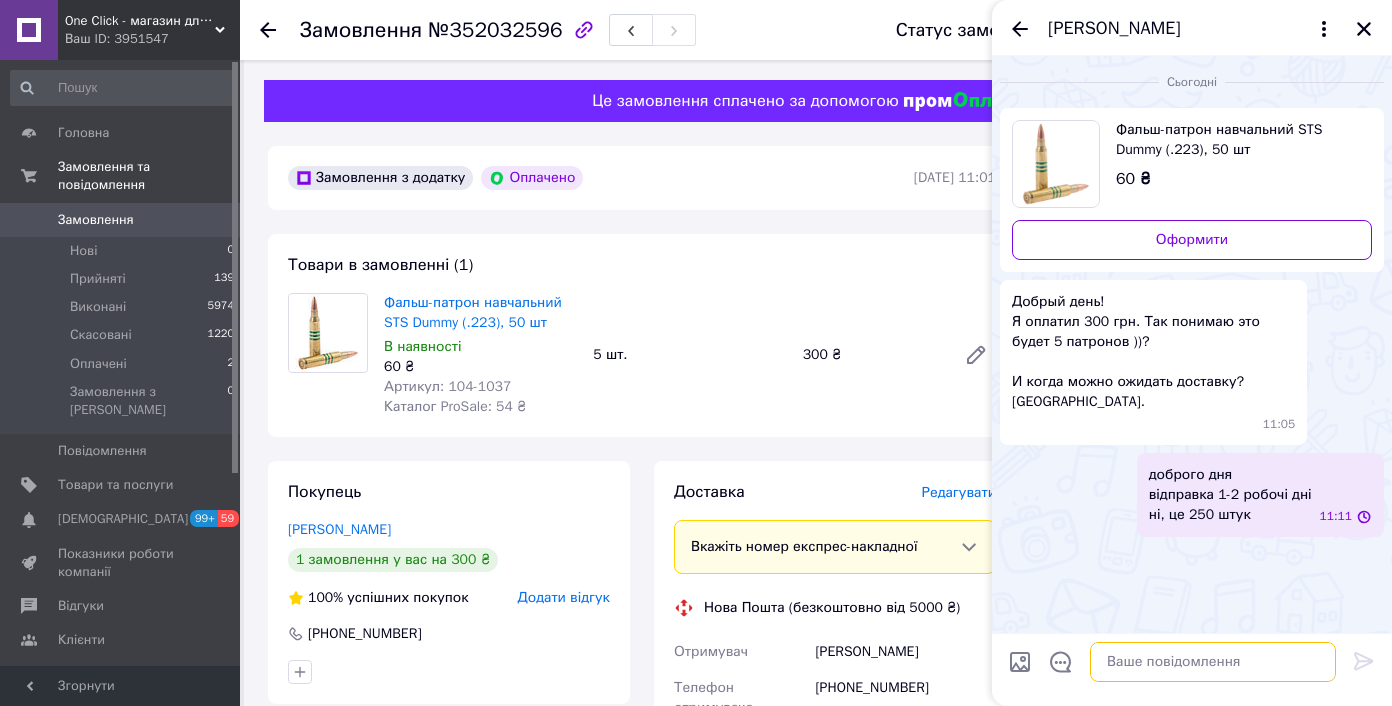 scroll, scrollTop: 0, scrollLeft: 0, axis: both 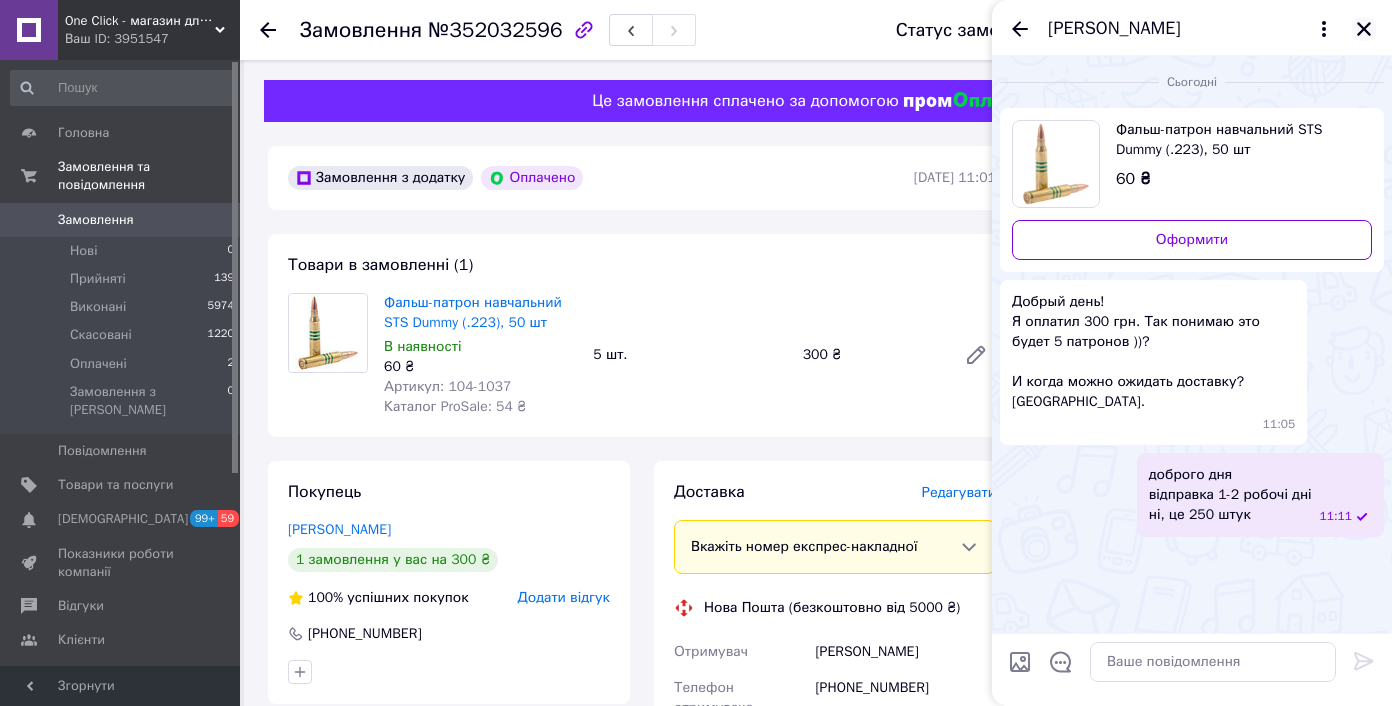 click 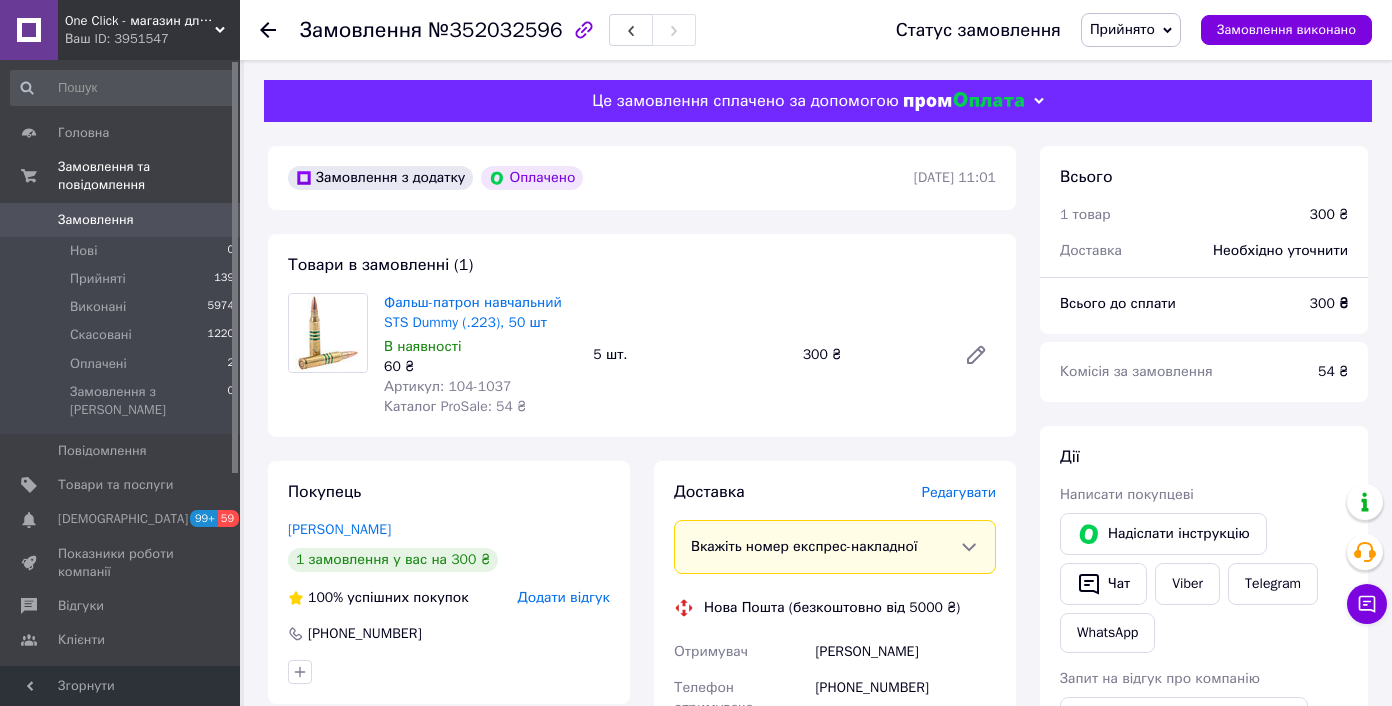 click on "Замовлення" at bounding box center [96, 220] 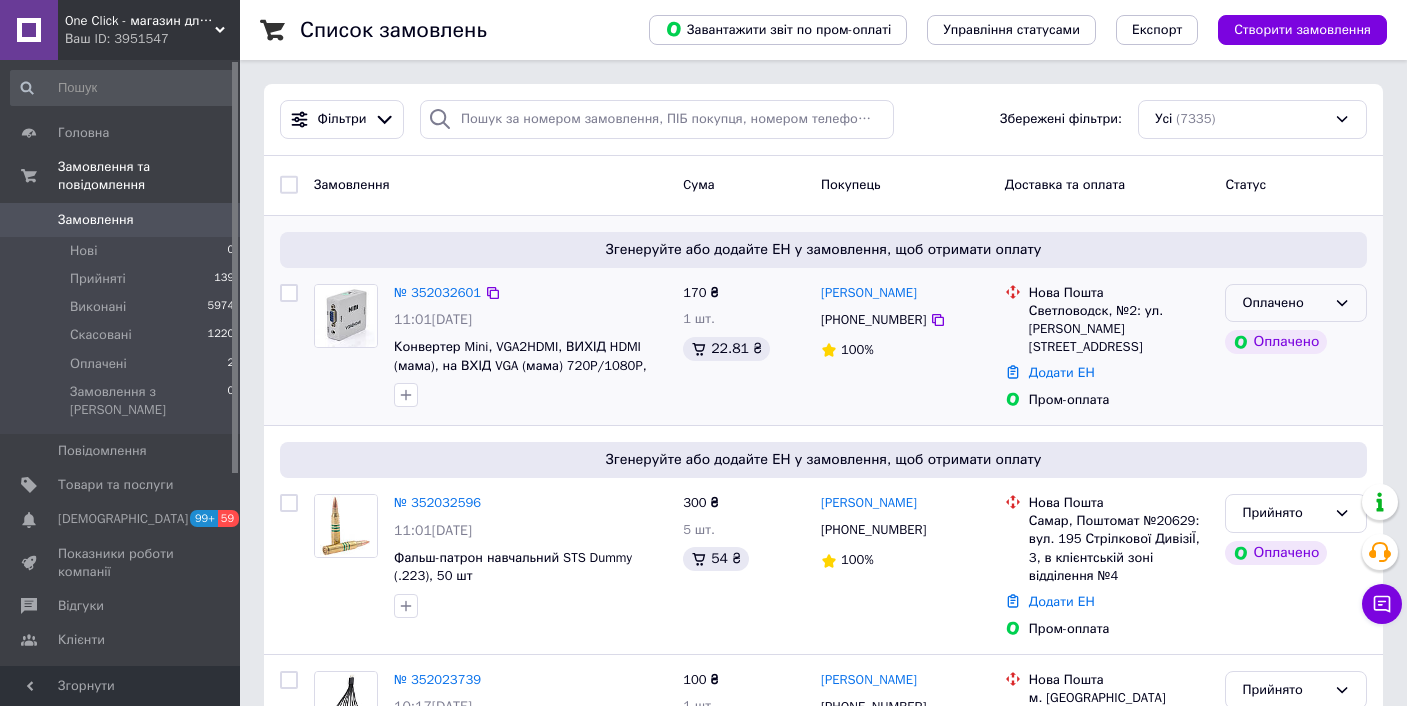 click on "Оплачено" at bounding box center [1296, 303] 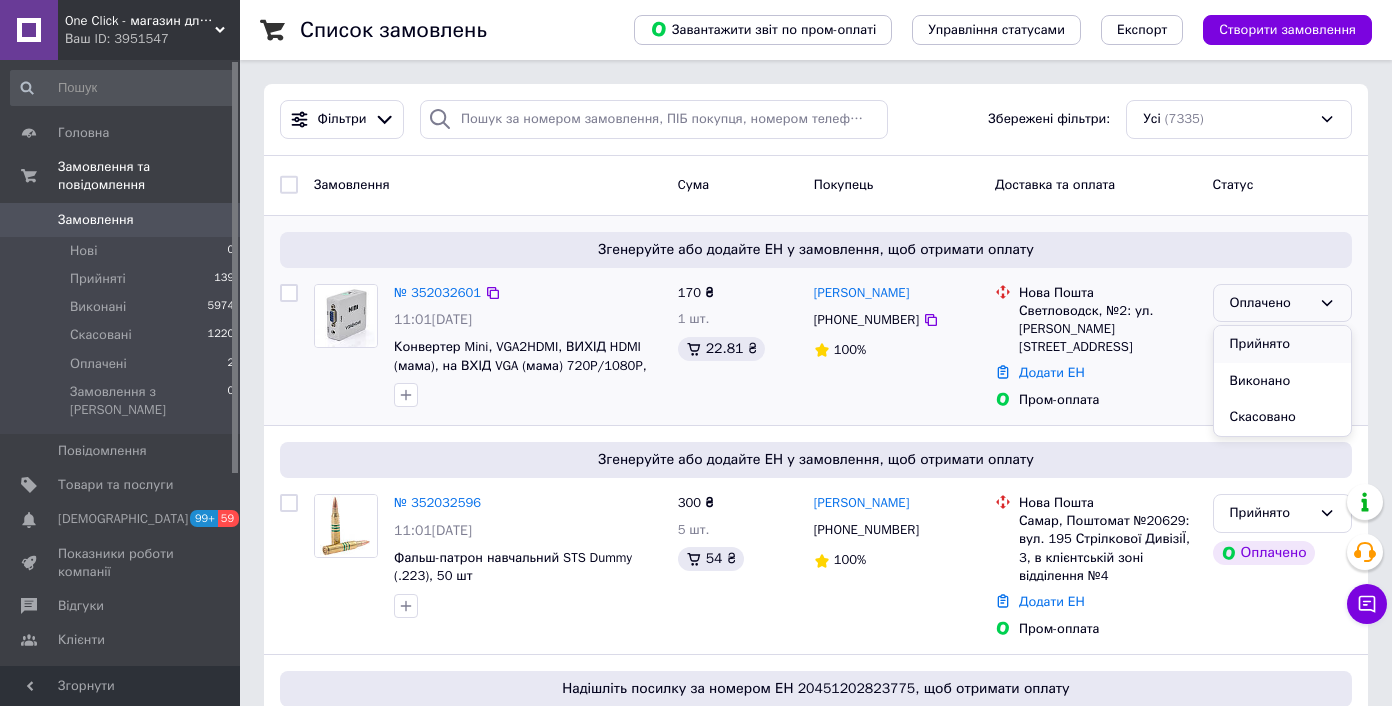 click on "Прийнято" at bounding box center [1282, 344] 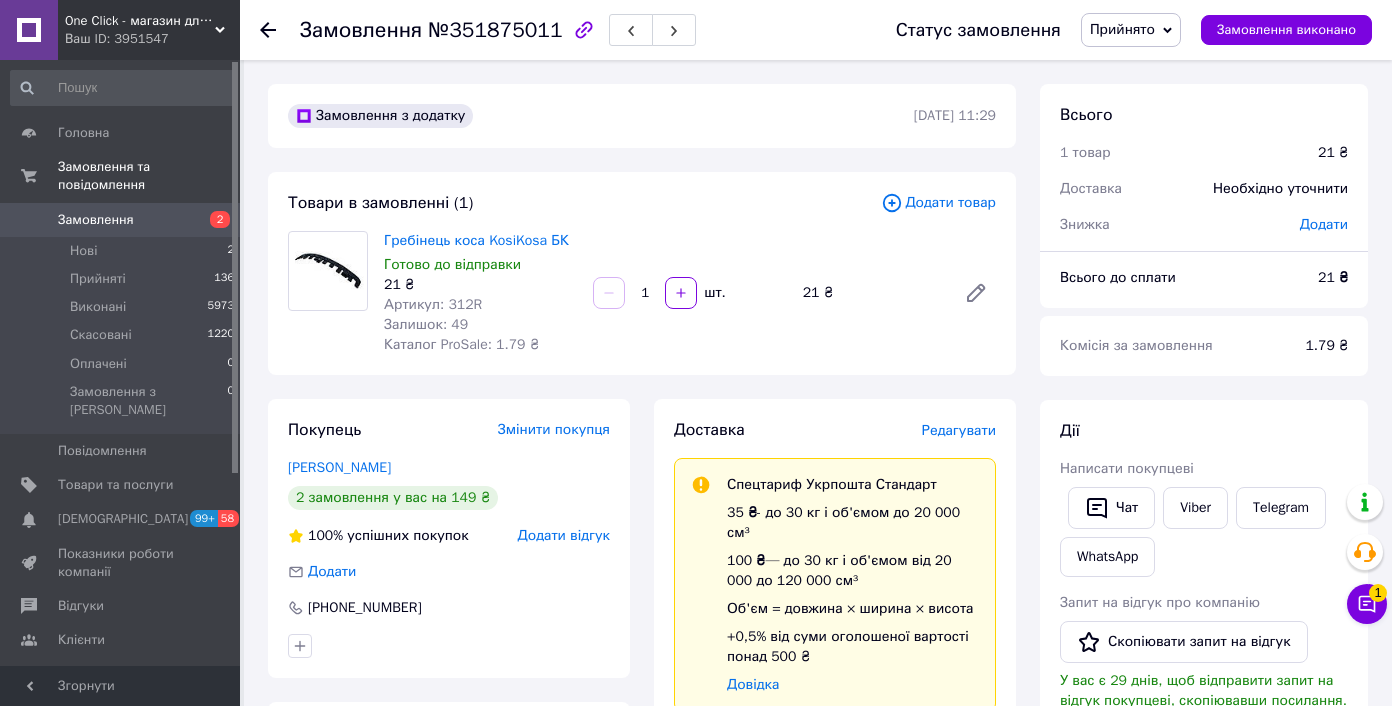 scroll, scrollTop: 0, scrollLeft: 0, axis: both 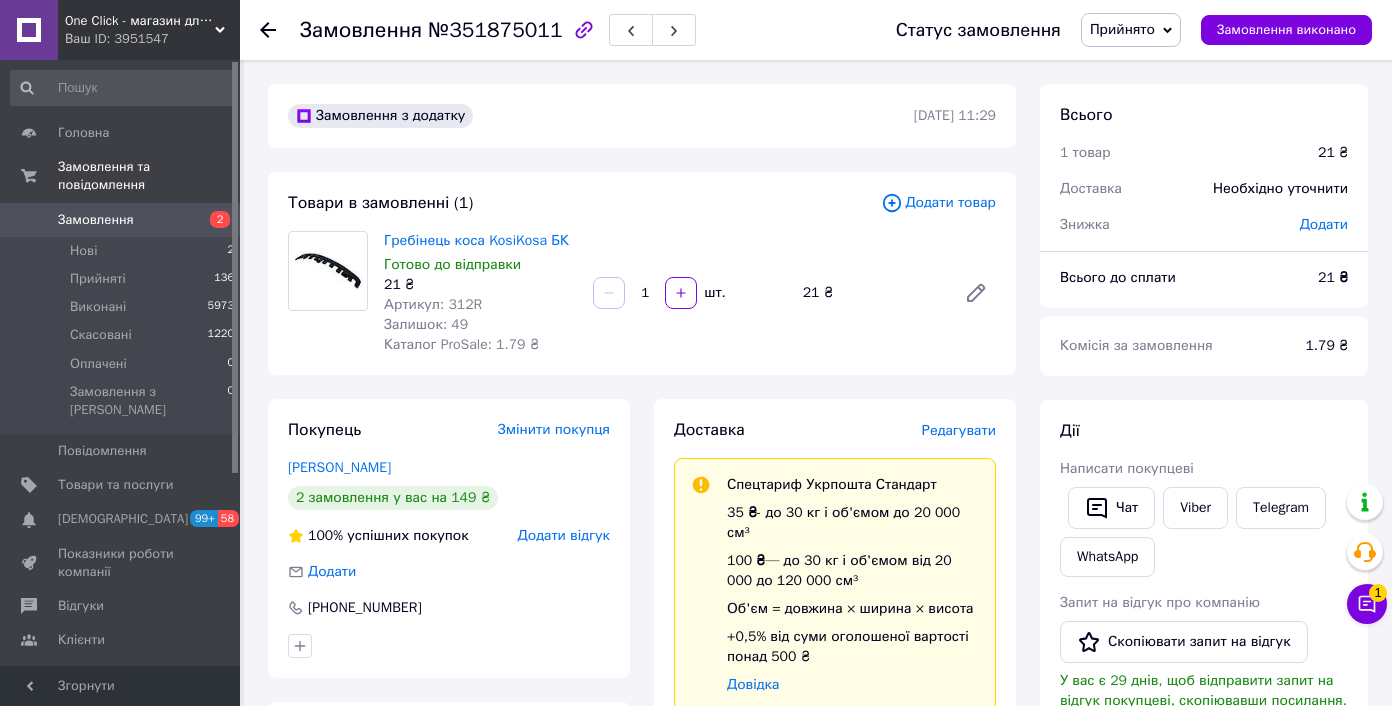 click on "Артикул: 312R" at bounding box center [433, 304] 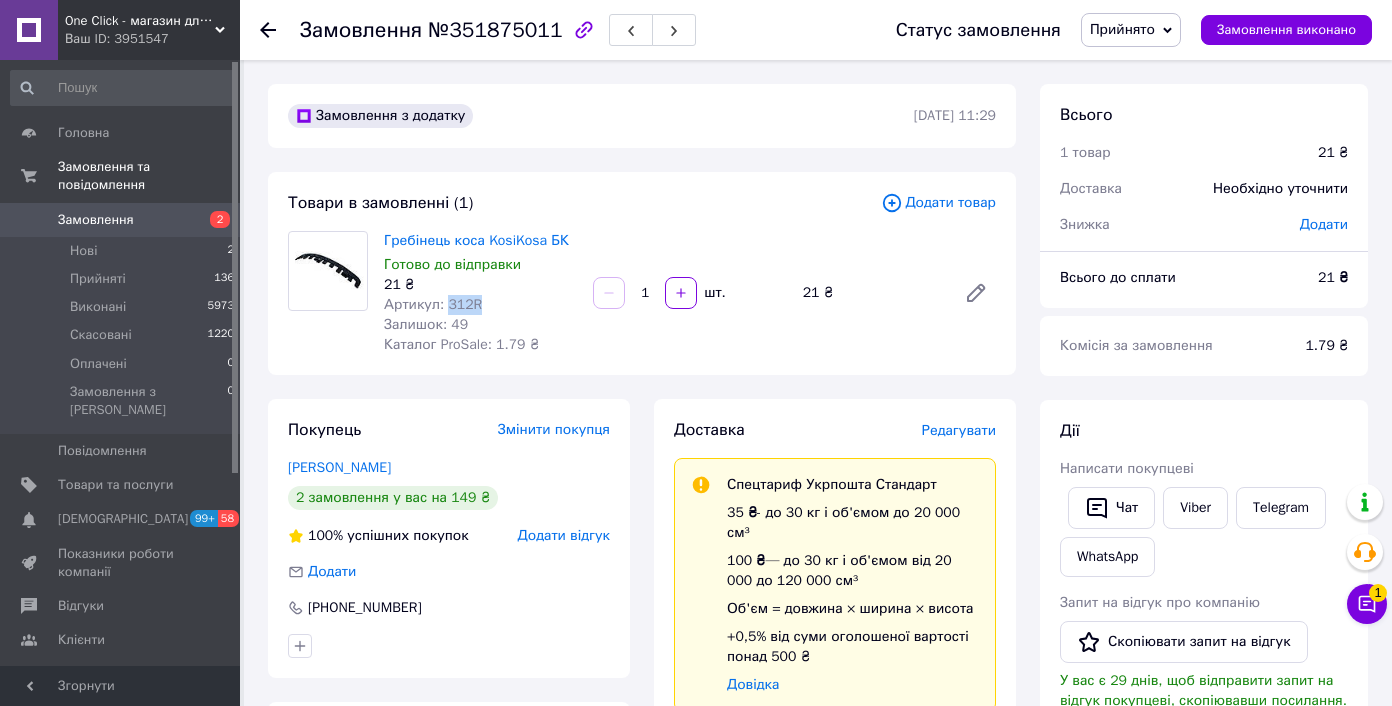 click on "Артикул: 312R" at bounding box center [433, 304] 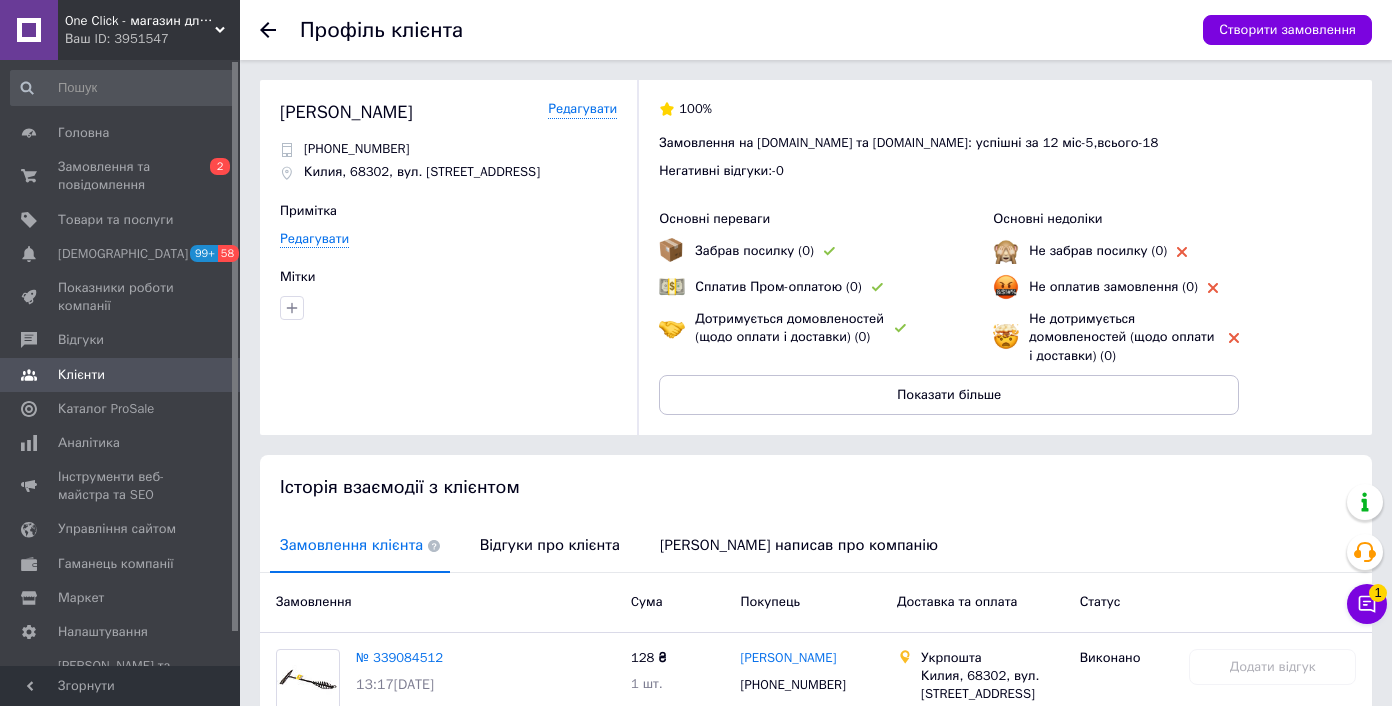 scroll, scrollTop: 333, scrollLeft: 0, axis: vertical 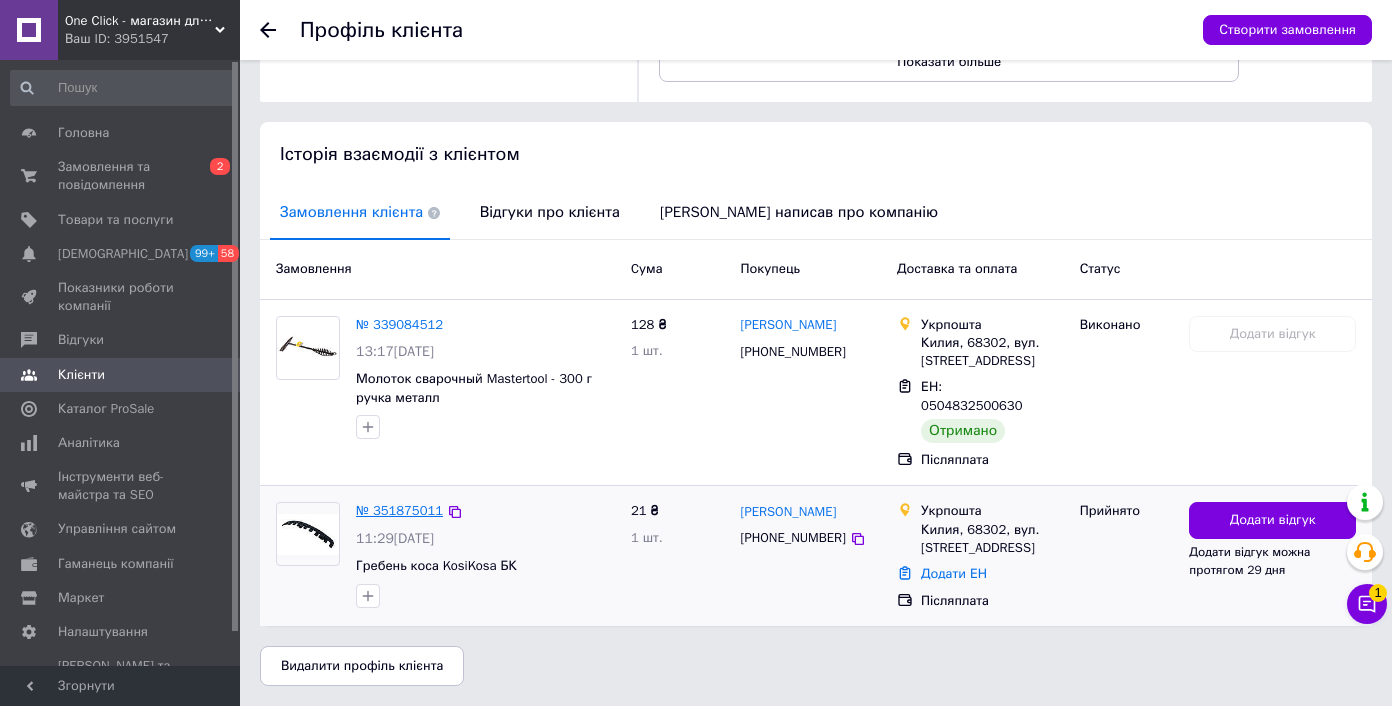 click on "№ 351875011" at bounding box center [399, 510] 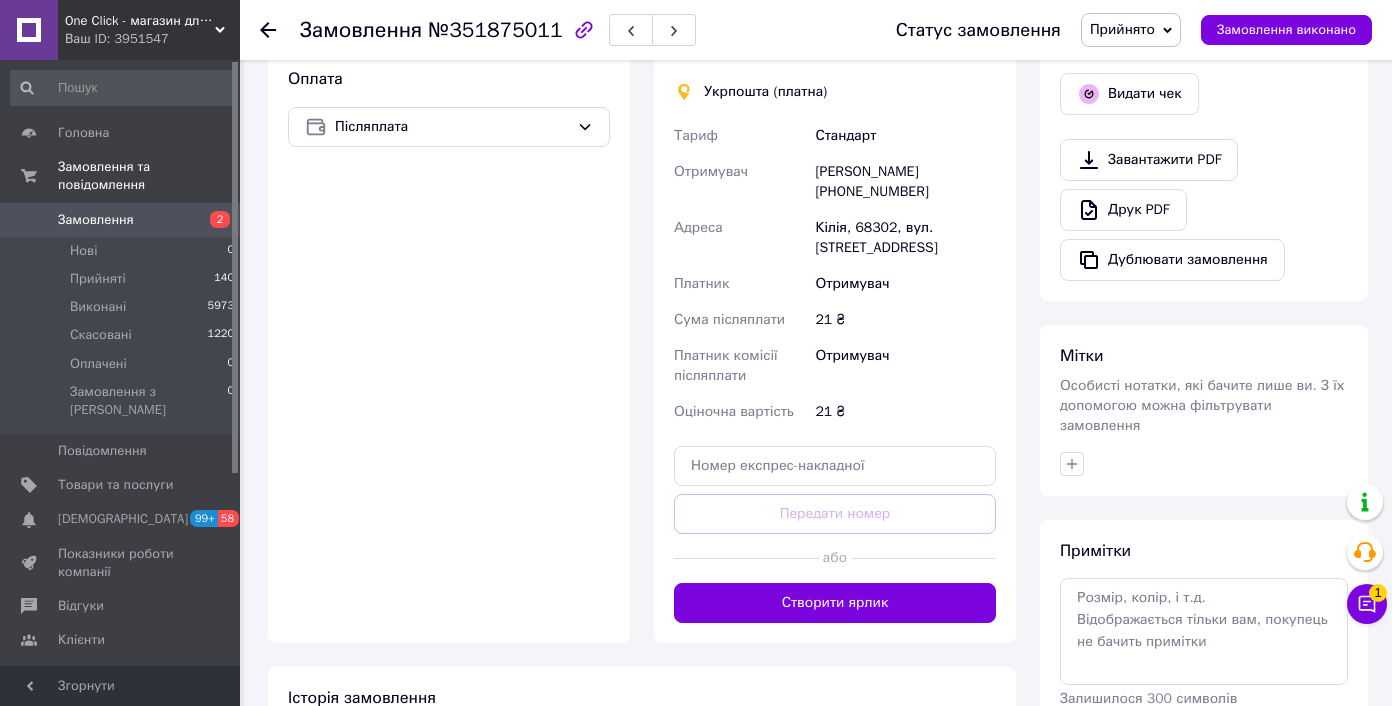 scroll, scrollTop: 669, scrollLeft: 0, axis: vertical 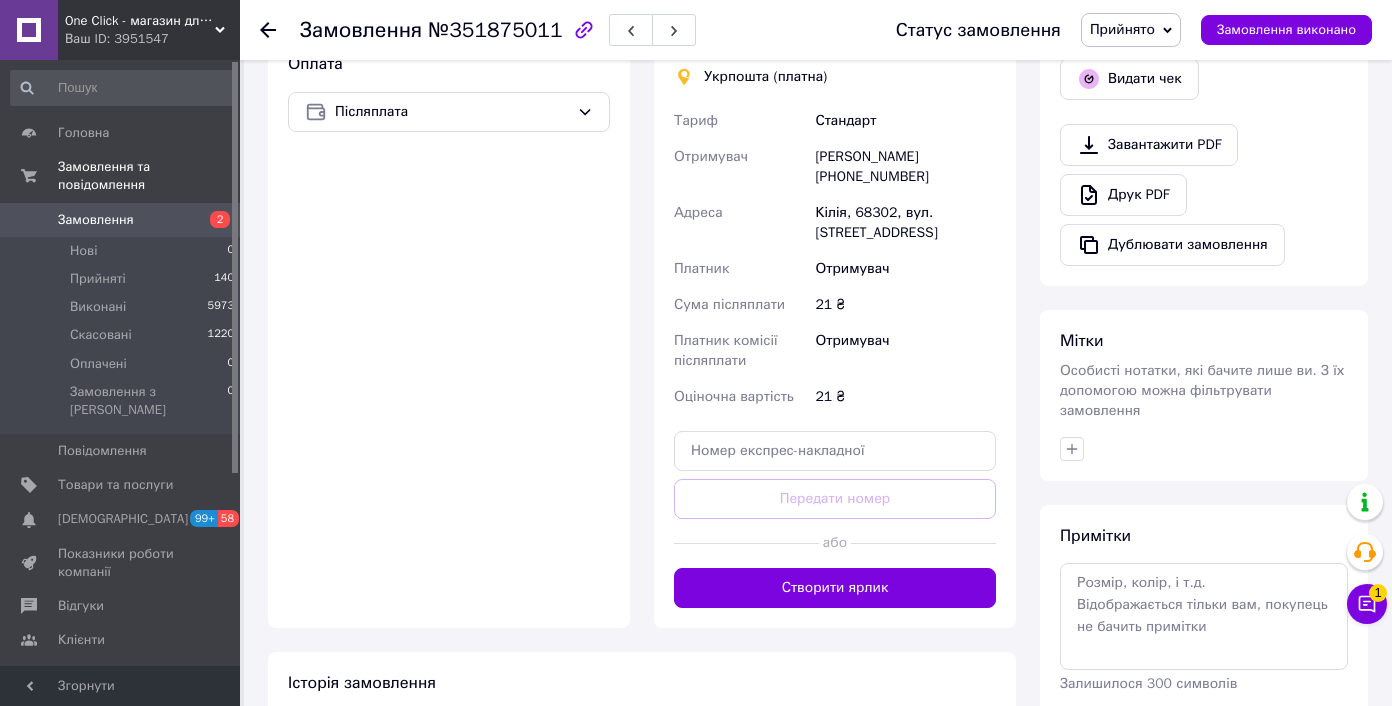 drag, startPoint x: 842, startPoint y: 172, endPoint x: 976, endPoint y: 175, distance: 134.03358 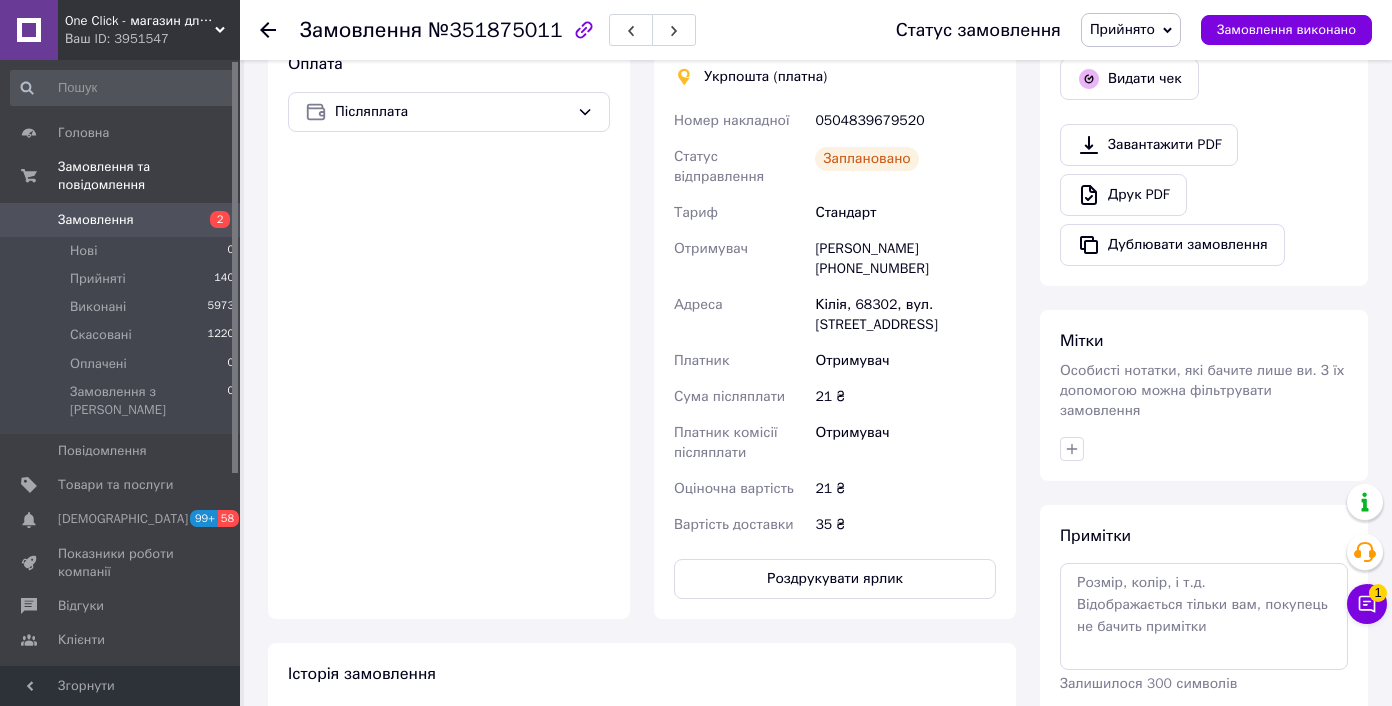 click on "[PERSON_NAME] [PHONE_NUMBER]" at bounding box center [905, 259] 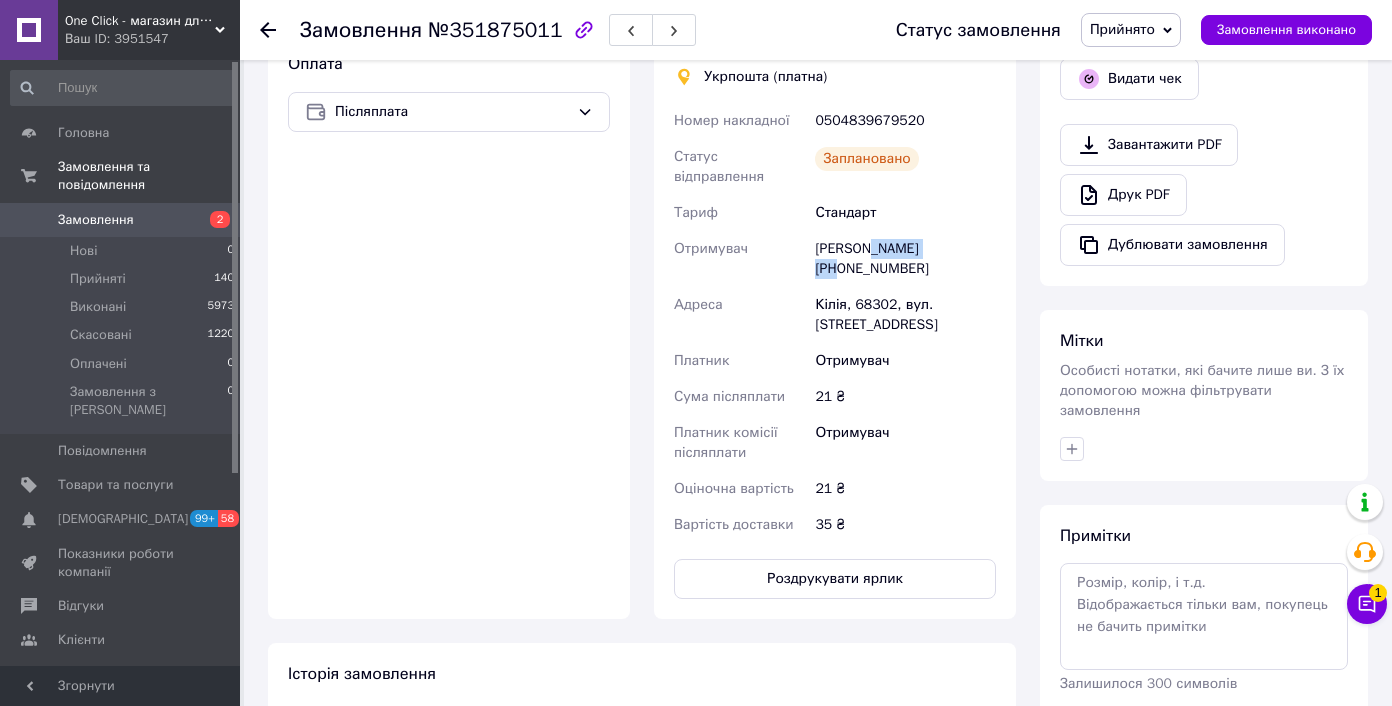click on "[PERSON_NAME] [PHONE_NUMBER]" at bounding box center [905, 259] 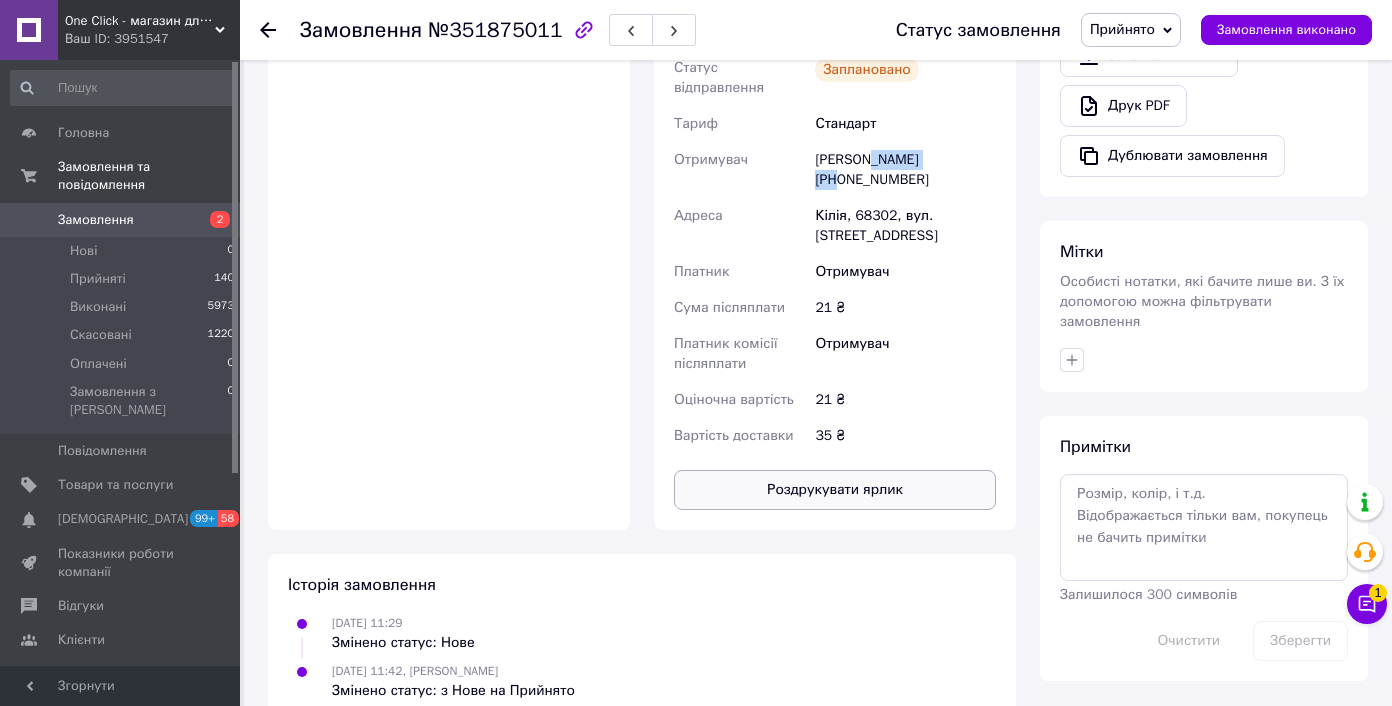 scroll, scrollTop: 797, scrollLeft: 0, axis: vertical 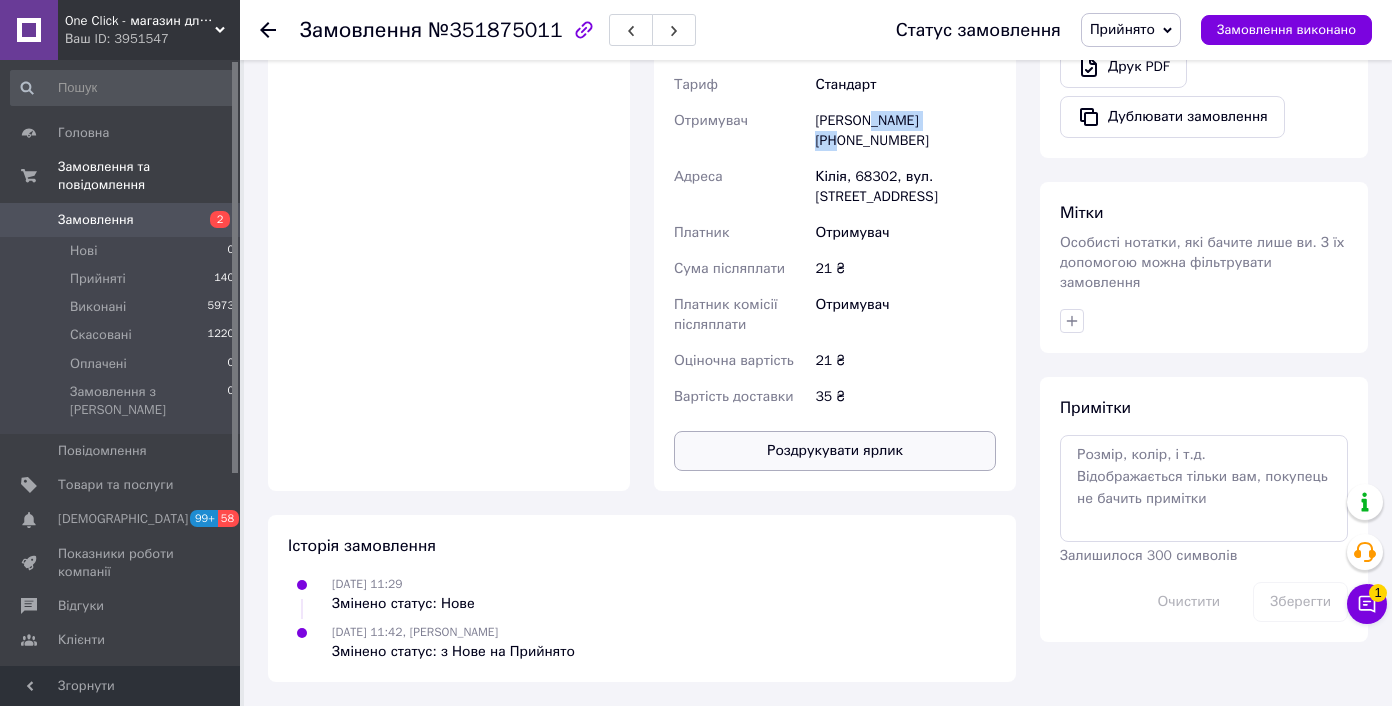 click on "Роздрукувати ярлик" at bounding box center [835, 451] 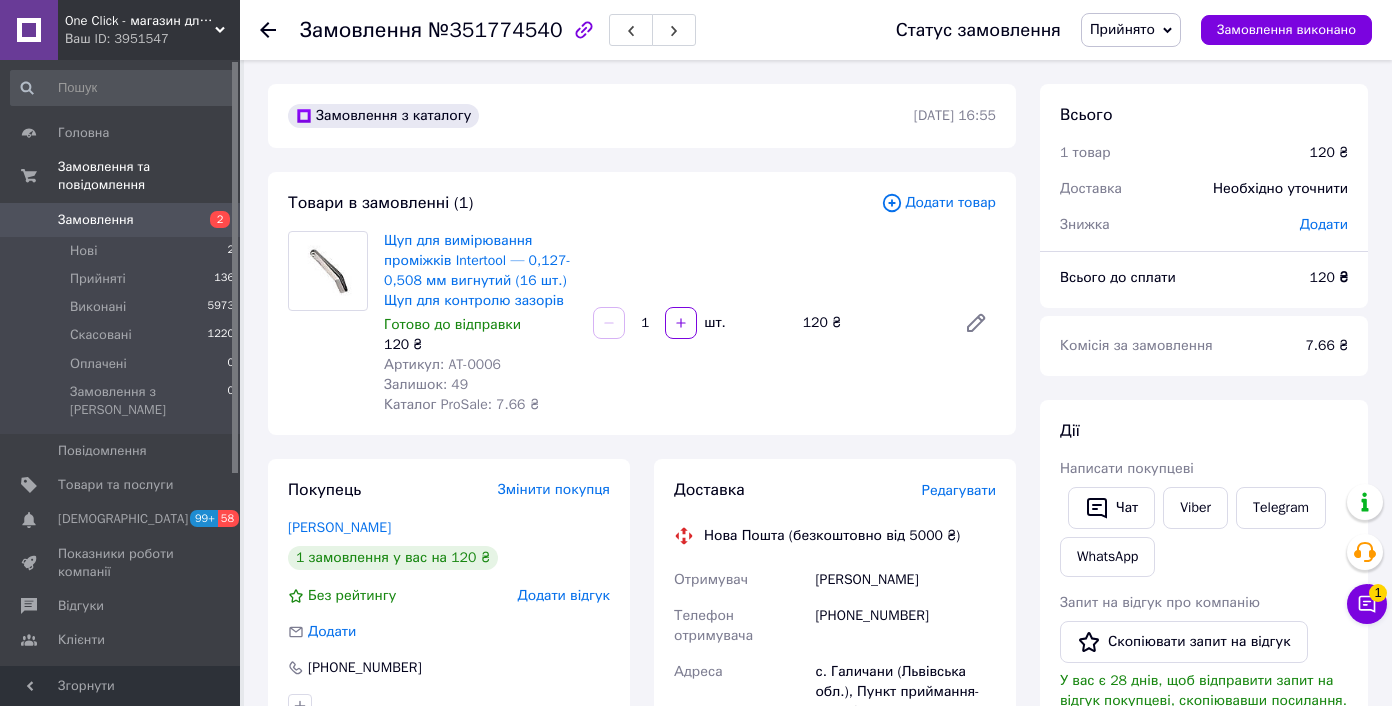 scroll, scrollTop: 0, scrollLeft: 0, axis: both 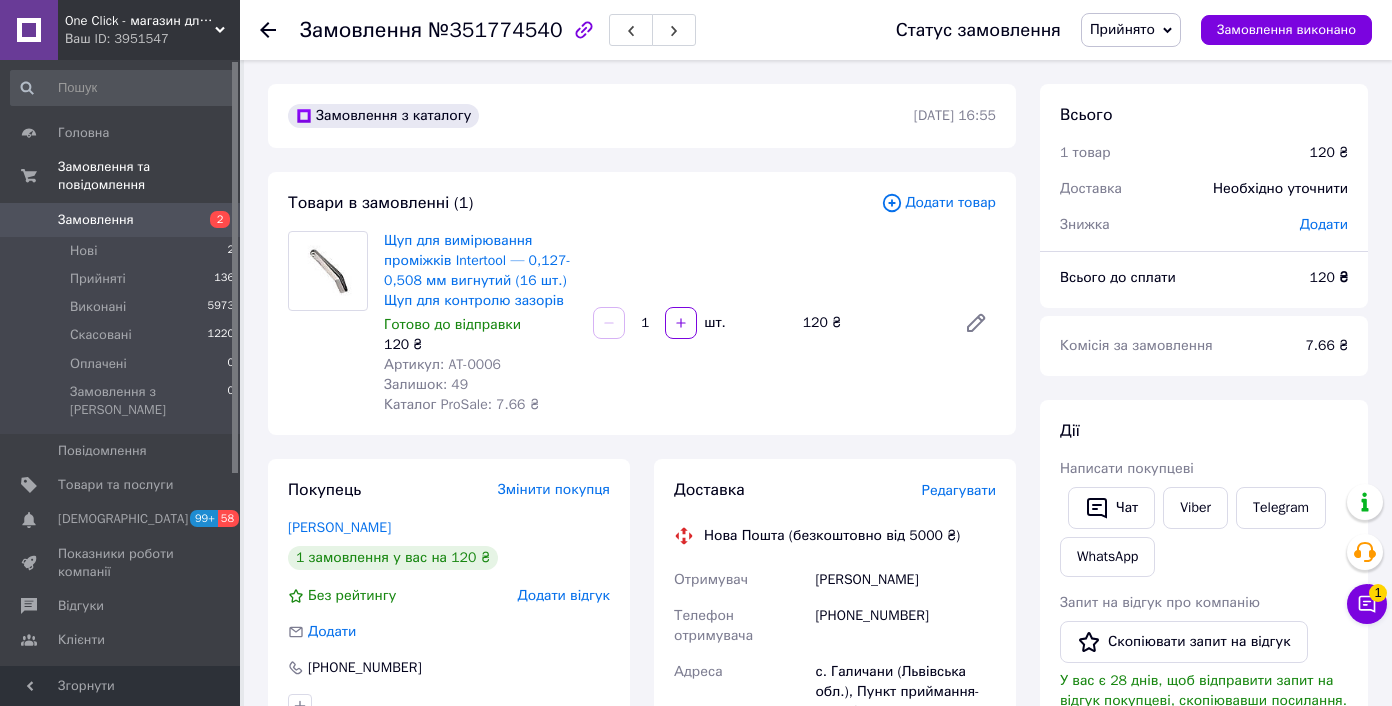 click on "[PERSON_NAME]" at bounding box center [905, 580] 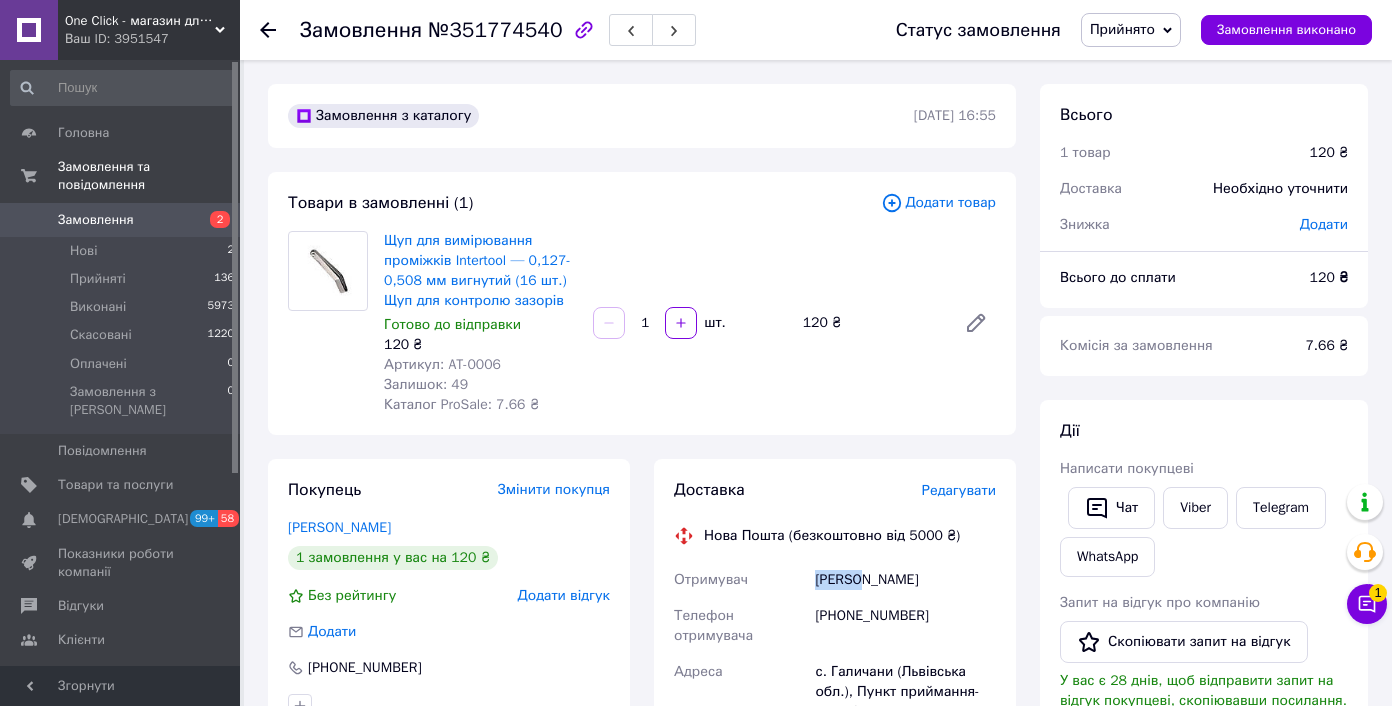 click on "[PERSON_NAME]" at bounding box center [905, 580] 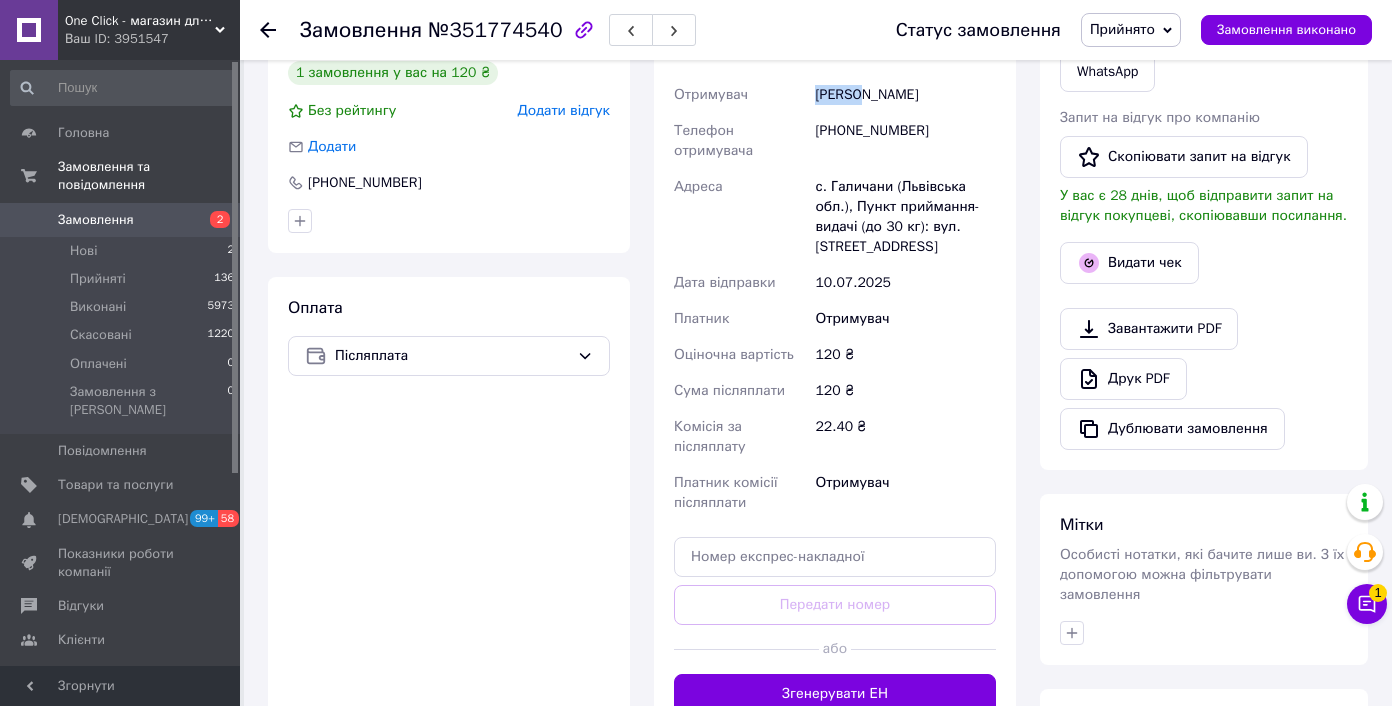 scroll, scrollTop: 538, scrollLeft: 0, axis: vertical 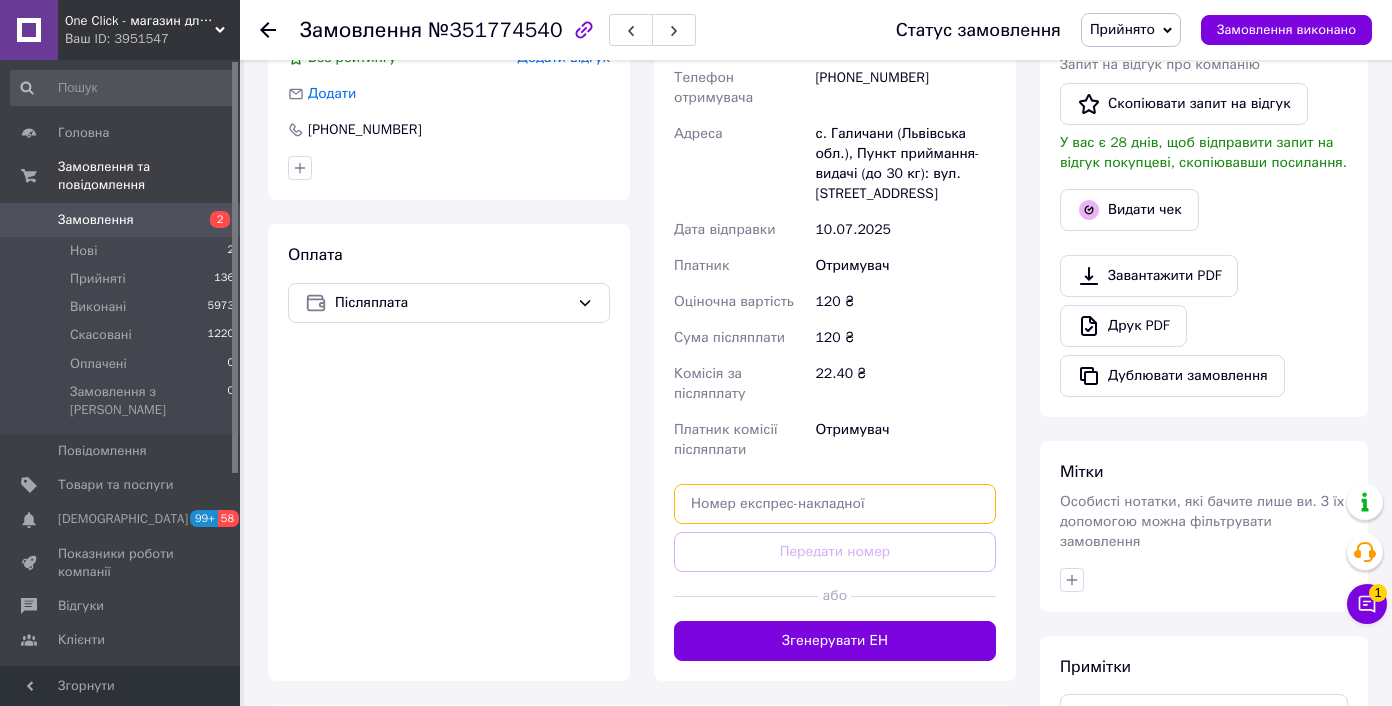 click at bounding box center [835, 504] 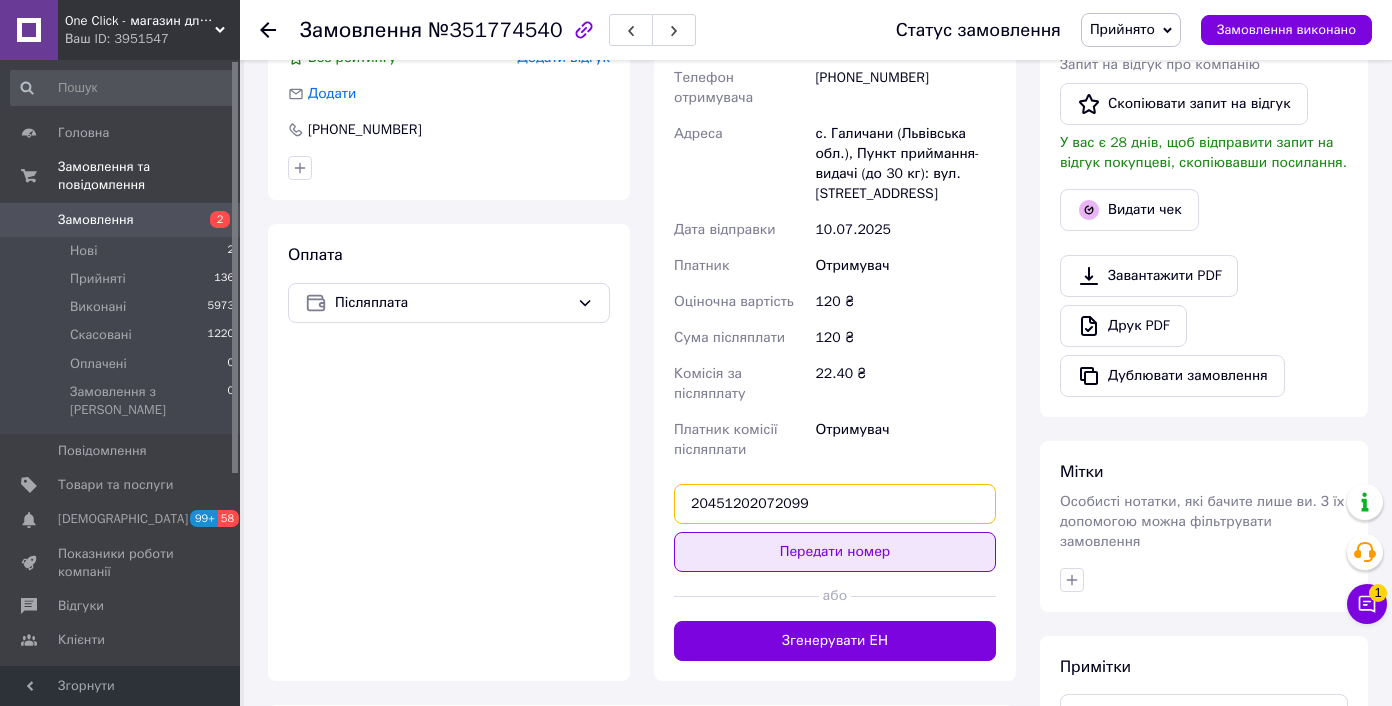 type on "20451202072099" 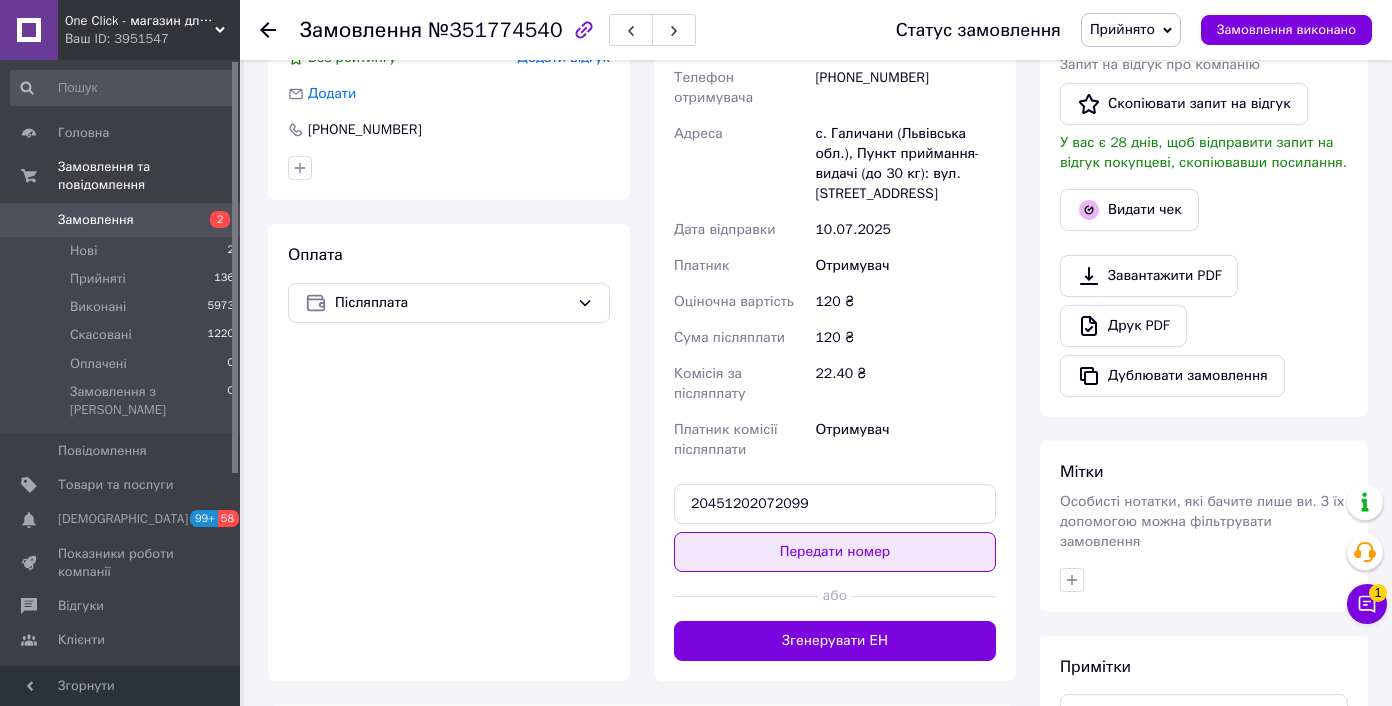 click on "Передати номер" at bounding box center [835, 552] 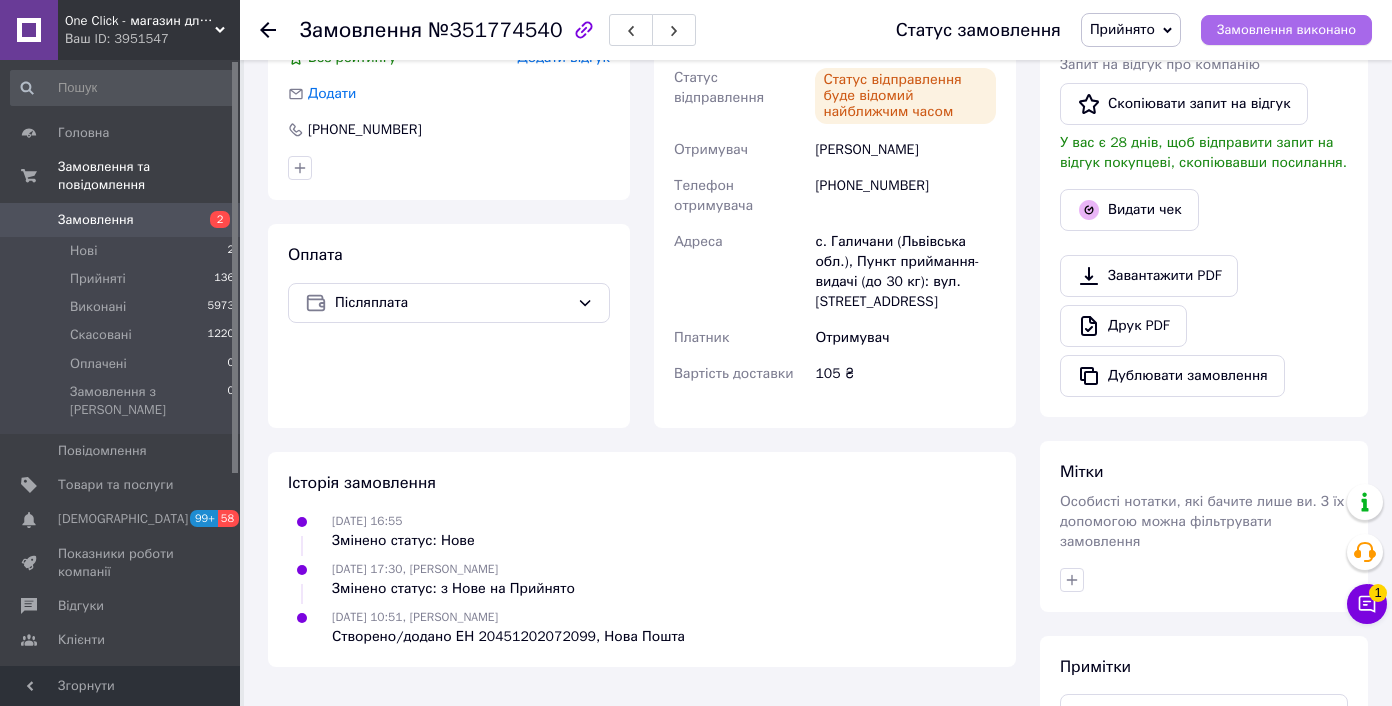 click on "Замовлення виконано" at bounding box center [1286, 30] 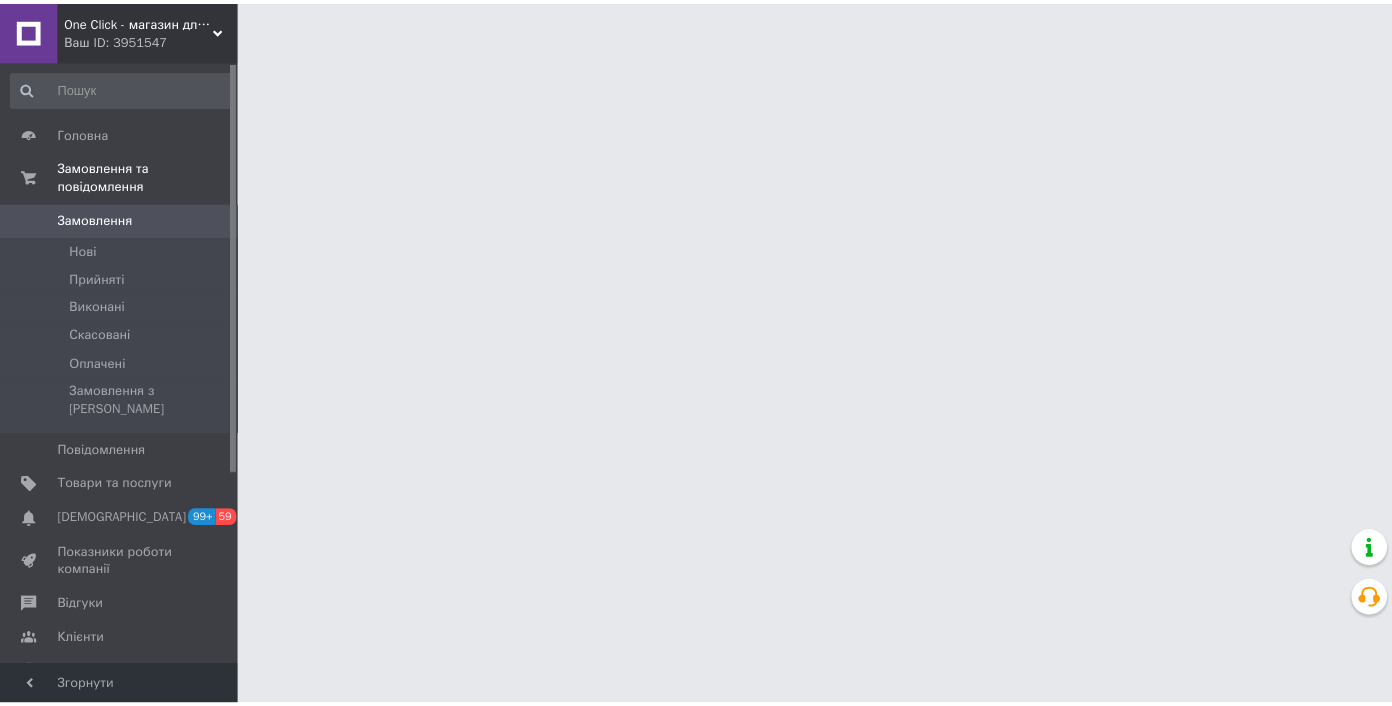 scroll, scrollTop: 0, scrollLeft: 0, axis: both 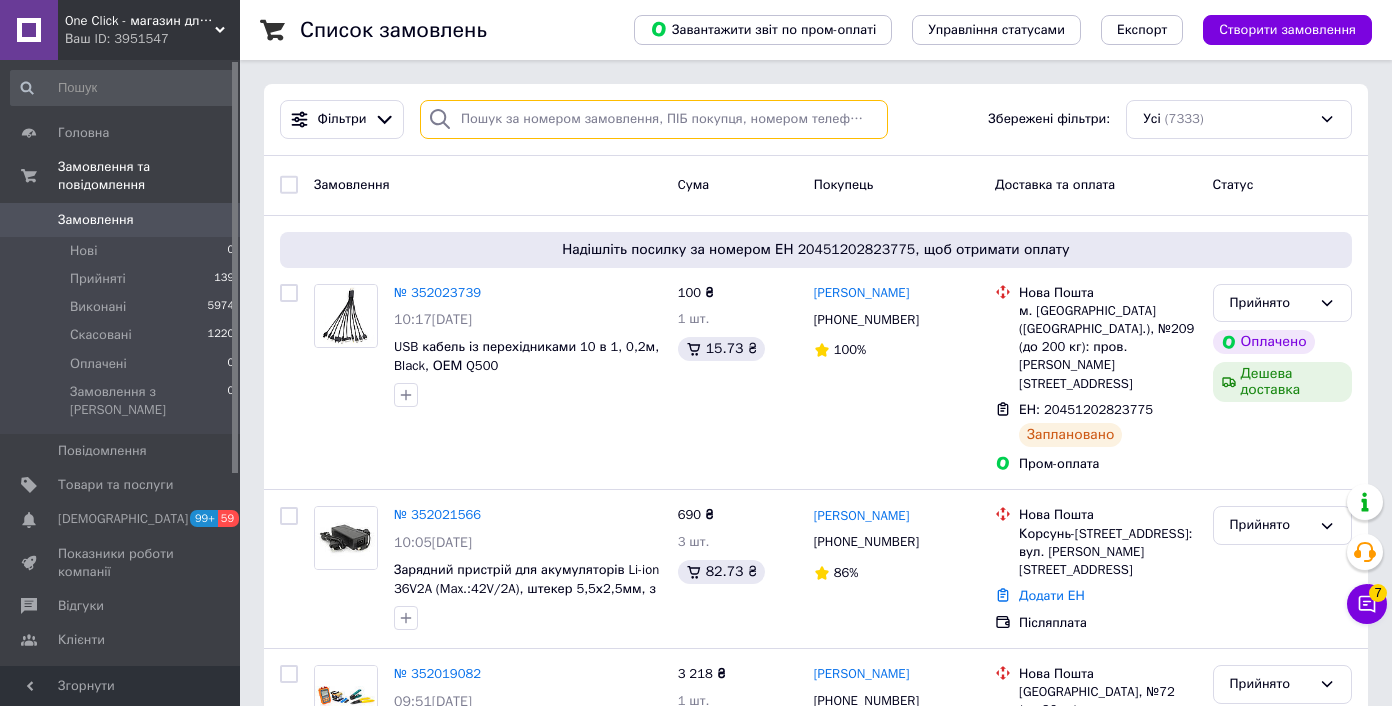 click at bounding box center [654, 119] 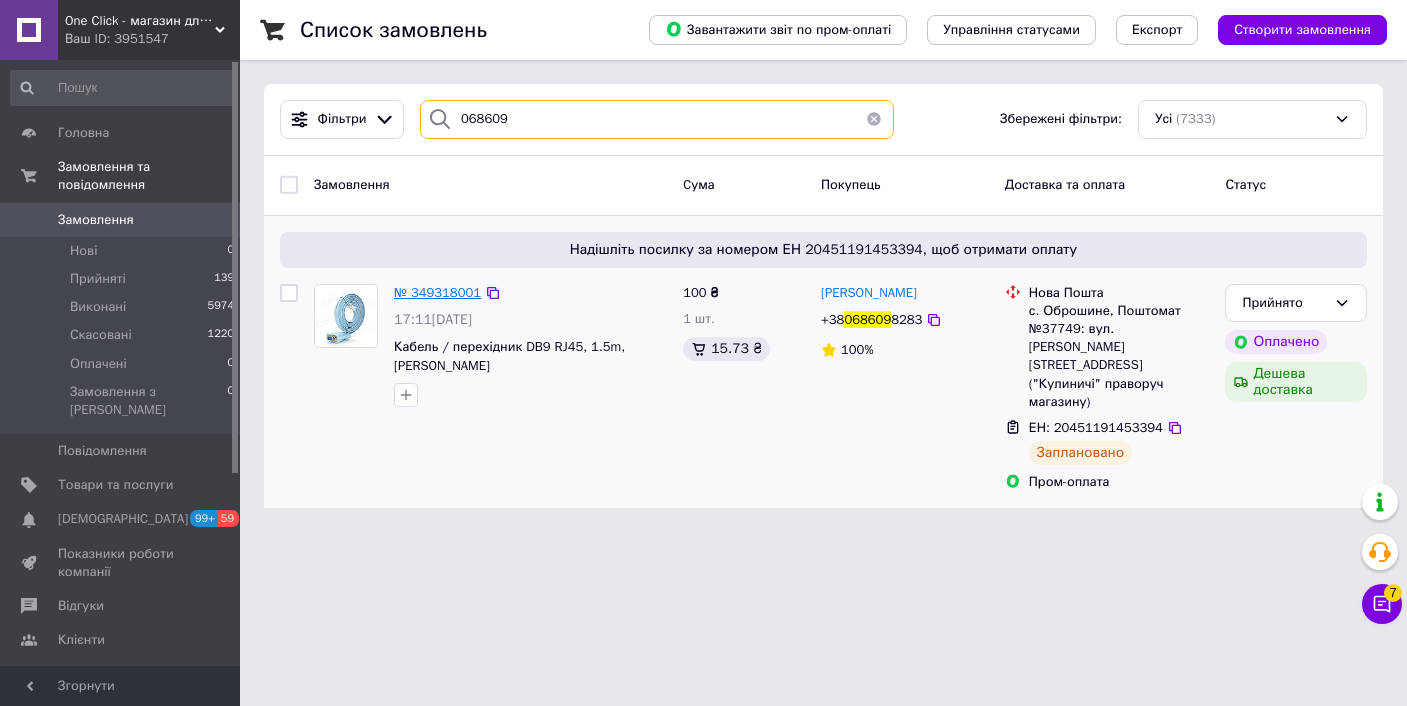 type on "068609" 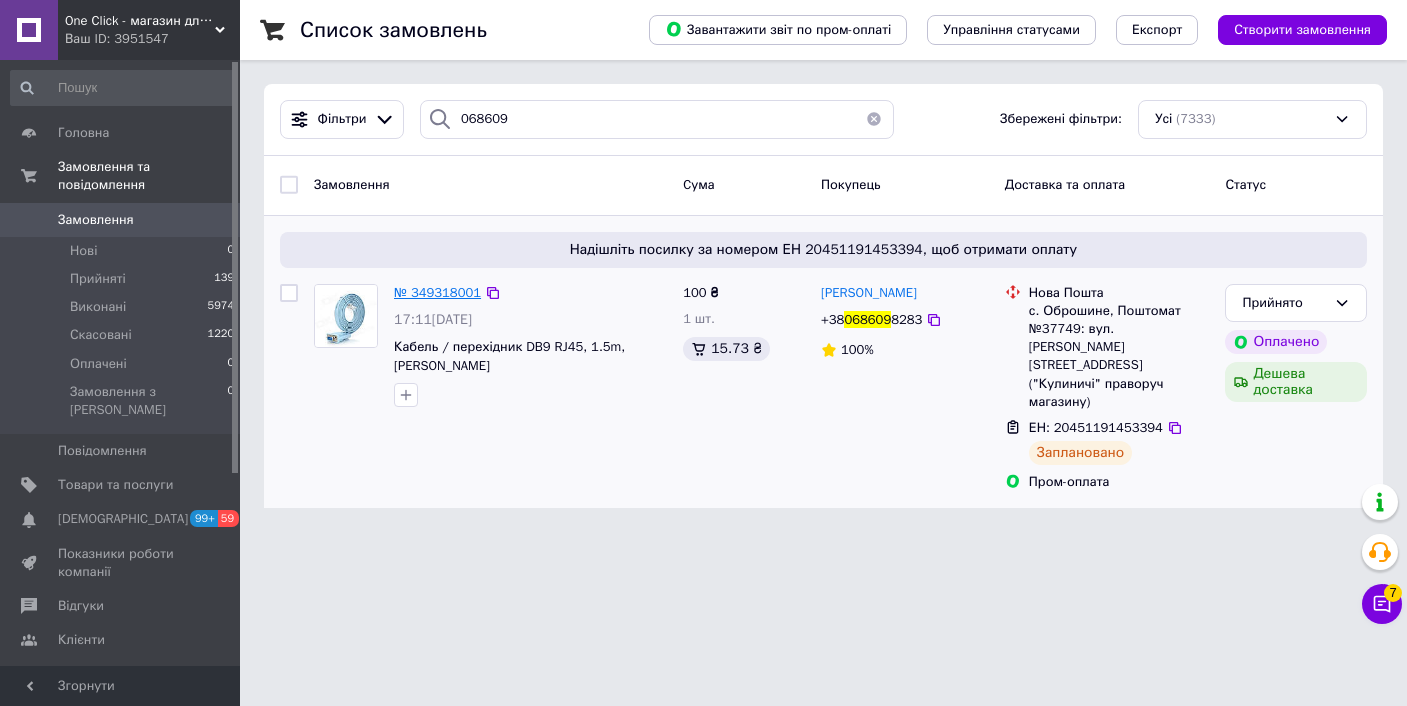 click on "№ 349318001" at bounding box center [437, 292] 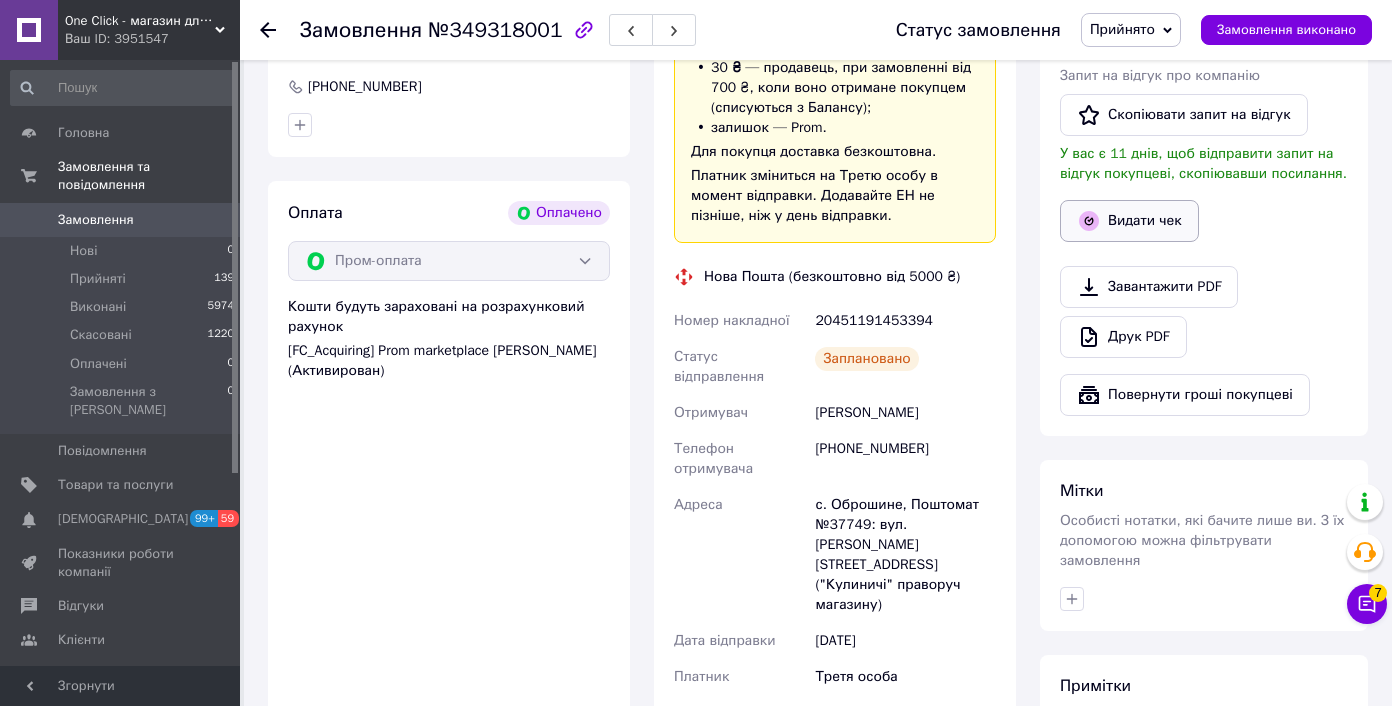 scroll, scrollTop: 491, scrollLeft: 0, axis: vertical 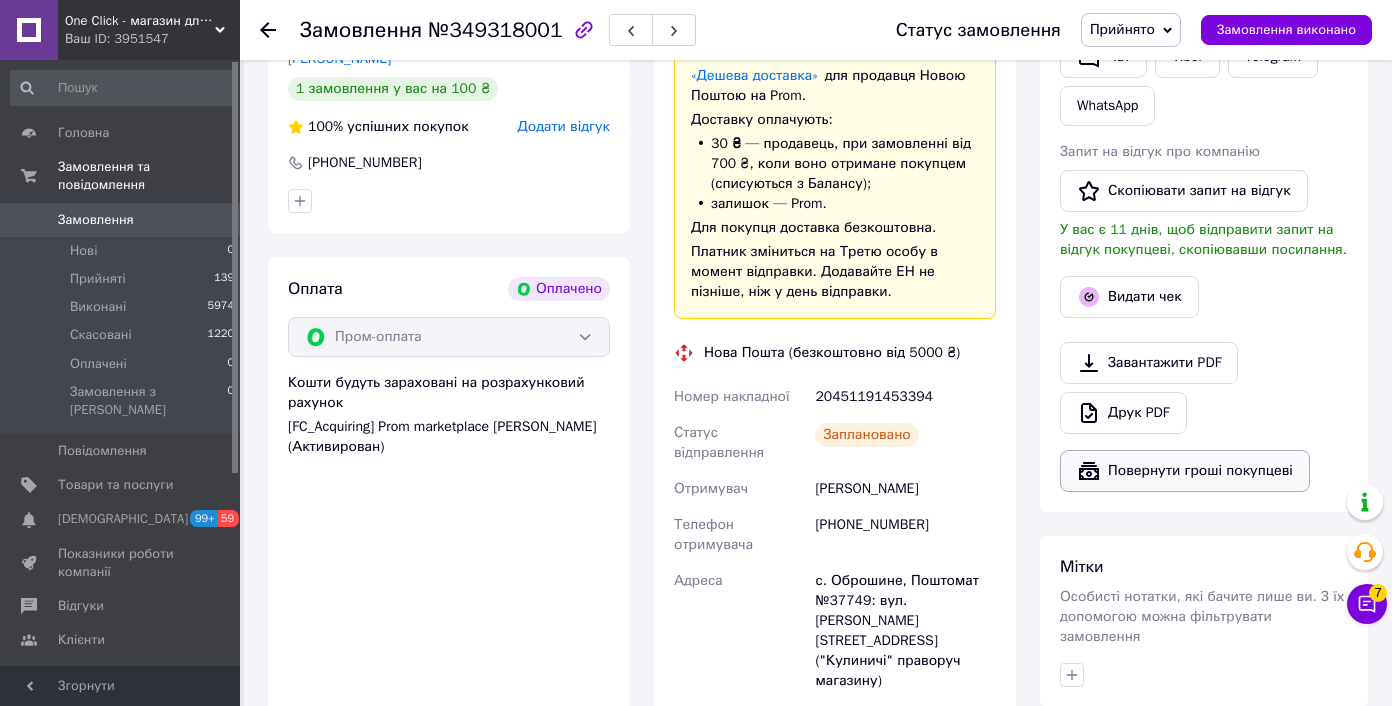 click on "Повернути гроші покупцеві" at bounding box center (1185, 471) 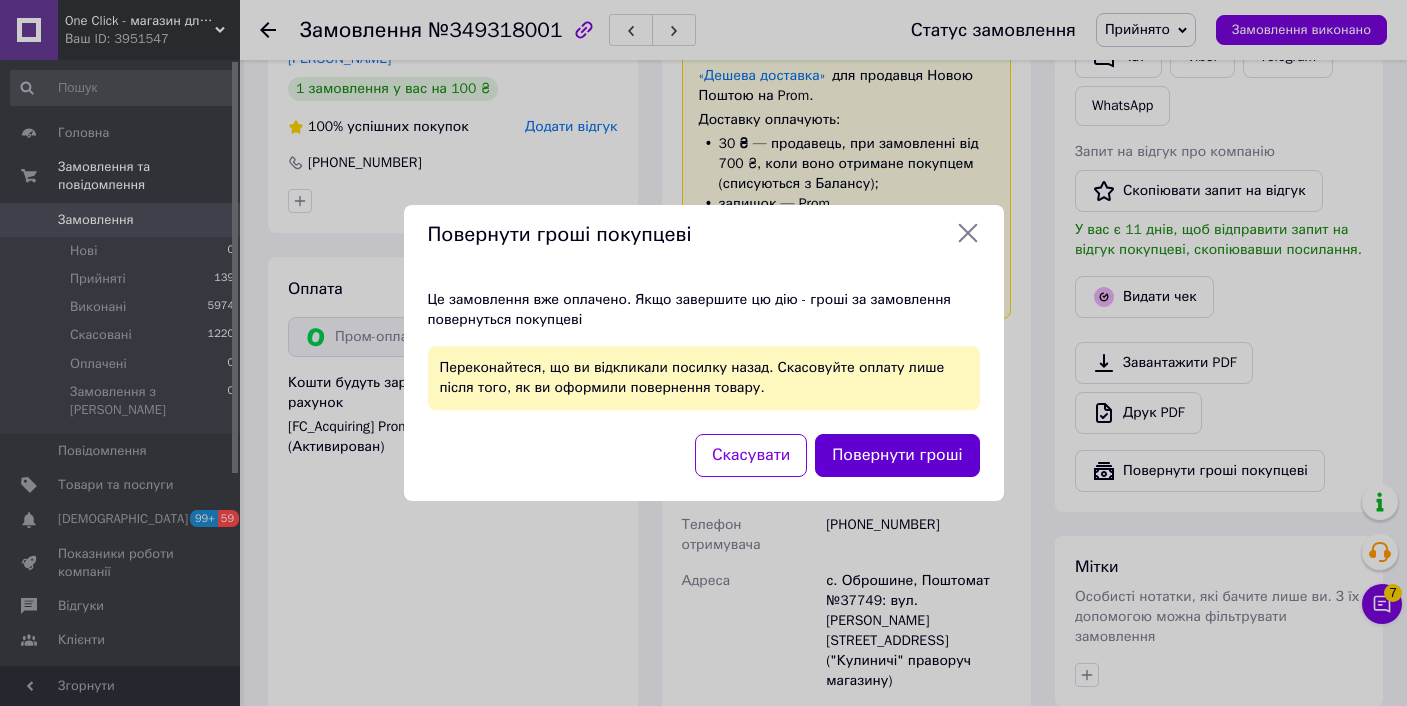 click on "Повернути гроші" at bounding box center (897, 455) 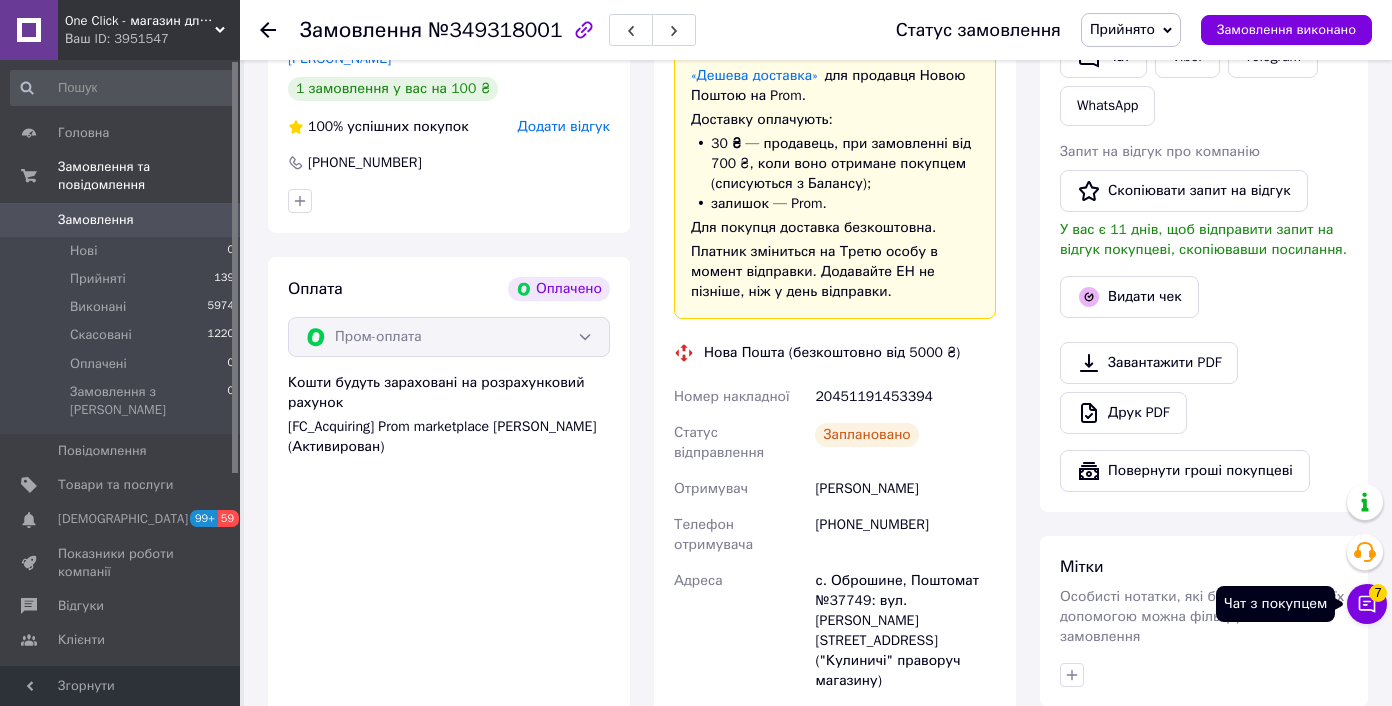 drag, startPoint x: 1372, startPoint y: 603, endPoint x: 1398, endPoint y: 478, distance: 127.67537 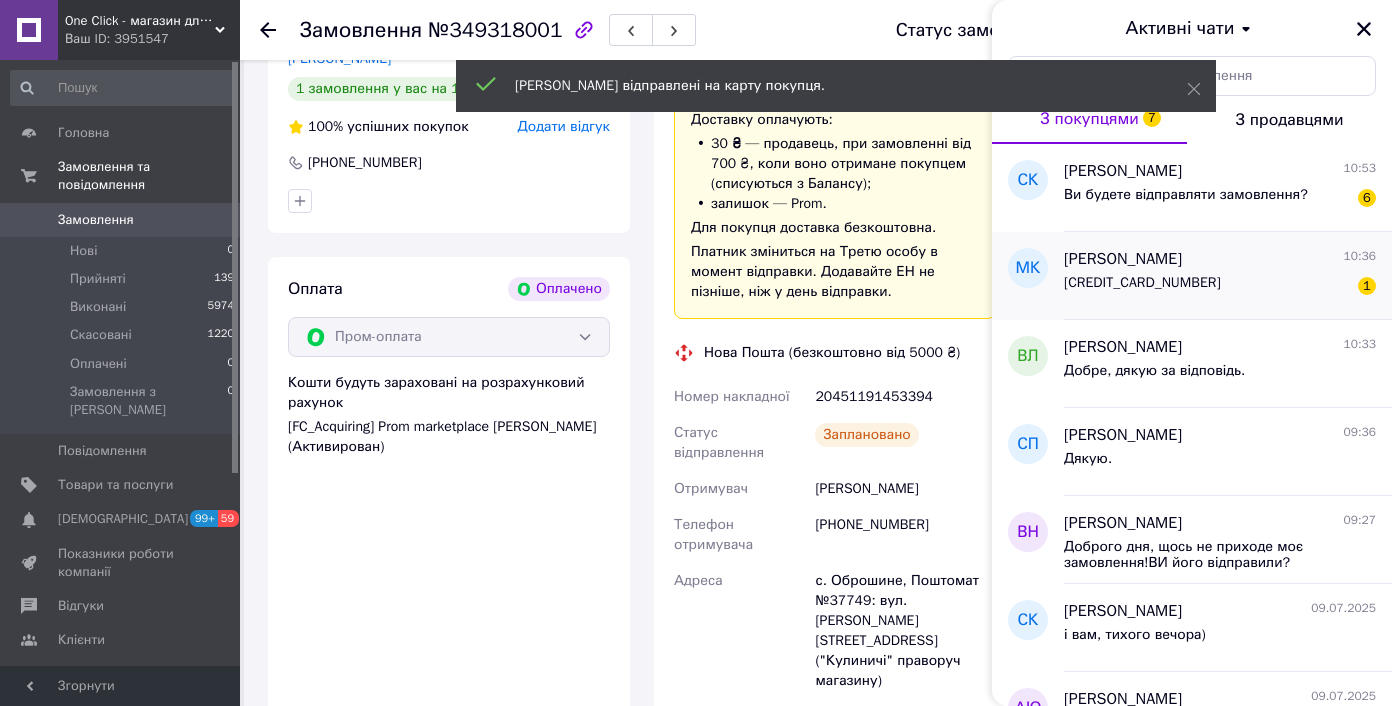 click on "Маргарита Клейменова 10:36" at bounding box center (1220, 259) 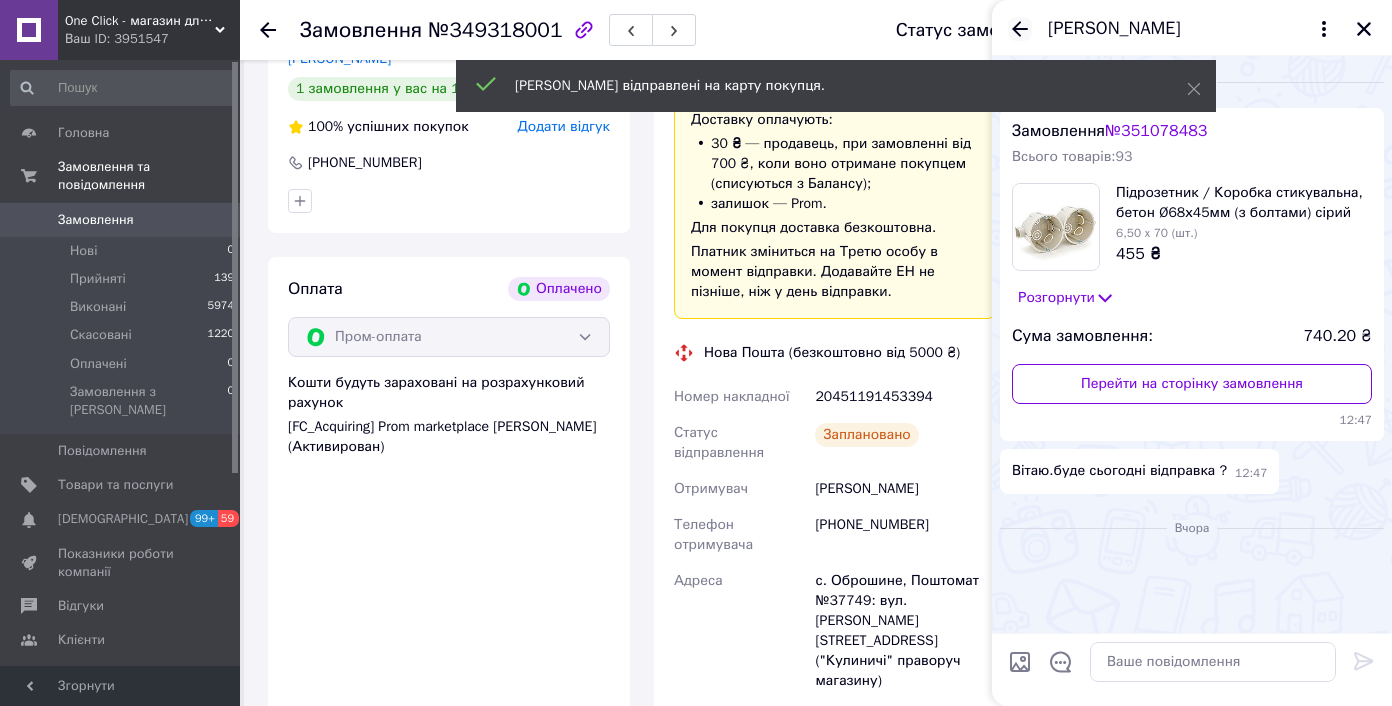 scroll, scrollTop: 776, scrollLeft: 0, axis: vertical 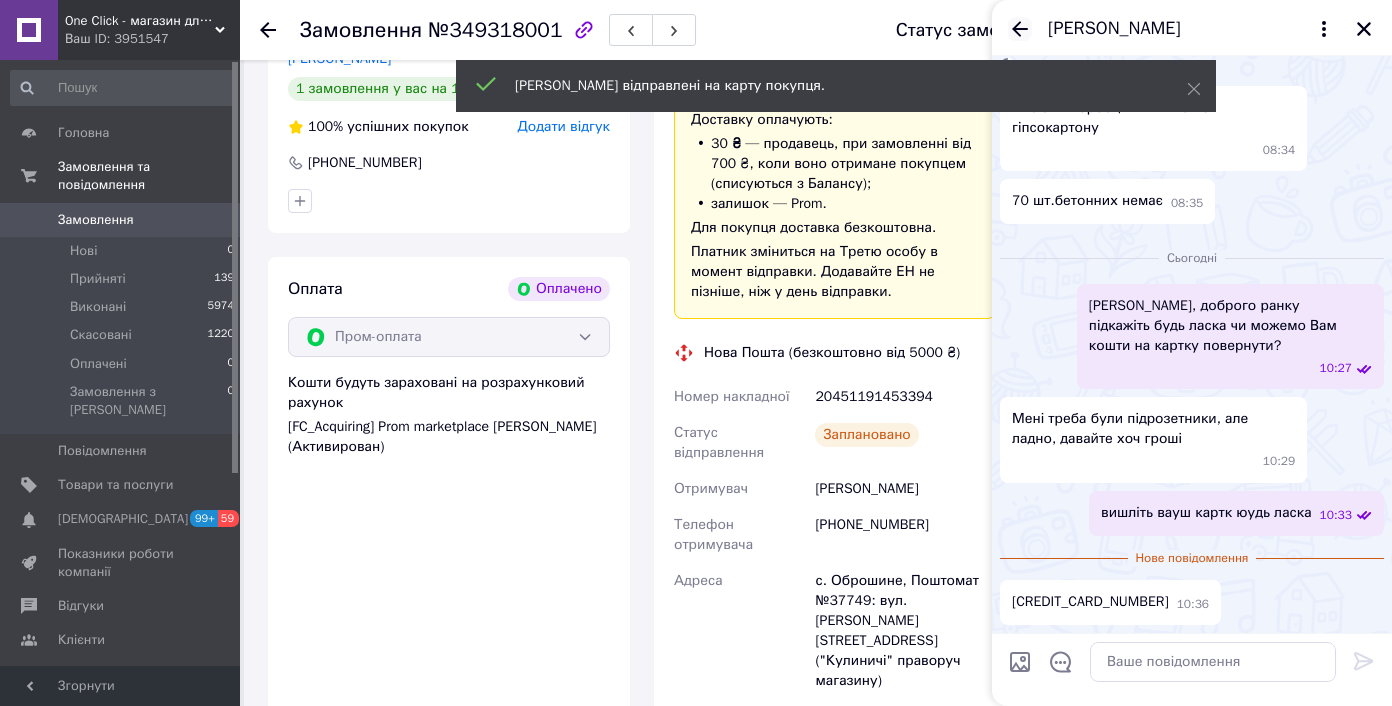 click 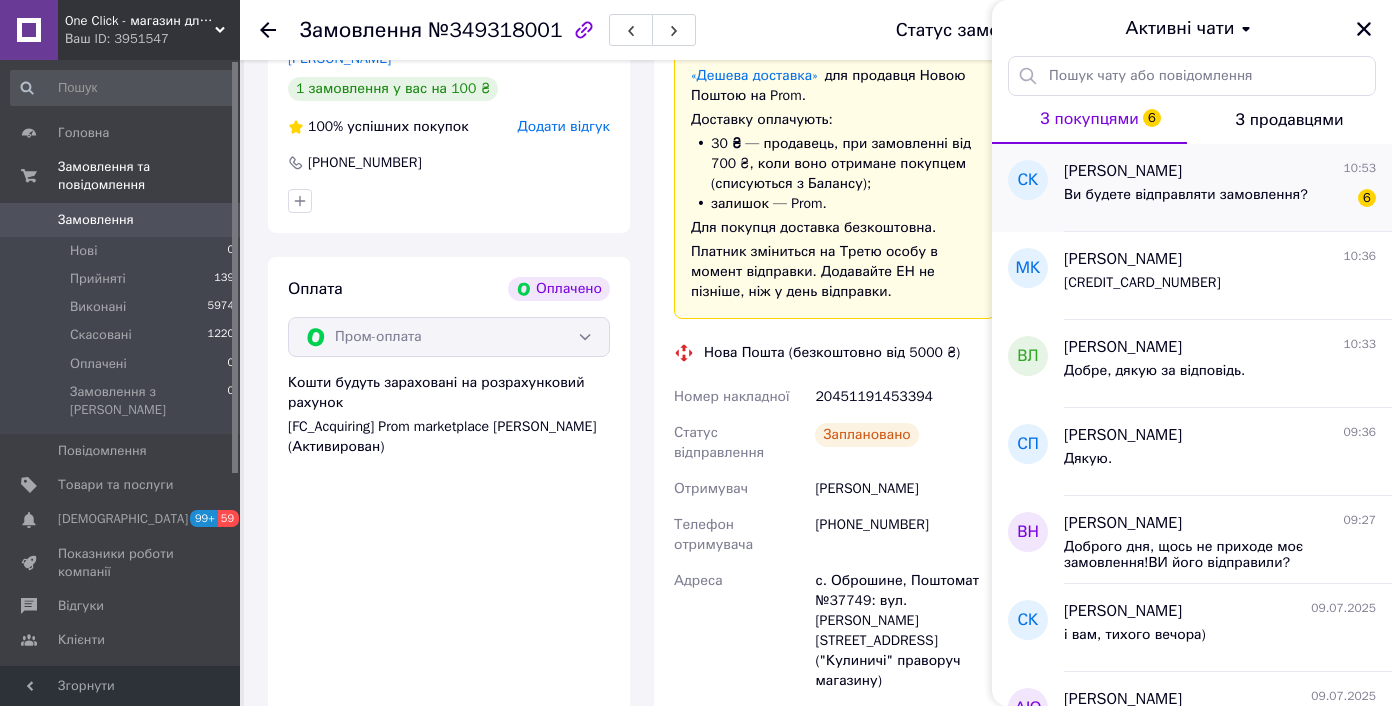 click on "Ви будете відправляти замовлення? 6" at bounding box center (1220, 199) 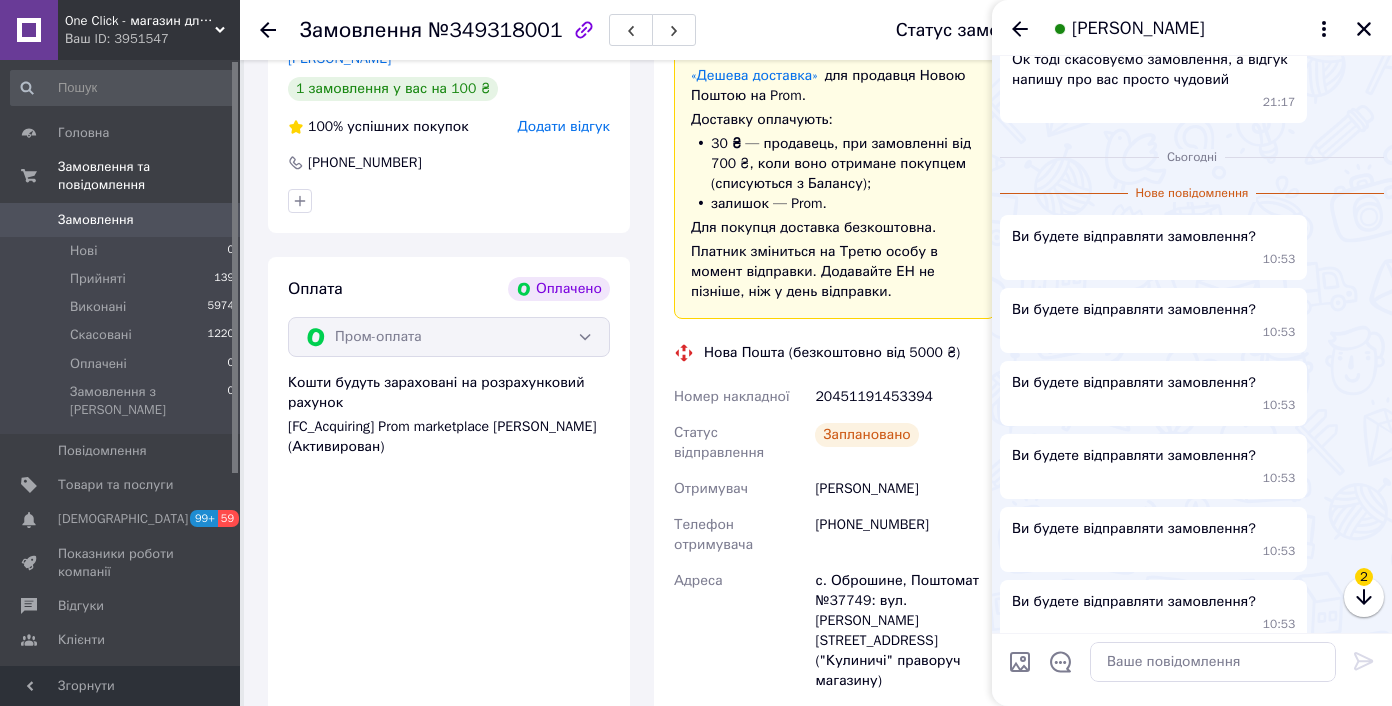 scroll, scrollTop: 936, scrollLeft: 0, axis: vertical 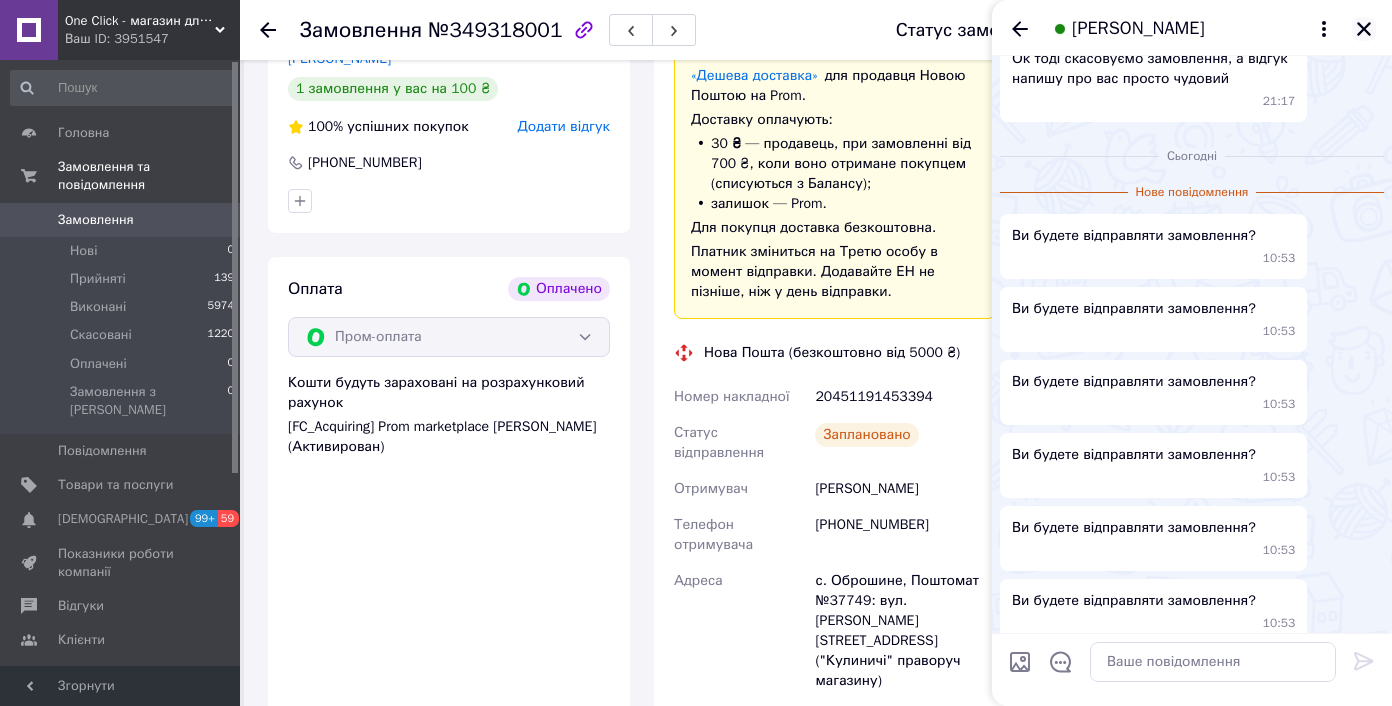 click 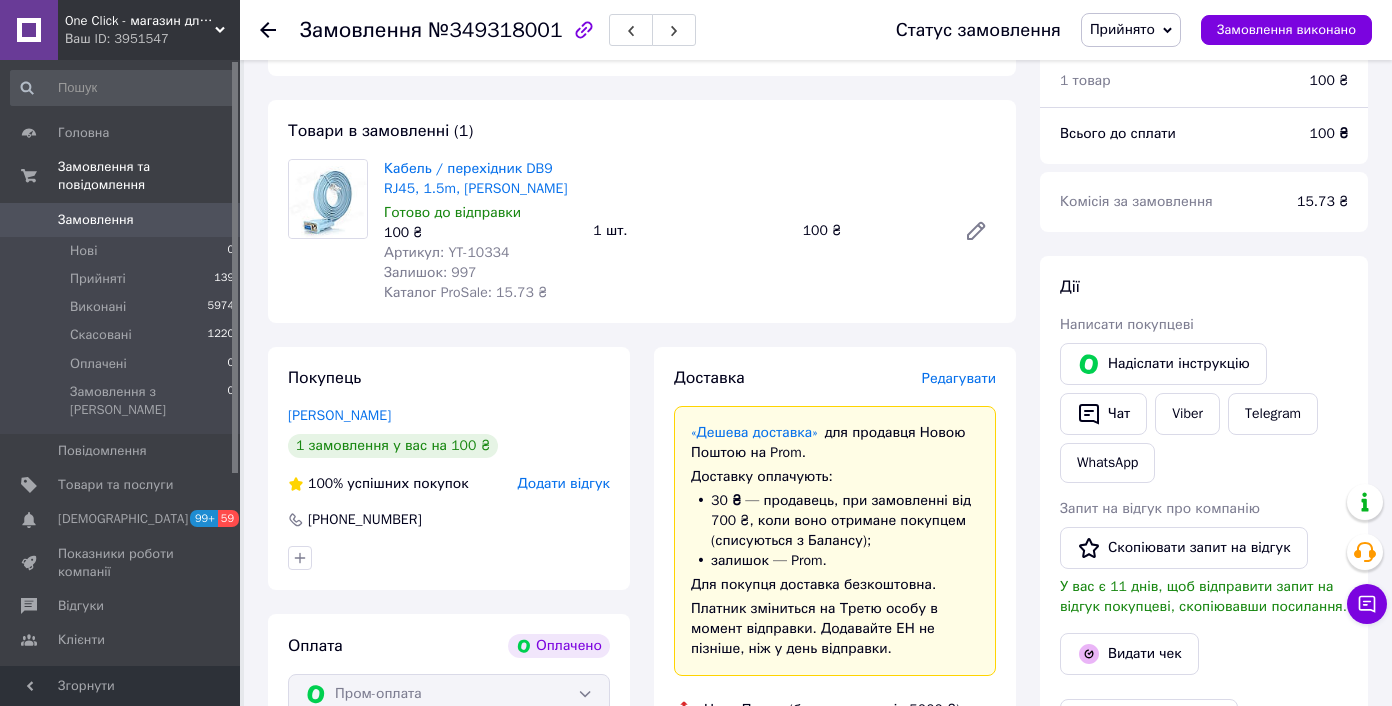 scroll, scrollTop: 0, scrollLeft: 0, axis: both 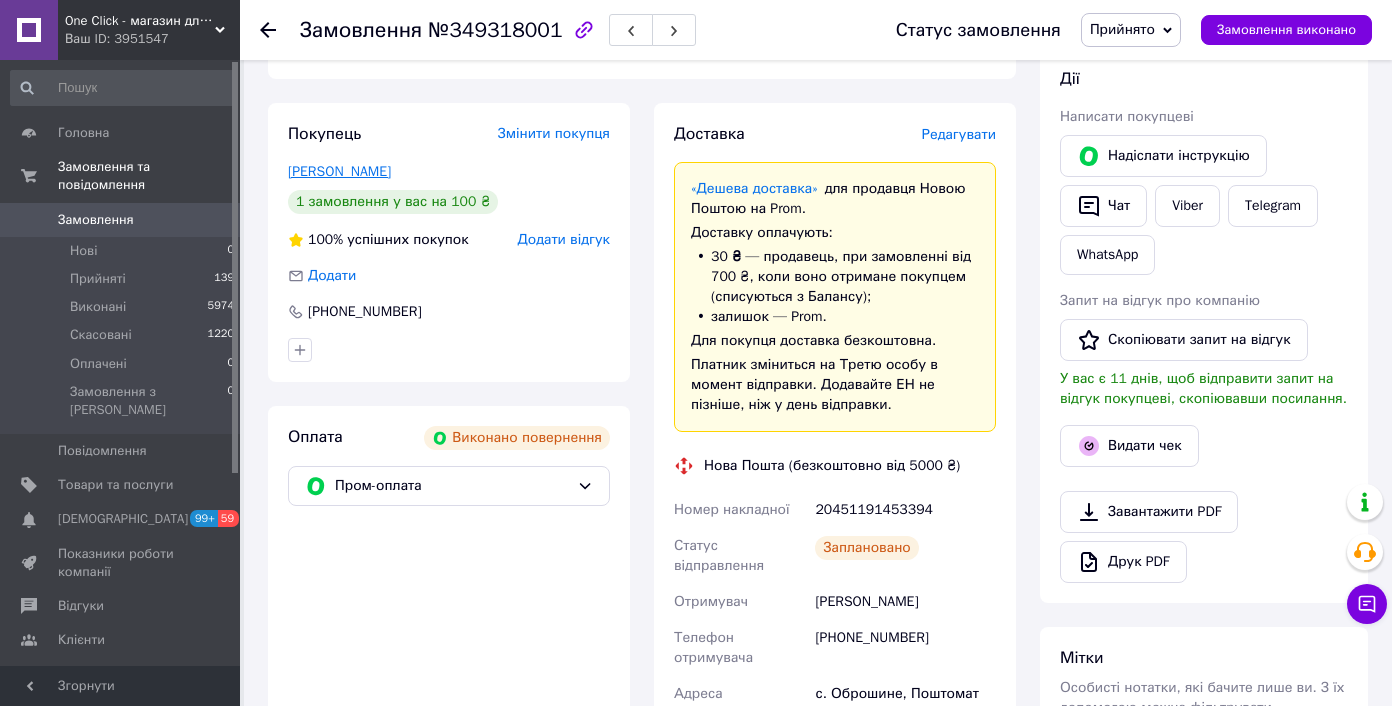 click on "[PERSON_NAME]" at bounding box center (339, 171) 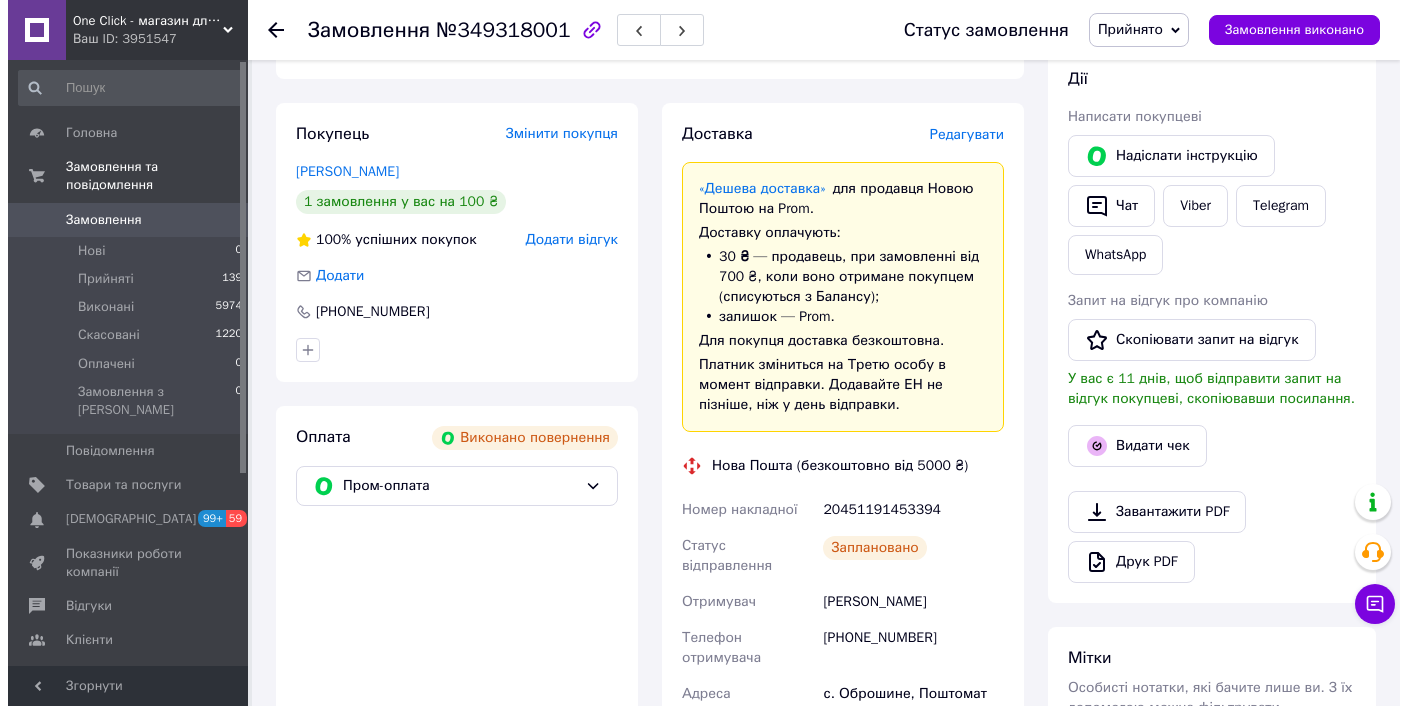 scroll, scrollTop: 0, scrollLeft: 0, axis: both 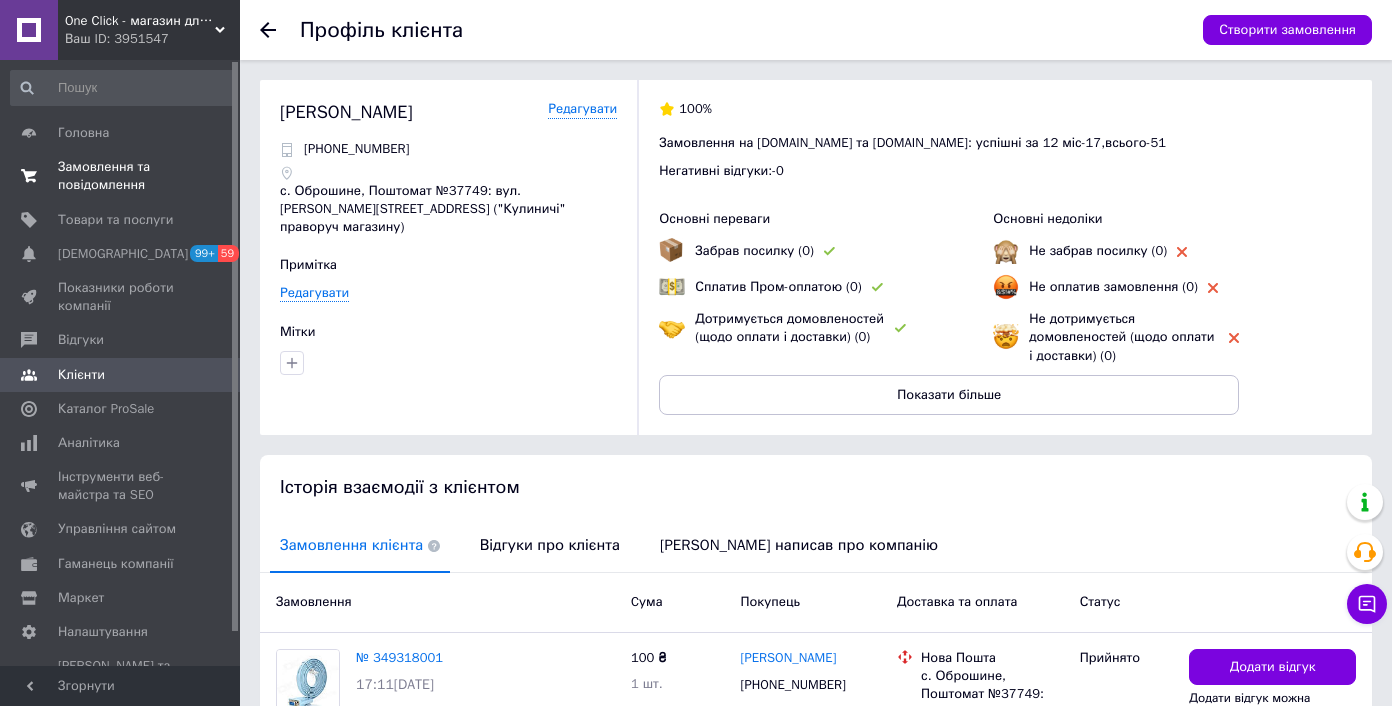 click on "Замовлення та повідомлення" at bounding box center (121, 176) 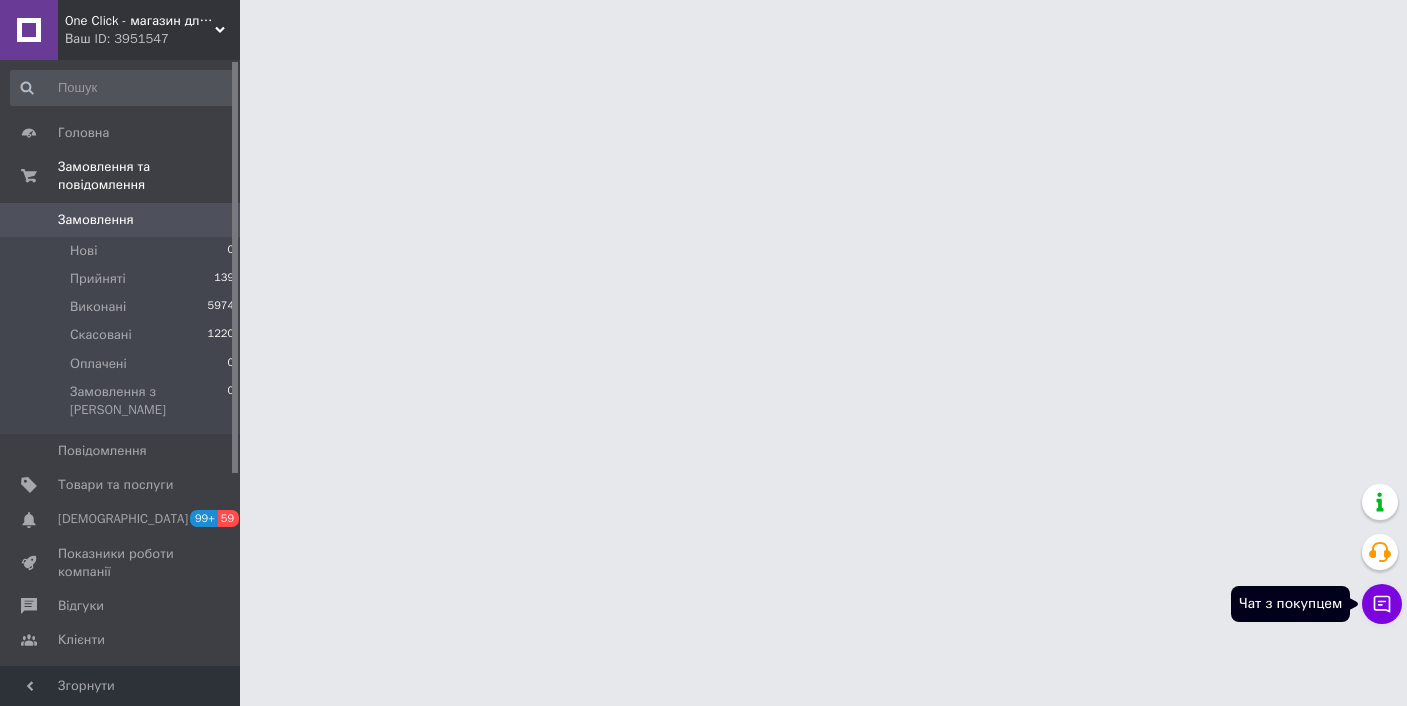 click on "Чат з покупцем" at bounding box center (1382, 604) 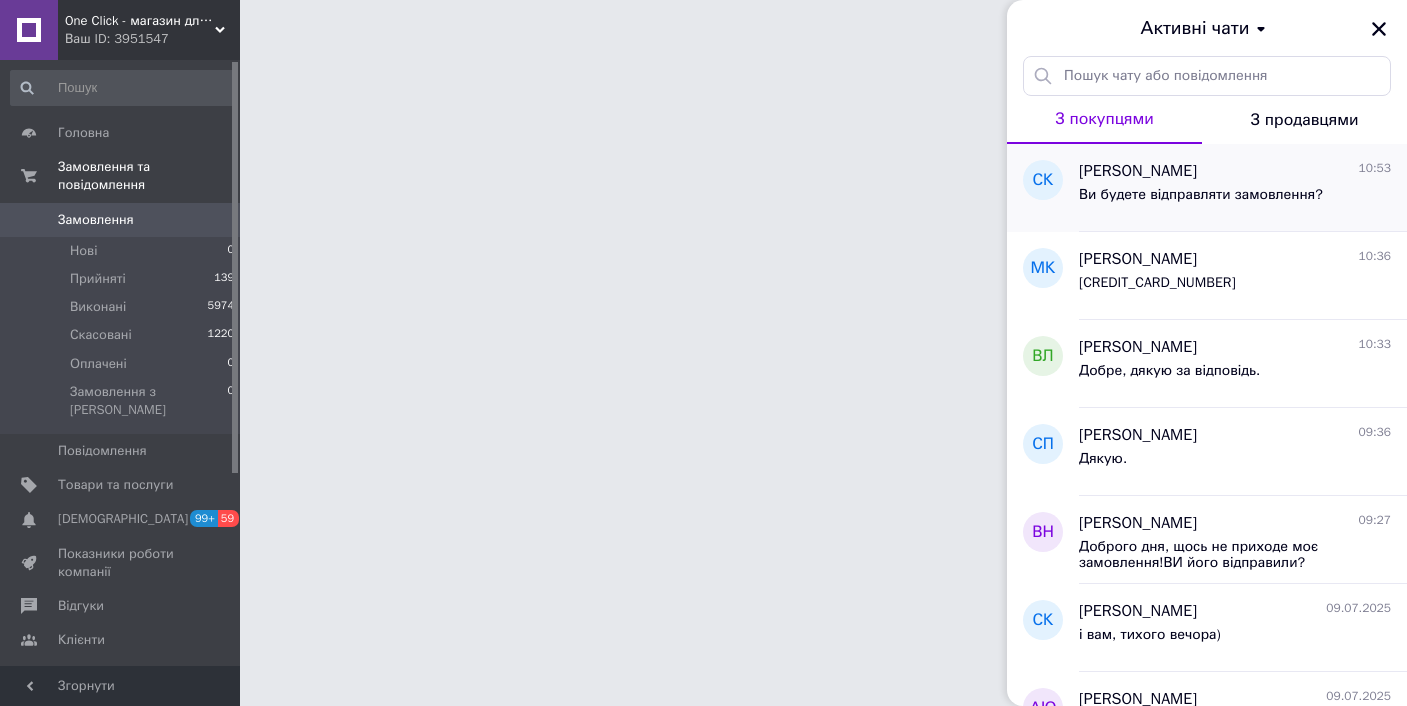 click on "Ви будете відправляти замовлення?" at bounding box center (1201, 195) 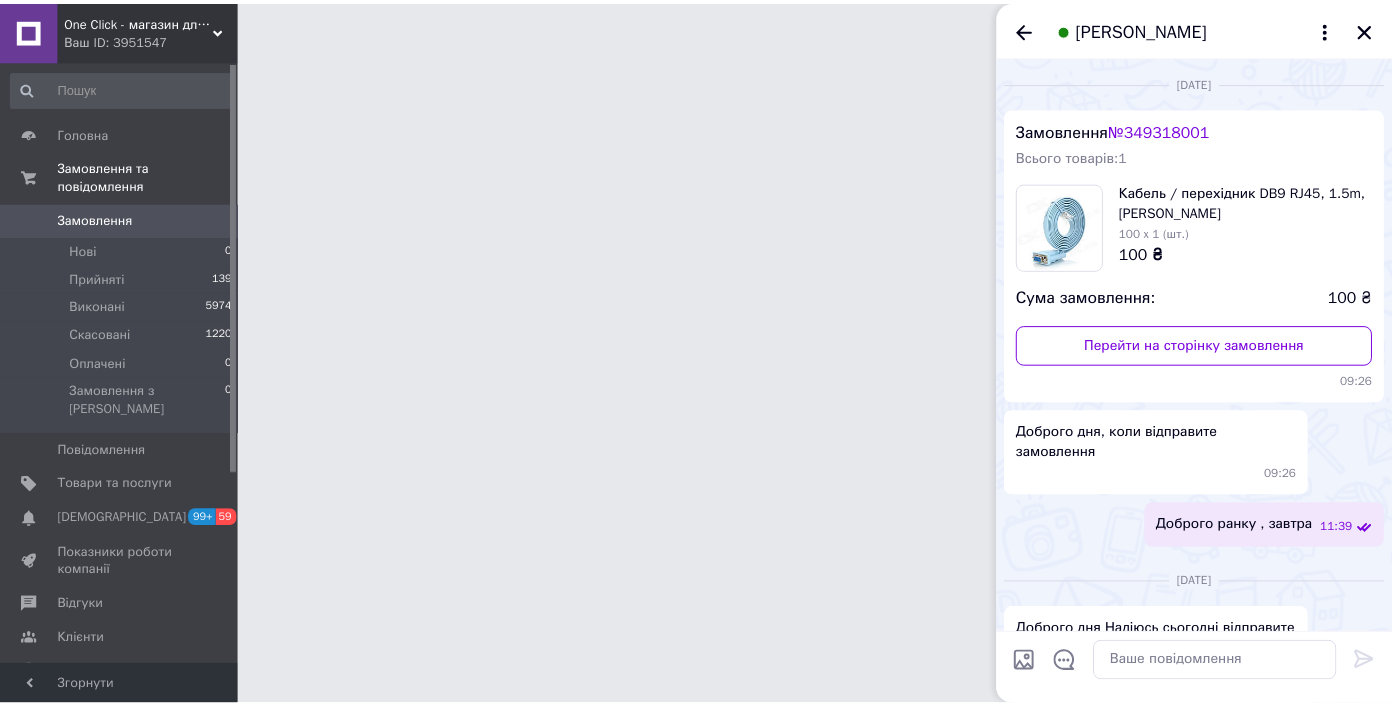 scroll, scrollTop: 904, scrollLeft: 0, axis: vertical 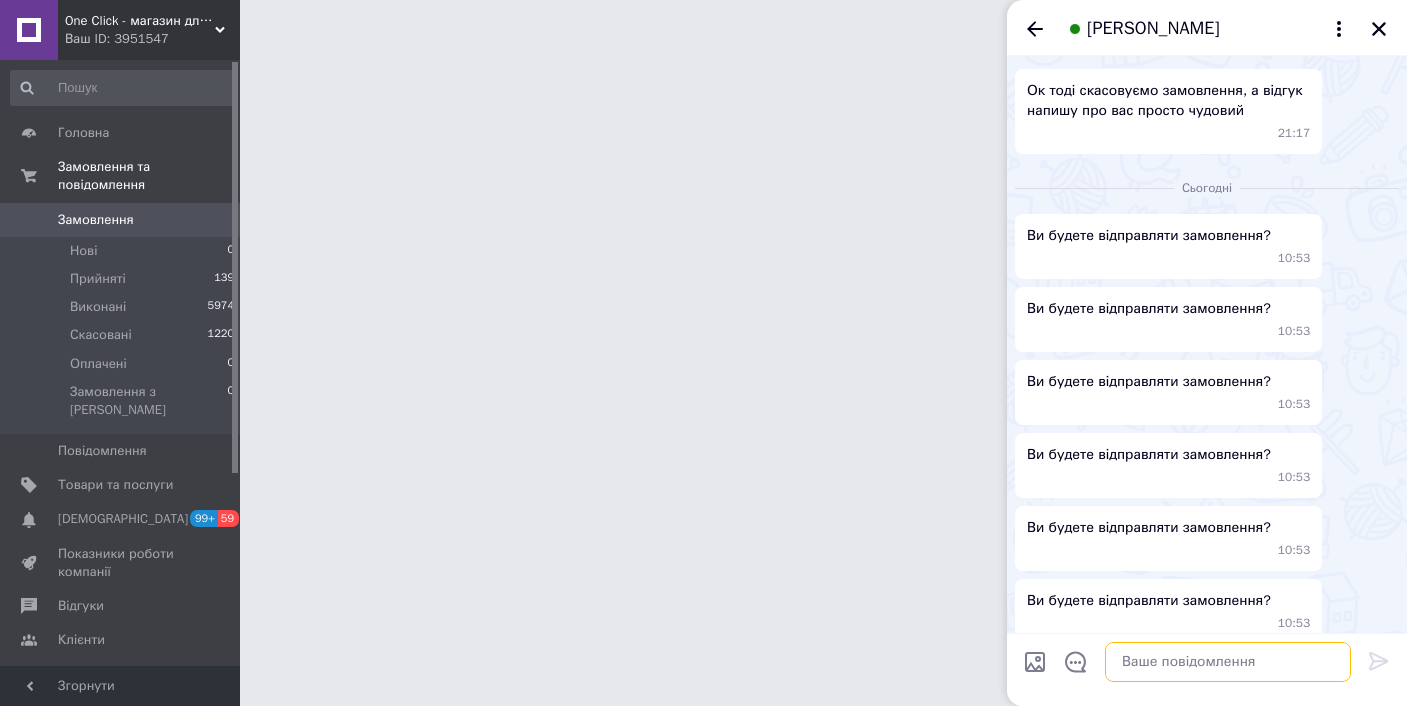 drag, startPoint x: 1219, startPoint y: 665, endPoint x: 1394, endPoint y: 639, distance: 176.92088 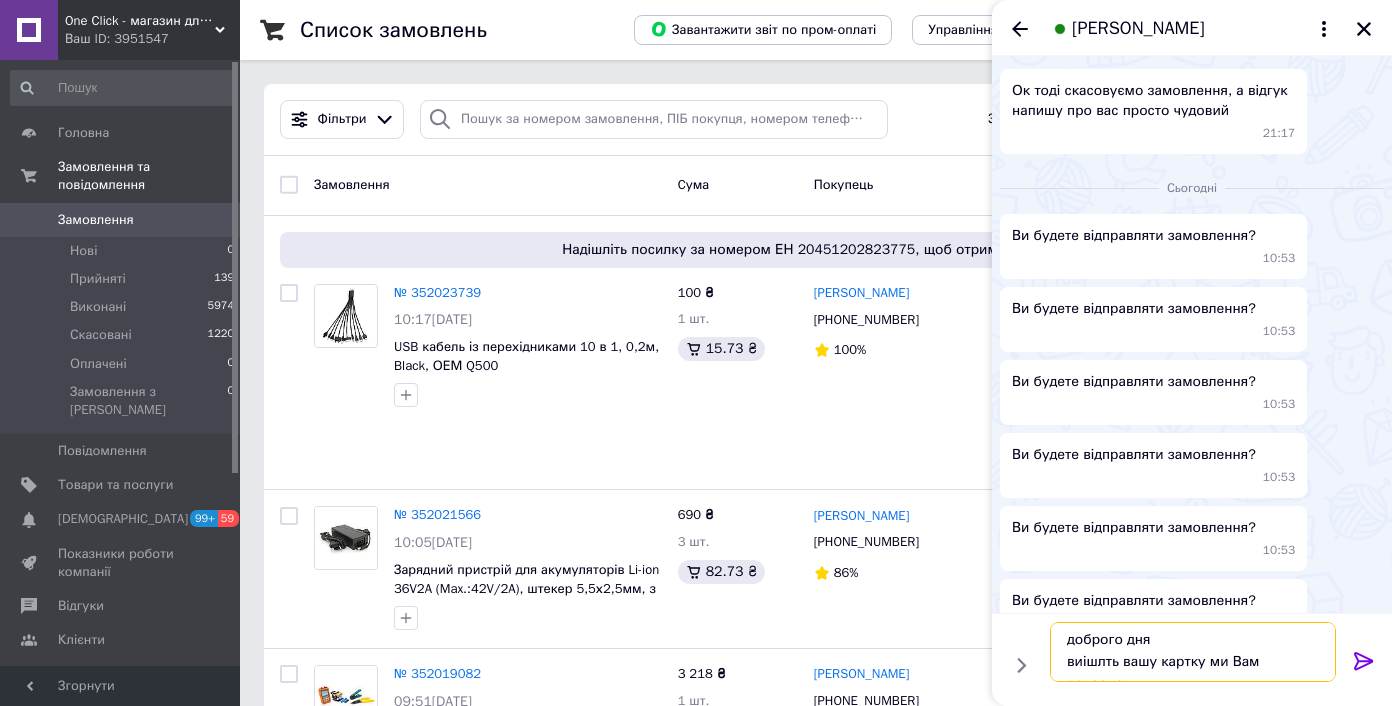 scroll, scrollTop: 13, scrollLeft: 0, axis: vertical 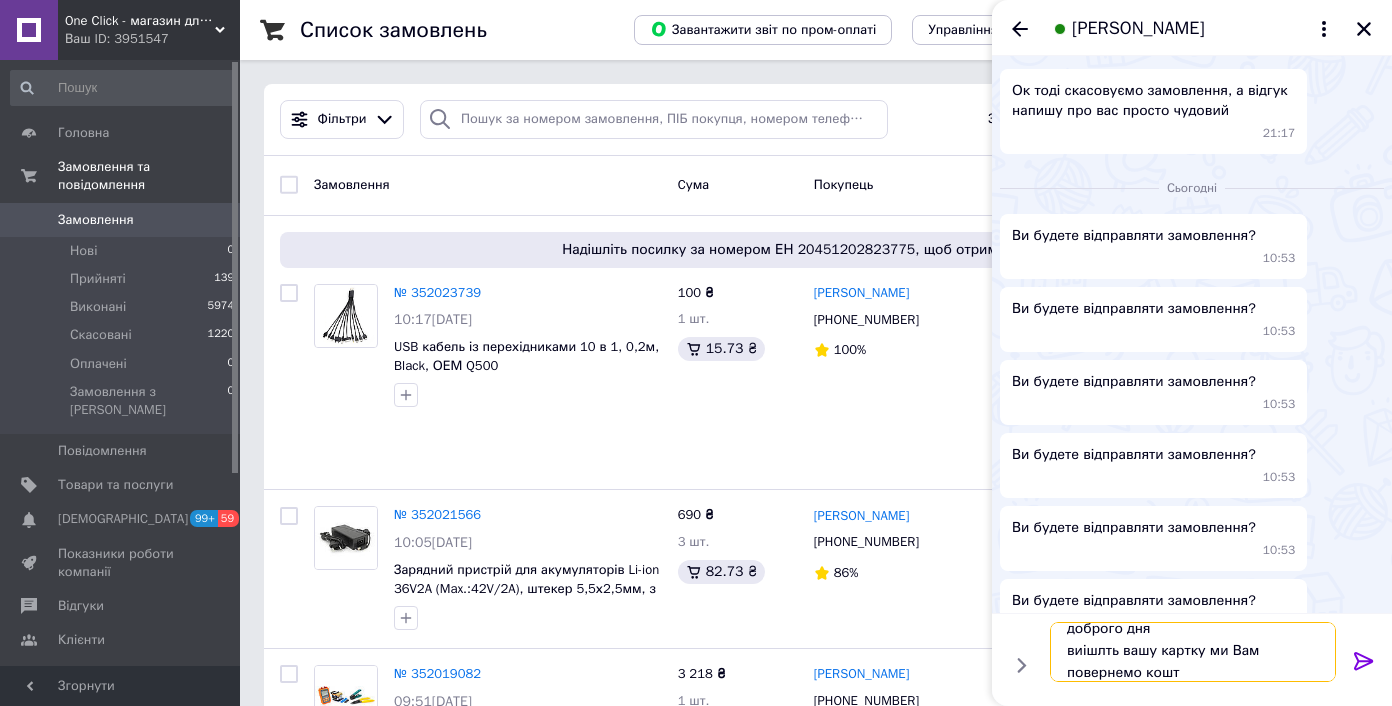 type on "доброго дня
виішлть вашу картку ми Вам повернемо кошти" 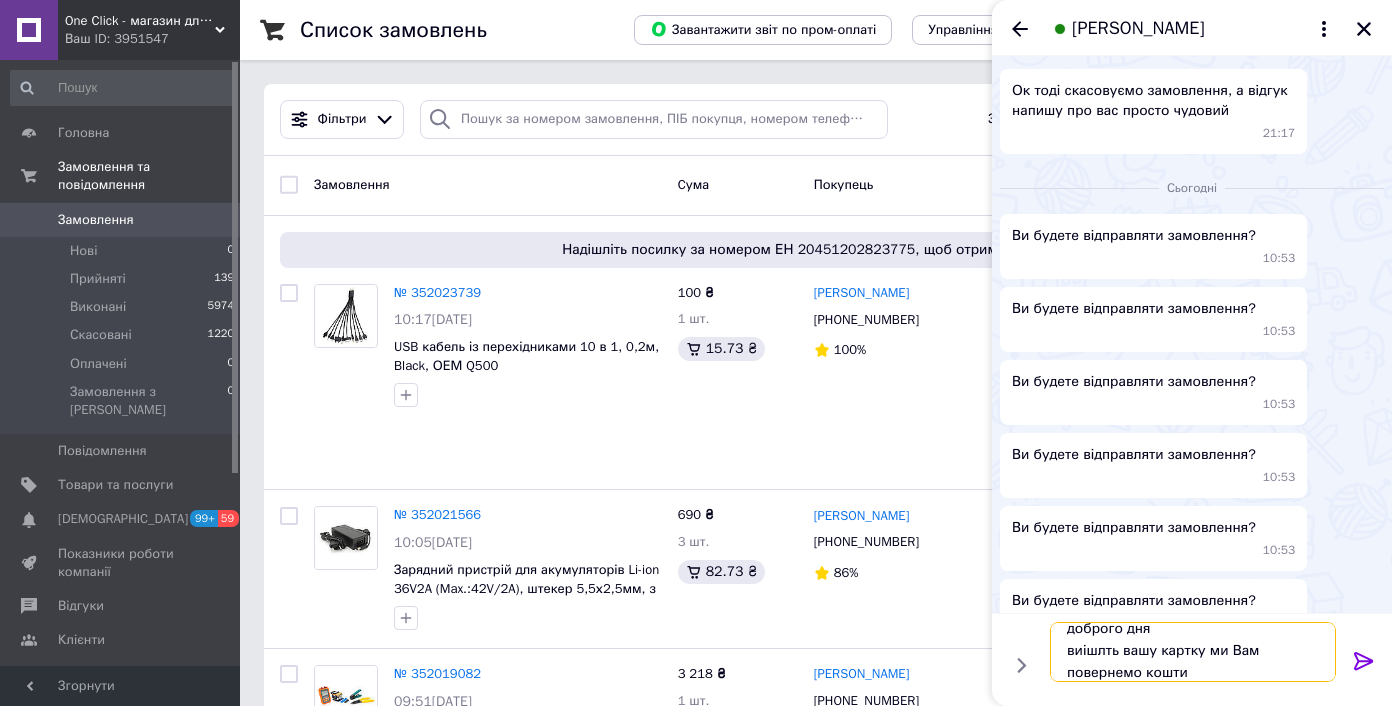 type 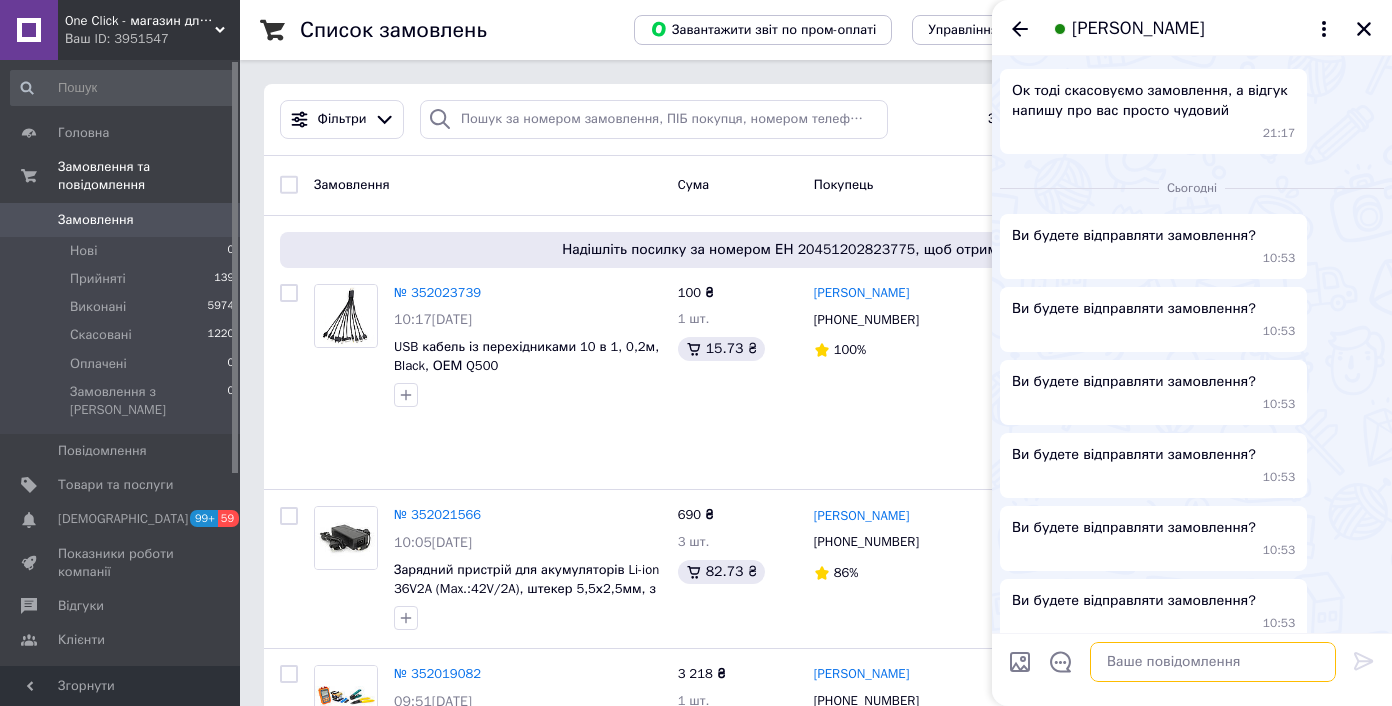 scroll, scrollTop: 0, scrollLeft: 0, axis: both 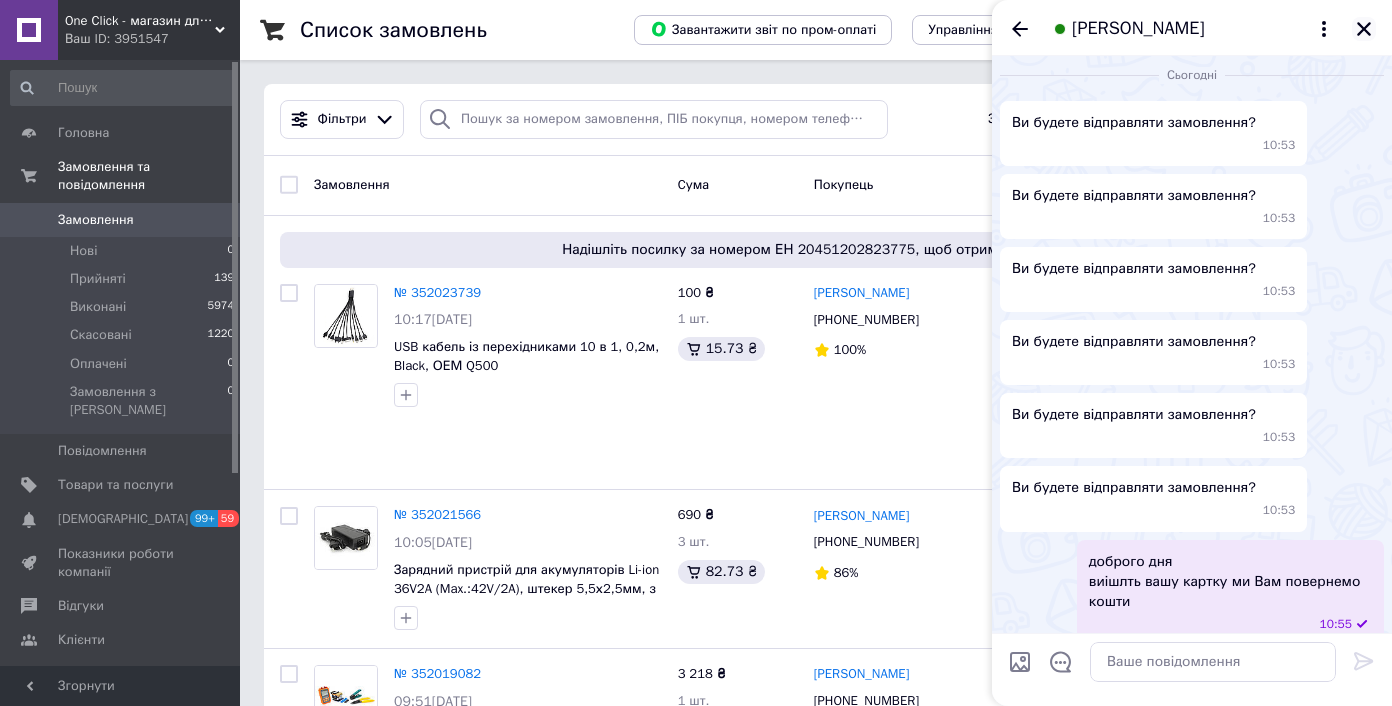 click 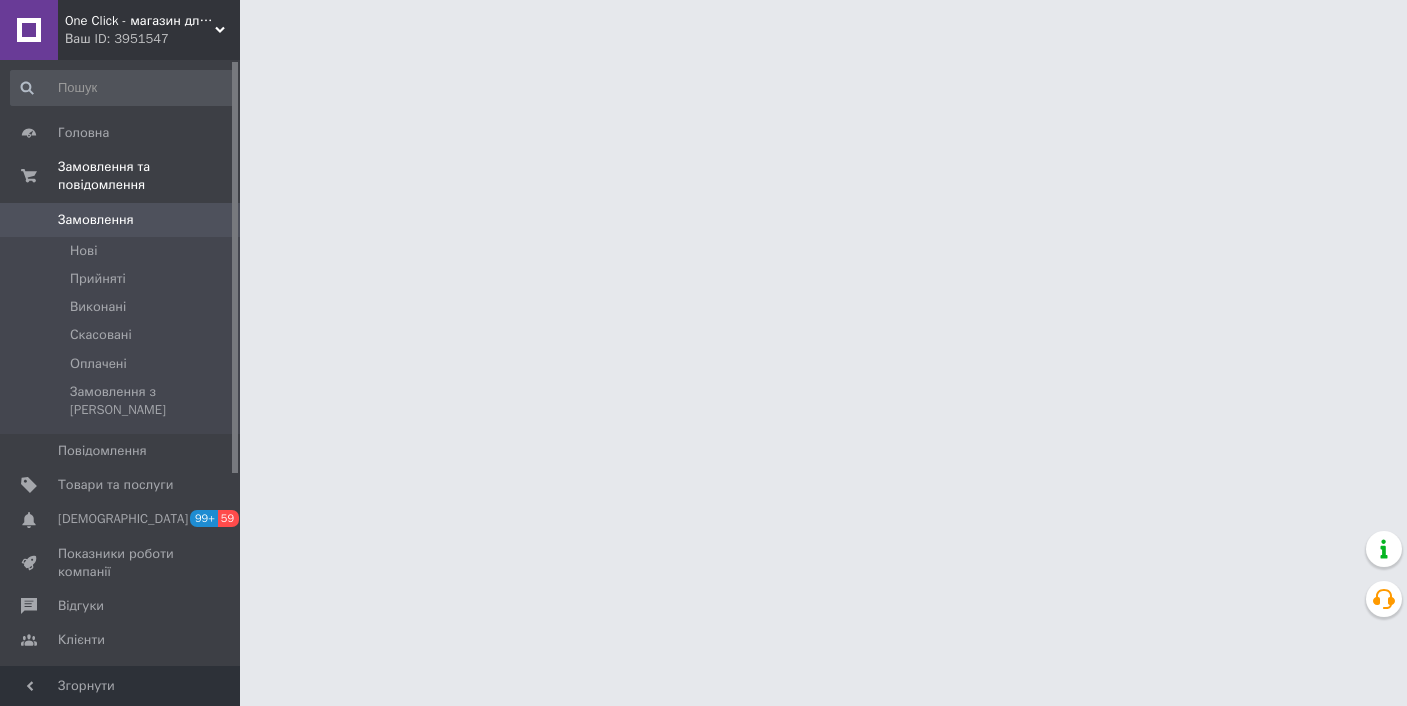 scroll, scrollTop: 0, scrollLeft: 0, axis: both 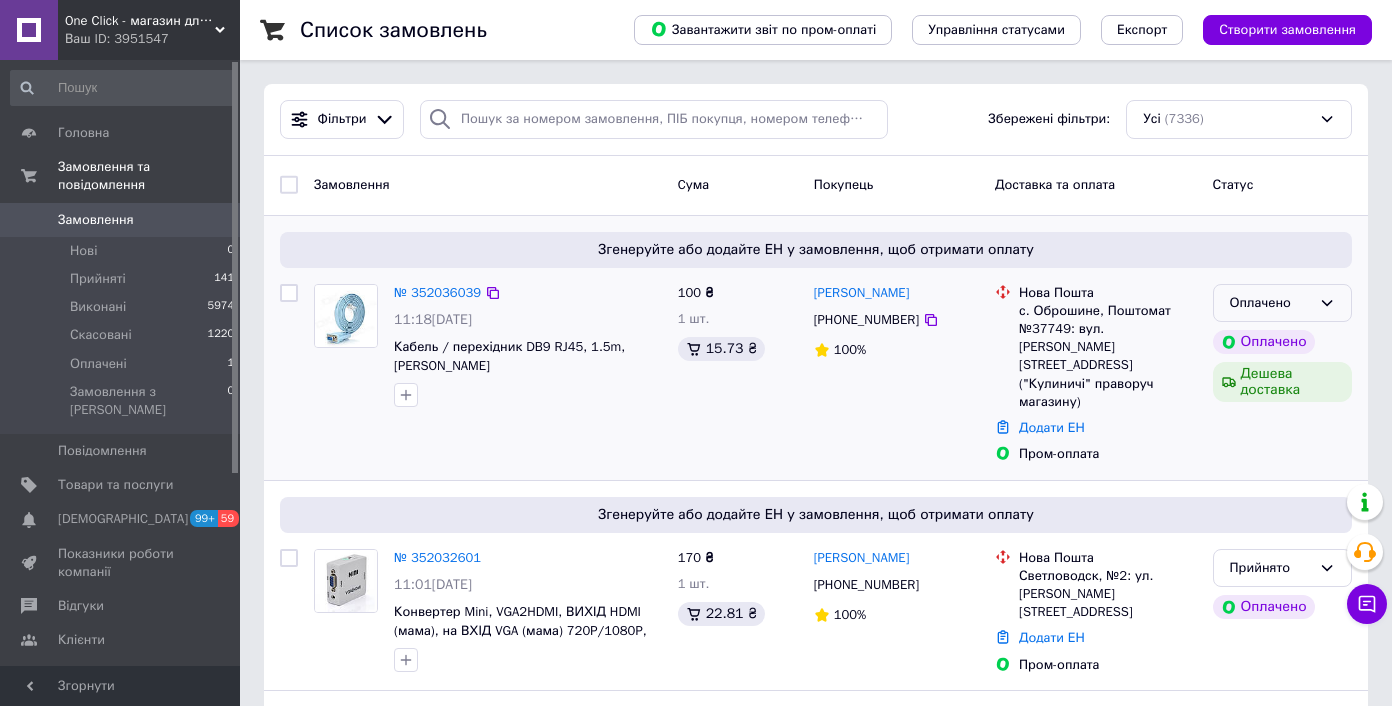 click on "Оплачено" at bounding box center (1282, 303) 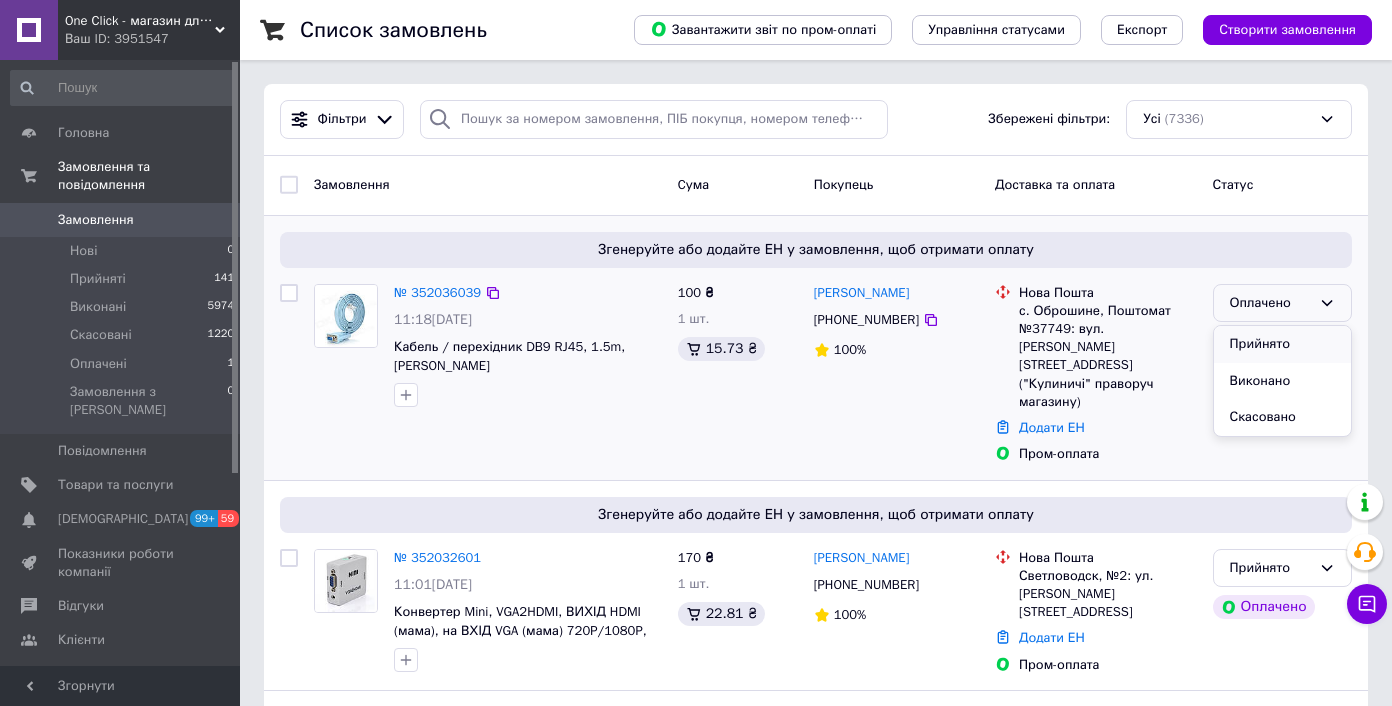 click on "Прийнято" at bounding box center [1282, 344] 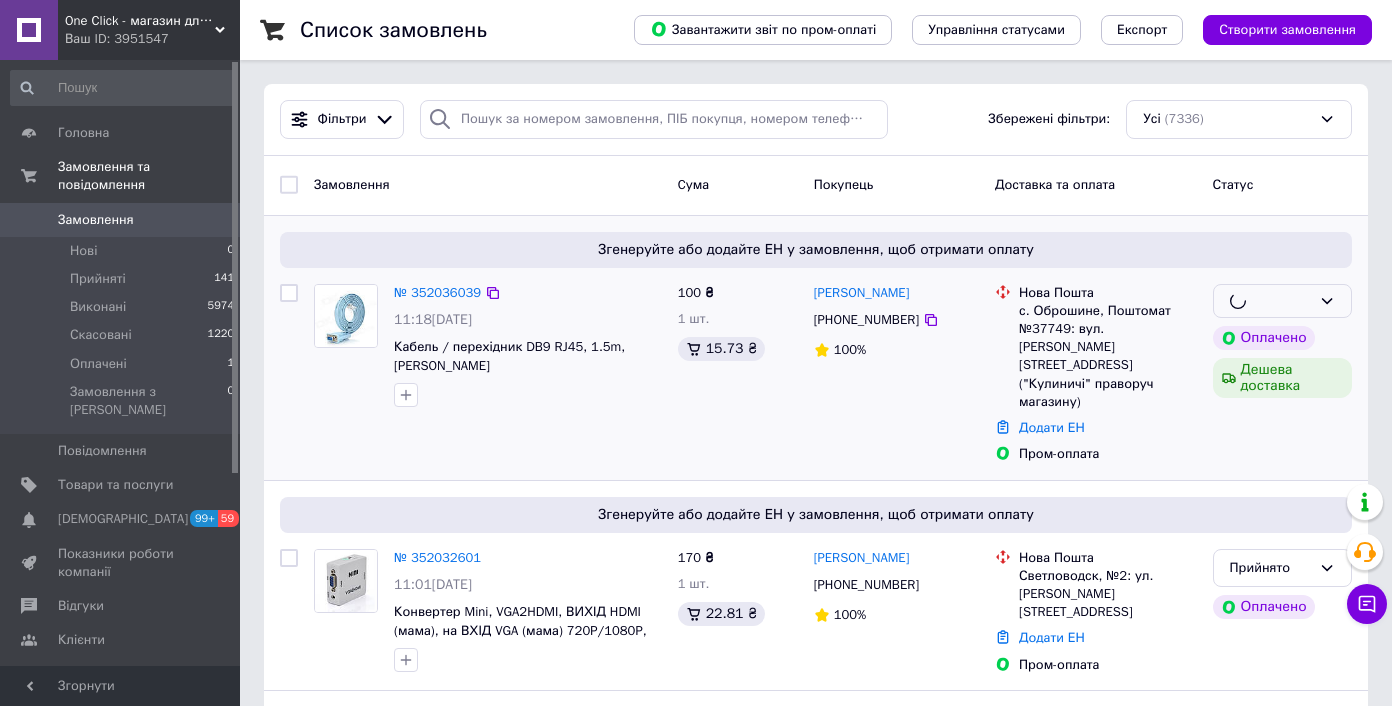 click on "[DEMOGRAPHIC_DATA]" at bounding box center (121, 519) 